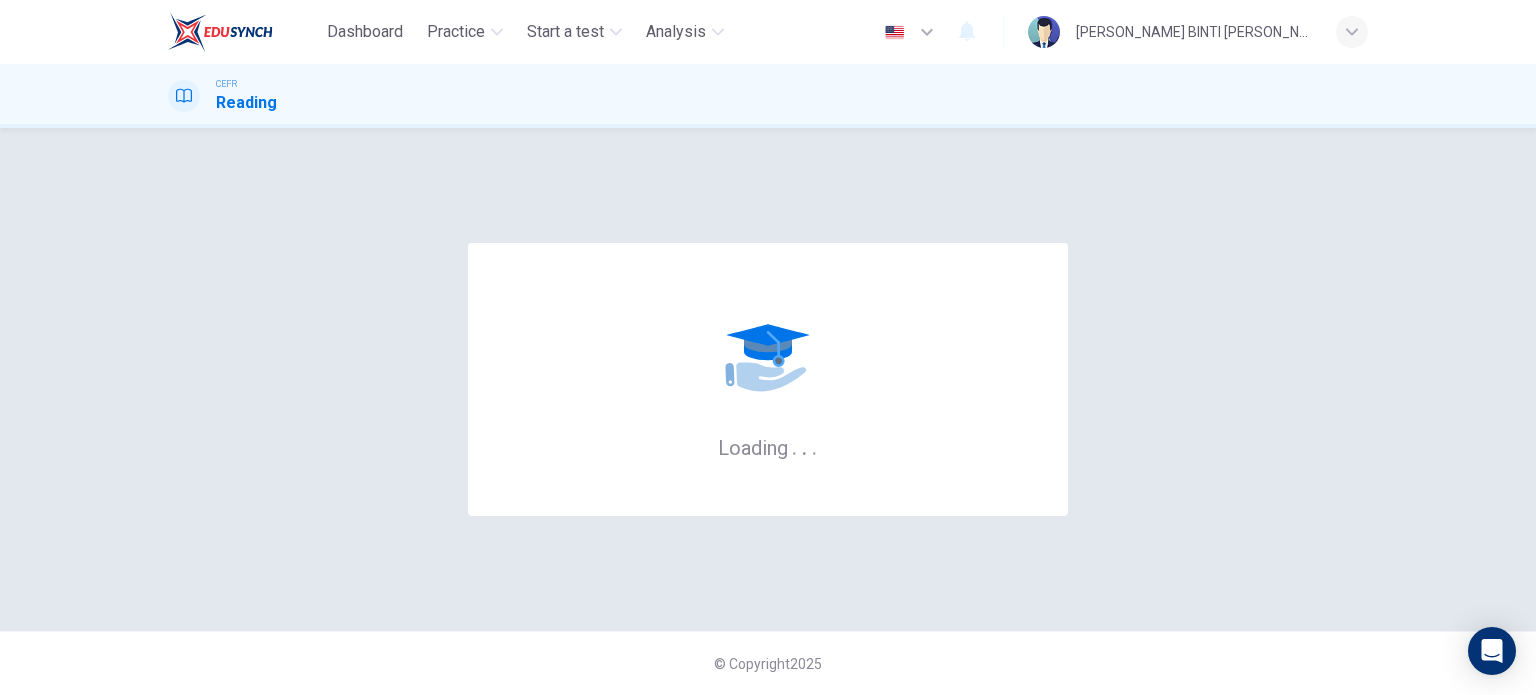 scroll, scrollTop: 0, scrollLeft: 0, axis: both 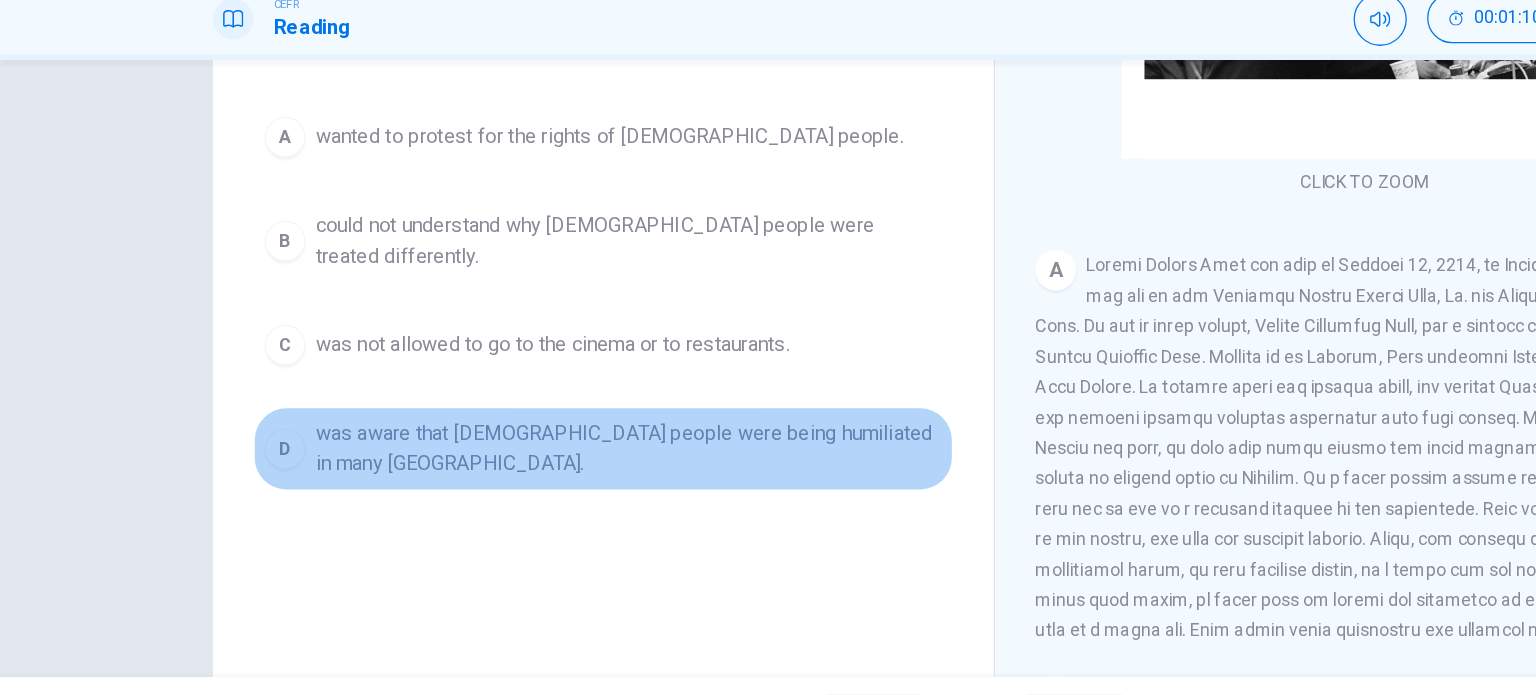 click on "D" at bounding box center (225, 435) 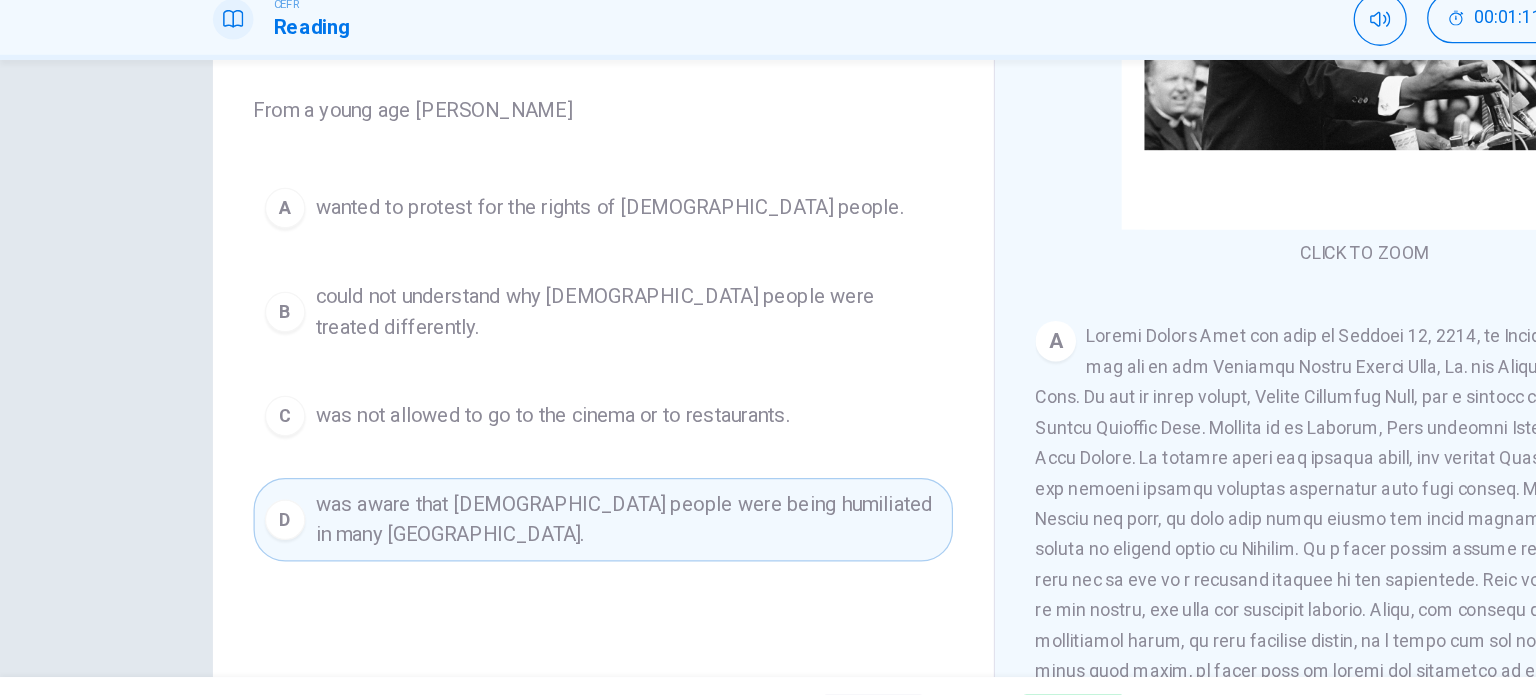 scroll, scrollTop: 152, scrollLeft: 0, axis: vertical 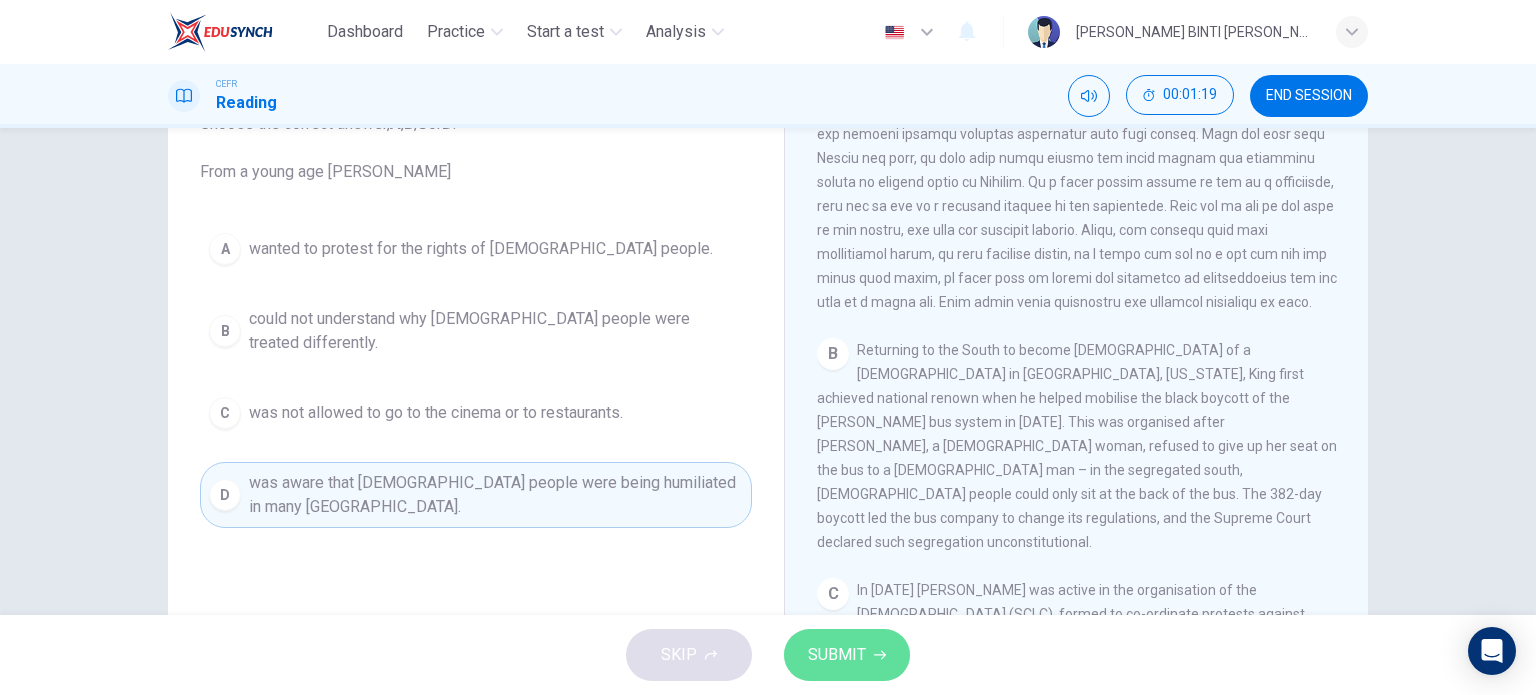 click 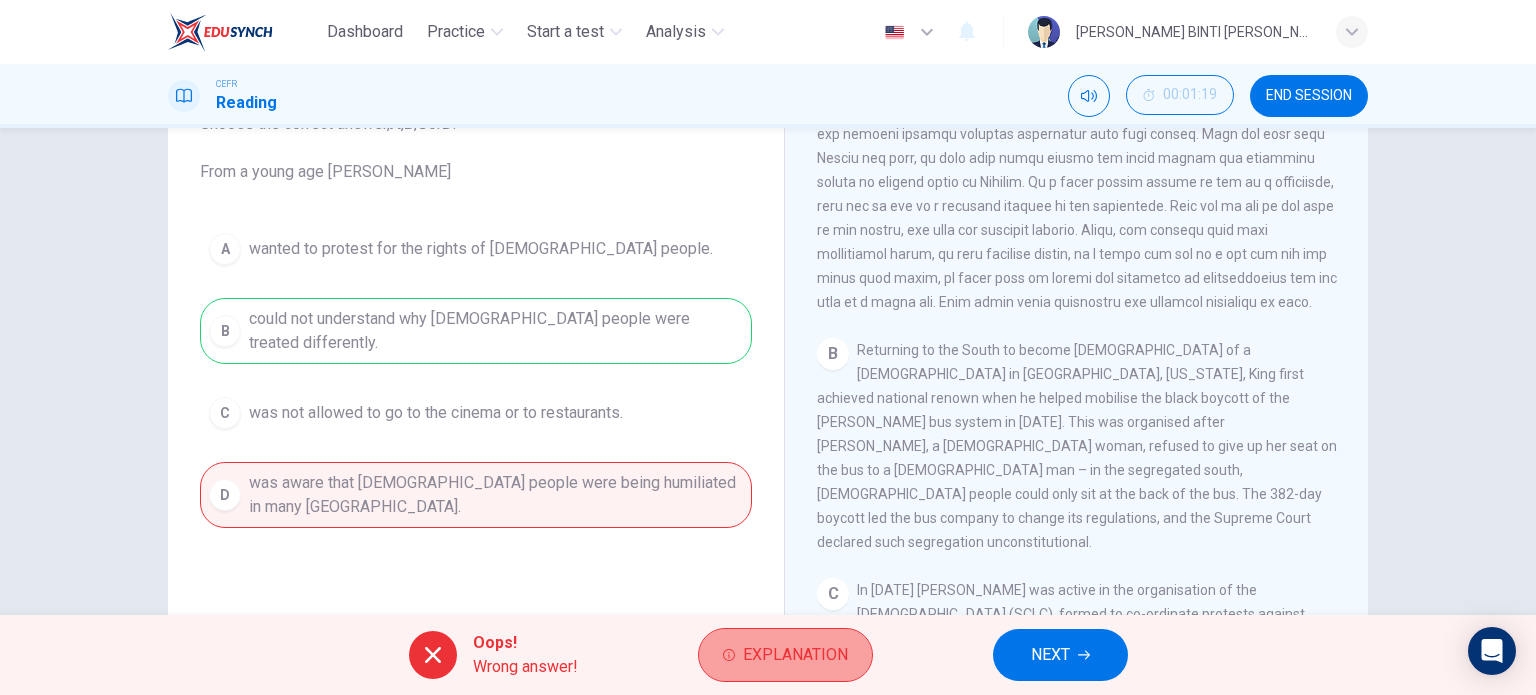 click on "Explanation" at bounding box center [795, 655] 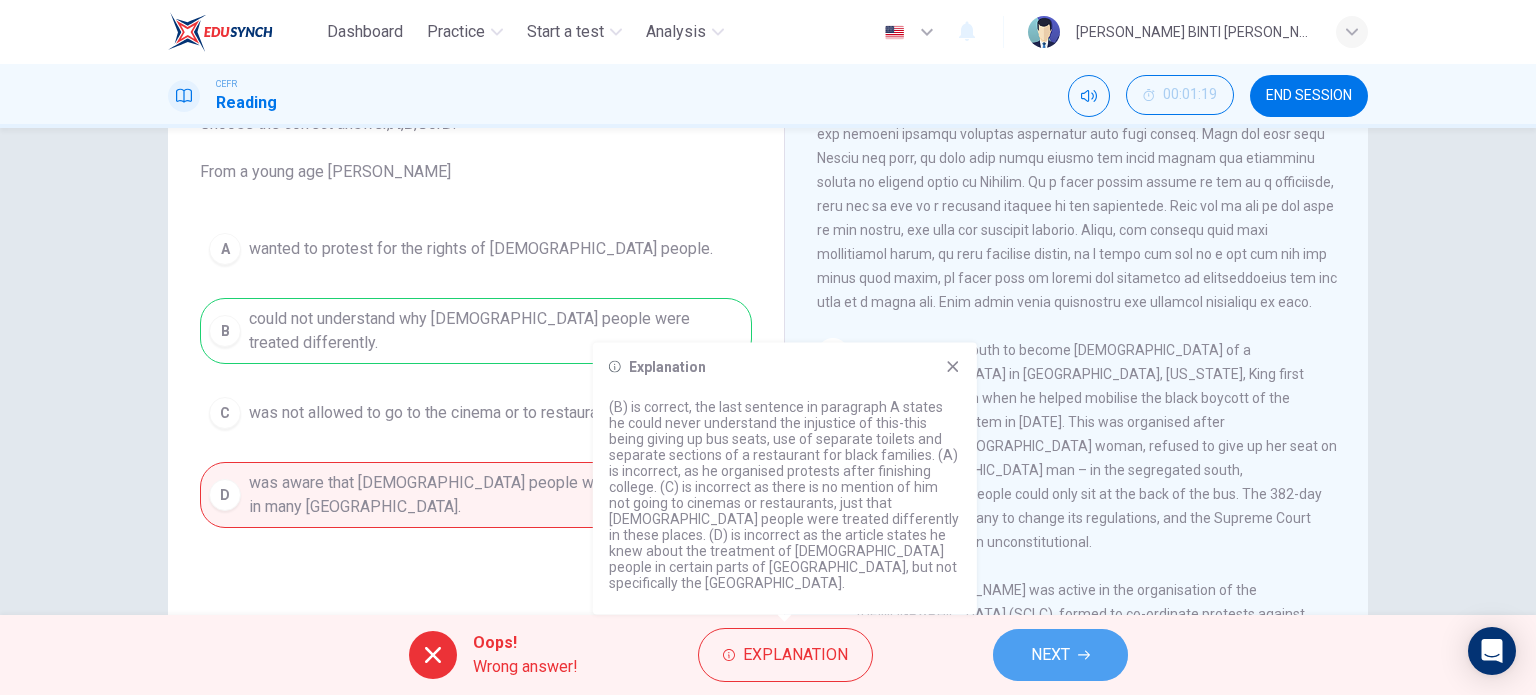 click on "NEXT" at bounding box center (1050, 655) 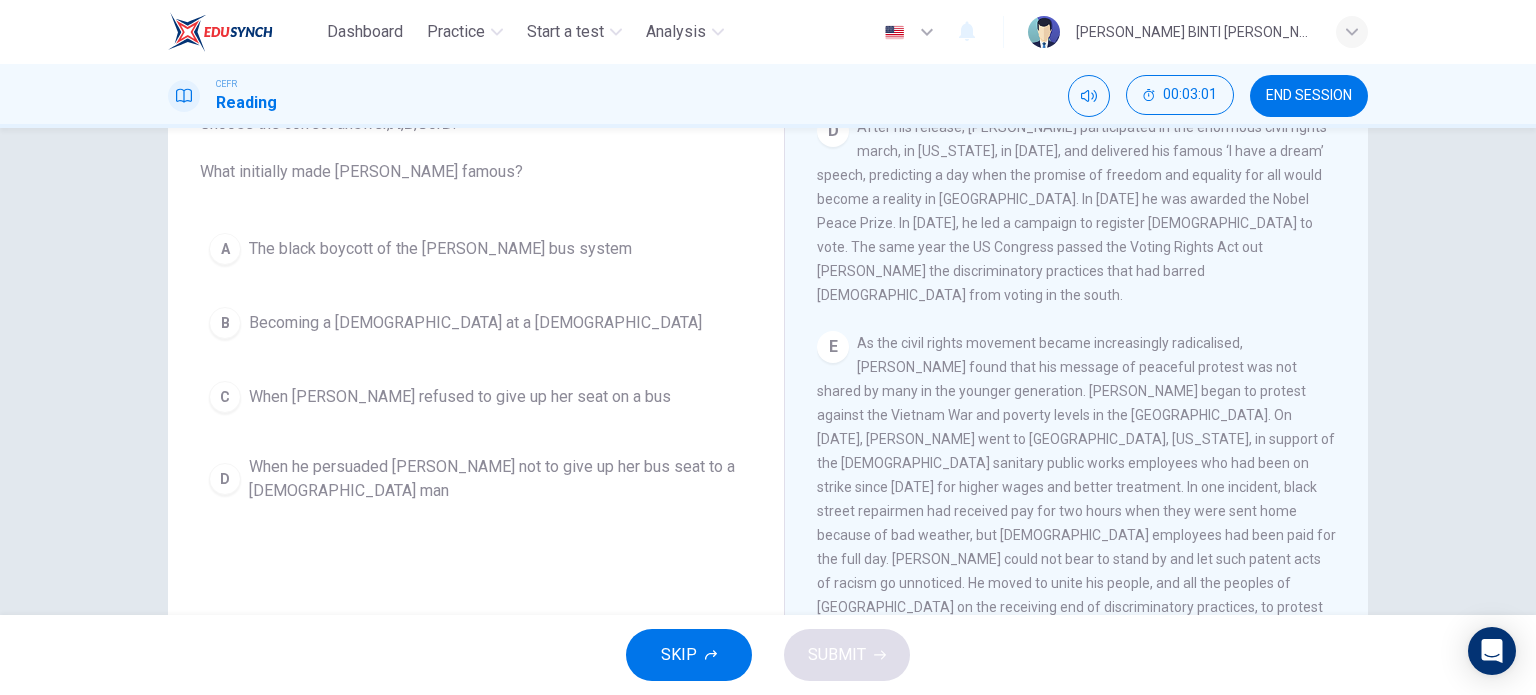 scroll, scrollTop: 1272, scrollLeft: 0, axis: vertical 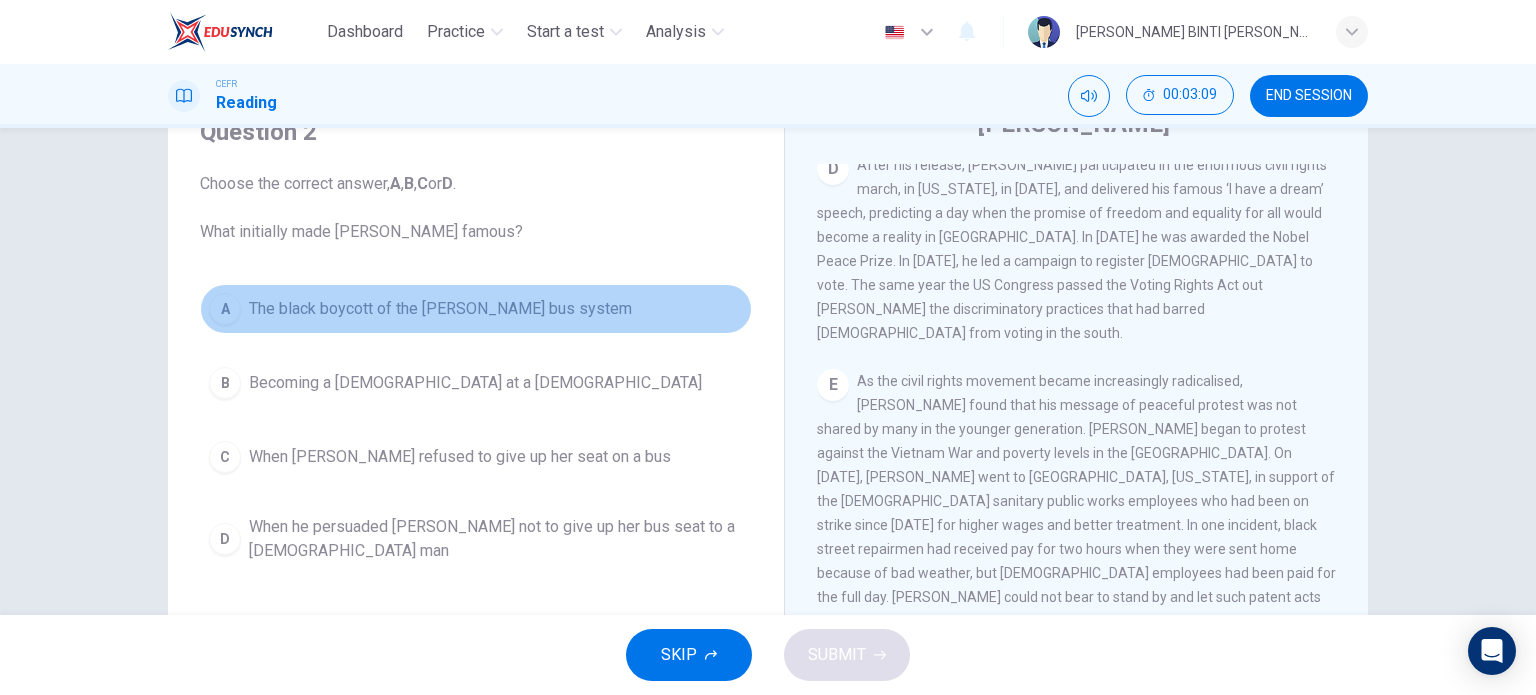 click on "A" at bounding box center (225, 309) 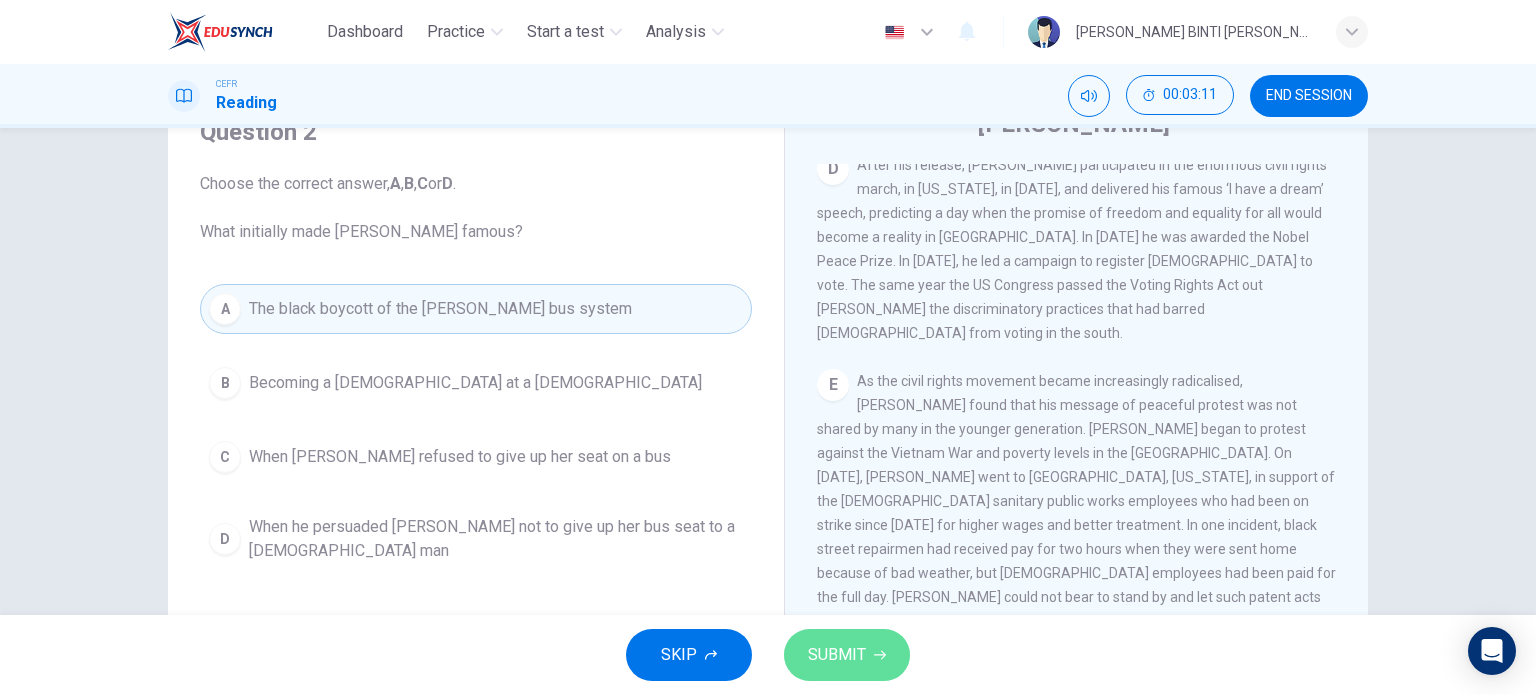 click on "SUBMIT" at bounding box center (837, 655) 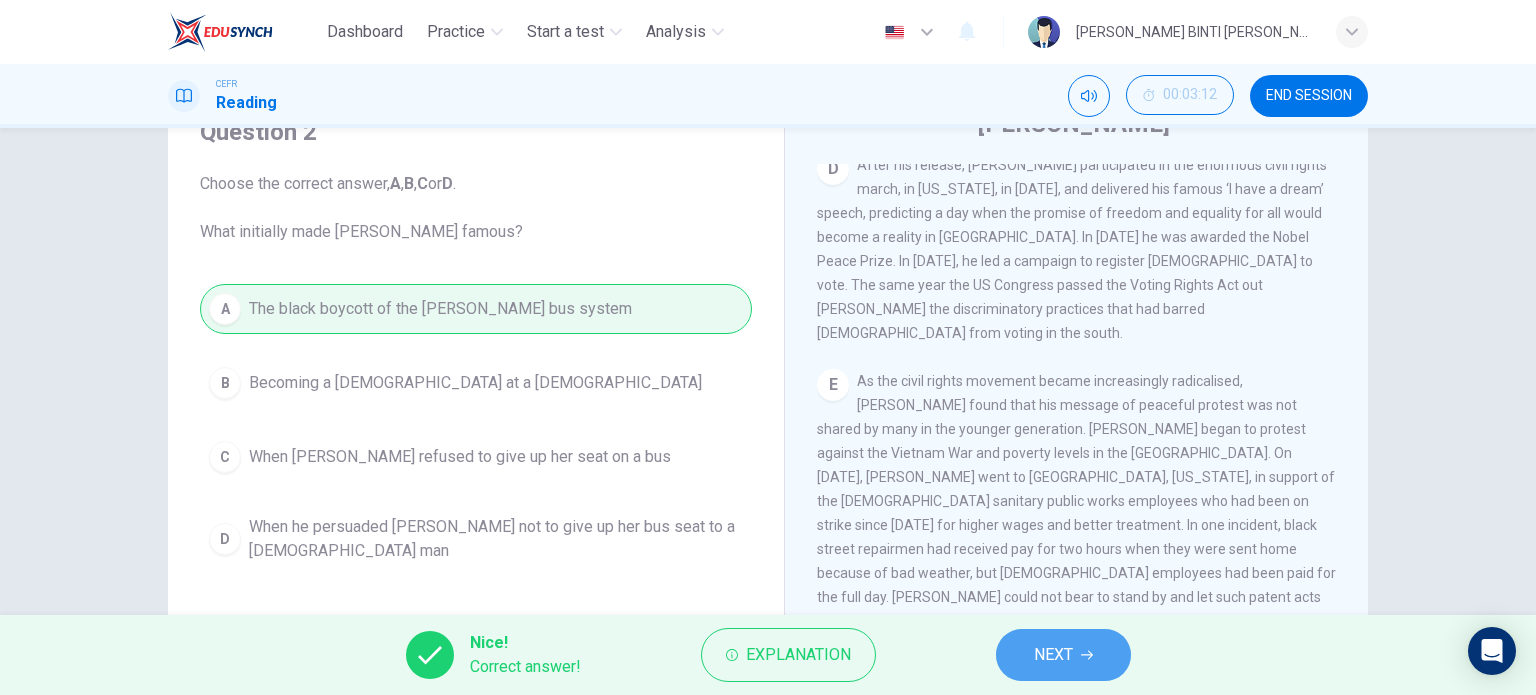 click on "NEXT" at bounding box center (1063, 655) 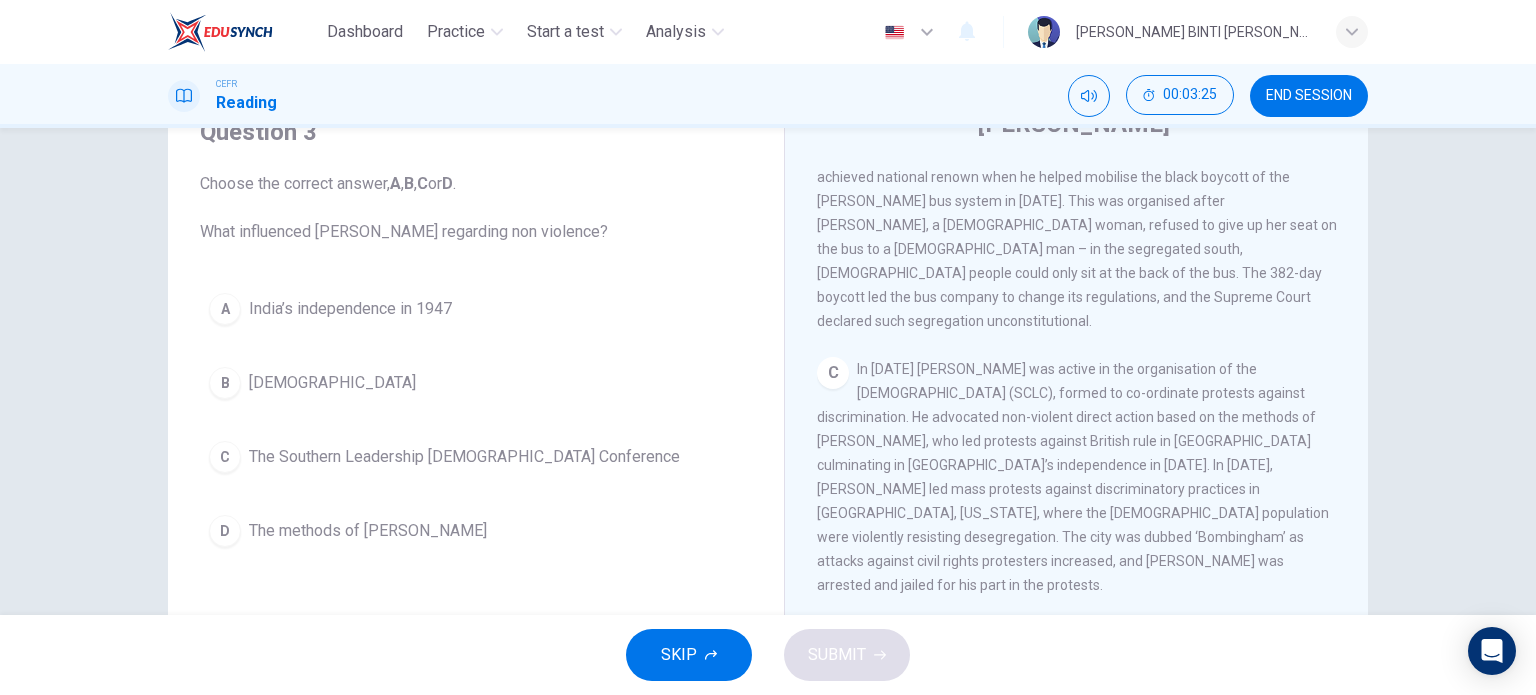 scroll, scrollTop: 807, scrollLeft: 0, axis: vertical 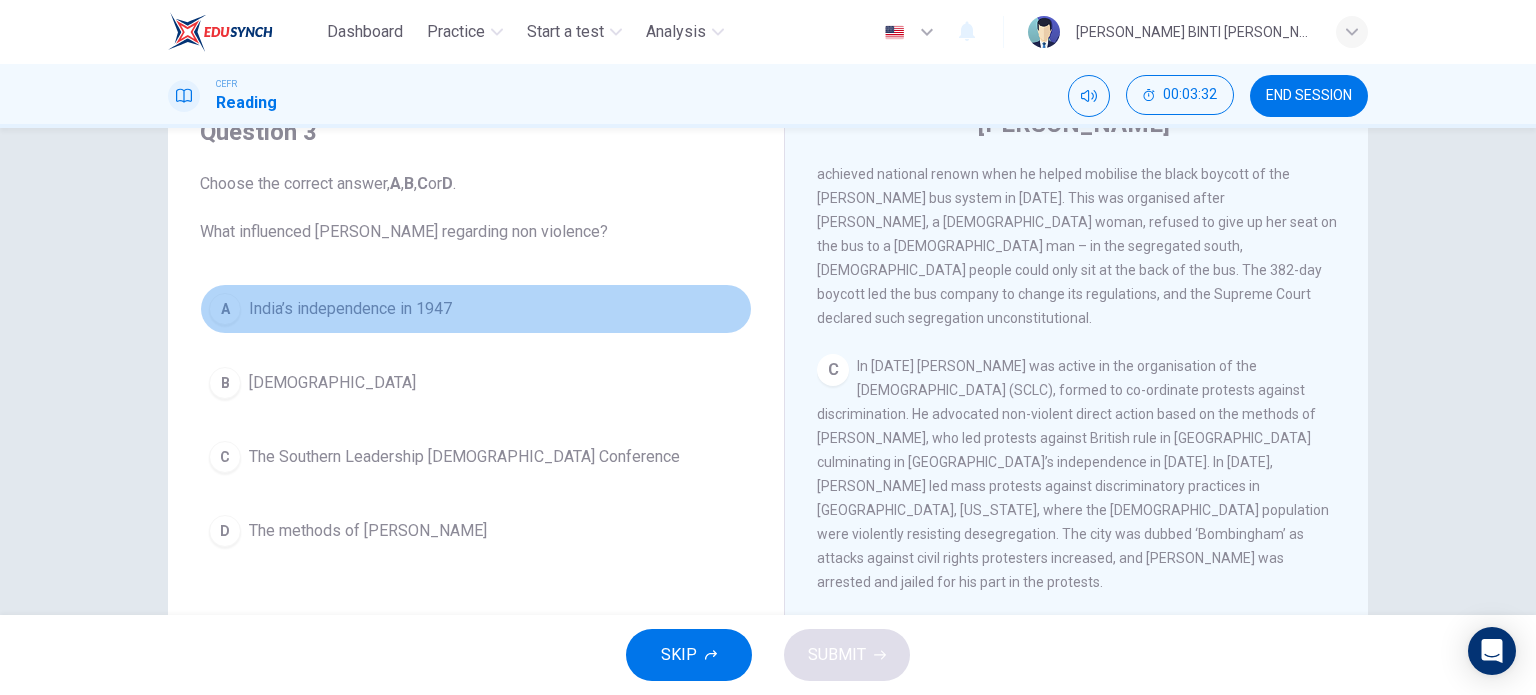 click on "A India’s independence in 1947" at bounding box center (476, 309) 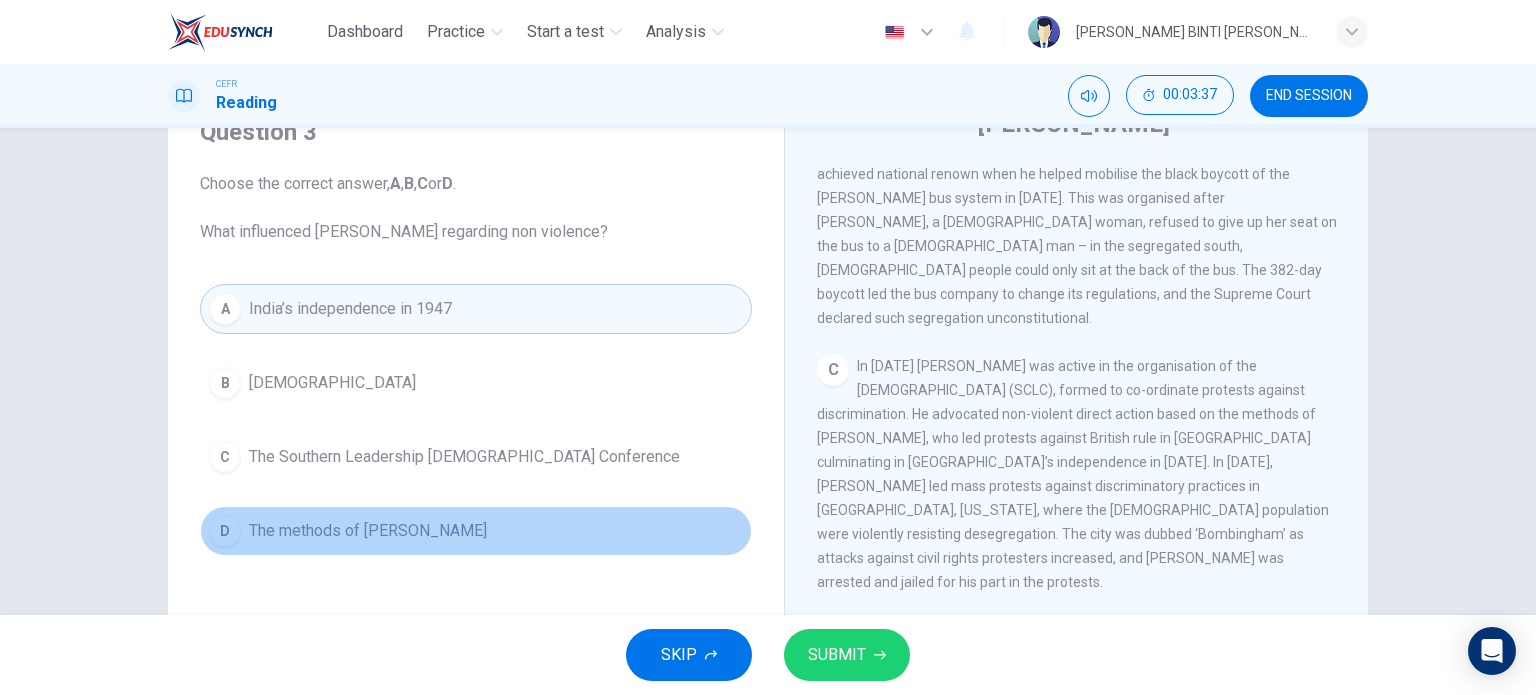 click on "The methods of Gandhi" at bounding box center (368, 531) 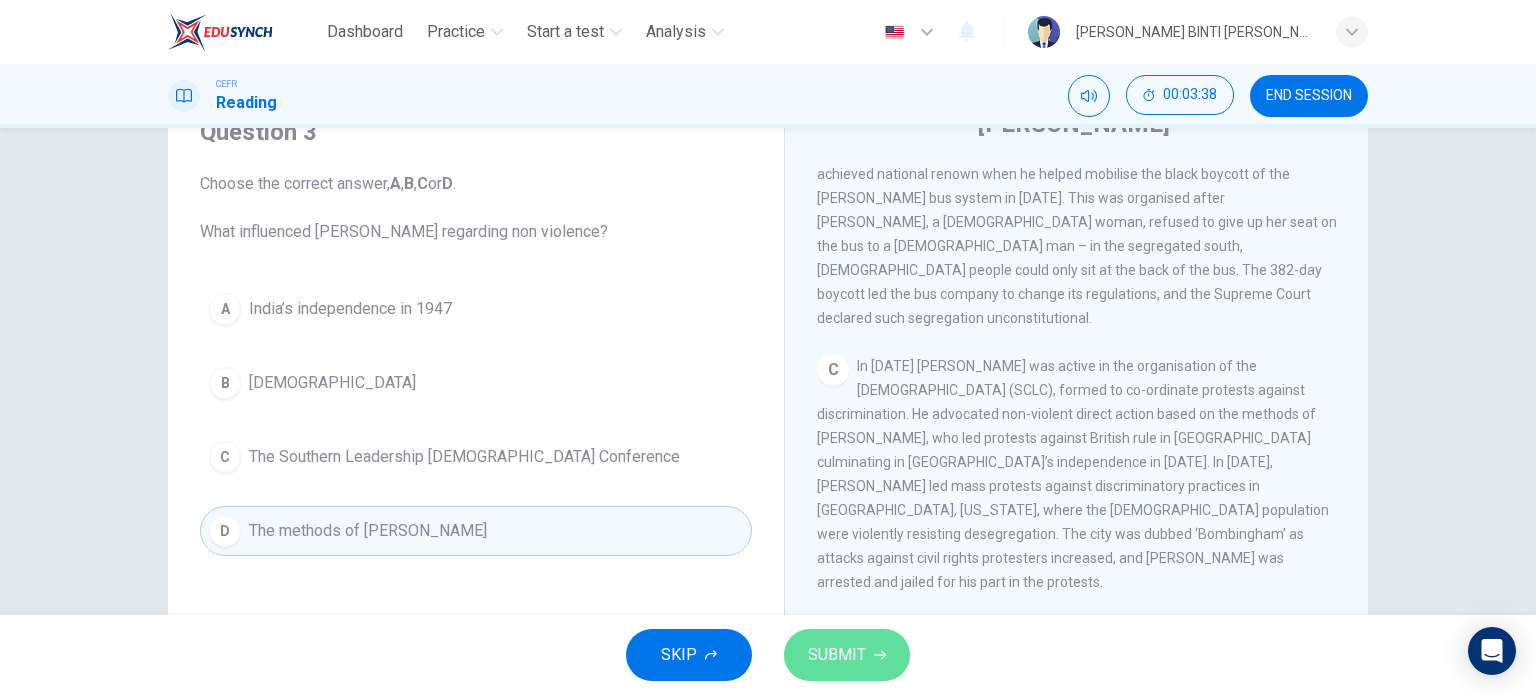 click on "SUBMIT" at bounding box center (847, 655) 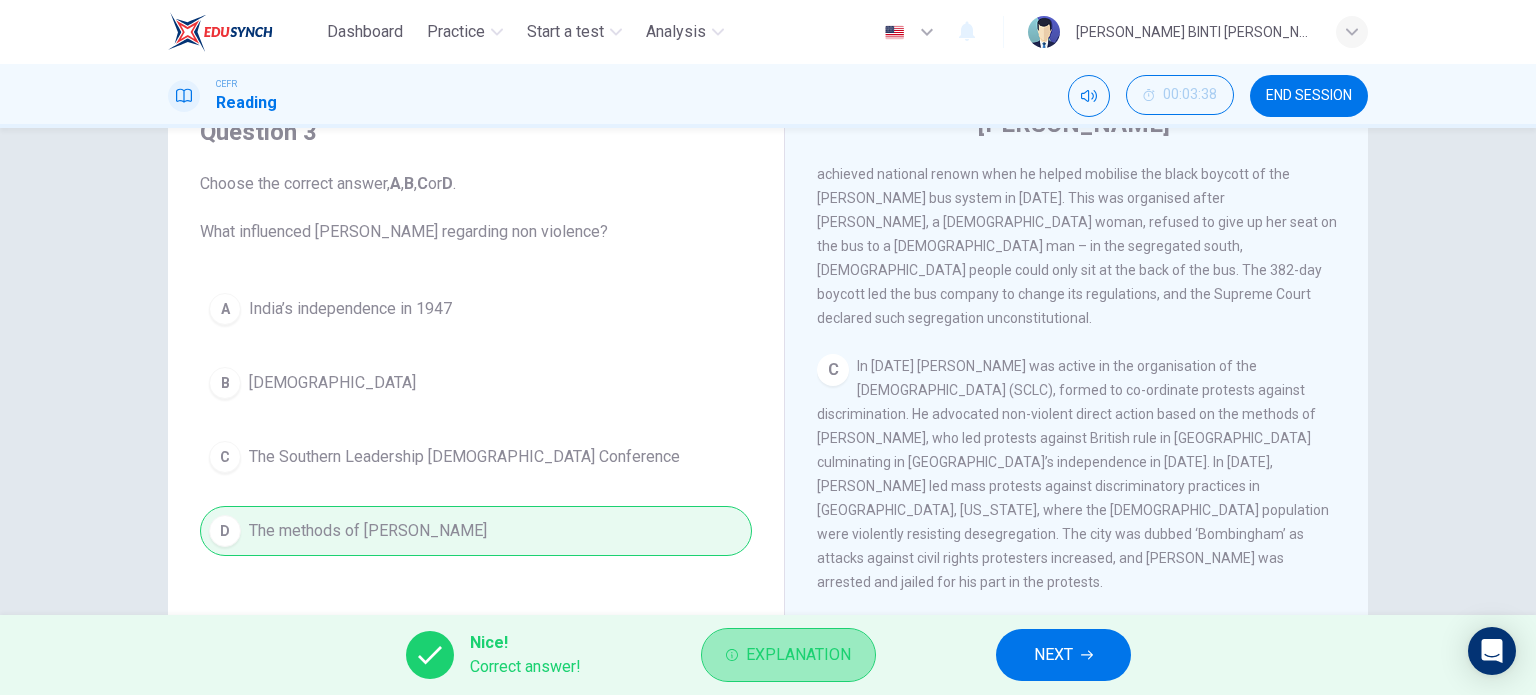 click on "Explanation" at bounding box center [798, 655] 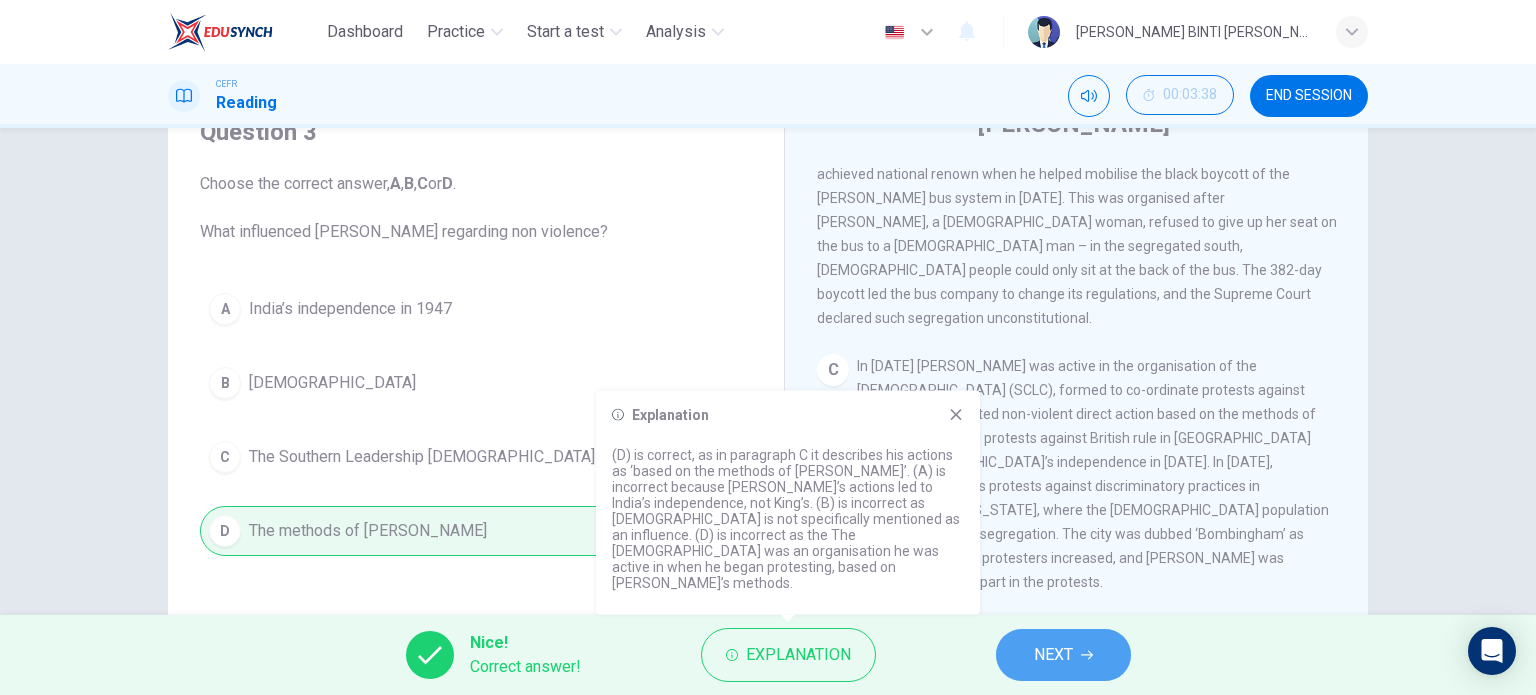 click on "NEXT" at bounding box center [1063, 655] 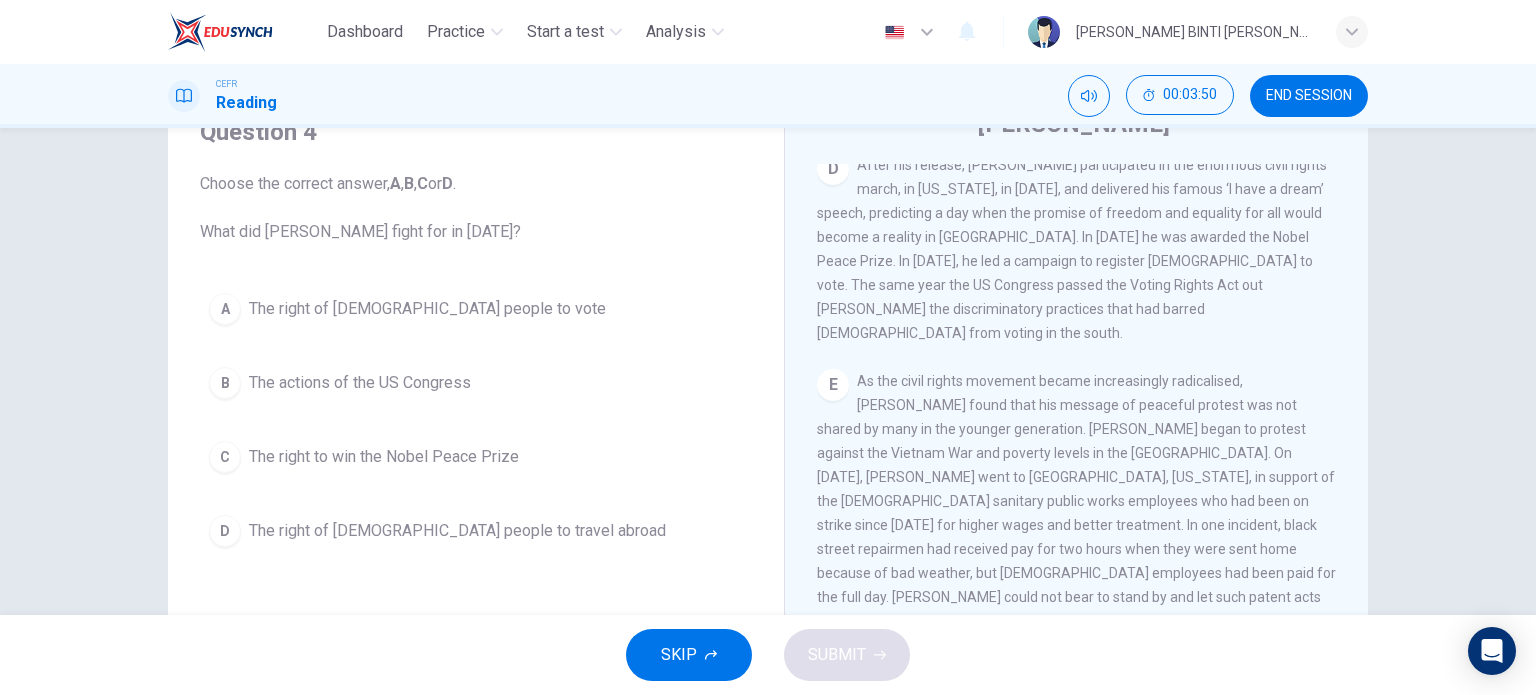 scroll, scrollTop: 1228, scrollLeft: 0, axis: vertical 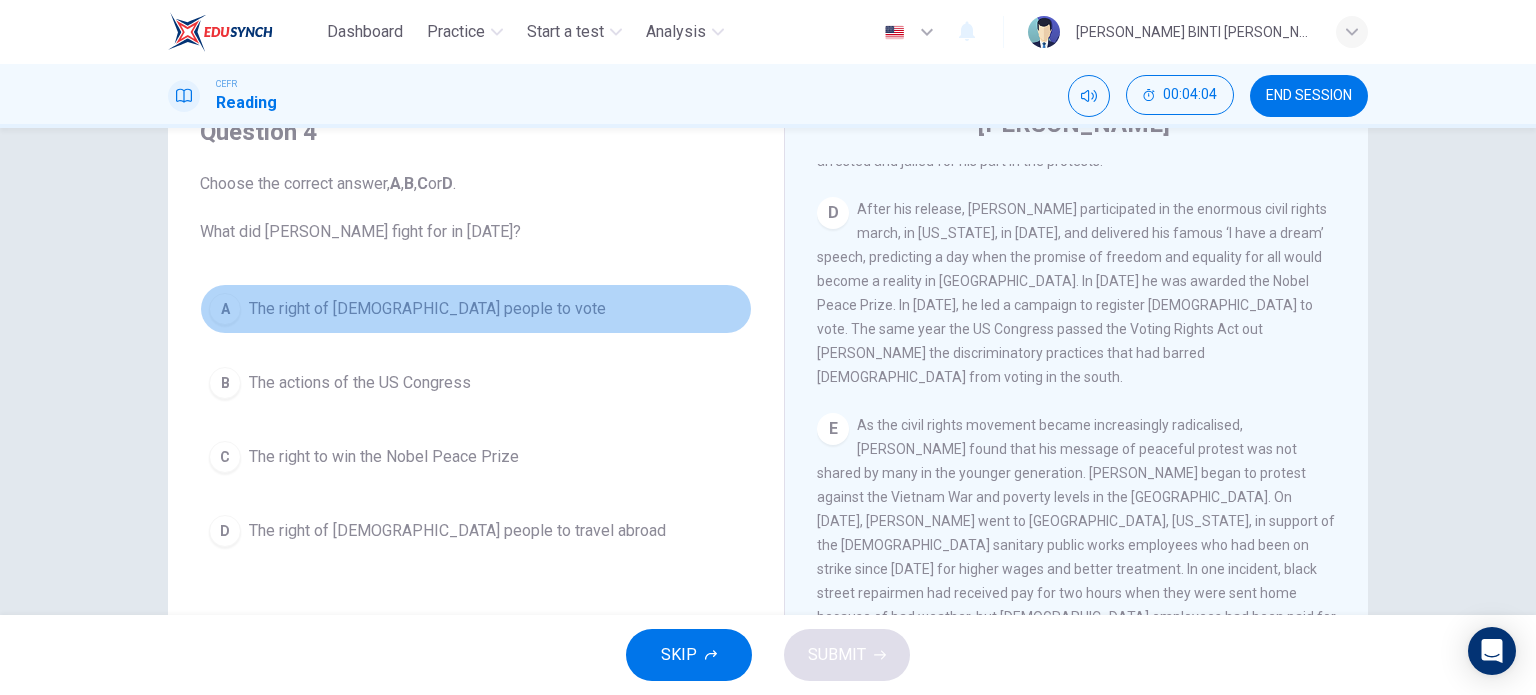 click on "A" at bounding box center [225, 309] 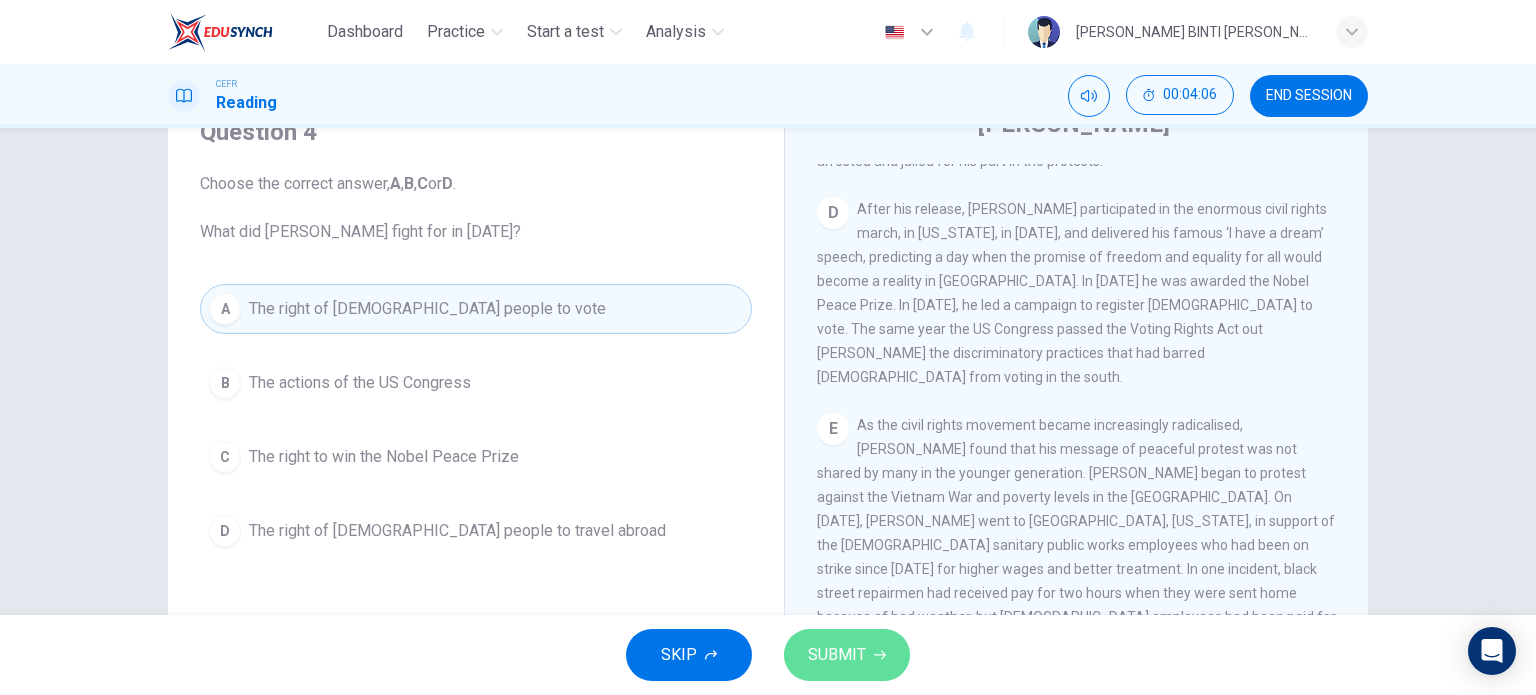 click on "SUBMIT" at bounding box center [847, 655] 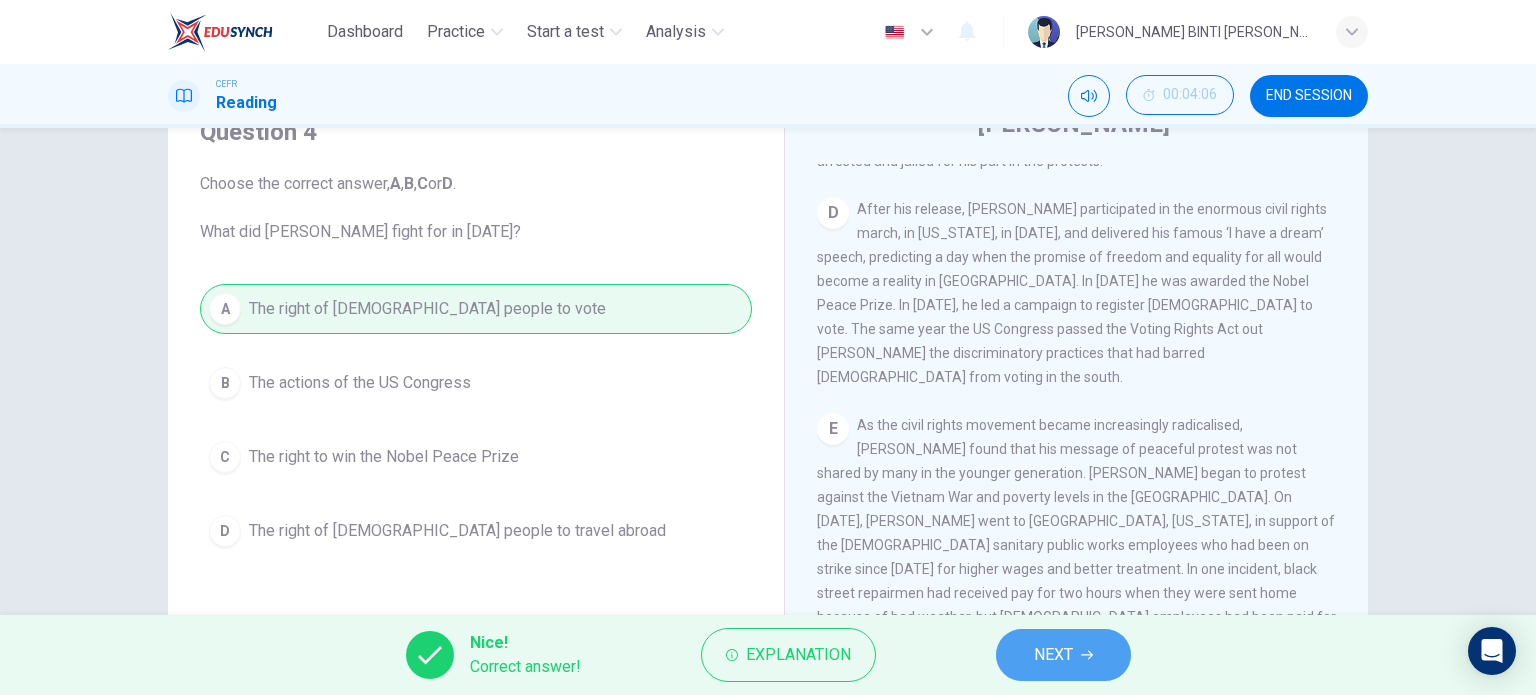 click on "NEXT" at bounding box center [1053, 655] 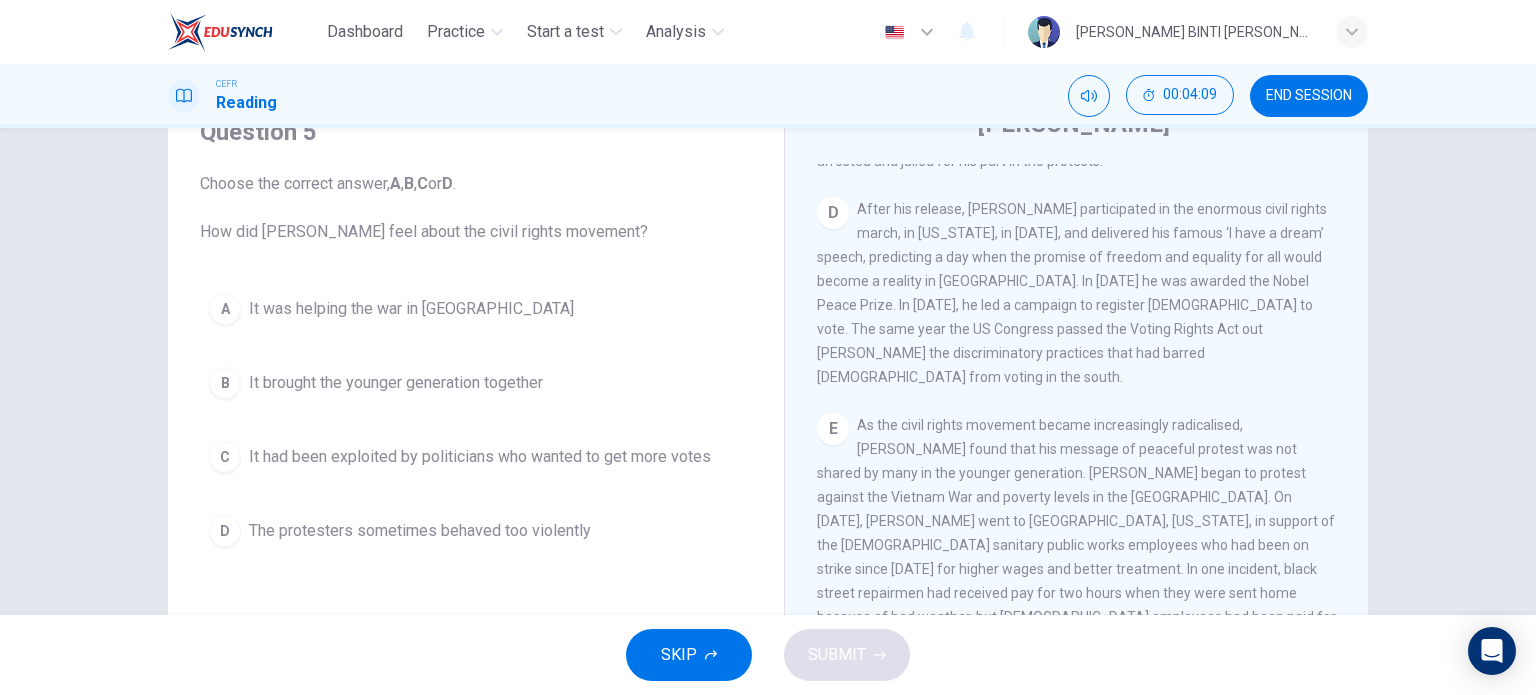 click on "As the civil rights movement became increasingly radicalised, King found that his message of peaceful protest was not shared by many in the younger generation. King began to protest against the Vietnam War and poverty levels in the US. On March 29, 1968, King went to Memphis, Tennessee, in support of the black sanitary public works employees who had been on strike since March 12 for higher wages and better treatment. In one incident, black street repairmen had received pay for two hours when they were sent home because of bad weather, but white employees had been paid for the full day. King could not bear to stand by and let such patent acts of racism go unnoticed. He moved to unite his people, and all the peoples of America on the receiving end of discriminatory practices, to protest for their rights, peacefully but steadfastly." at bounding box center (1076, 569) 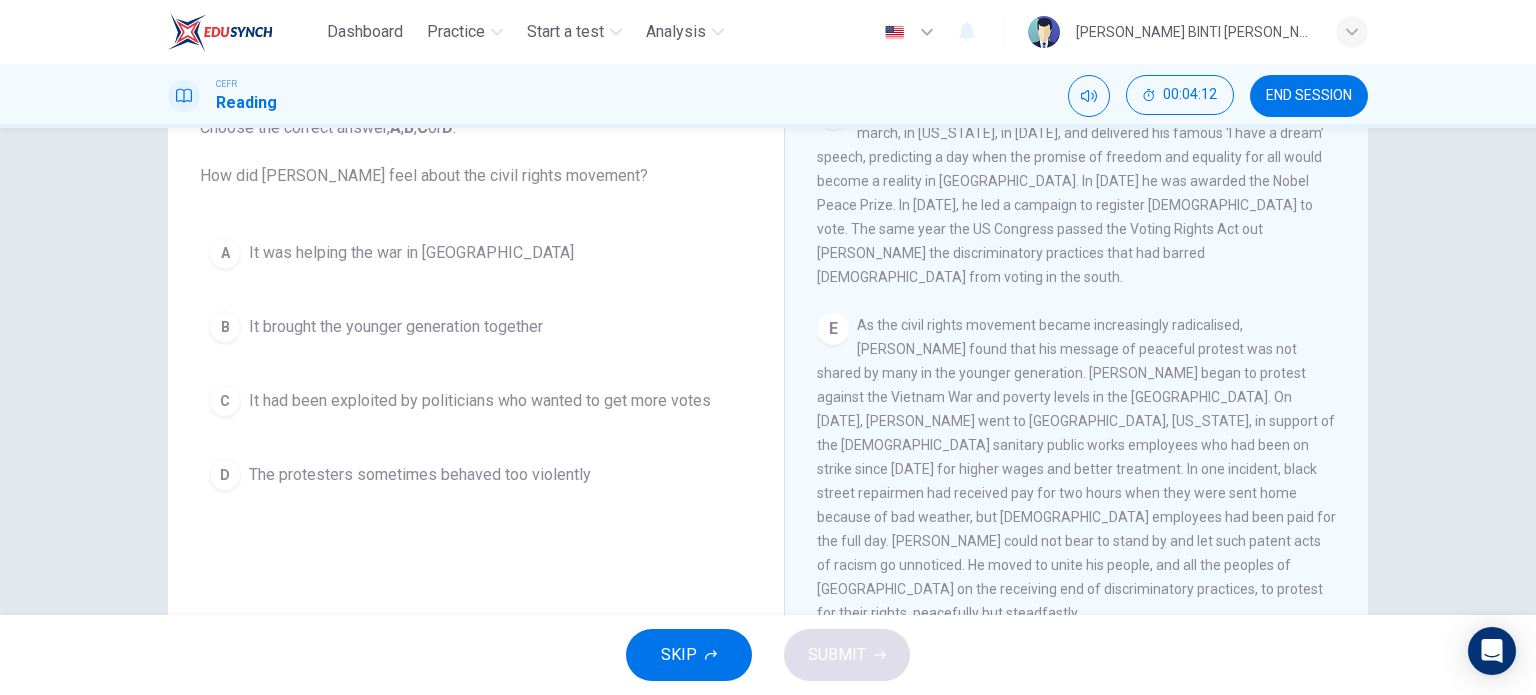 scroll, scrollTop: 150, scrollLeft: 0, axis: vertical 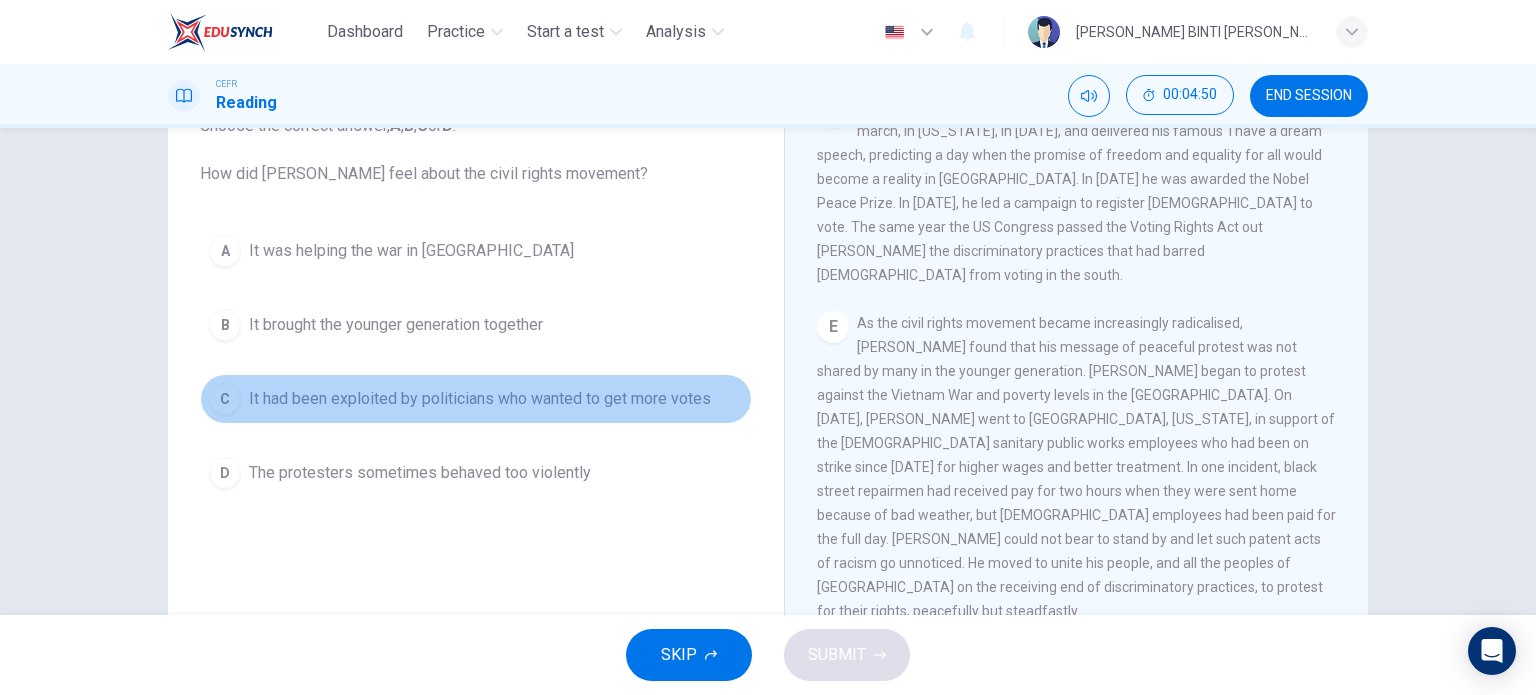 click on "C" at bounding box center [225, 399] 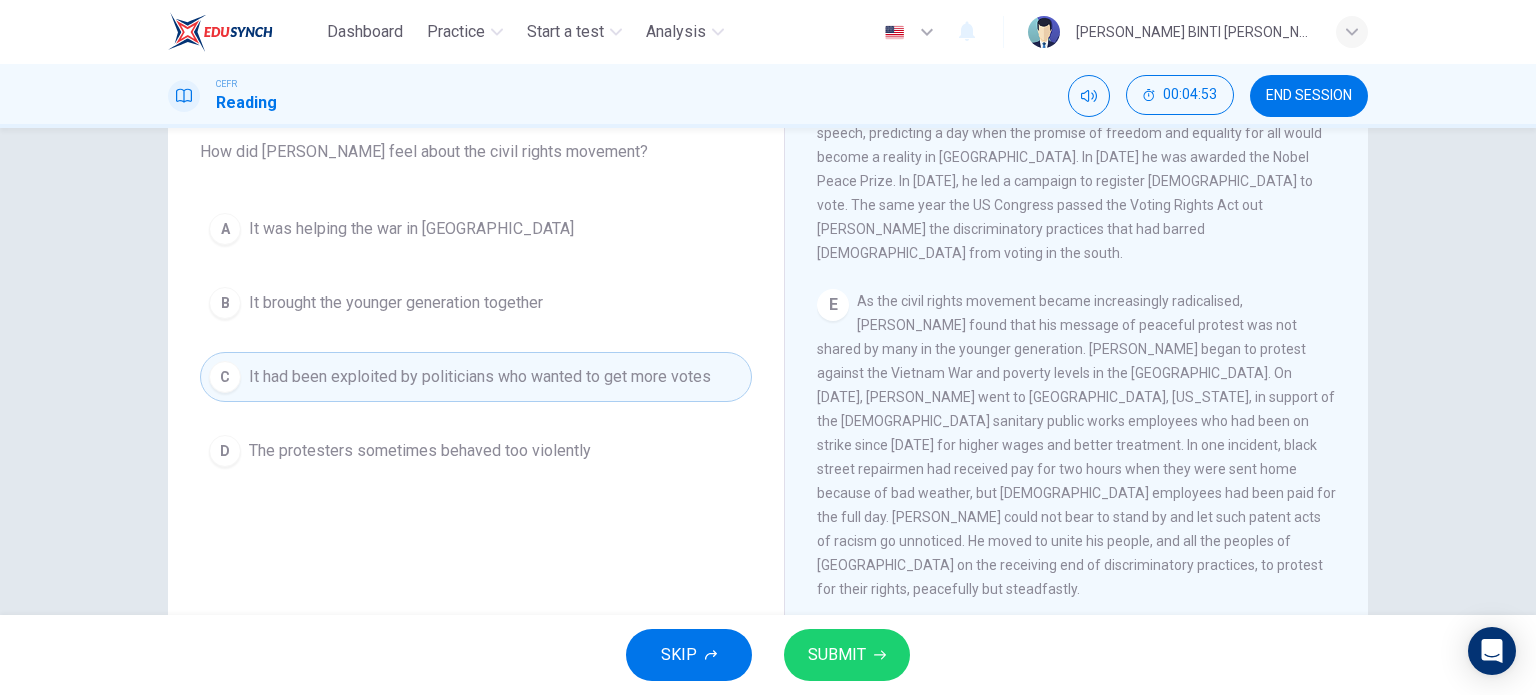 scroll, scrollTop: 172, scrollLeft: 0, axis: vertical 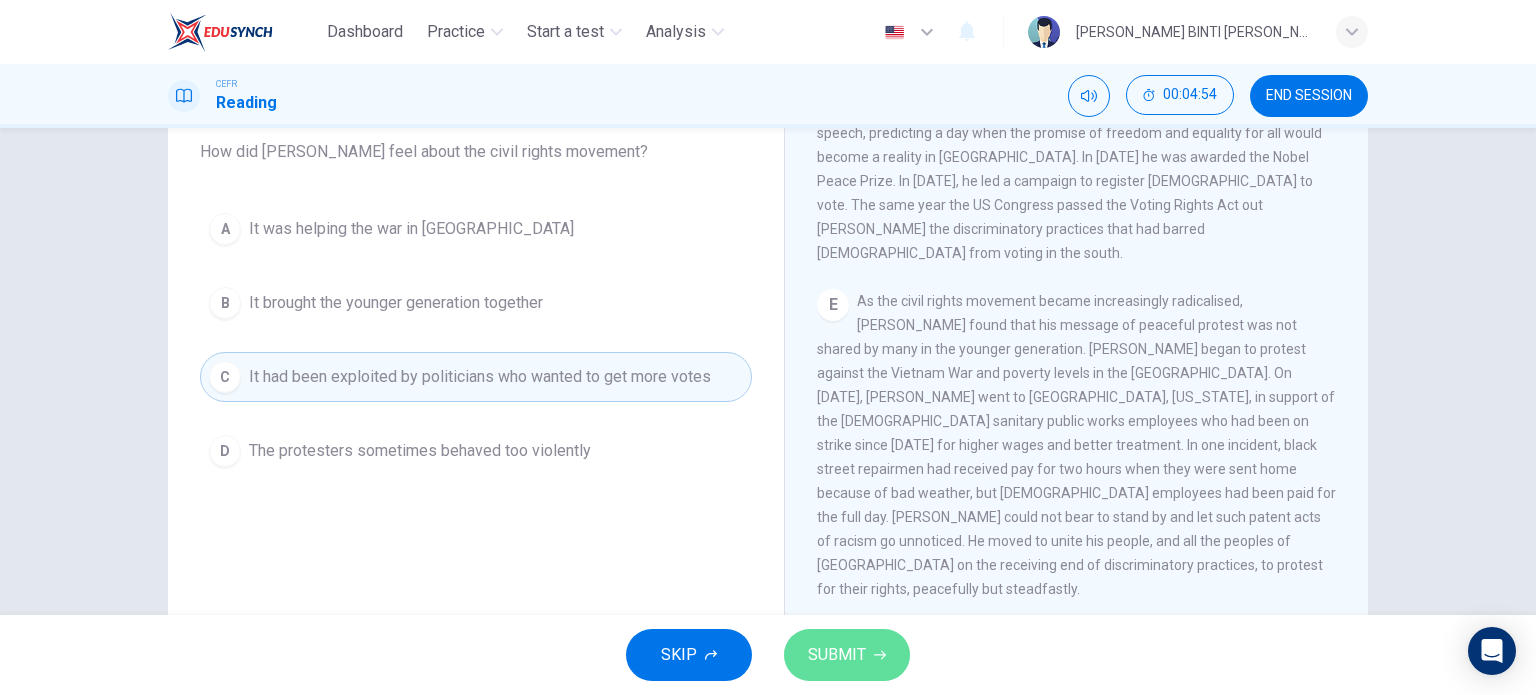 click on "SUBMIT" at bounding box center [847, 655] 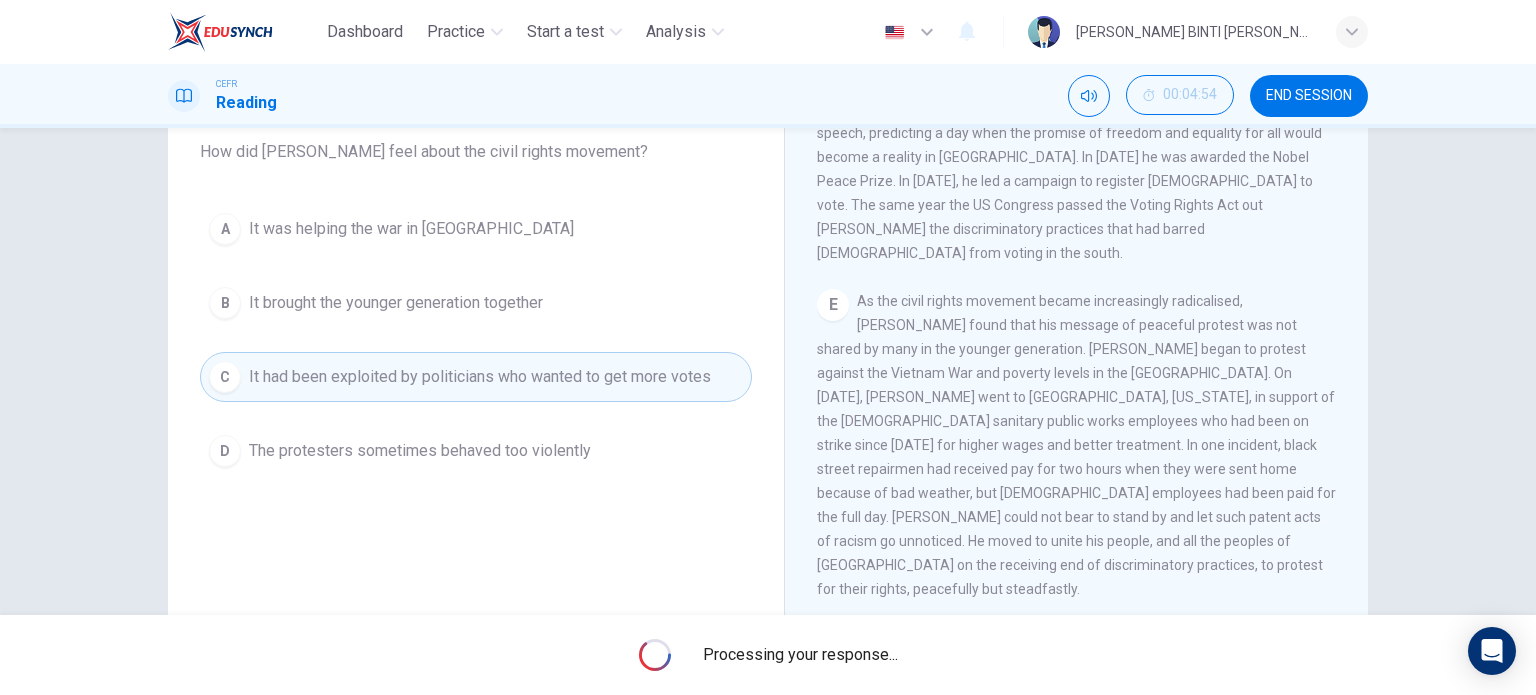 click on "Processing your response..." at bounding box center [768, 655] 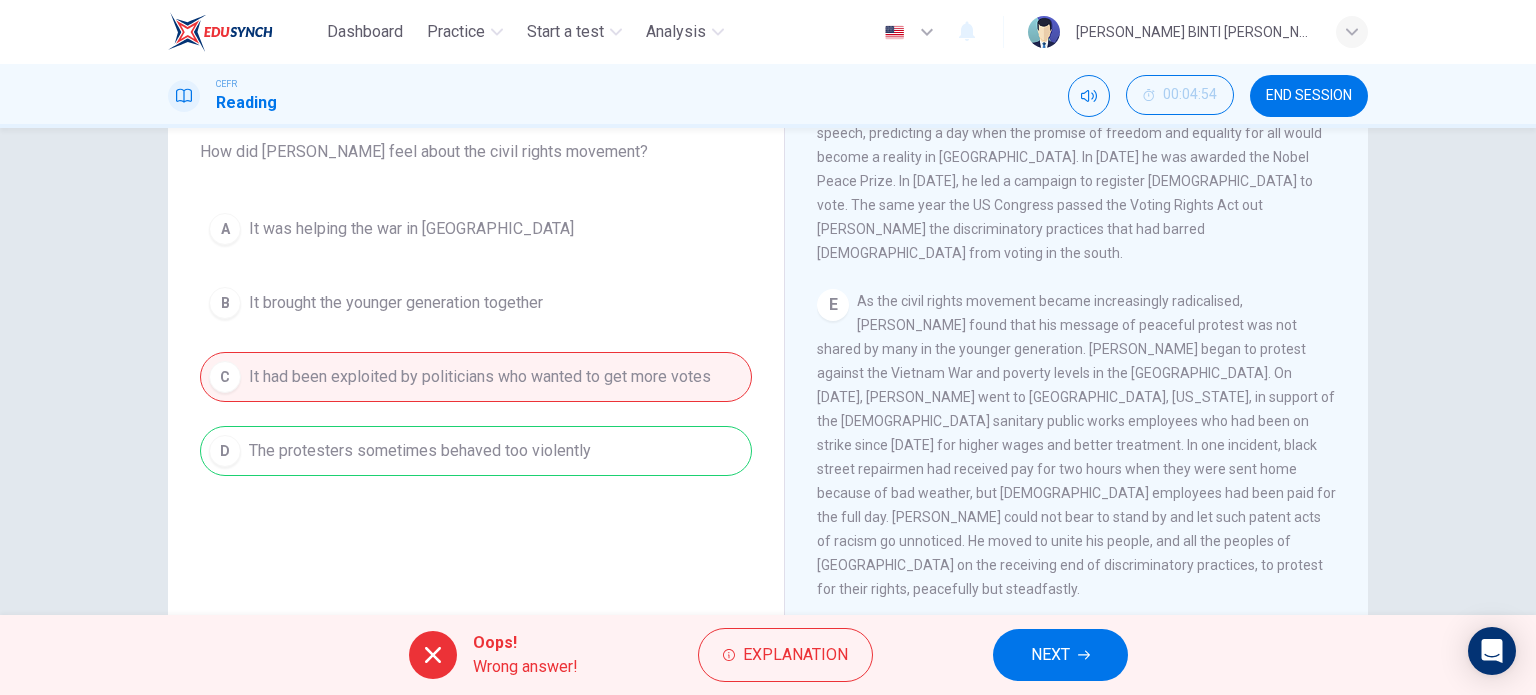 scroll, scrollTop: 288, scrollLeft: 0, axis: vertical 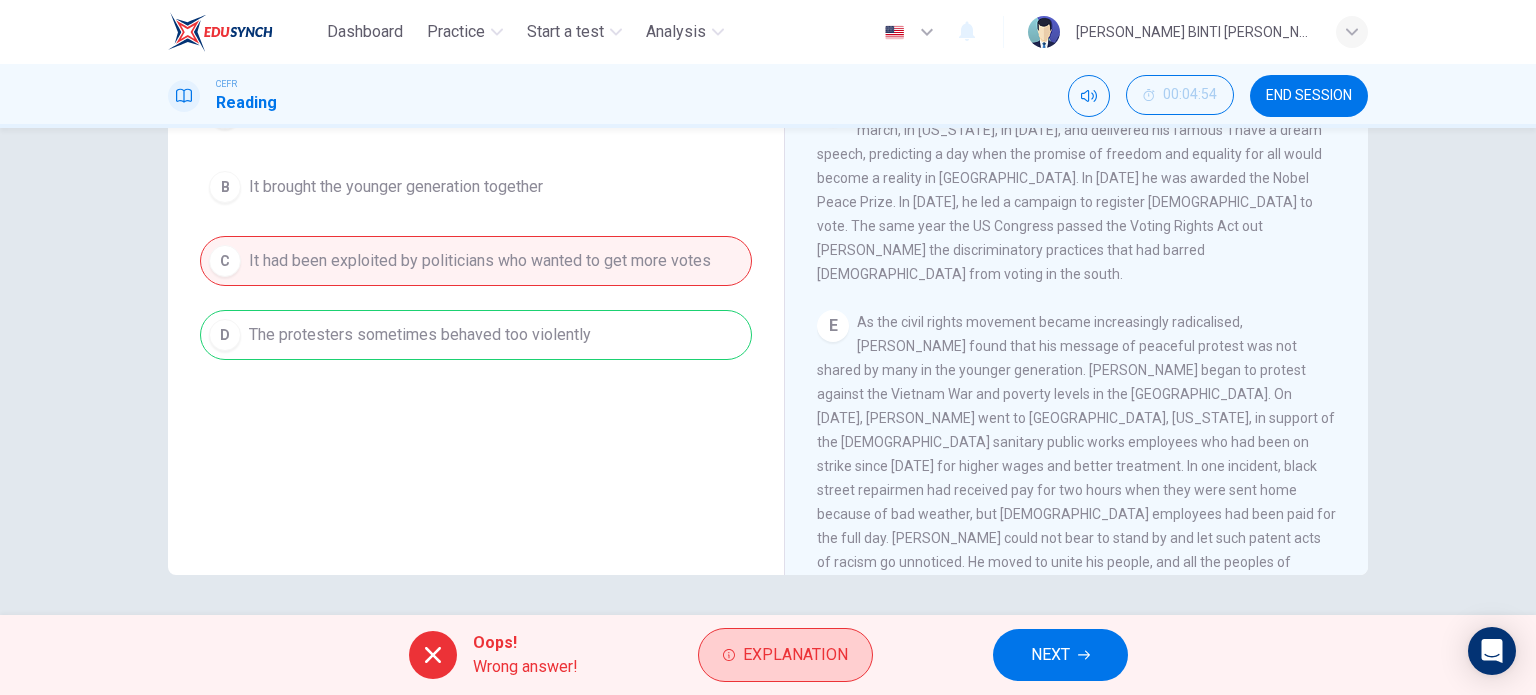 click on "Explanation" at bounding box center [795, 655] 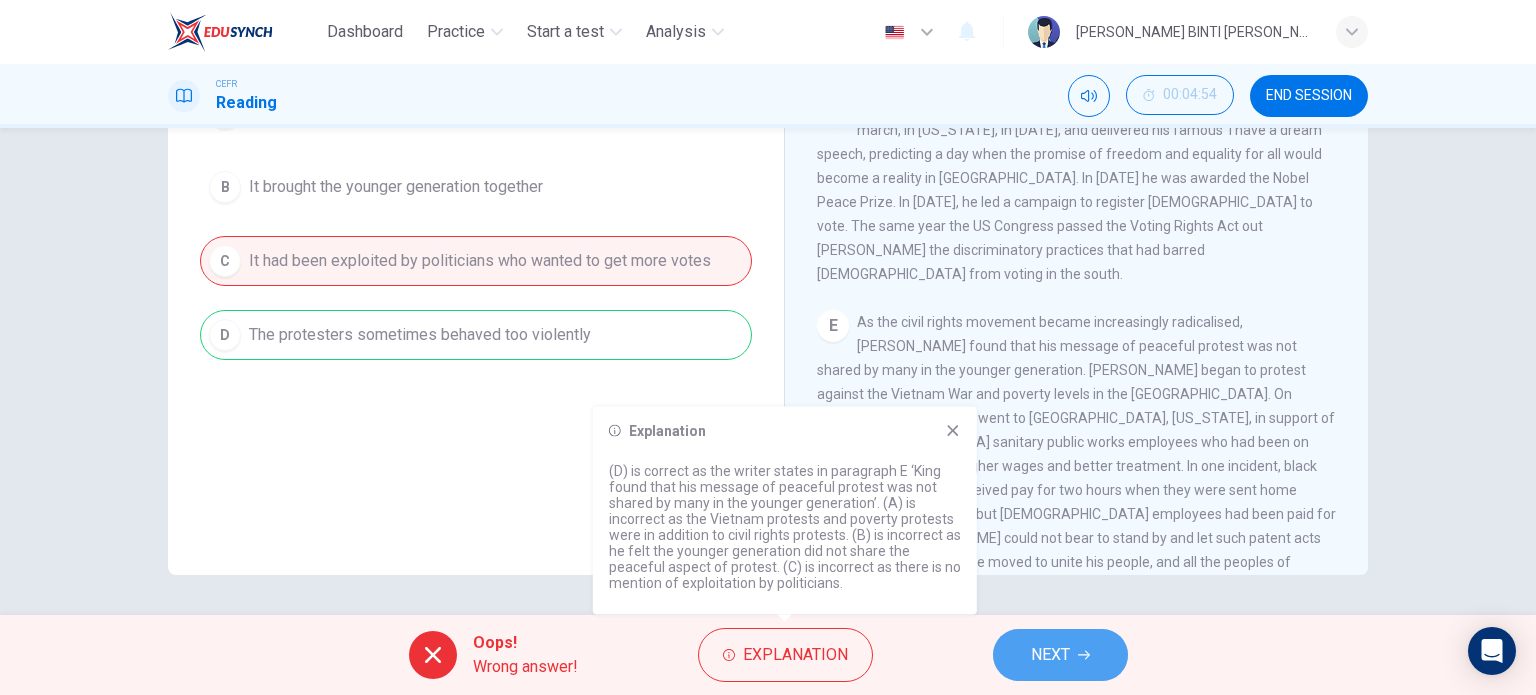 click on "NEXT" at bounding box center (1060, 655) 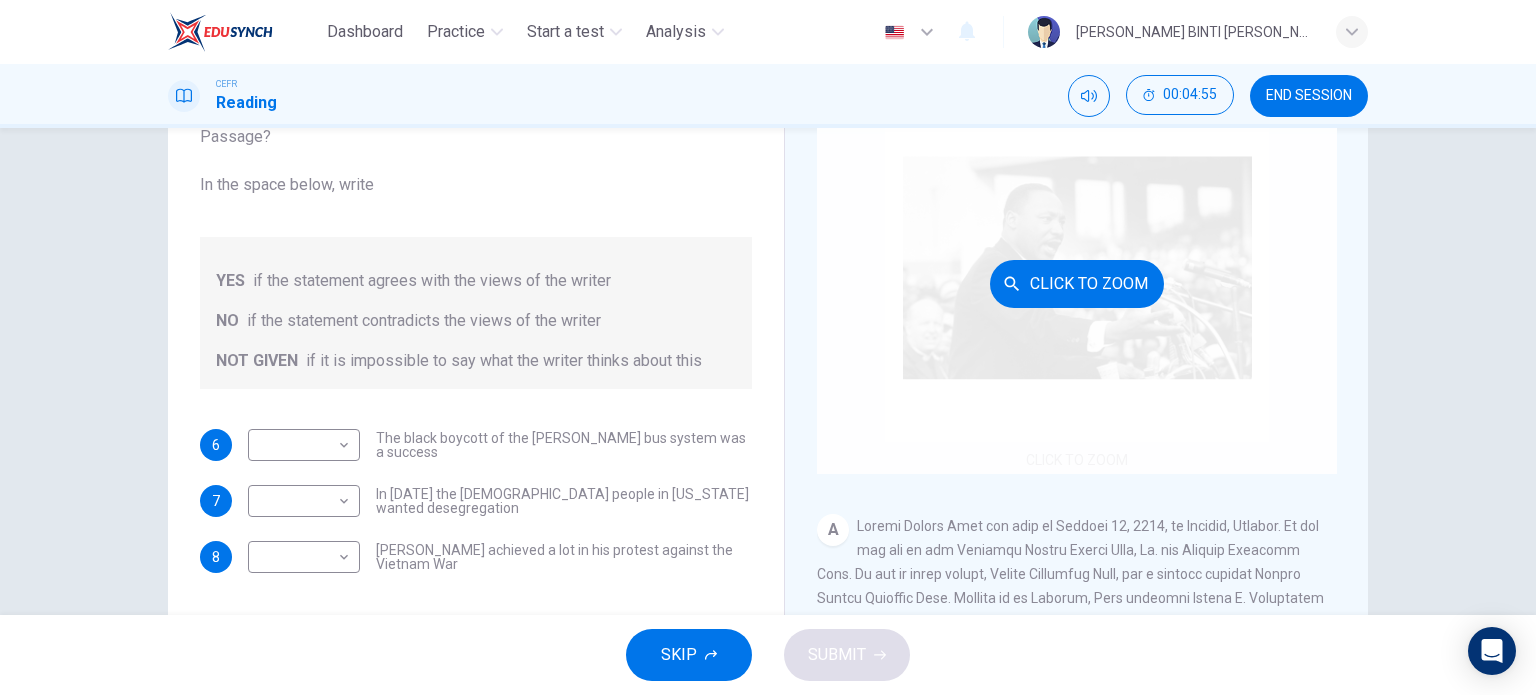 scroll, scrollTop: 162, scrollLeft: 0, axis: vertical 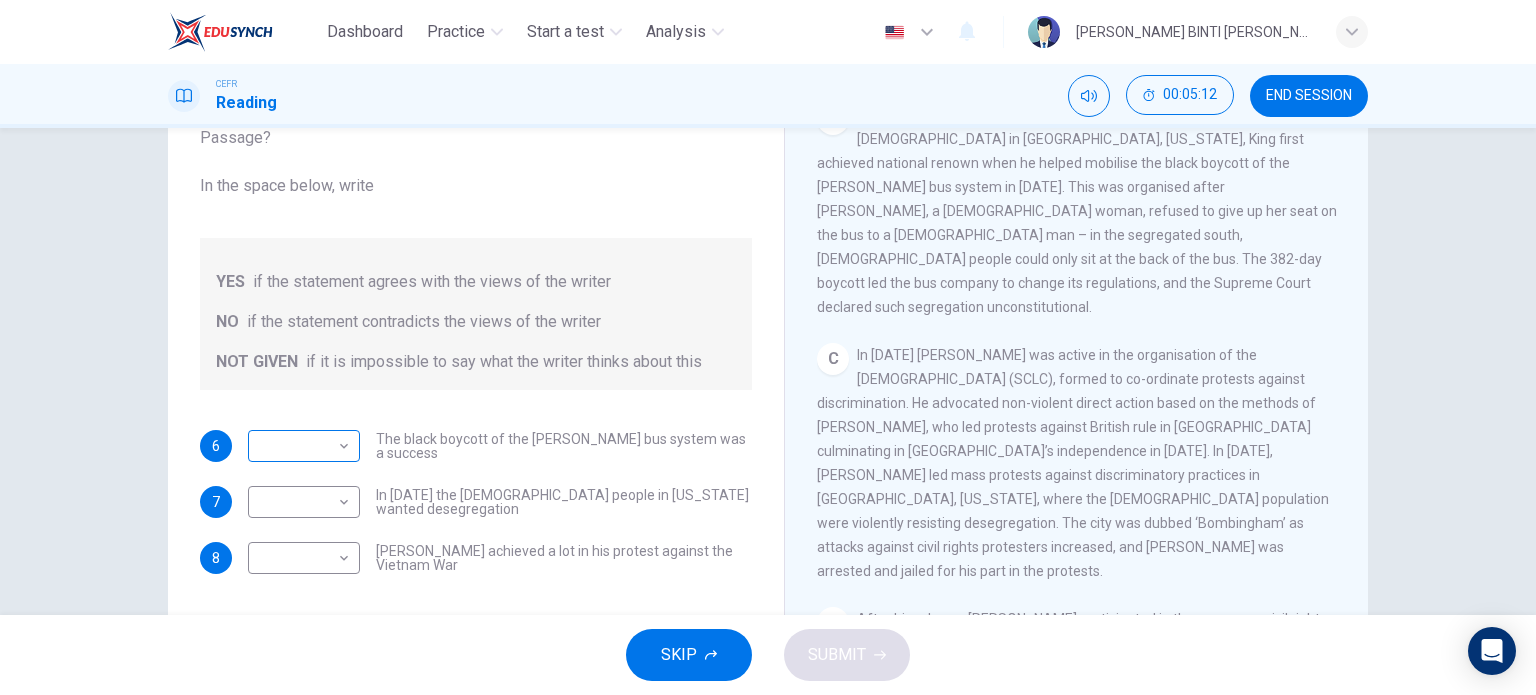 click on "Dashboard Practice Start a test Analysis English en ​ NUR ADILAH BINTI ABDUL AZIZ CEFR Reading 00:05:12 END SESSION Questions 6 - 8 Do the following statements agree with the information given in the Reading Passage? In the space below, write YES if the statement agrees with the views of the writer NO if the statement contradicts the views of the writer NOT GIVEN if it is impossible to say what the writer thinks about this 6 ​ ​ The black boycott of the Montgomery bus system was a success 7 ​ ​ In 1963 the white people in Alabama wanted desegregation 8 ​ ​ Martin Luther King achieved a lot in his protest against the Vietnam War Martin Luther King CLICK TO ZOOM Click to Zoom A B C D E F SKIP SUBMIT EduSynch - Online Language Proficiency Testing
Dashboard Practice Start a test Analysis Notifications © Copyright  2025" at bounding box center [768, 347] 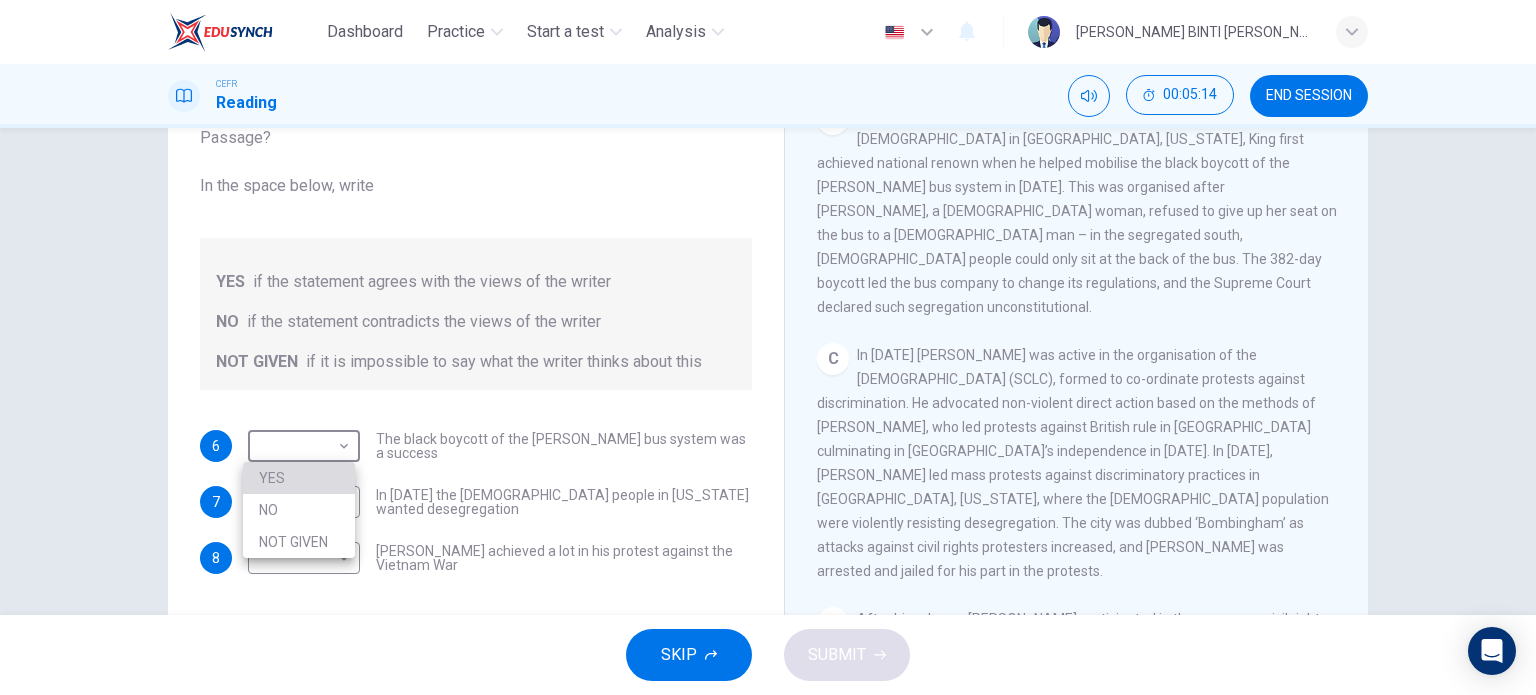 click on "YES" at bounding box center [299, 478] 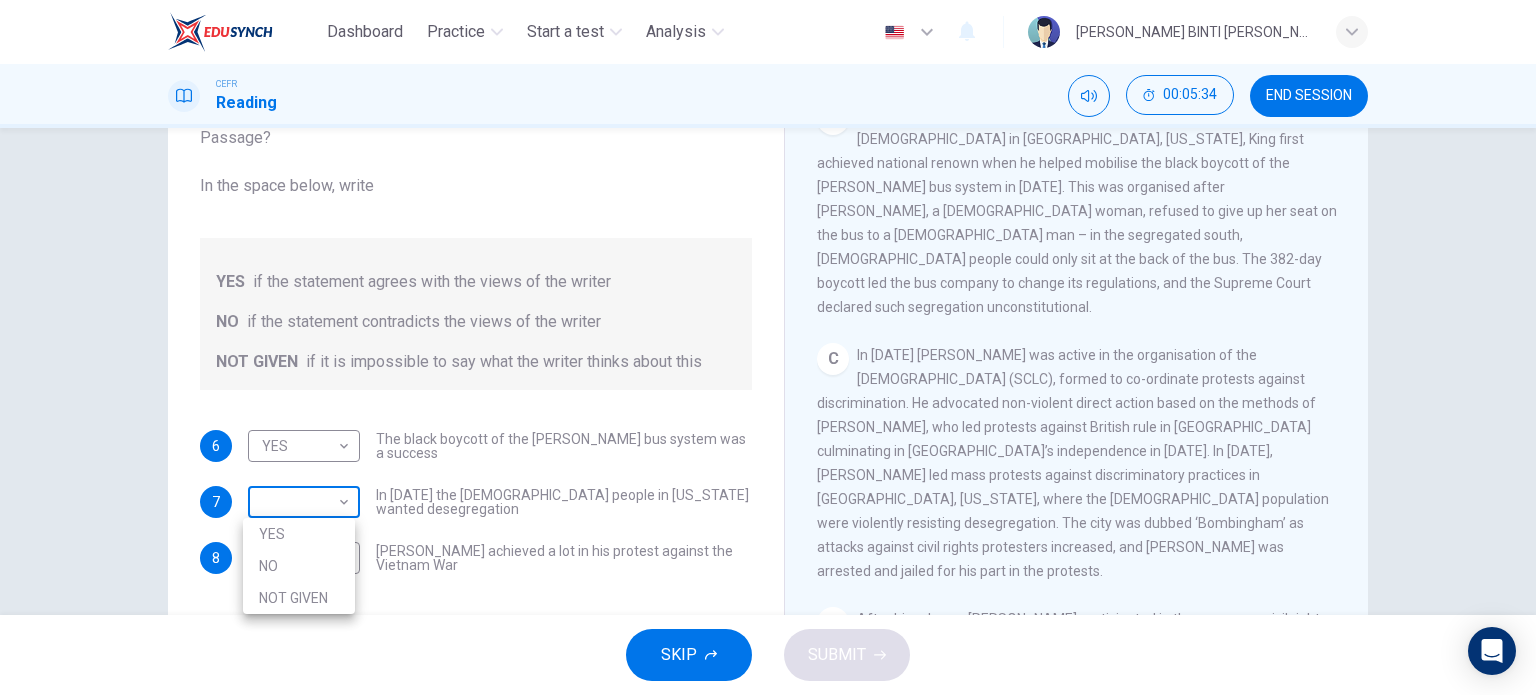 click on "Dashboard Practice Start a test Analysis English en ​ NUR ADILAH BINTI ABDUL AZIZ CEFR Reading 00:05:34 END SESSION Questions 6 - 8 Do the following statements agree with the information given in the Reading Passage? In the space below, write YES if the statement agrees with the views of the writer NO if the statement contradicts the views of the writer NOT GIVEN if it is impossible to say what the writer thinks about this 6 YES YES ​ The black boycott of the Montgomery bus system was a success 7 ​ ​ In 1963 the white people in Alabama wanted desegregation 8 ​ ​ Martin Luther King achieved a lot in his protest against the Vietnam War Martin Luther King CLICK TO ZOOM Click to Zoom A B C D E F SKIP SUBMIT EduSynch - Online Language Proficiency Testing
Dashboard Practice Start a test Analysis Notifications © Copyright  2025 YES NO NOT GIVEN" at bounding box center (768, 347) 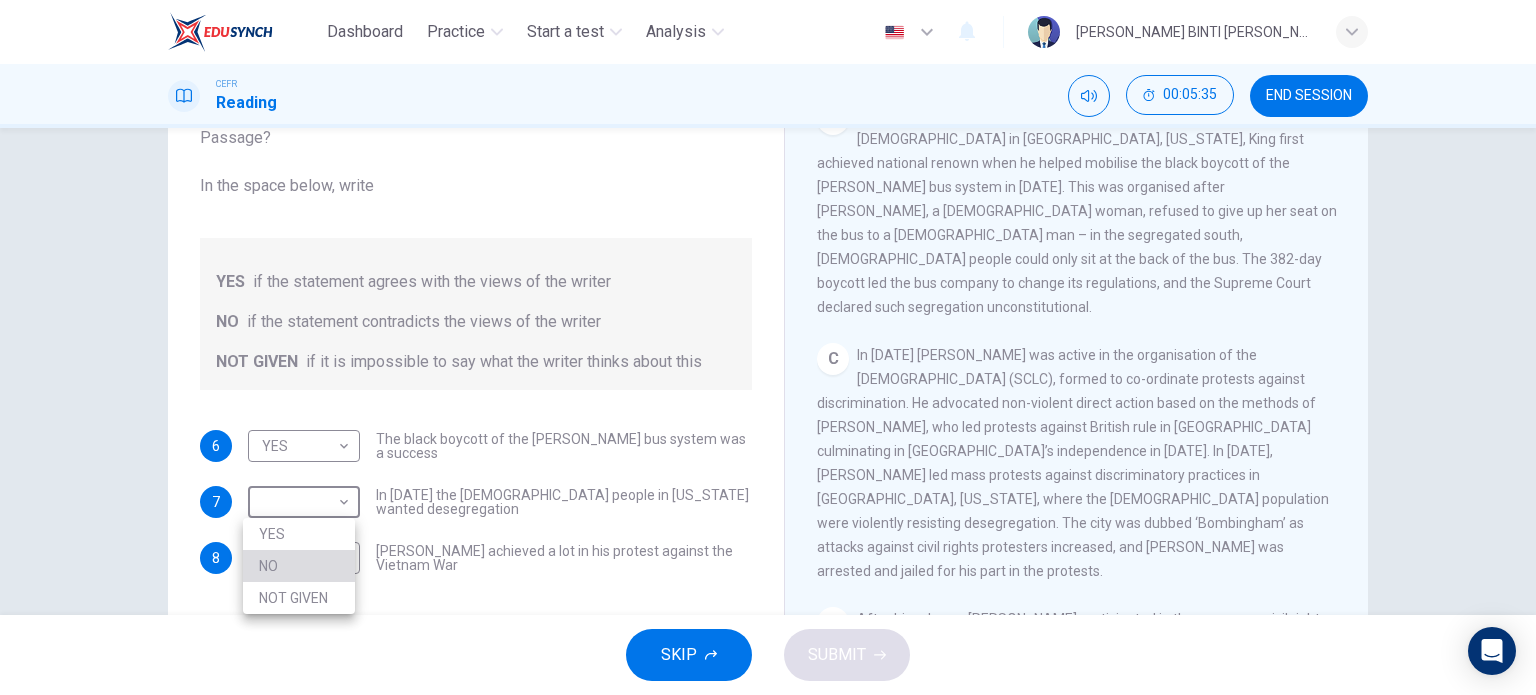 click on "NO" at bounding box center [299, 566] 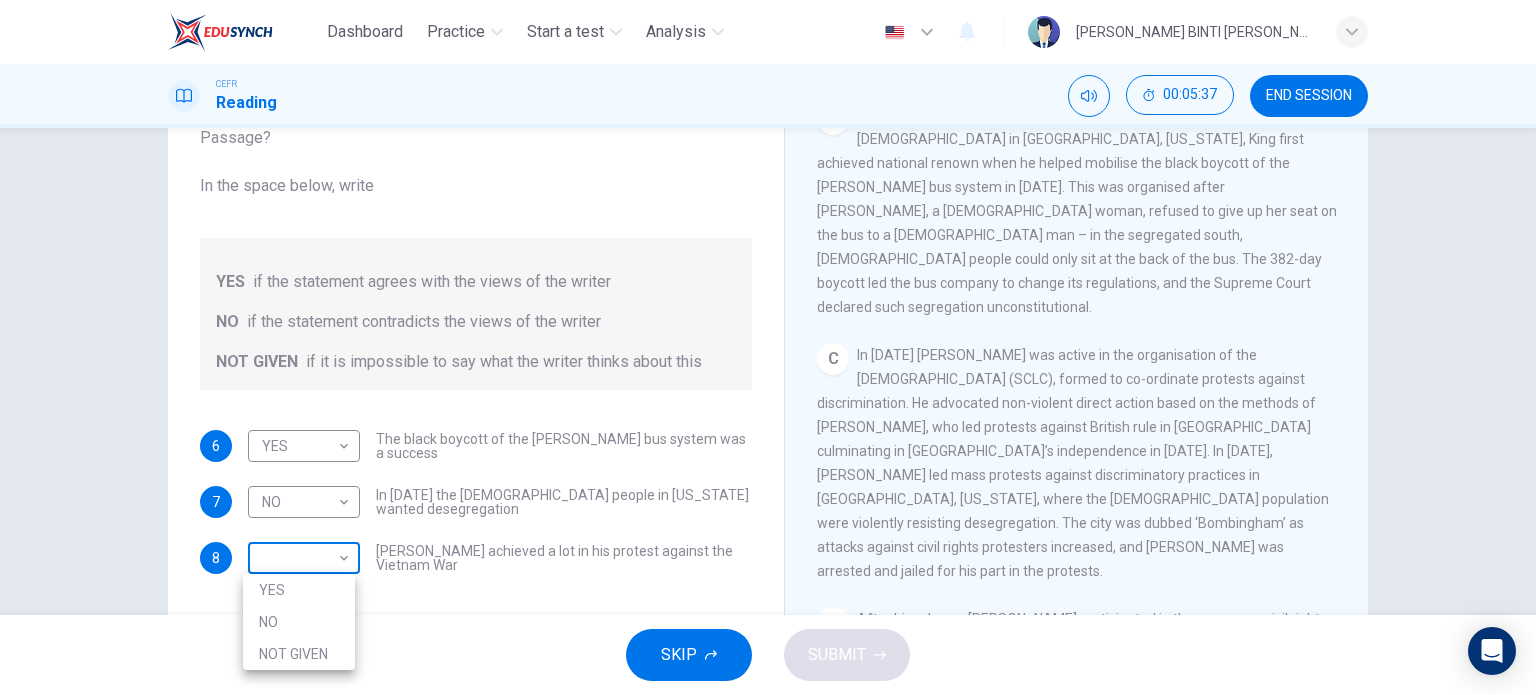 click on "Dashboard Practice Start a test Analysis English en ​ NUR ADILAH BINTI ABDUL AZIZ CEFR Reading 00:05:37 END SESSION Questions 6 - 8 Do the following statements agree with the information given in the Reading Passage? In the space below, write YES if the statement agrees with the views of the writer NO if the statement contradicts the views of the writer NOT GIVEN if it is impossible to say what the writer thinks about this 6 YES YES ​ The black boycott of the Montgomery bus system was a success 7 NO NO ​ In 1963 the white people in Alabama wanted desegregation 8 ​ ​ Martin Luther King achieved a lot in his protest against the Vietnam War Martin Luther King CLICK TO ZOOM Click to Zoom A B C D E F SKIP SUBMIT EduSynch - Online Language Proficiency Testing
Dashboard Practice Start a test Analysis Notifications © Copyright  2025 YES NO NOT GIVEN" at bounding box center [768, 347] 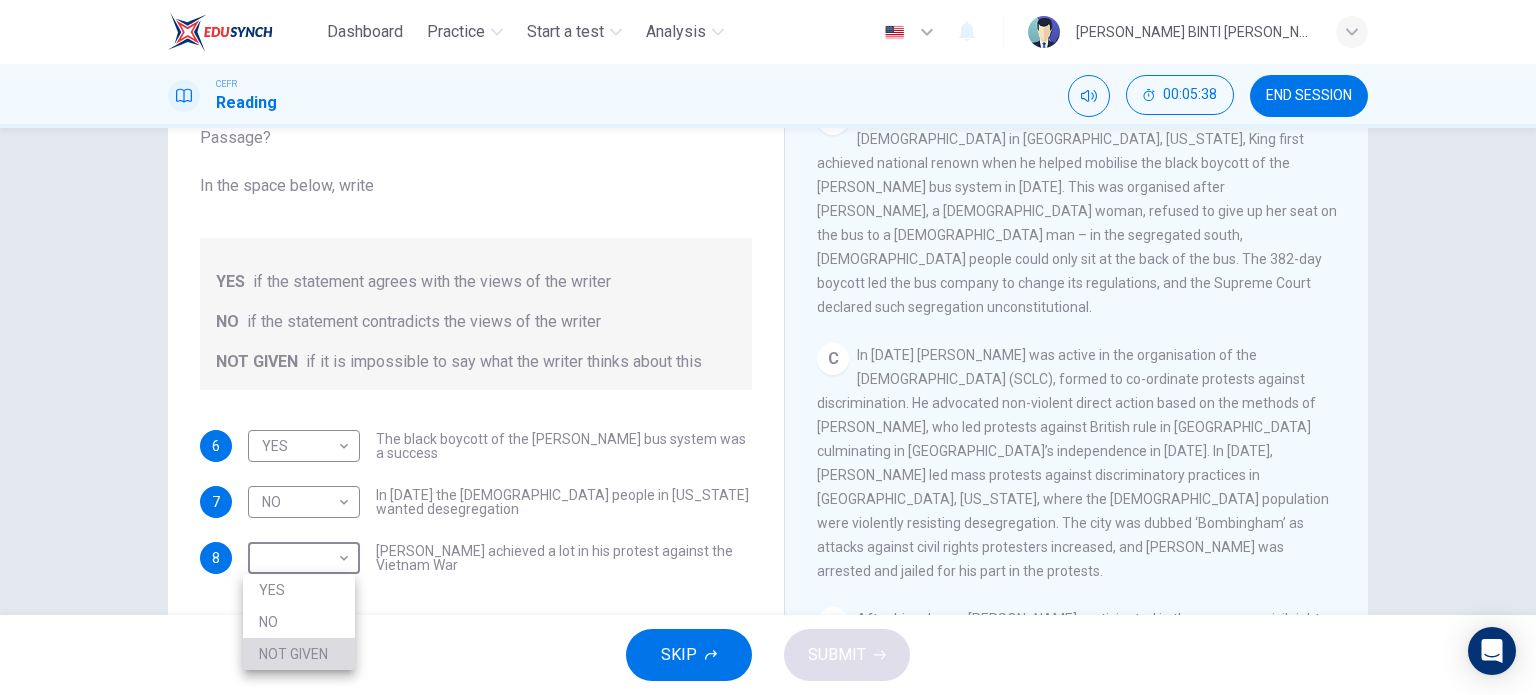 click on "NOT GIVEN" at bounding box center [299, 654] 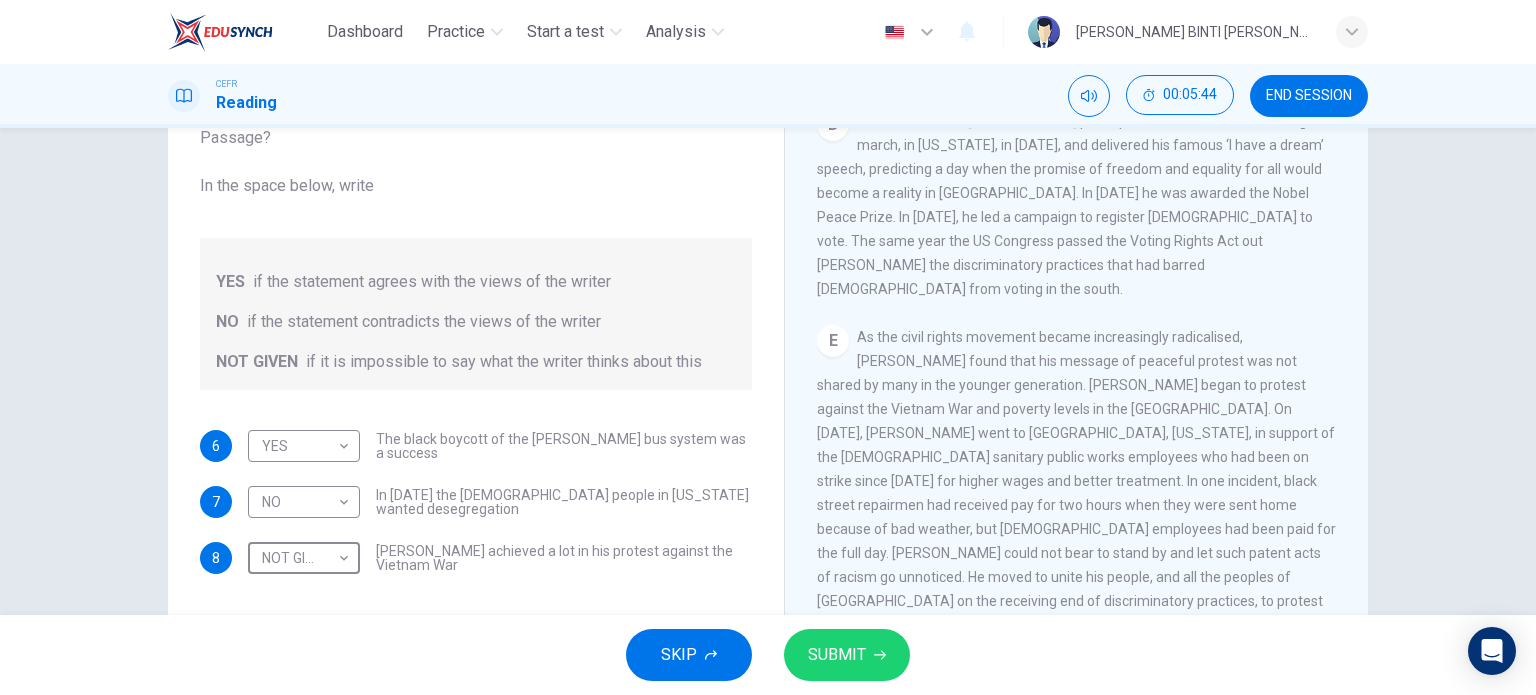 scroll, scrollTop: 1247, scrollLeft: 0, axis: vertical 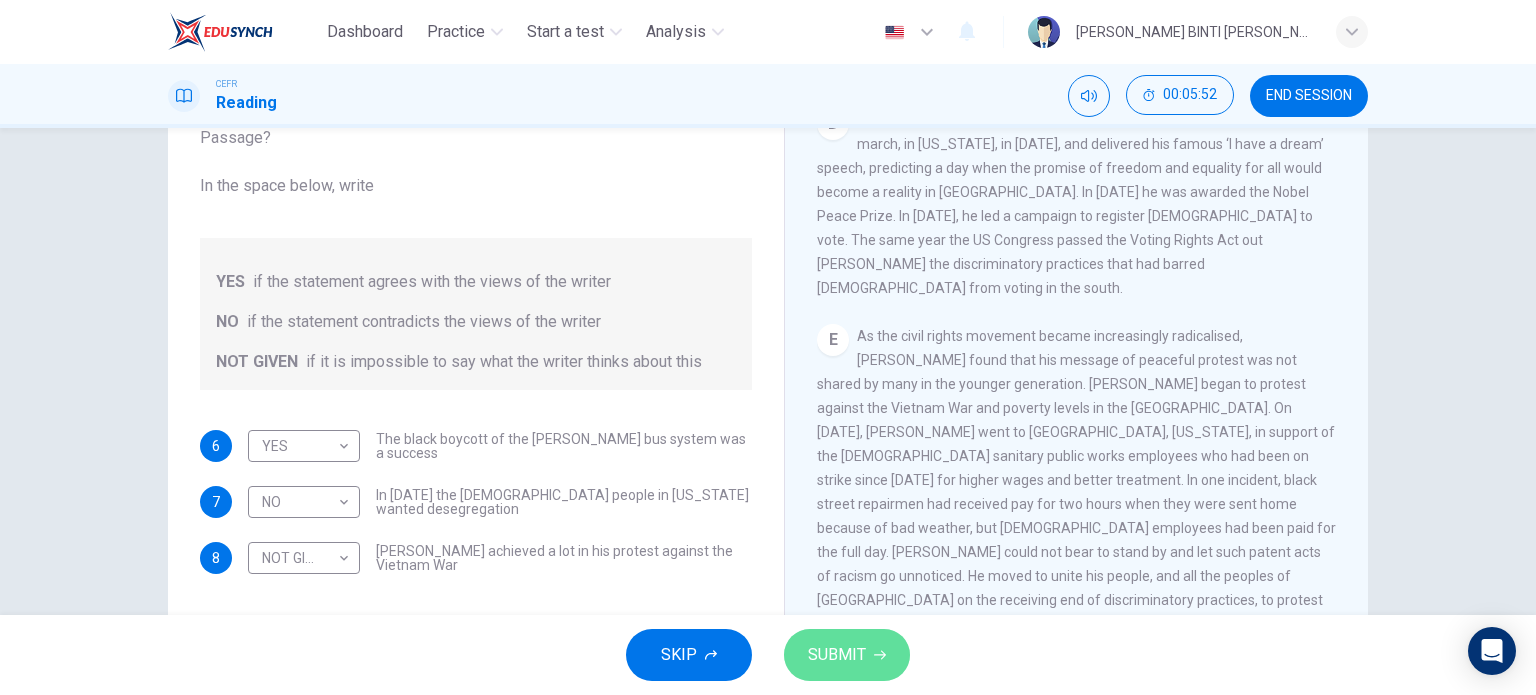 click on "SUBMIT" at bounding box center [837, 655] 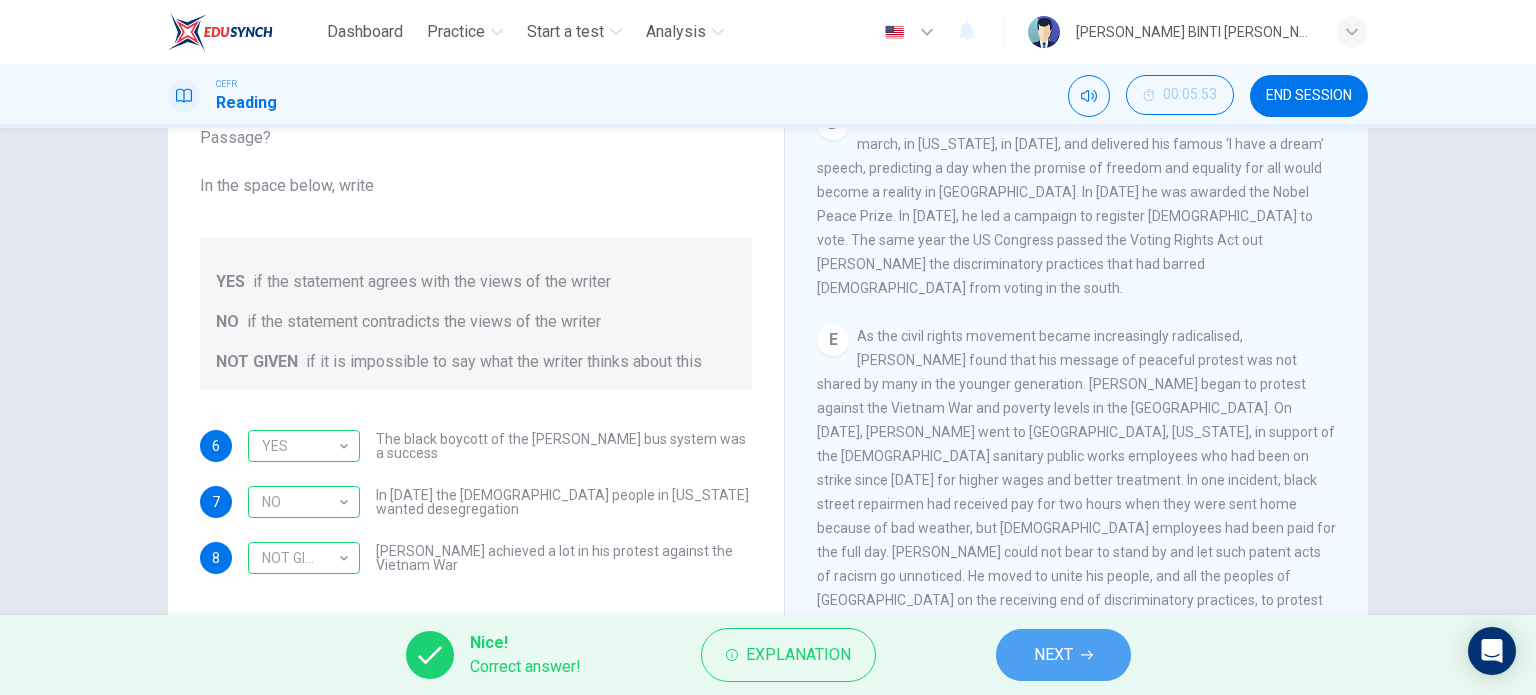 click on "NEXT" at bounding box center [1063, 655] 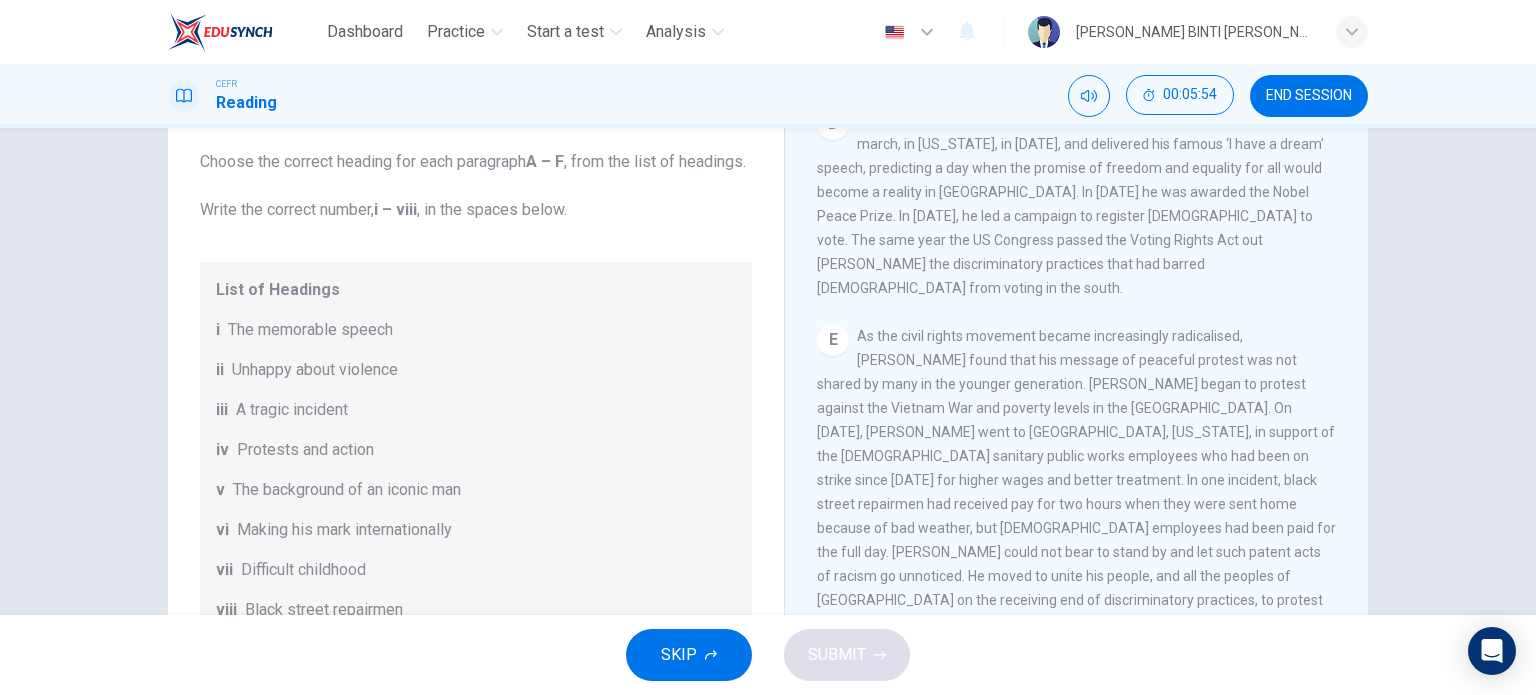 scroll, scrollTop: 62, scrollLeft: 0, axis: vertical 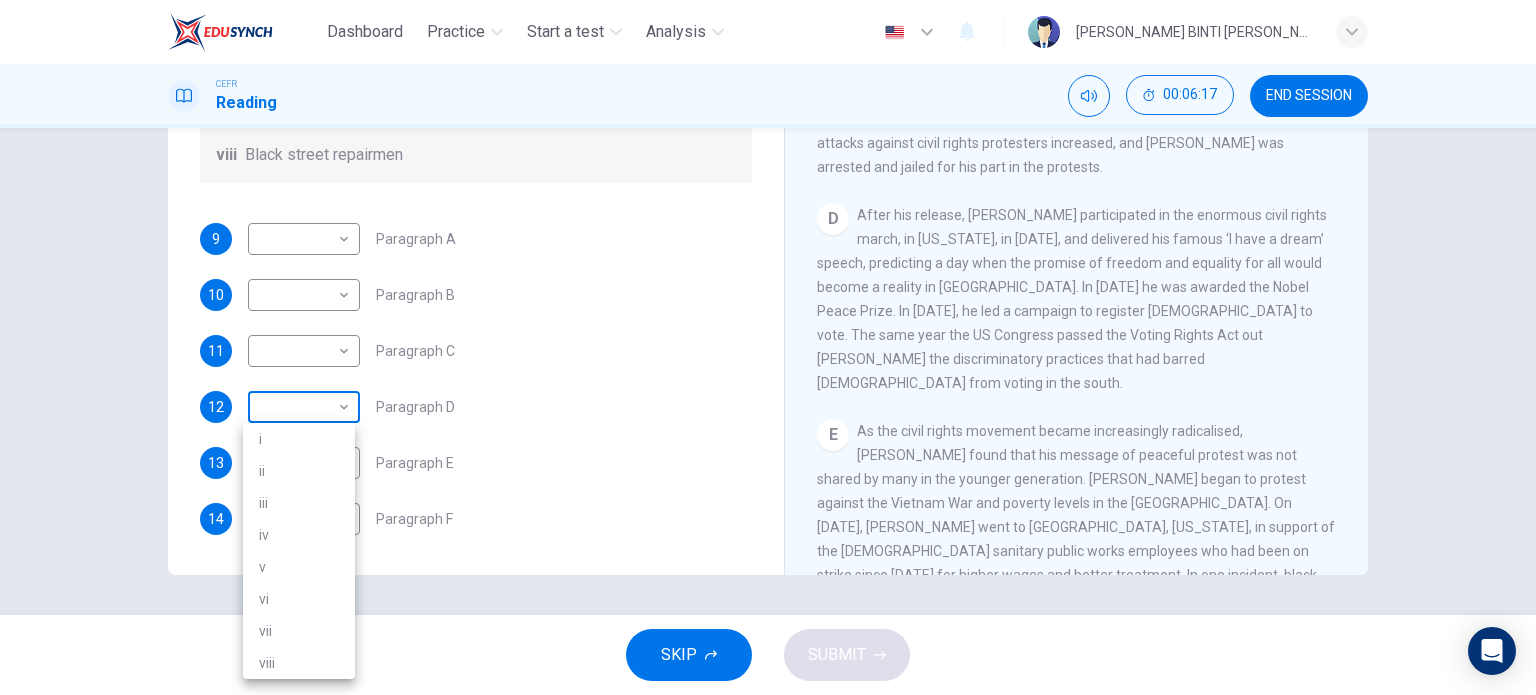 click on "Dashboard Practice Start a test Analysis English en ​ NUR ADILAH BINTI ABDUL AZIZ CEFR Reading 00:06:17 END SESSION Questions 9 - 14 The Reading Passage has 6 paragraphs.
Choose the correct heading for each paragraph  A – F , from the list of headings.
Write the correct number,  i – viii , in the spaces below. List of Headings i The memorable speech ii Unhappy about violence iii A tragic incident iv Protests and action v The background of an iconic man vi Making his mark internationally vii Difficult childhood viii Black street repairmen 9 ​ ​ Paragraph A 10 ​ ​ Paragraph B 11 ​ ​ Paragraph C 12 ​ ​ Paragraph D 13 ​ ​ Paragraph E 14 ​ ​ Paragraph F Martin Luther King CLICK TO ZOOM Click to Zoom A B C D E F SKIP SUBMIT EduSynch - Online Language Proficiency Testing
Dashboard Practice Start a test Analysis Notifications © Copyright  2025 i ii iii iv v vi vii viii" at bounding box center (768, 347) 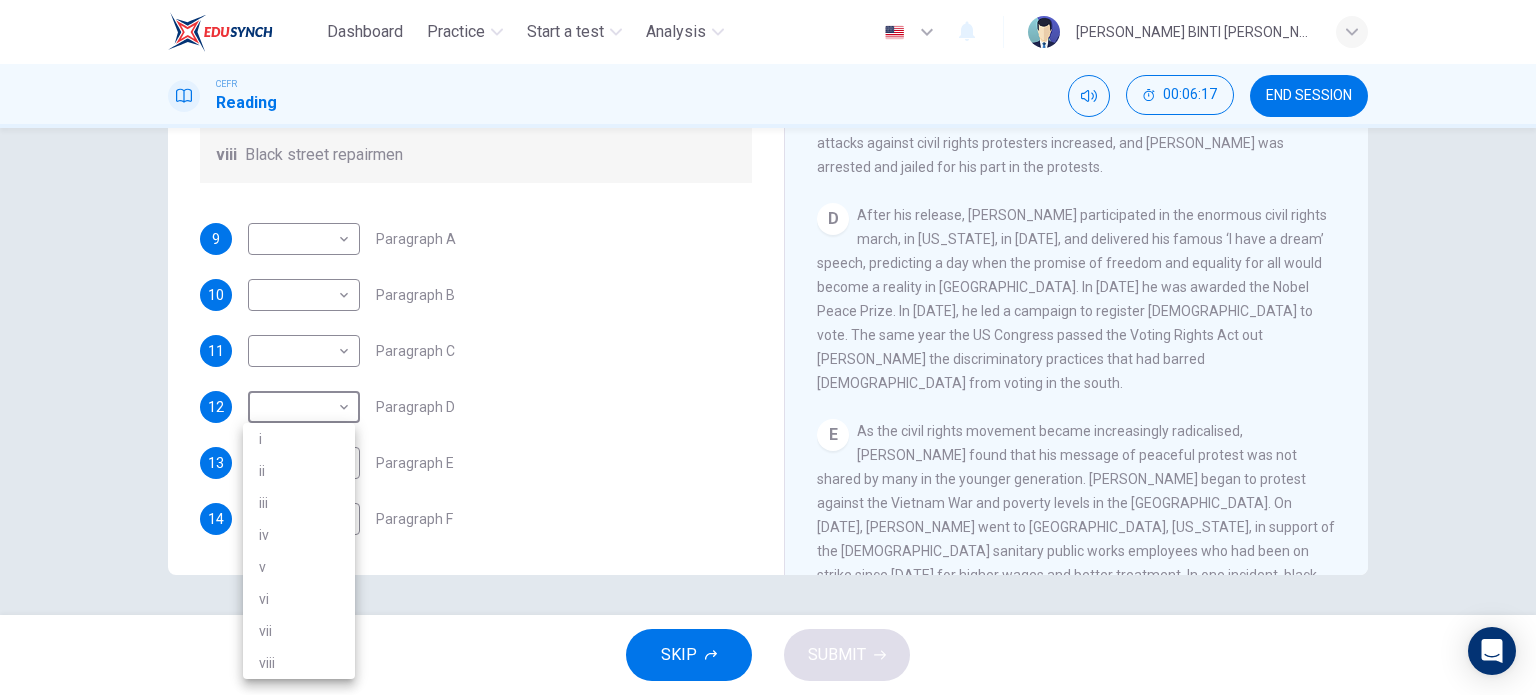 drag, startPoint x: 339, startPoint y: 408, endPoint x: 556, endPoint y: 343, distance: 226.52594 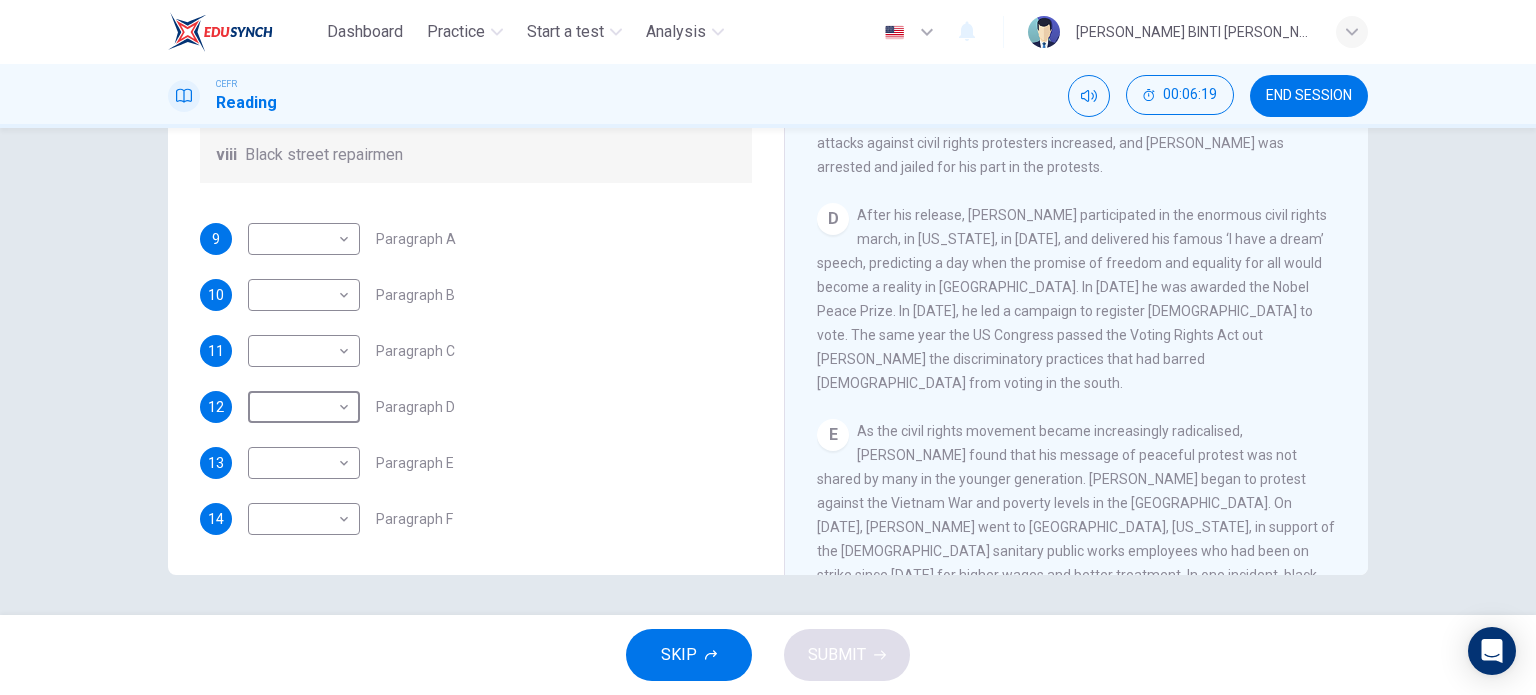 scroll, scrollTop: 352, scrollLeft: 0, axis: vertical 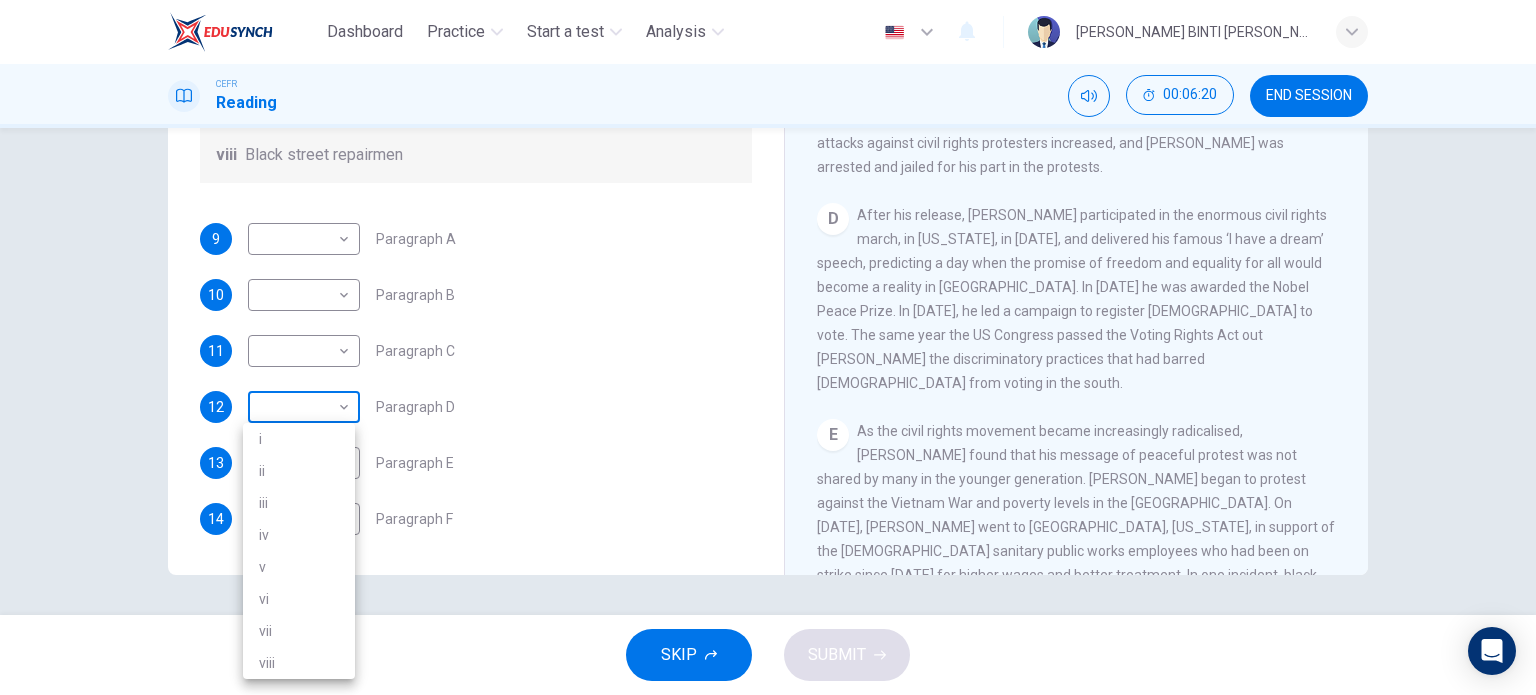 click on "Dashboard Practice Start a test Analysis English en ​ NUR ADILAH BINTI ABDUL AZIZ CEFR Reading 00:06:20 END SESSION Questions 9 - 14 The Reading Passage has 6 paragraphs.
Choose the correct heading for each paragraph  A – F , from the list of headings.
Write the correct number,  i – viii , in the spaces below. List of Headings i The memorable speech ii Unhappy about violence iii A tragic incident iv Protests and action v The background of an iconic man vi Making his mark internationally vii Difficult childhood viii Black street repairmen 9 ​ ​ Paragraph A 10 ​ ​ Paragraph B 11 ​ ​ Paragraph C 12 ​ ​ Paragraph D 13 ​ ​ Paragraph E 14 ​ ​ Paragraph F Martin Luther King CLICK TO ZOOM Click to Zoom A B C D E F SKIP SUBMIT EduSynch - Online Language Proficiency Testing
Dashboard Practice Start a test Analysis Notifications © Copyright  2025 i ii iii iv v vi vii viii" at bounding box center [768, 347] 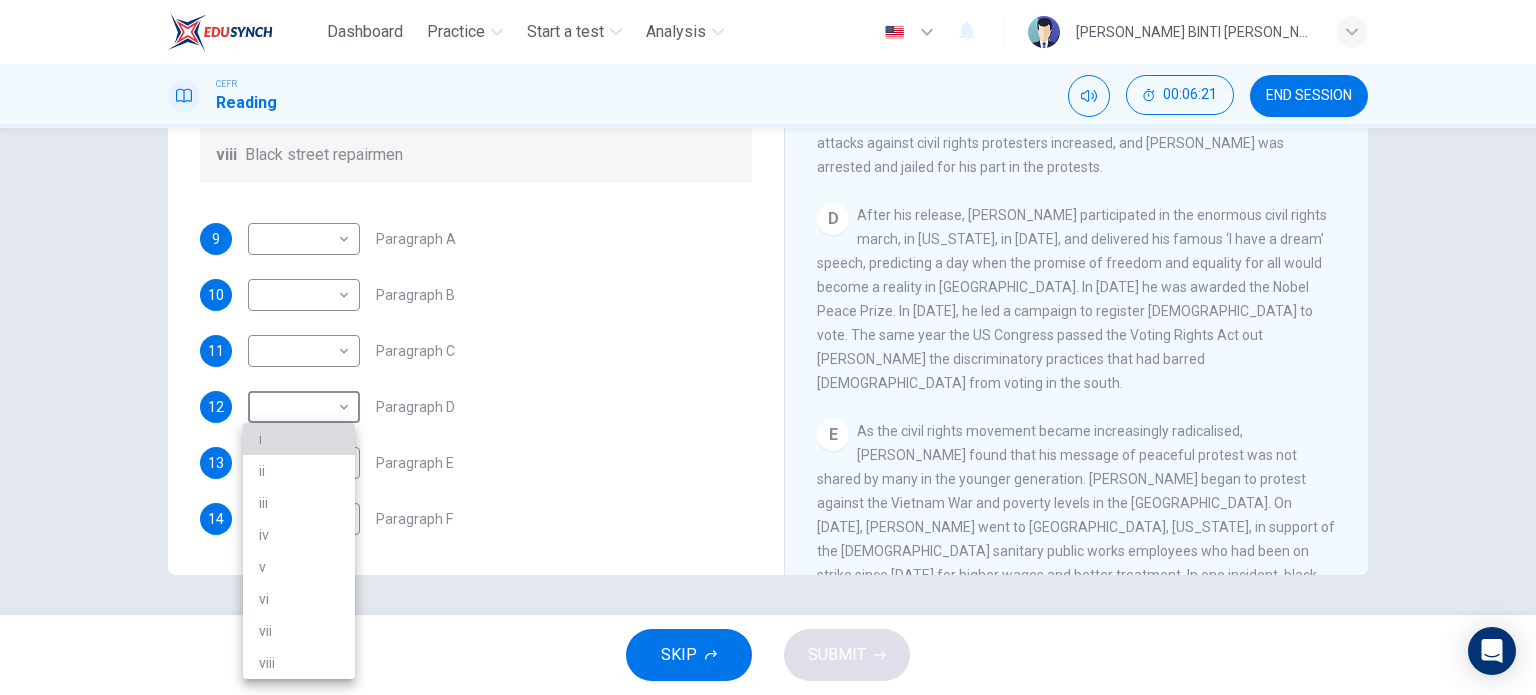 click on "i" at bounding box center (299, 439) 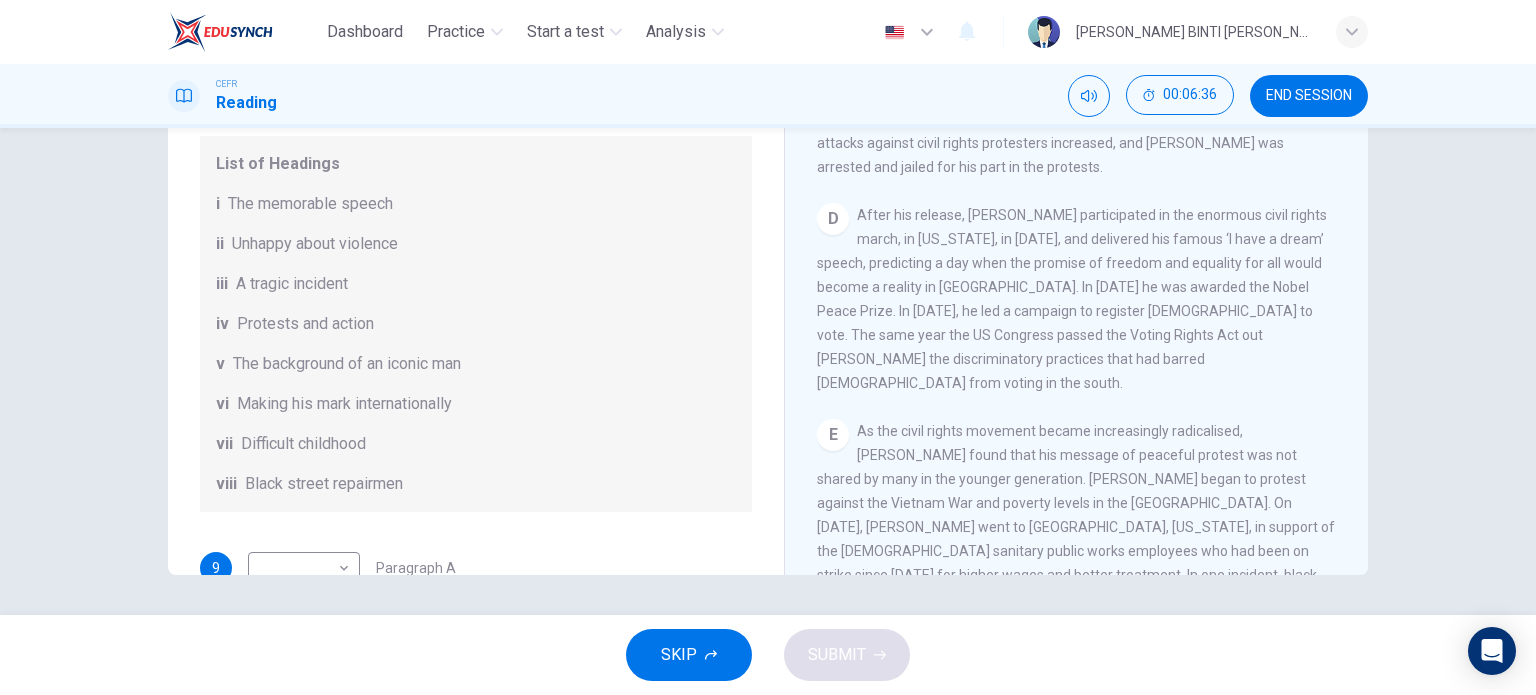 scroll, scrollTop: 352, scrollLeft: 0, axis: vertical 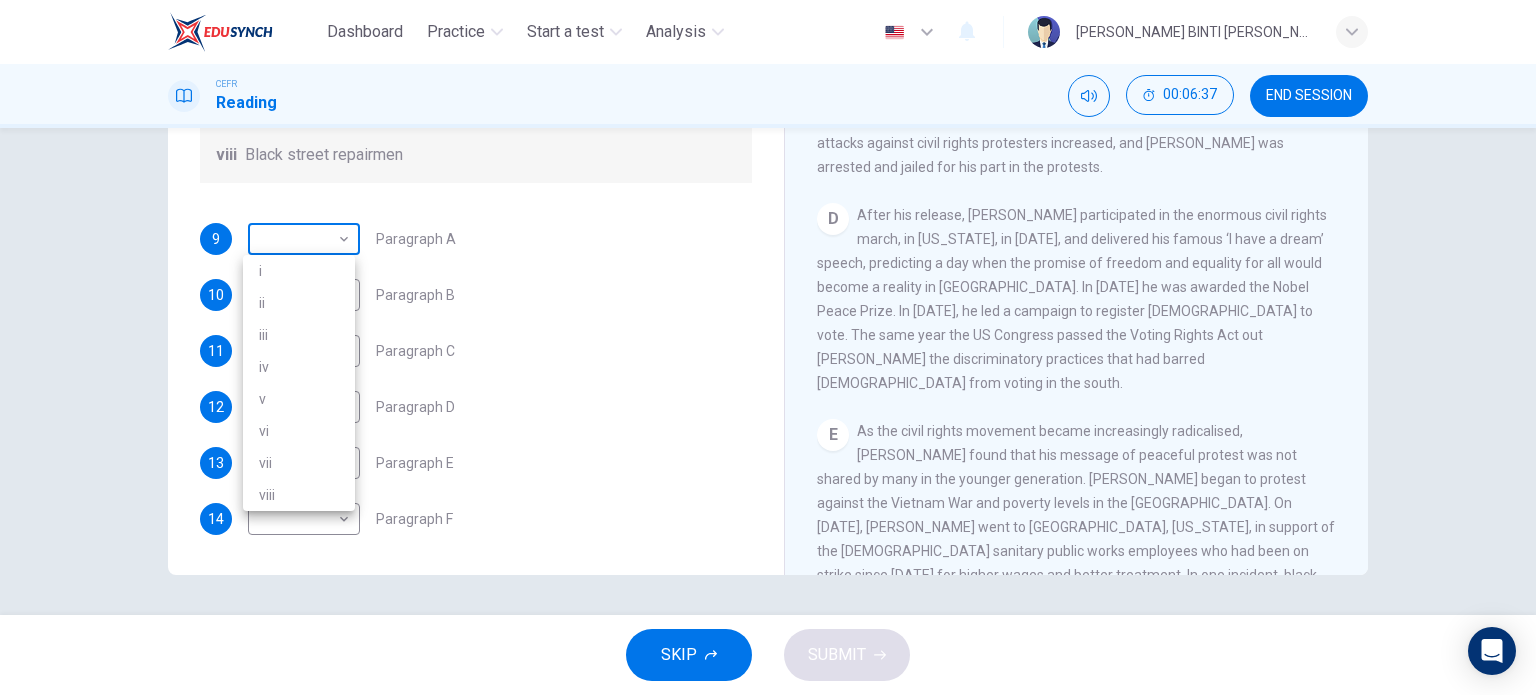 click on "Dashboard Practice Start a test Analysis English en ​ NUR ADILAH BINTI ABDUL AZIZ CEFR Reading 00:06:37 END SESSION Questions 9 - 14 The Reading Passage has 6 paragraphs.
Choose the correct heading for each paragraph  A – F , from the list of headings.
Write the correct number,  i – viii , in the spaces below. List of Headings i The memorable speech ii Unhappy about violence iii A tragic incident iv Protests and action v The background of an iconic man vi Making his mark internationally vii Difficult childhood viii Black street repairmen 9 ​ ​ Paragraph A 10 ​ ​ Paragraph B 11 ​ ​ Paragraph C 12 i i ​ Paragraph D 13 ​ ​ Paragraph E 14 ​ ​ Paragraph F Martin Luther King CLICK TO ZOOM Click to Zoom A B C D E F SKIP SUBMIT EduSynch - Online Language Proficiency Testing
Dashboard Practice Start a test Analysis Notifications © Copyright  2025 i ii iii iv v vi vii viii" at bounding box center (768, 347) 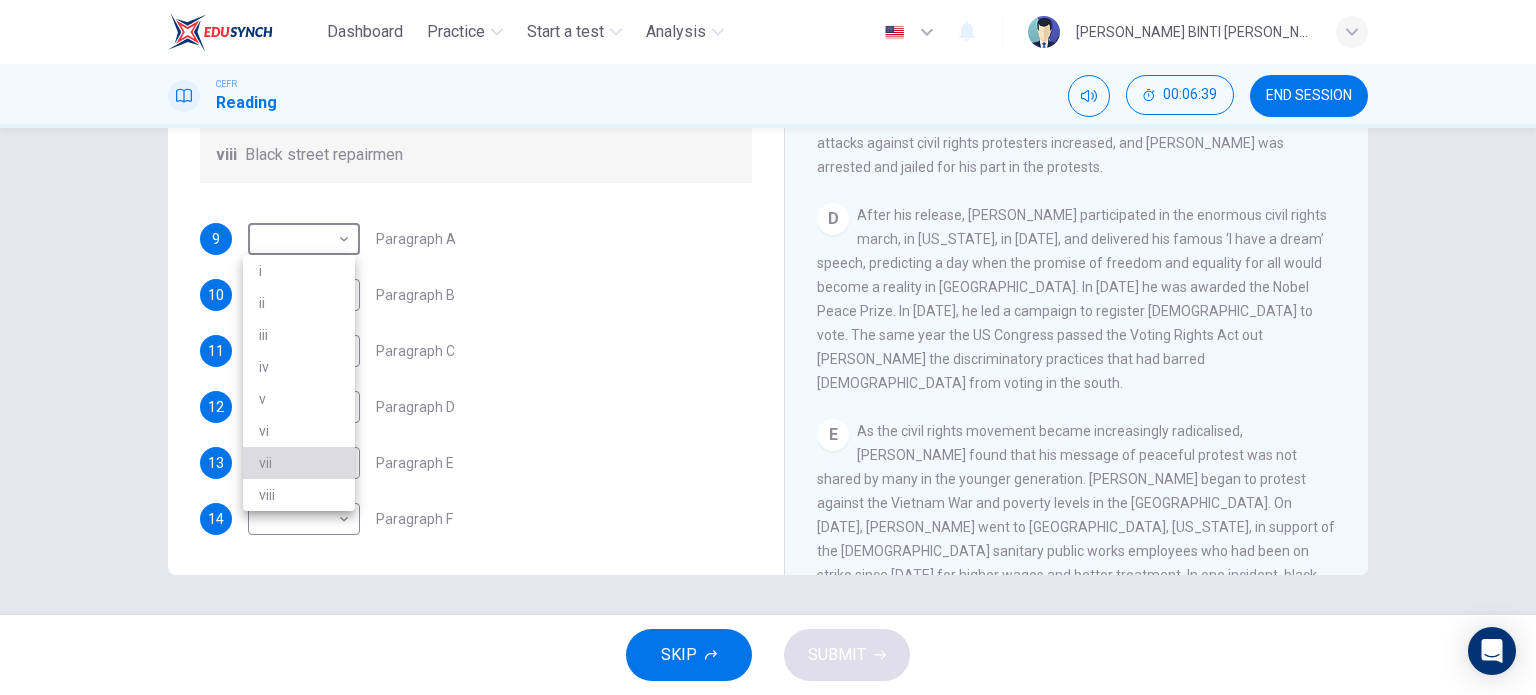 click on "vii" at bounding box center [299, 463] 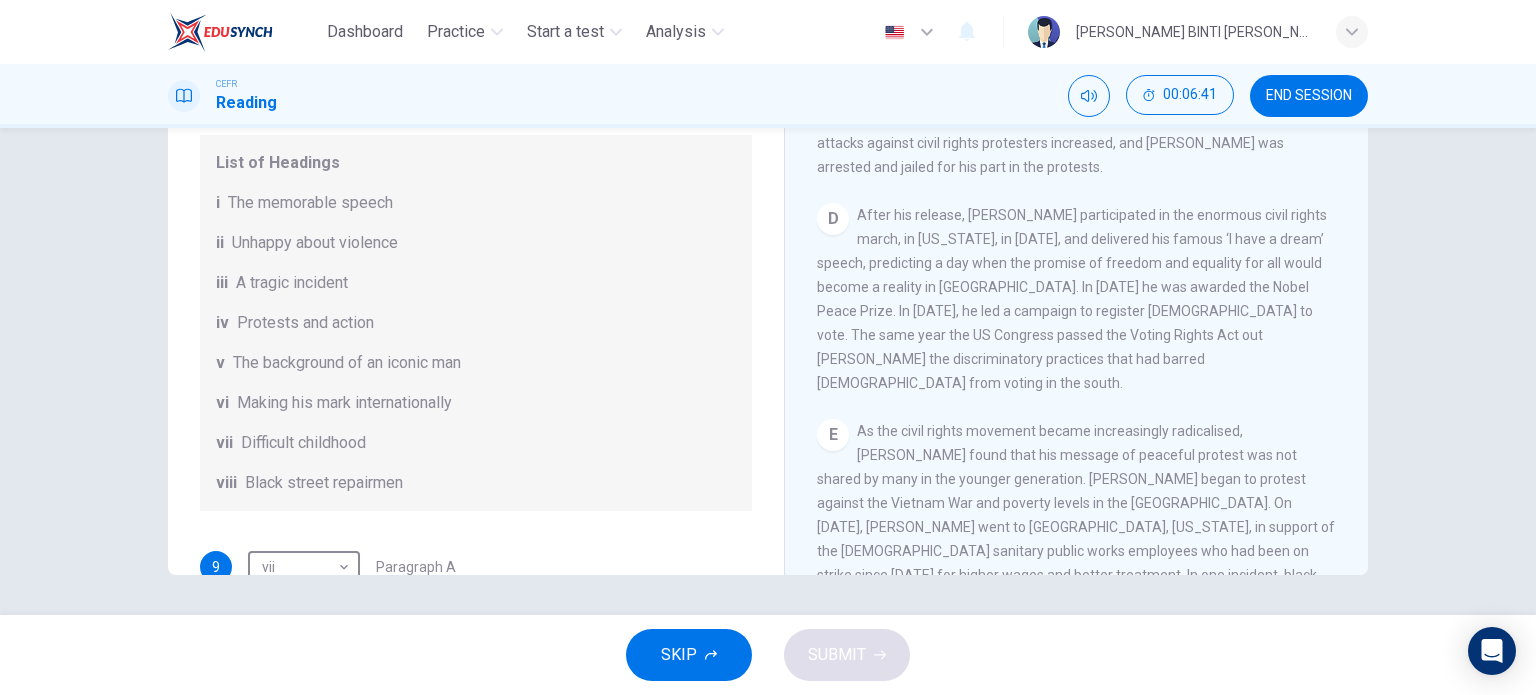 scroll, scrollTop: 0, scrollLeft: 0, axis: both 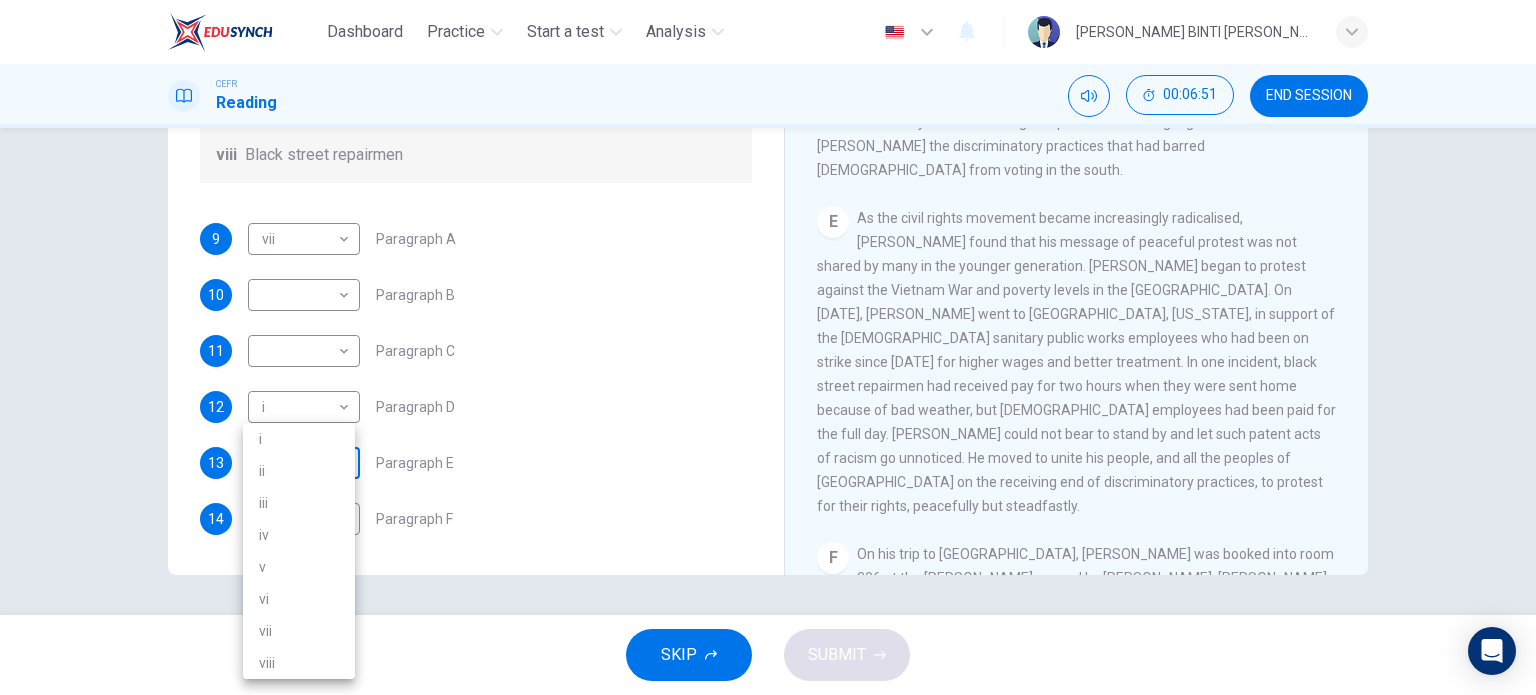 click on "Dashboard Practice Start a test Analysis English en ​ NUR ADILAH BINTI ABDUL AZIZ CEFR Reading 00:06:51 END SESSION Questions 9 - 14 The Reading Passage has 6 paragraphs.
Choose the correct heading for each paragraph  A – F , from the list of headings.
Write the correct number,  i – viii , in the spaces below. List of Headings i The memorable speech ii Unhappy about violence iii A tragic incident iv Protests and action v The background of an iconic man vi Making his mark internationally vii Difficult childhood viii Black street repairmen 9 vii vii ​ Paragraph A 10 ​ ​ Paragraph B 11 ​ ​ Paragraph C 12 i i ​ Paragraph D 13 ​ ​ Paragraph E 14 ​ ​ Paragraph F Martin Luther King CLICK TO ZOOM Click to Zoom A B C D E F SKIP SUBMIT EduSynch - Online Language Proficiency Testing
Dashboard Practice Start a test Analysis Notifications © Copyright  2025 i ii iii iv v vi vii viii" at bounding box center (768, 347) 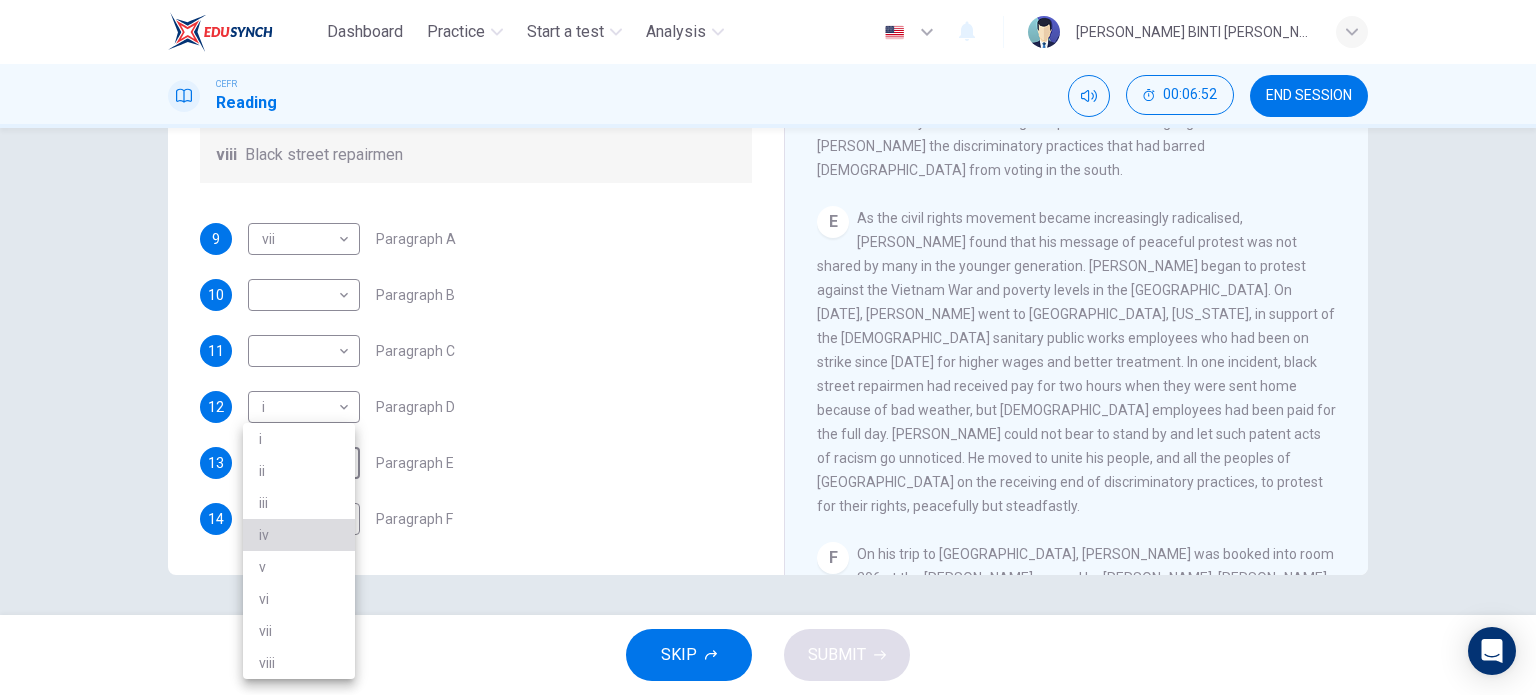 click on "iv" at bounding box center (299, 535) 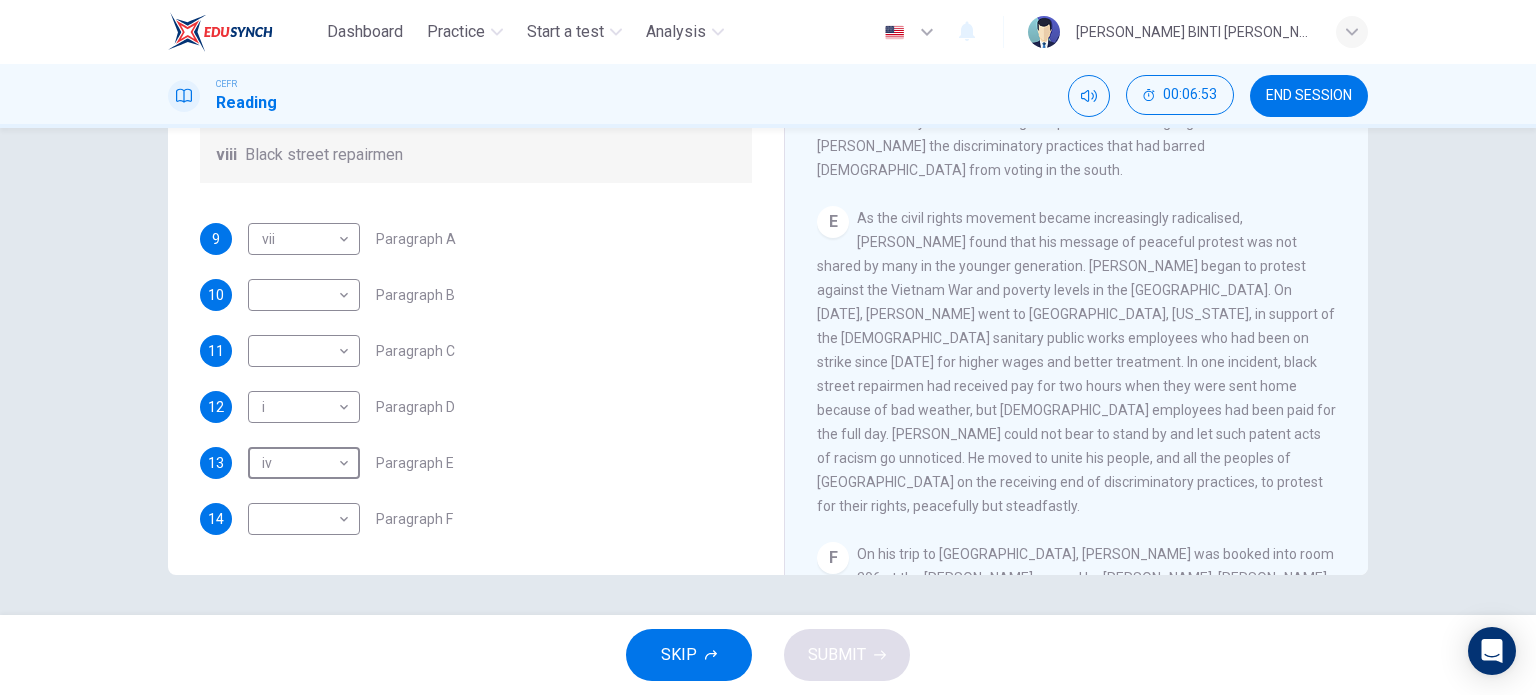 scroll, scrollTop: 64, scrollLeft: 0, axis: vertical 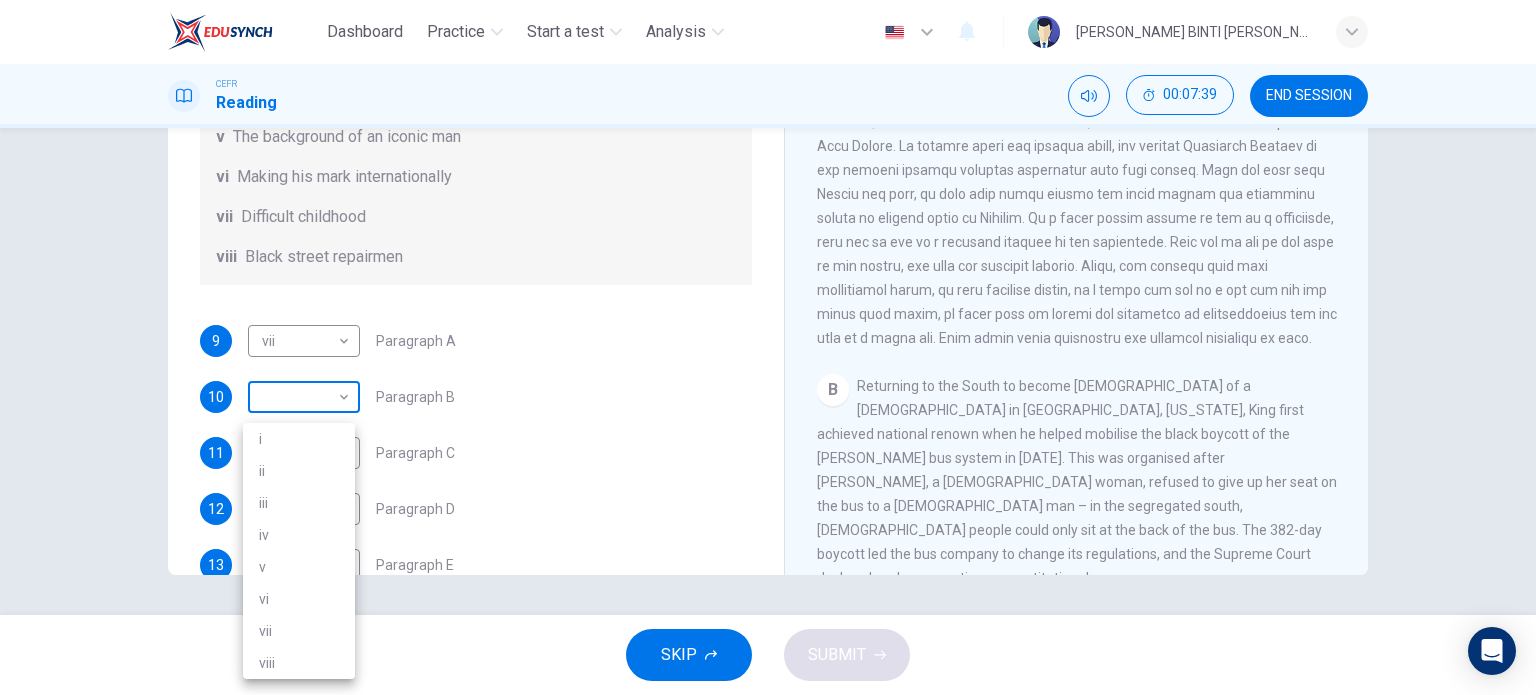 click on "Dashboard Practice Start a test Analysis English en ​ NUR ADILAH BINTI ABDUL AZIZ CEFR Reading 00:07:39 END SESSION Questions 9 - 14 The Reading Passage has 6 paragraphs.
Choose the correct heading for each paragraph  A – F , from the list of headings.
Write the correct number,  i – viii , in the spaces below. List of Headings i The memorable speech ii Unhappy about violence iii A tragic incident iv Protests and action v The background of an iconic man vi Making his mark internationally vii Difficult childhood viii Black street repairmen 9 vii vii ​ Paragraph A 10 ​ ​ Paragraph B 11 ​ ​ Paragraph C 12 i i ​ Paragraph D 13 iv iv ​ Paragraph E 14 ​ ​ Paragraph F Martin Luther King CLICK TO ZOOM Click to Zoom A B C D E F SKIP SUBMIT EduSynch - Online Language Proficiency Testing
Dashboard Practice Start a test Analysis Notifications © Copyright  2025 i ii iii iv v vi vii viii" at bounding box center (768, 347) 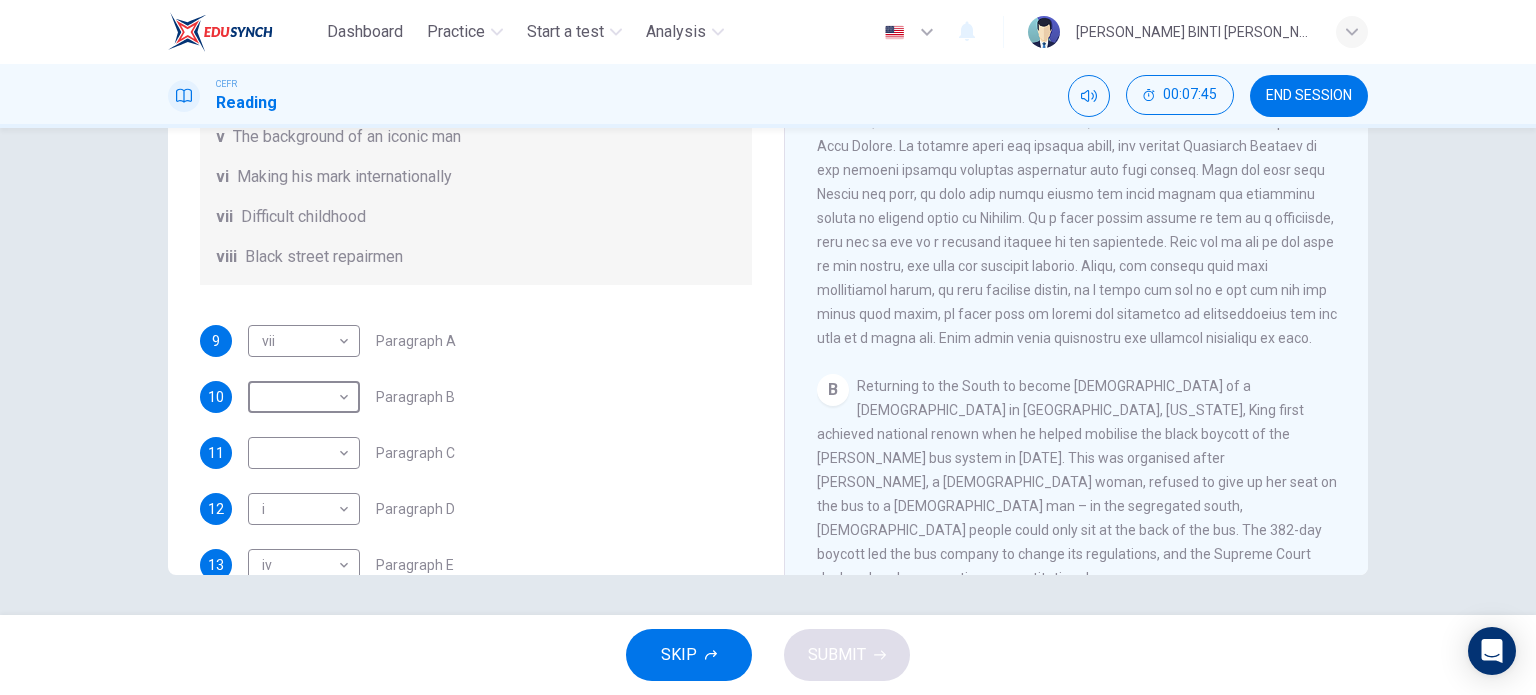 scroll, scrollTop: 352, scrollLeft: 0, axis: vertical 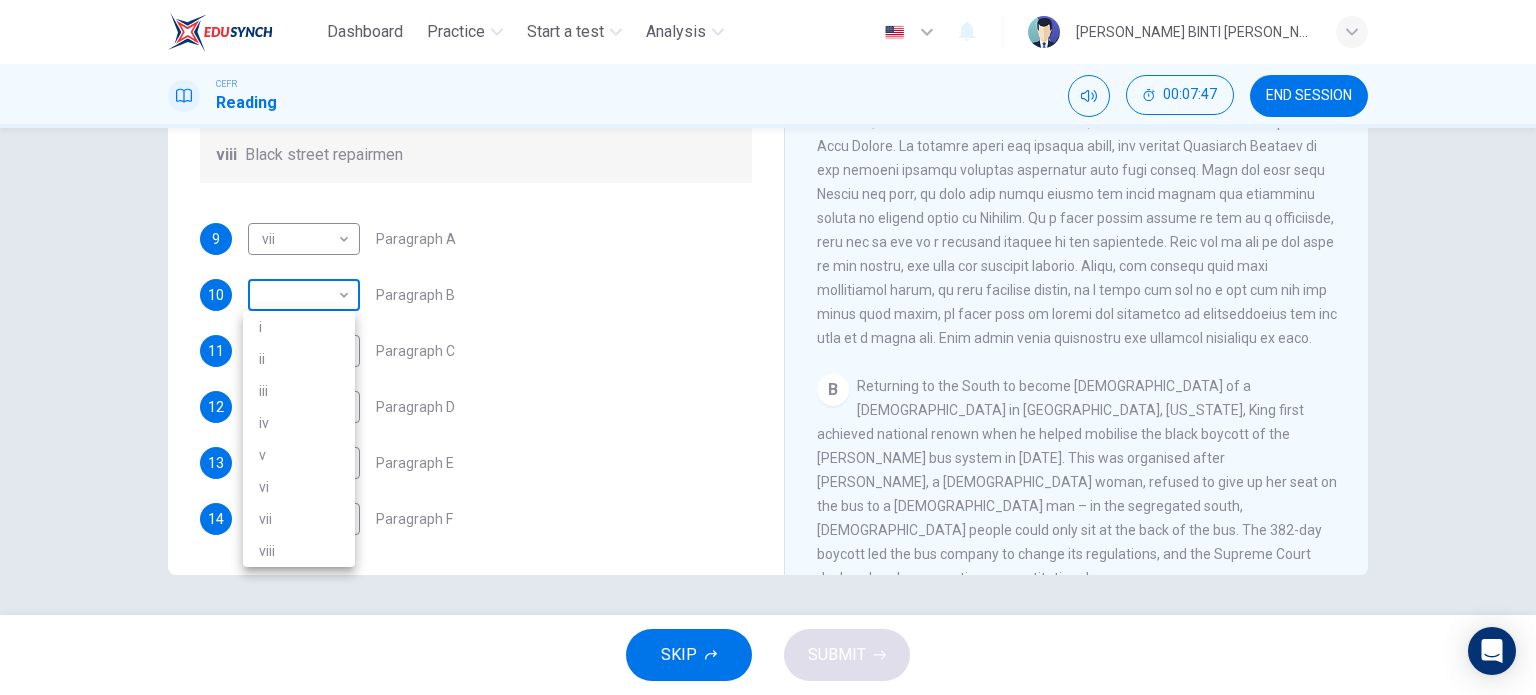 click on "Dashboard Practice Start a test Analysis English en ​ NUR ADILAH BINTI ABDUL AZIZ CEFR Reading 00:07:47 END SESSION Questions 9 - 14 The Reading Passage has 6 paragraphs.
Choose the correct heading for each paragraph  A – F , from the list of headings.
Write the correct number,  i – viii , in the spaces below. List of Headings i The memorable speech ii Unhappy about violence iii A tragic incident iv Protests and action v The background of an iconic man vi Making his mark internationally vii Difficult childhood viii Black street repairmen 9 vii vii ​ Paragraph A 10 ​ ​ Paragraph B 11 ​ ​ Paragraph C 12 i i ​ Paragraph D 13 iv iv ​ Paragraph E 14 ​ ​ Paragraph F Martin Luther King CLICK TO ZOOM Click to Zoom A B C D E F SKIP SUBMIT EduSynch - Online Language Proficiency Testing
Dashboard Practice Start a test Analysis Notifications © Copyright  2025 i ii iii iv v vi vii viii" at bounding box center (768, 347) 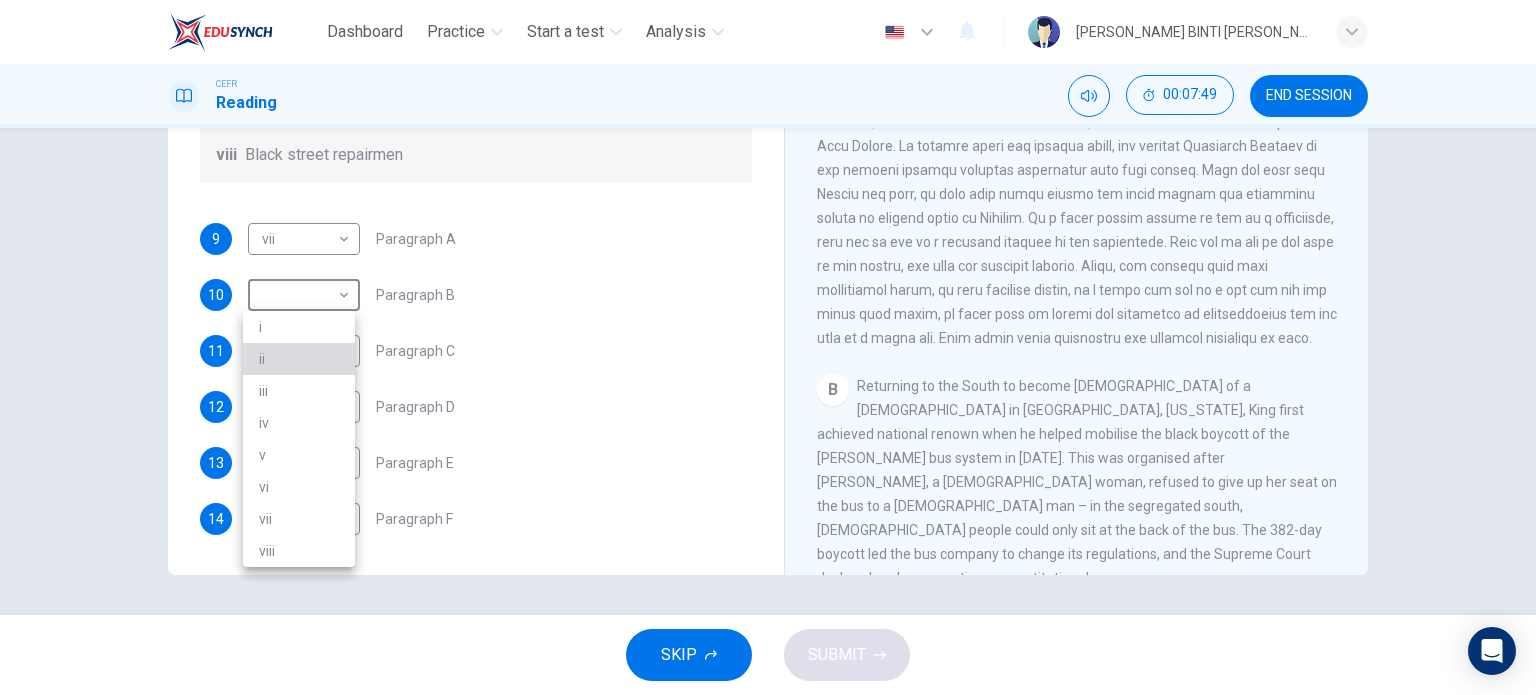 click on "ii" at bounding box center (299, 359) 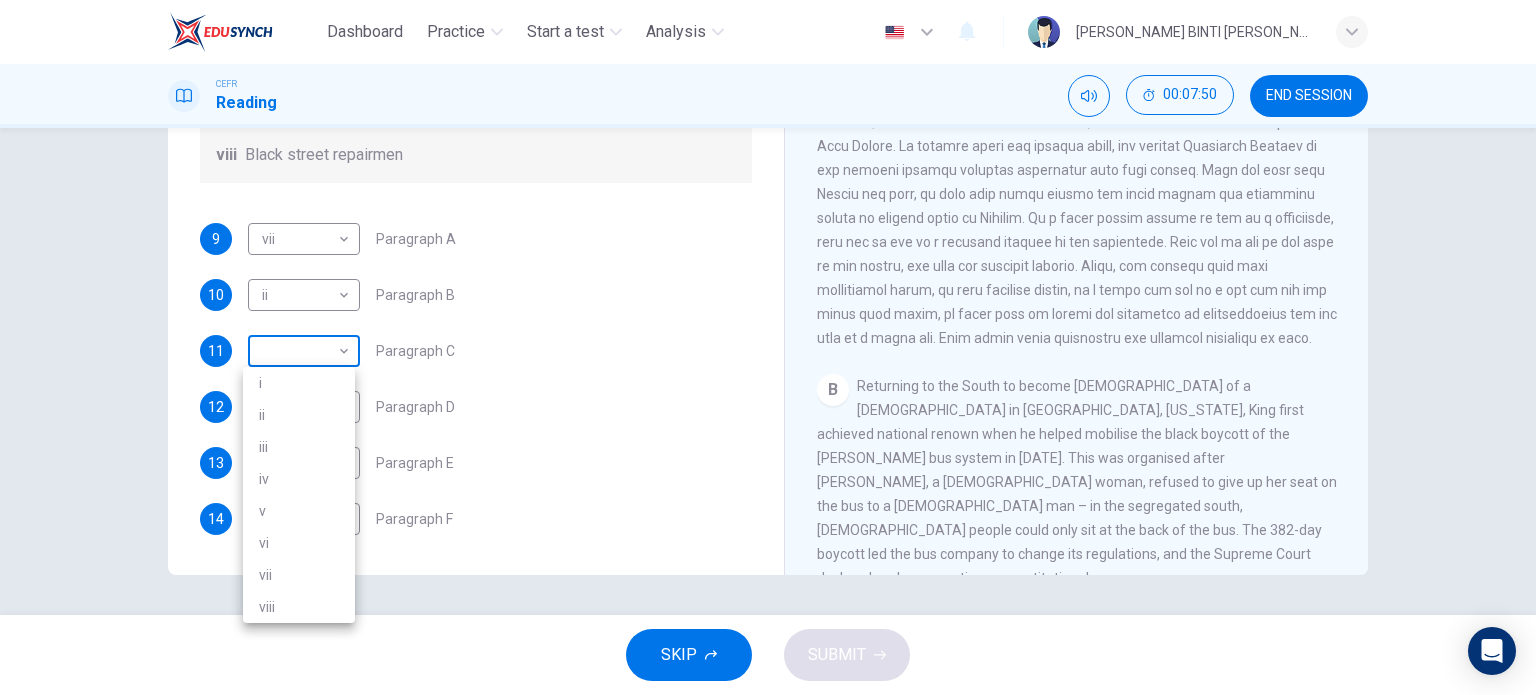 click on "Dashboard Practice Start a test Analysis English en ​ NUR ADILAH BINTI ABDUL AZIZ CEFR Reading 00:07:50 END SESSION Questions 9 - 14 The Reading Passage has 6 paragraphs.
Choose the correct heading for each paragraph  A – F , from the list of headings.
Write the correct number,  i – viii , in the spaces below. List of Headings i The memorable speech ii Unhappy about violence iii A tragic incident iv Protests and action v The background of an iconic man vi Making his mark internationally vii Difficult childhood viii Black street repairmen 9 vii vii ​ Paragraph A 10 ii ii ​ Paragraph B 11 ​ ​ Paragraph C 12 i i ​ Paragraph D 13 iv iv ​ Paragraph E 14 ​ ​ Paragraph F Martin Luther King CLICK TO ZOOM Click to Zoom A B C D E F SKIP SUBMIT EduSynch - Online Language Proficiency Testing
Dashboard Practice Start a test Analysis Notifications © Copyright  2025 i ii iii iv v vi vii viii" at bounding box center [768, 347] 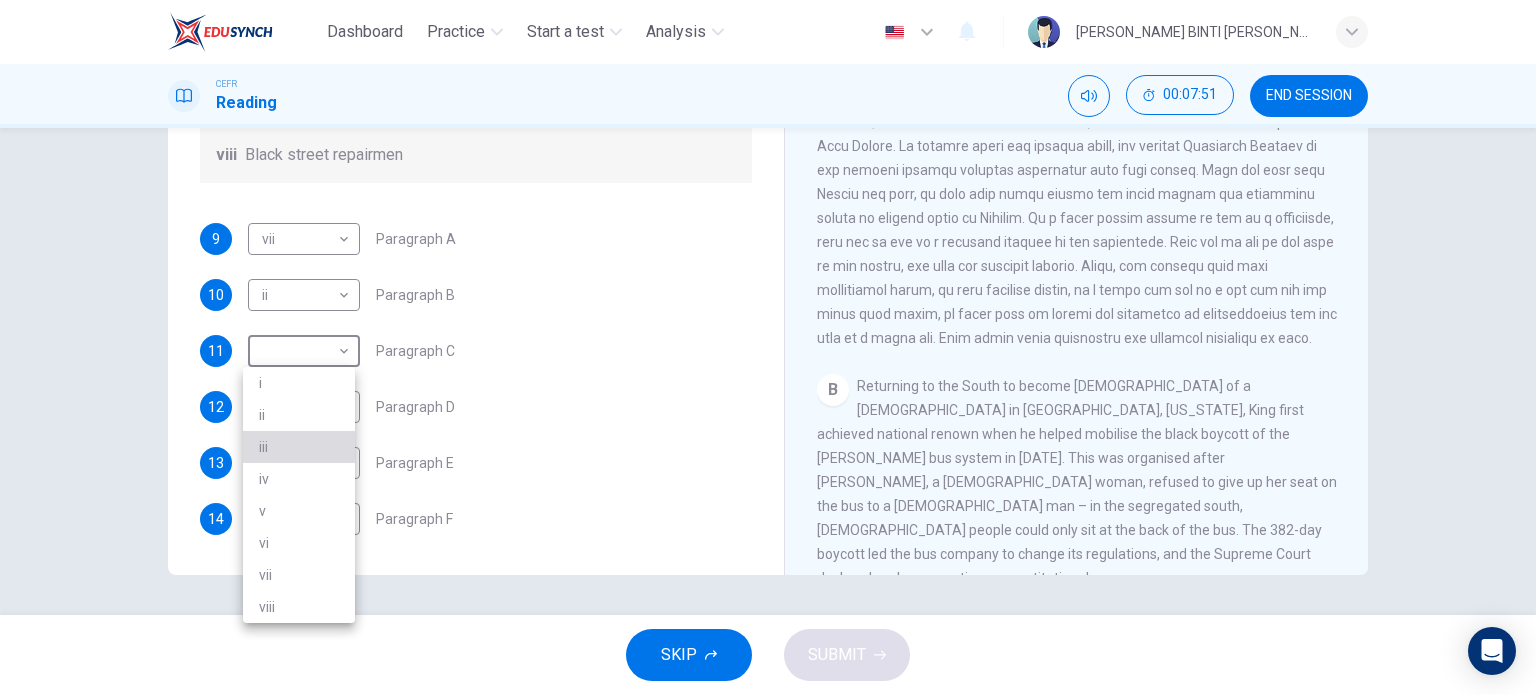 click on "iii" at bounding box center (299, 447) 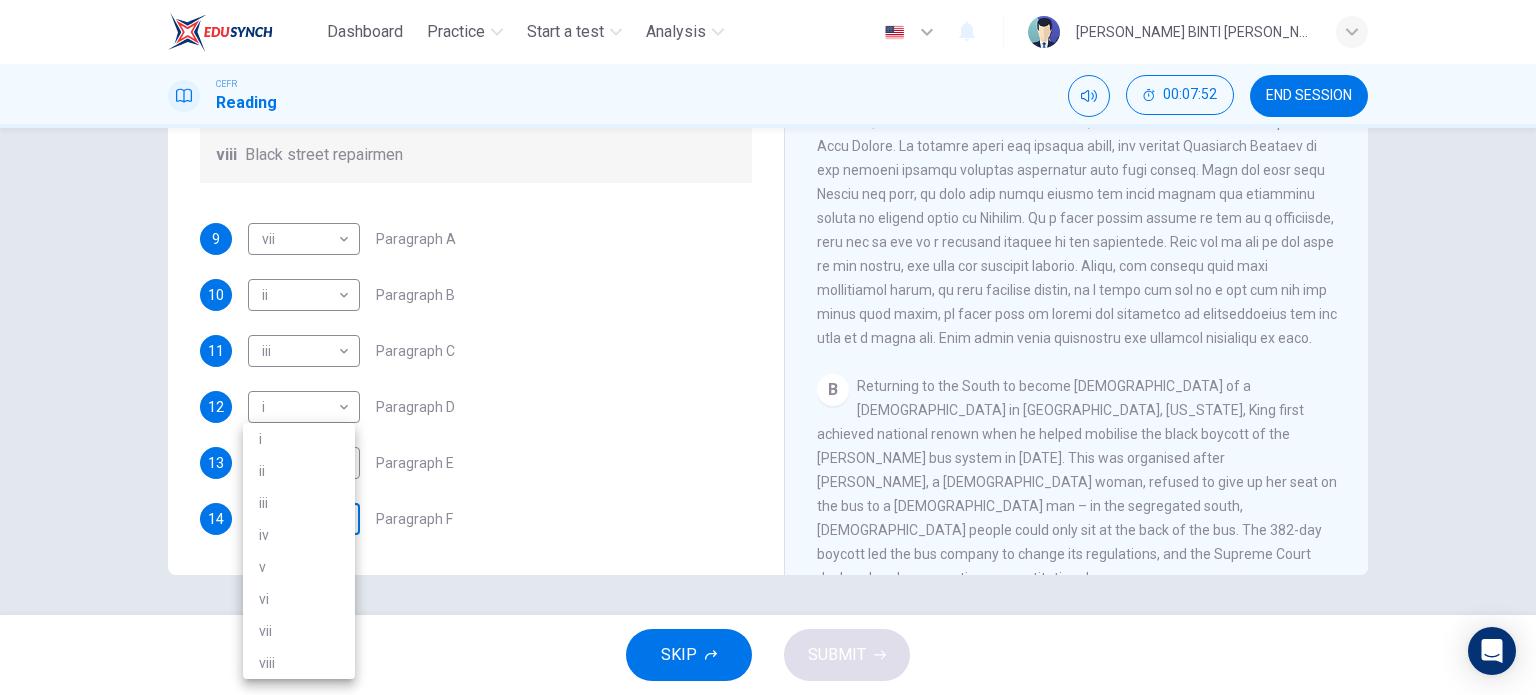 click on "Dashboard Practice Start a test Analysis English en ​ NUR ADILAH BINTI ABDUL AZIZ CEFR Reading 00:07:52 END SESSION Questions 9 - 14 The Reading Passage has 6 paragraphs.
Choose the correct heading for each paragraph  A – F , from the list of headings.
Write the correct number,  i – viii , in the spaces below. List of Headings i The memorable speech ii Unhappy about violence iii A tragic incident iv Protests and action v The background of an iconic man vi Making his mark internationally vii Difficult childhood viii Black street repairmen 9 vii vii ​ Paragraph A 10 ii ii ​ Paragraph B 11 iii iii ​ Paragraph C 12 i i ​ Paragraph D 13 iv iv ​ Paragraph E 14 ​ ​ Paragraph F Martin Luther King CLICK TO ZOOM Click to Zoom A B C D E F SKIP SUBMIT EduSynch - Online Language Proficiency Testing
Dashboard Practice Start a test Analysis Notifications © Copyright  2025 i ii iii iv v vi vii viii" at bounding box center (768, 347) 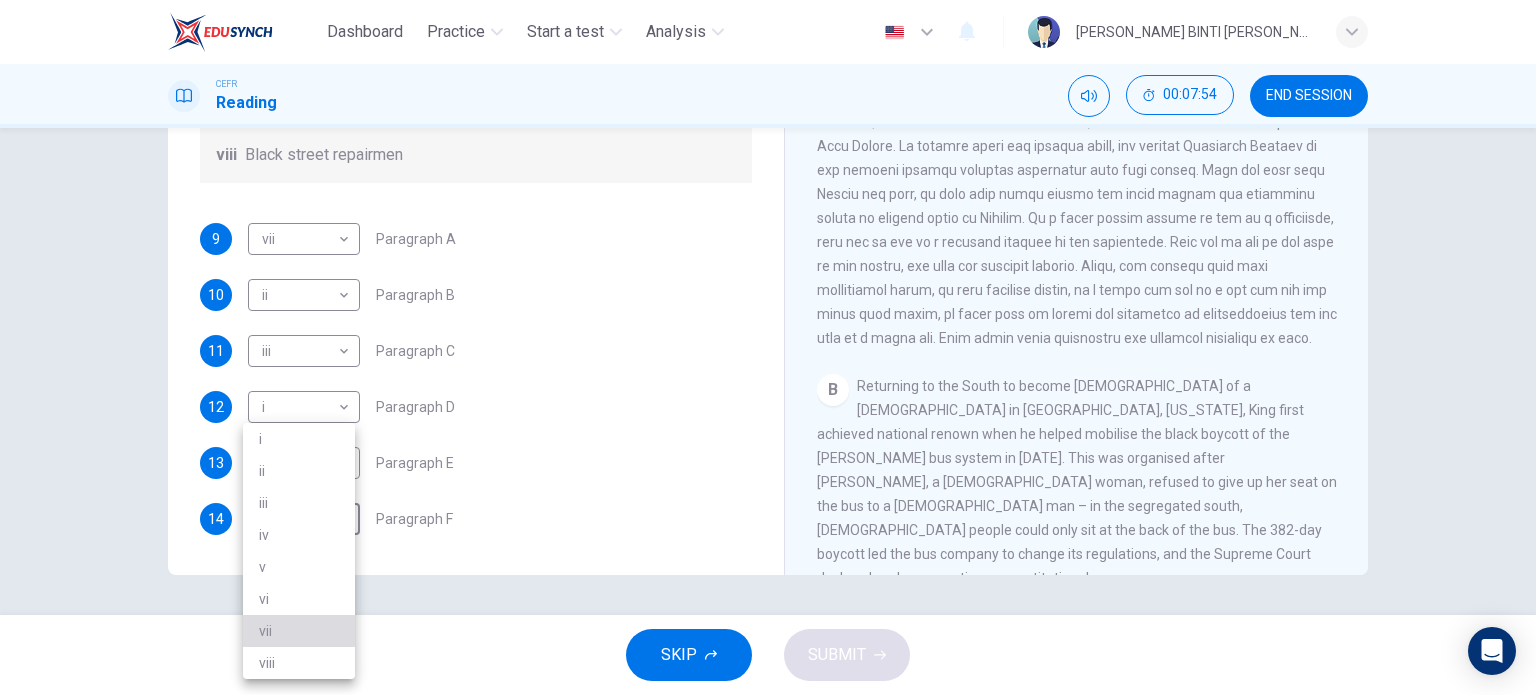 click on "vii" at bounding box center [299, 631] 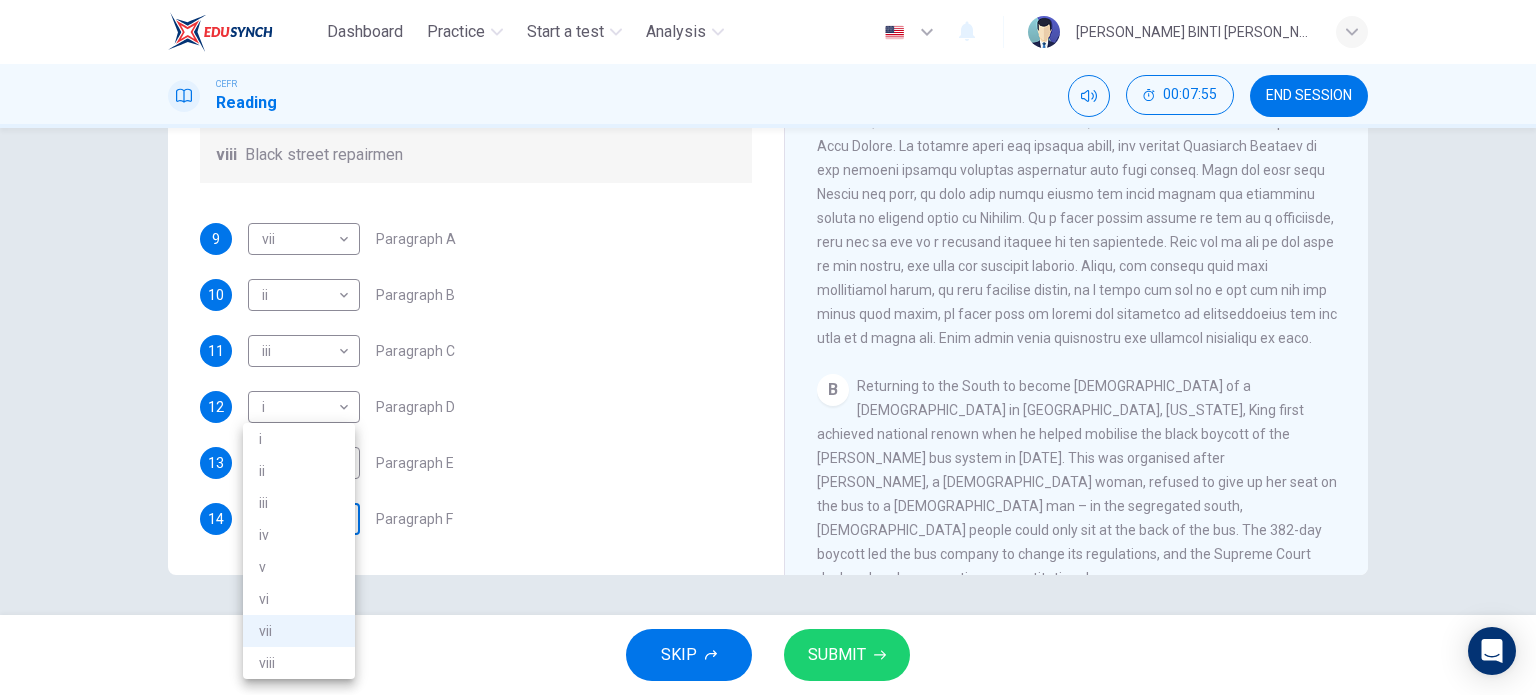 click on "Dashboard Practice Start a test Analysis English en ​ NUR ADILAH BINTI ABDUL AZIZ CEFR Reading 00:07:55 END SESSION Questions 9 - 14 The Reading Passage has 6 paragraphs.
Choose the correct heading for each paragraph  A – F , from the list of headings.
Write the correct number,  i – viii , in the spaces below. List of Headings i The memorable speech ii Unhappy about violence iii A tragic incident iv Protests and action v The background of an iconic man vi Making his mark internationally vii Difficult childhood viii Black street repairmen 9 vii vii ​ Paragraph A 10 ii ii ​ Paragraph B 11 iii iii ​ Paragraph C 12 i i ​ Paragraph D 13 iv iv ​ Paragraph E 14 vii vii ​ Paragraph F Martin Luther King CLICK TO ZOOM Click to Zoom A B C D E F SKIP SUBMIT EduSynch - Online Language Proficiency Testing
Dashboard Practice Start a test Analysis Notifications © Copyright  2025 i ii iii iv v vi vii viii" at bounding box center [768, 347] 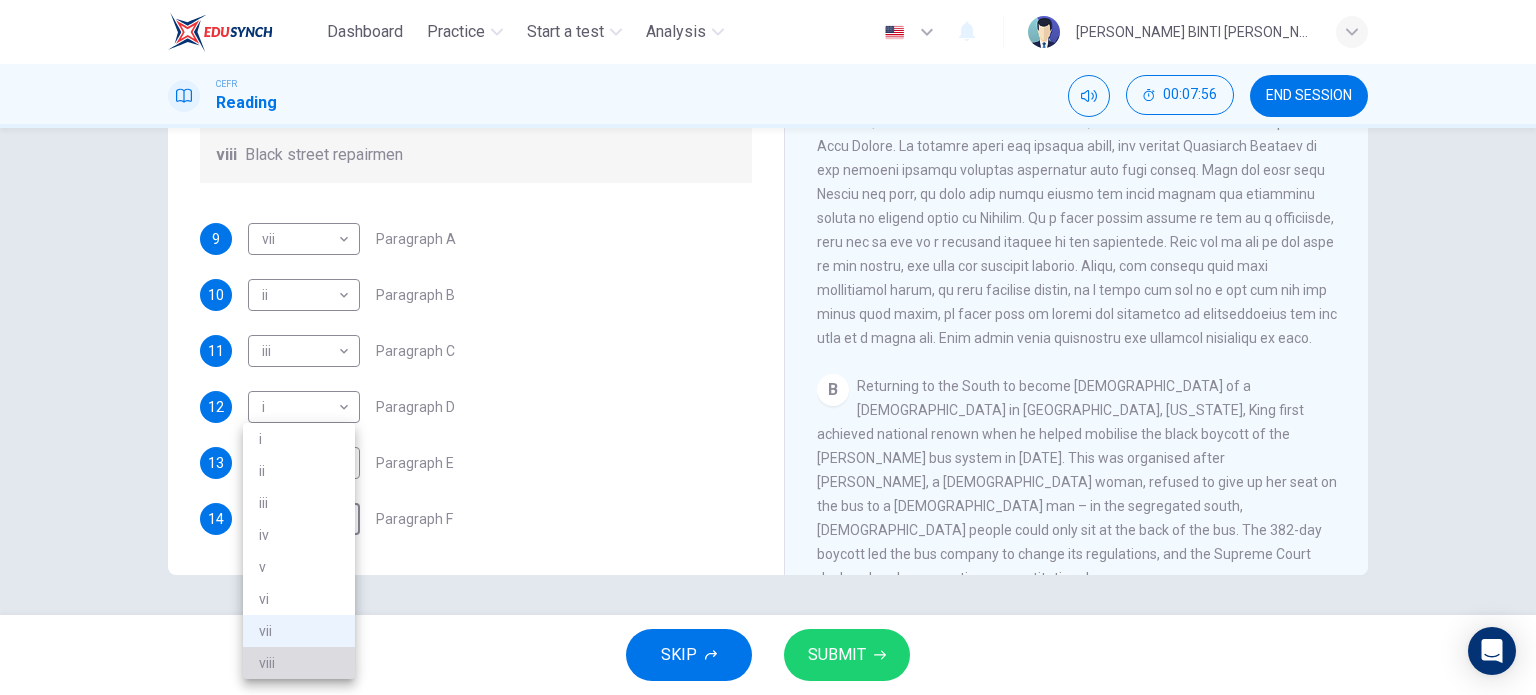 click on "viii" at bounding box center (299, 663) 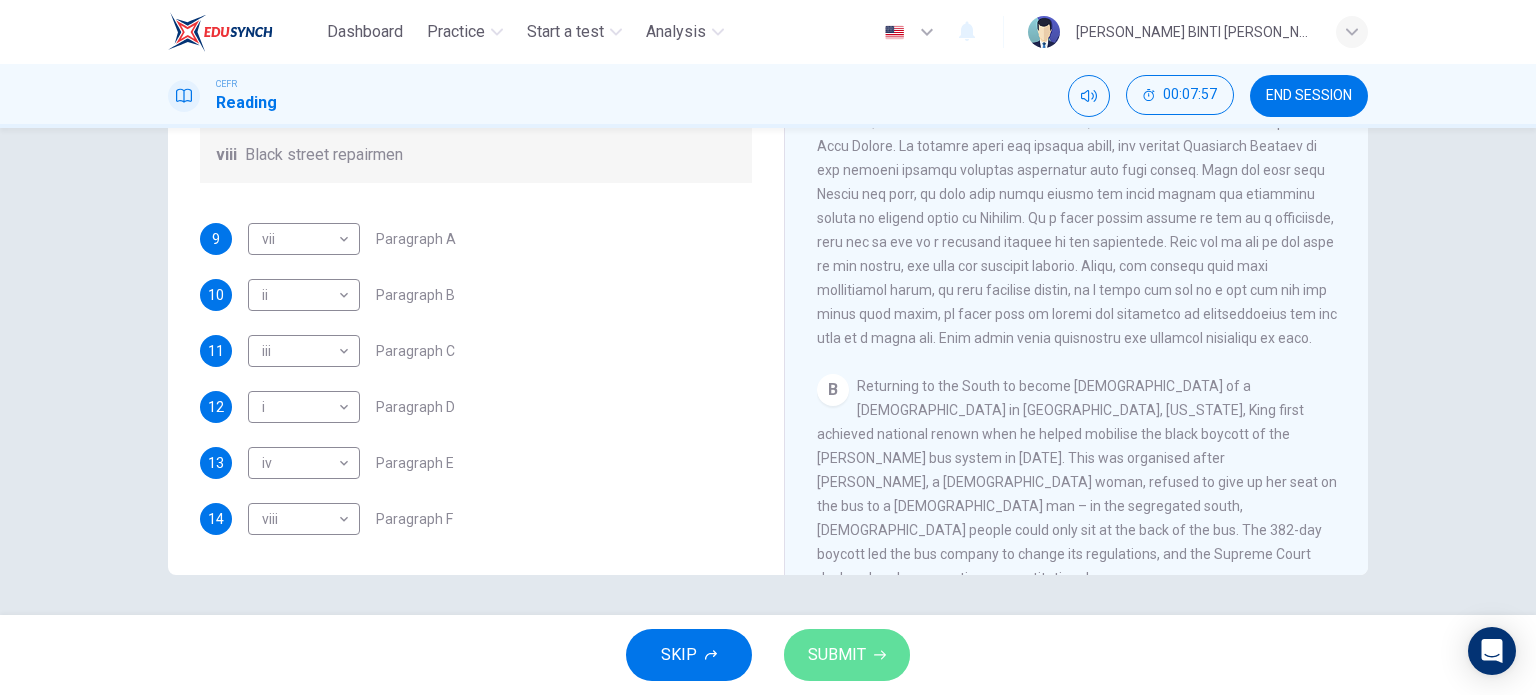 click on "SUBMIT" at bounding box center (837, 655) 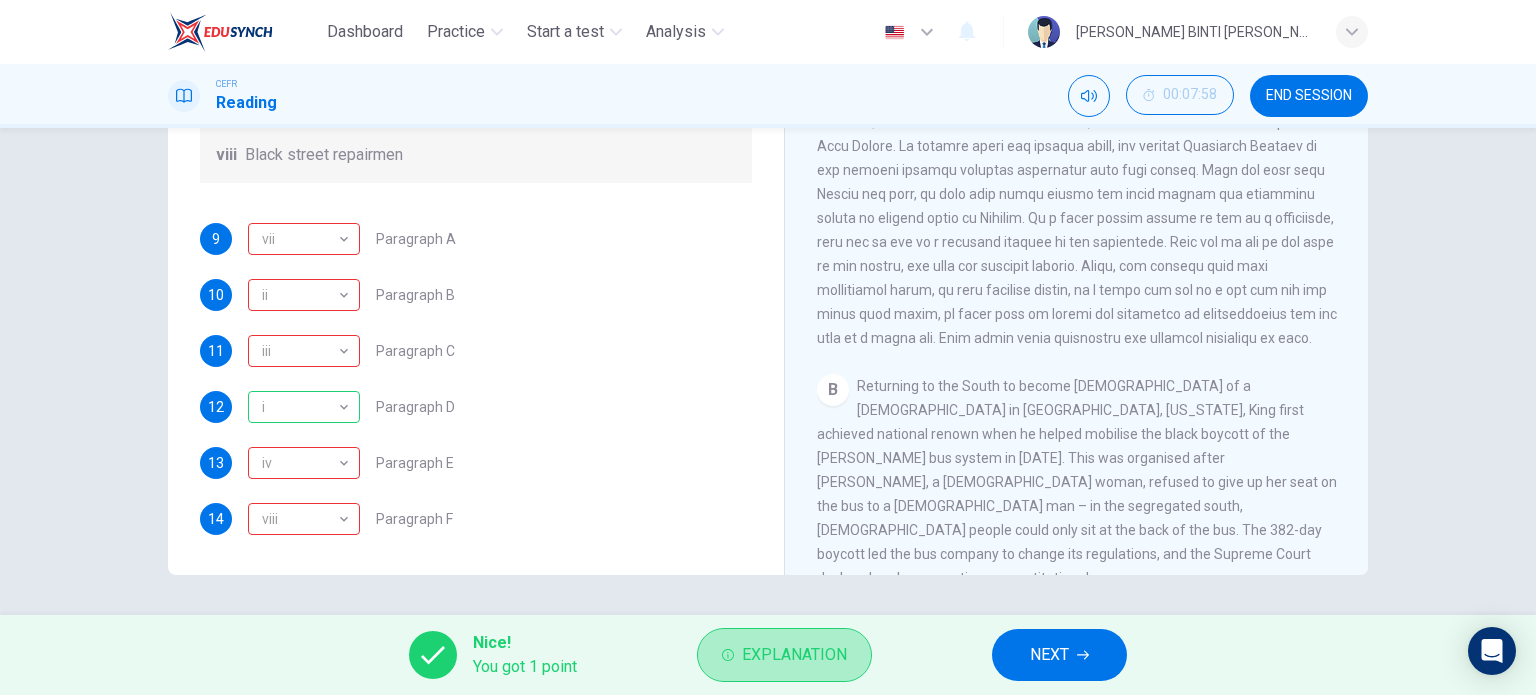 click on "Explanation" at bounding box center (794, 655) 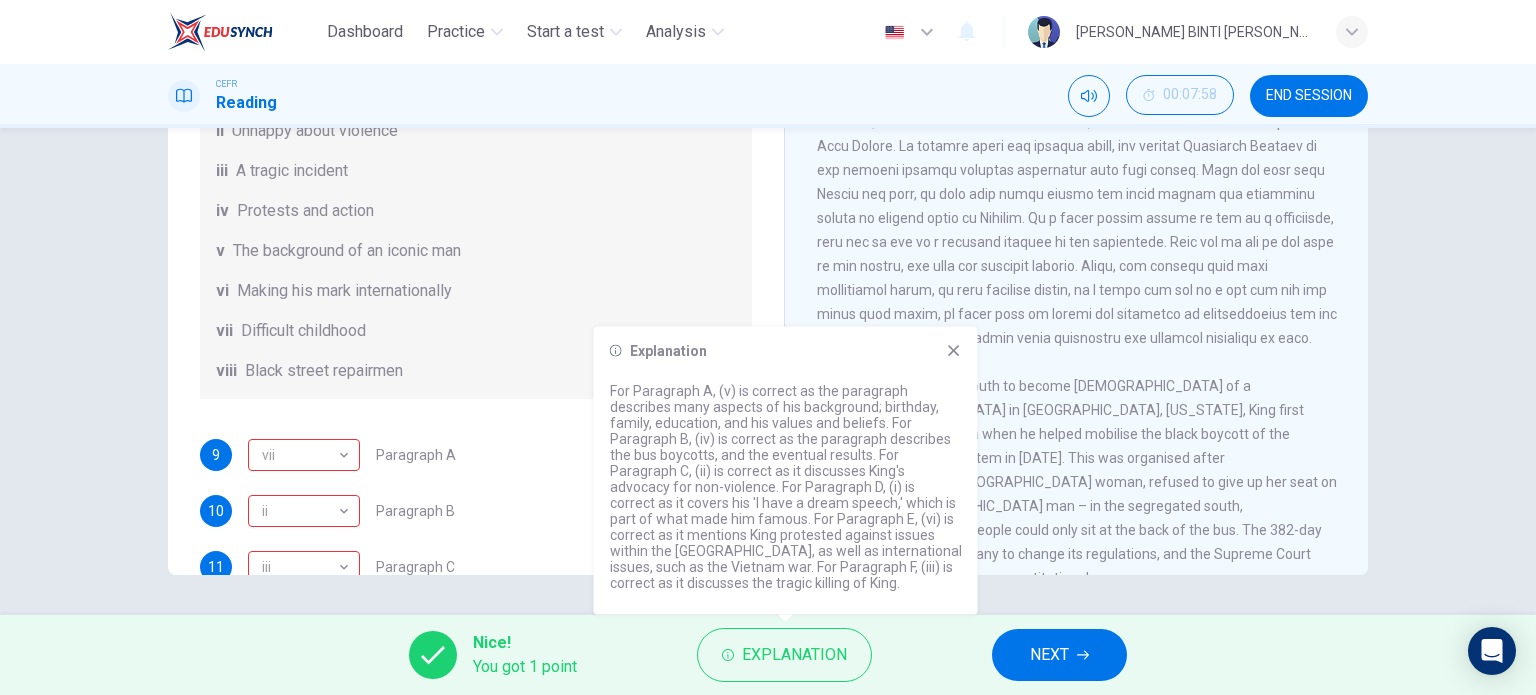 scroll, scrollTop: 112, scrollLeft: 0, axis: vertical 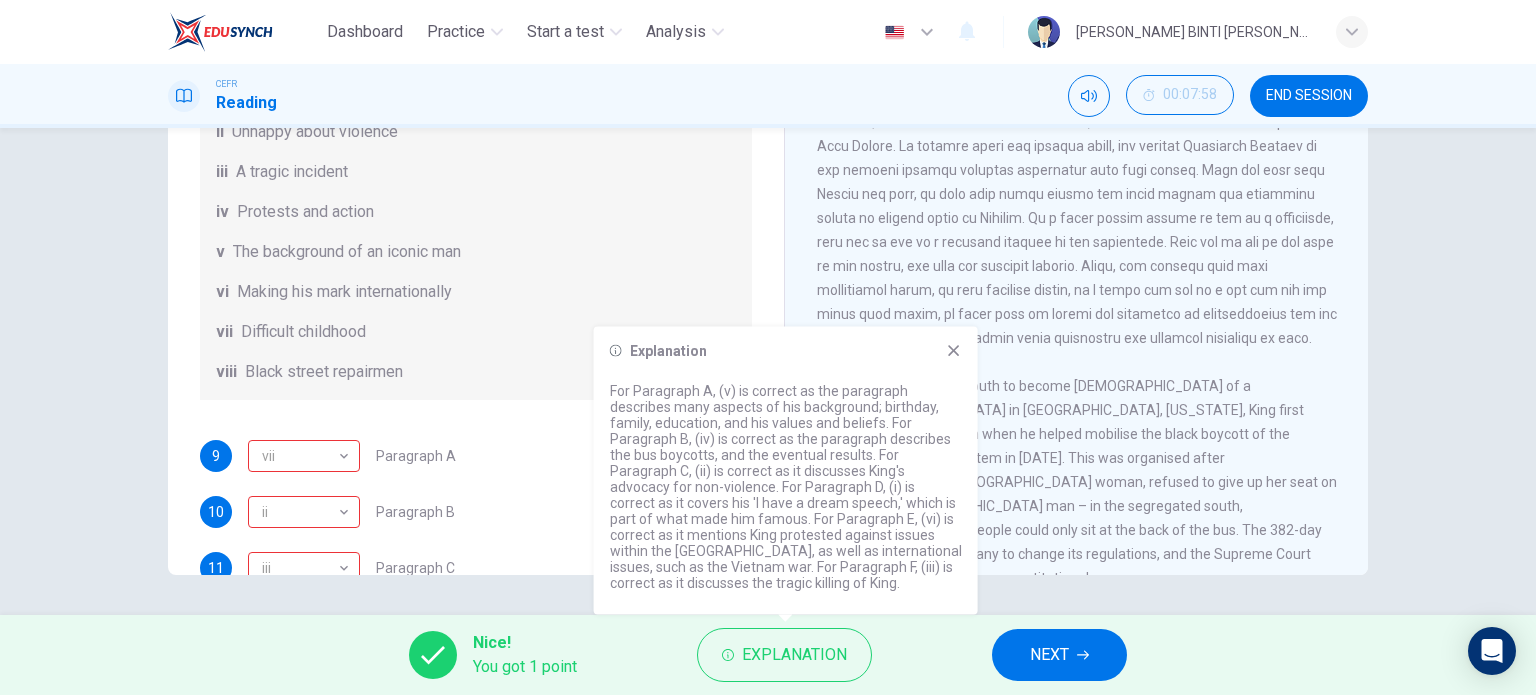 click on "NEXT" at bounding box center (1059, 655) 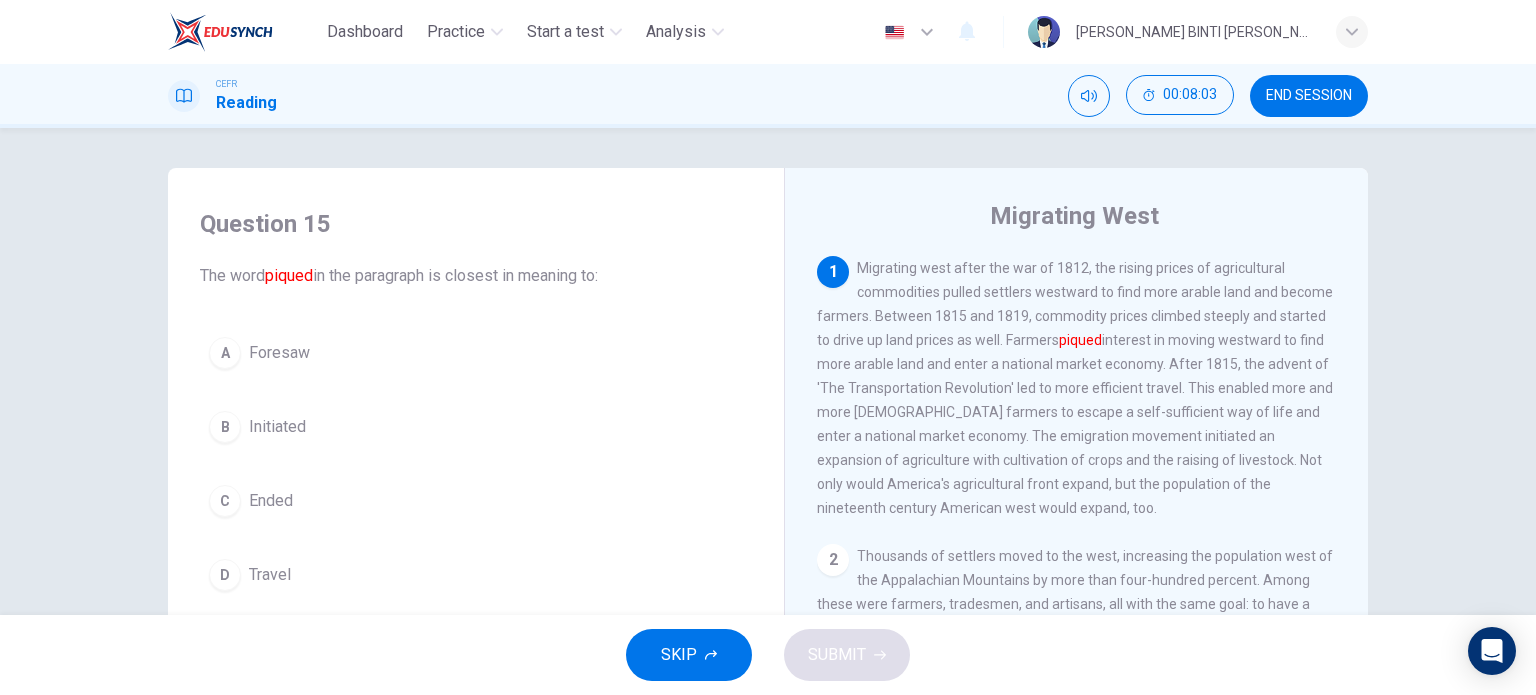scroll, scrollTop: 66, scrollLeft: 0, axis: vertical 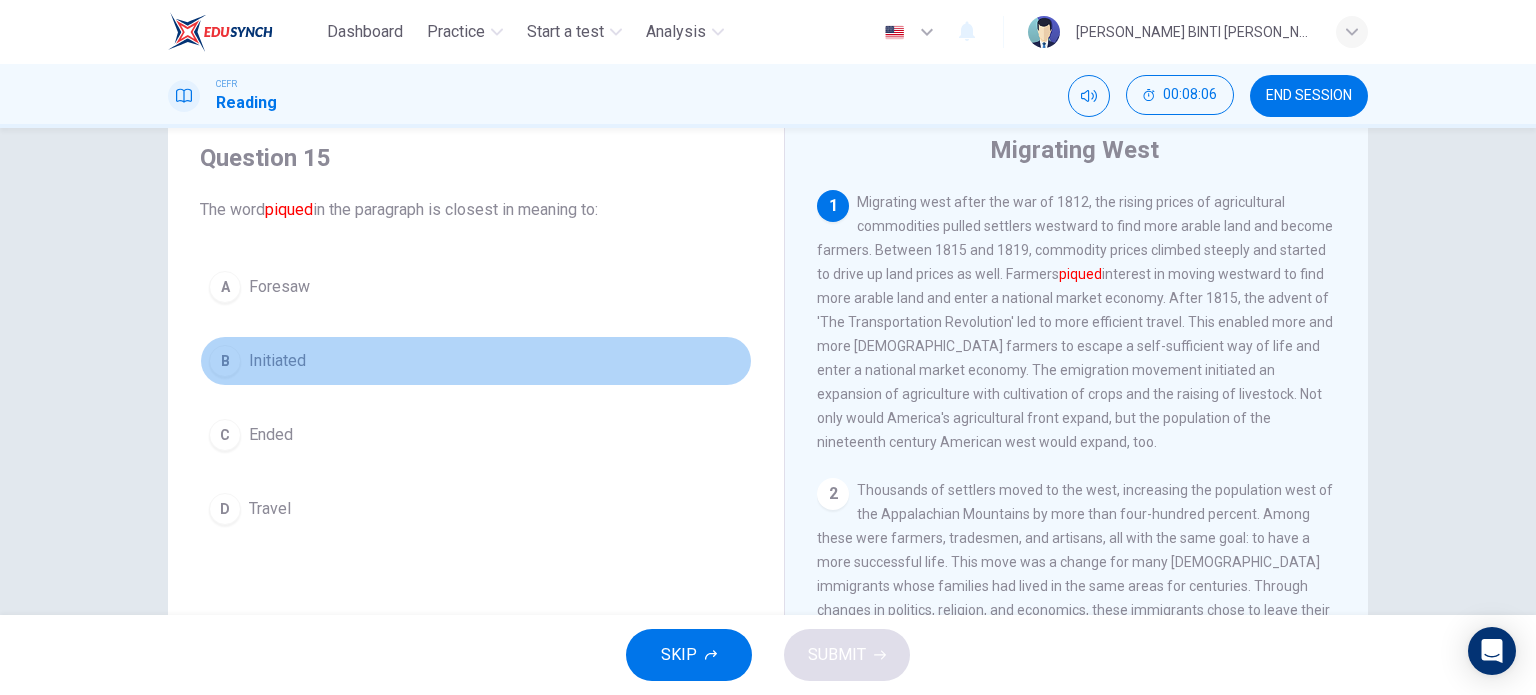 click on "B" at bounding box center [225, 361] 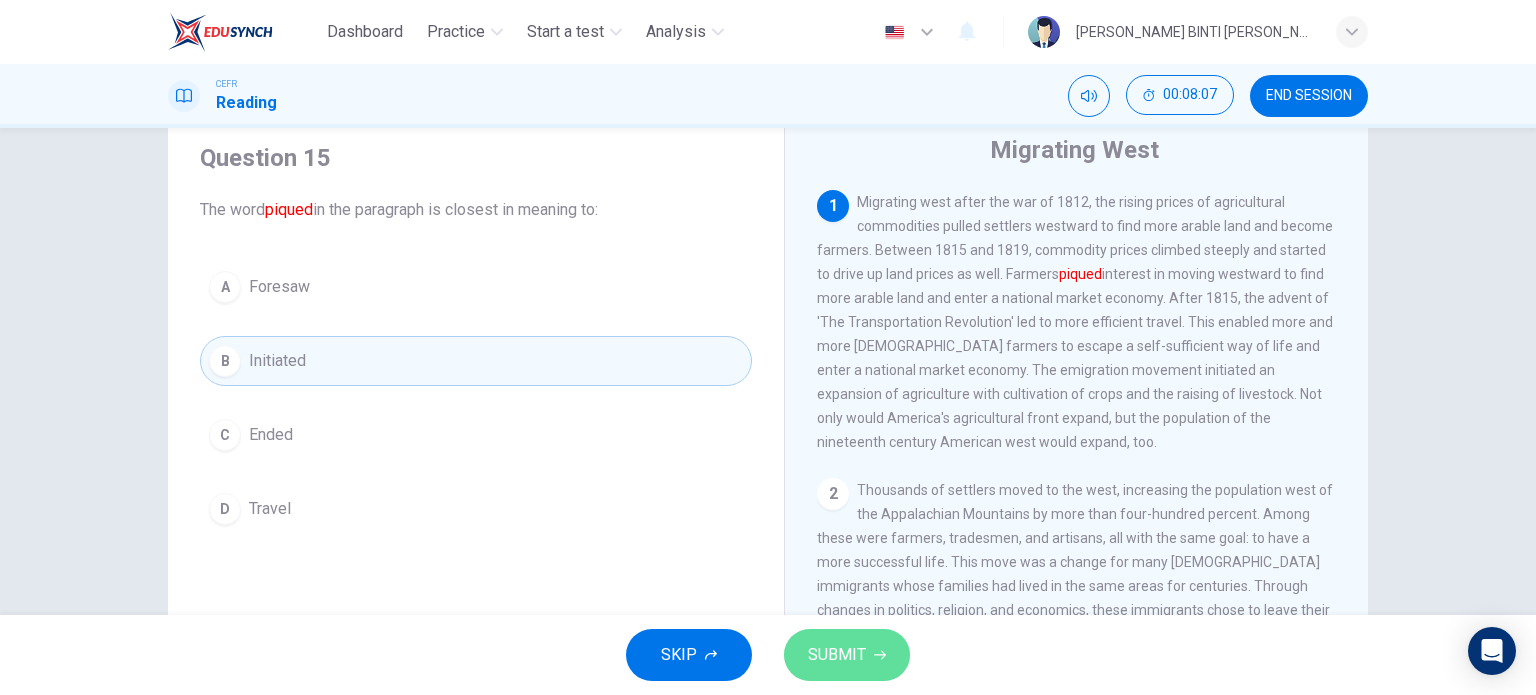 click on "SUBMIT" at bounding box center [847, 655] 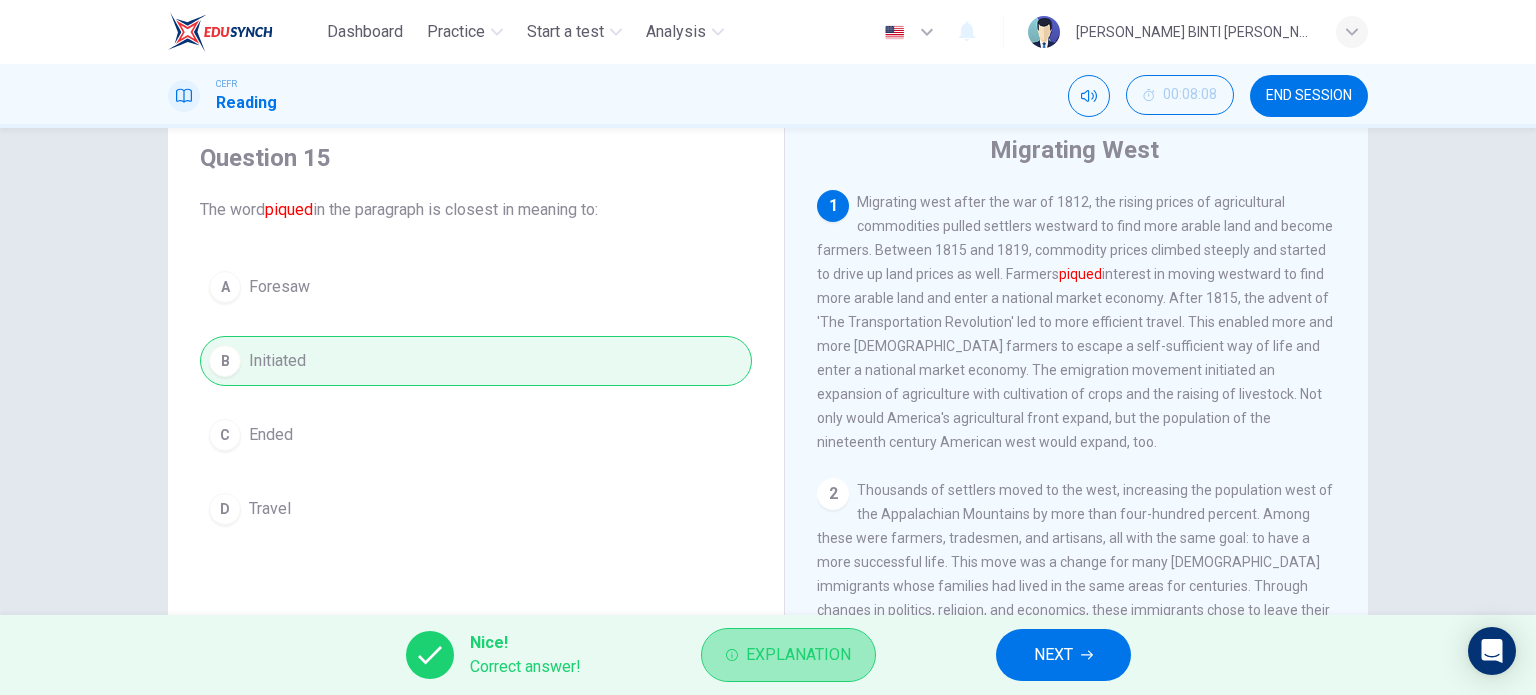 click on "Explanation" at bounding box center [798, 655] 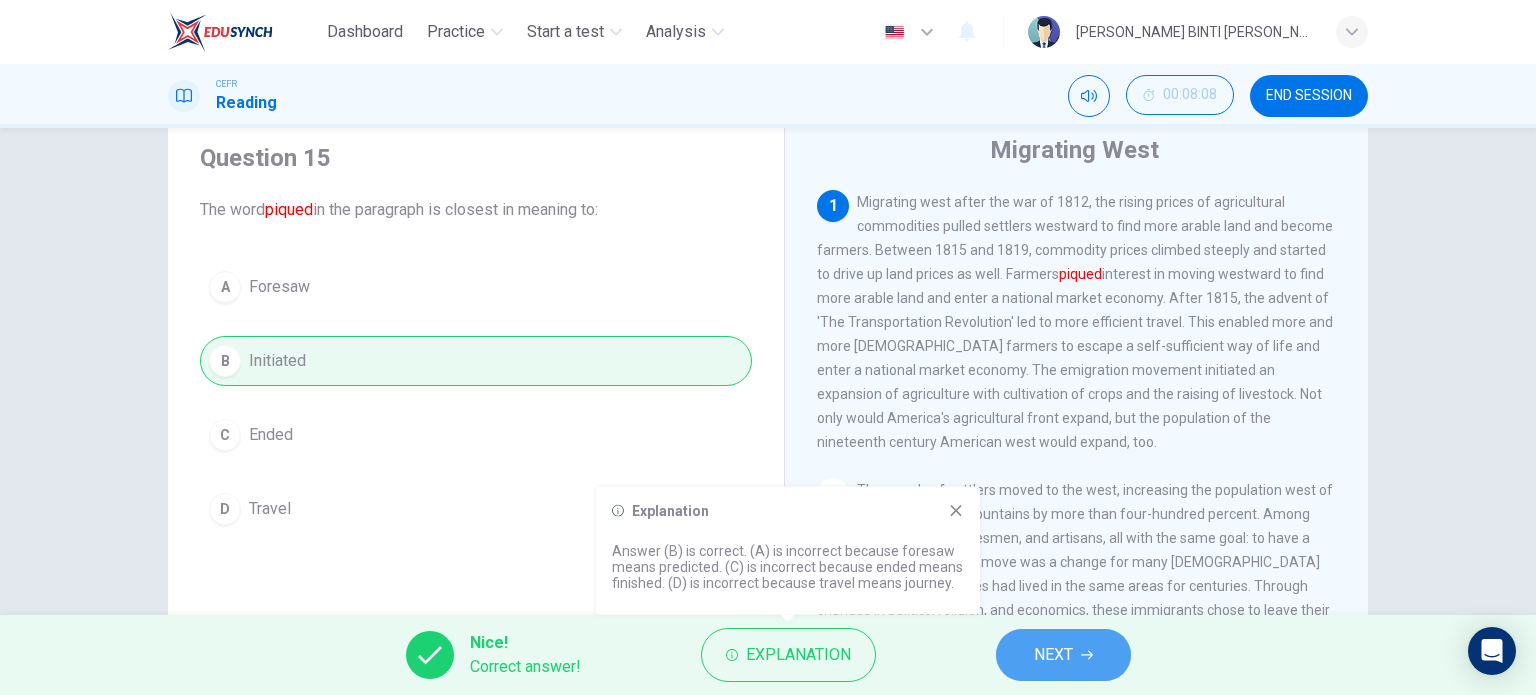 click on "NEXT" at bounding box center (1063, 655) 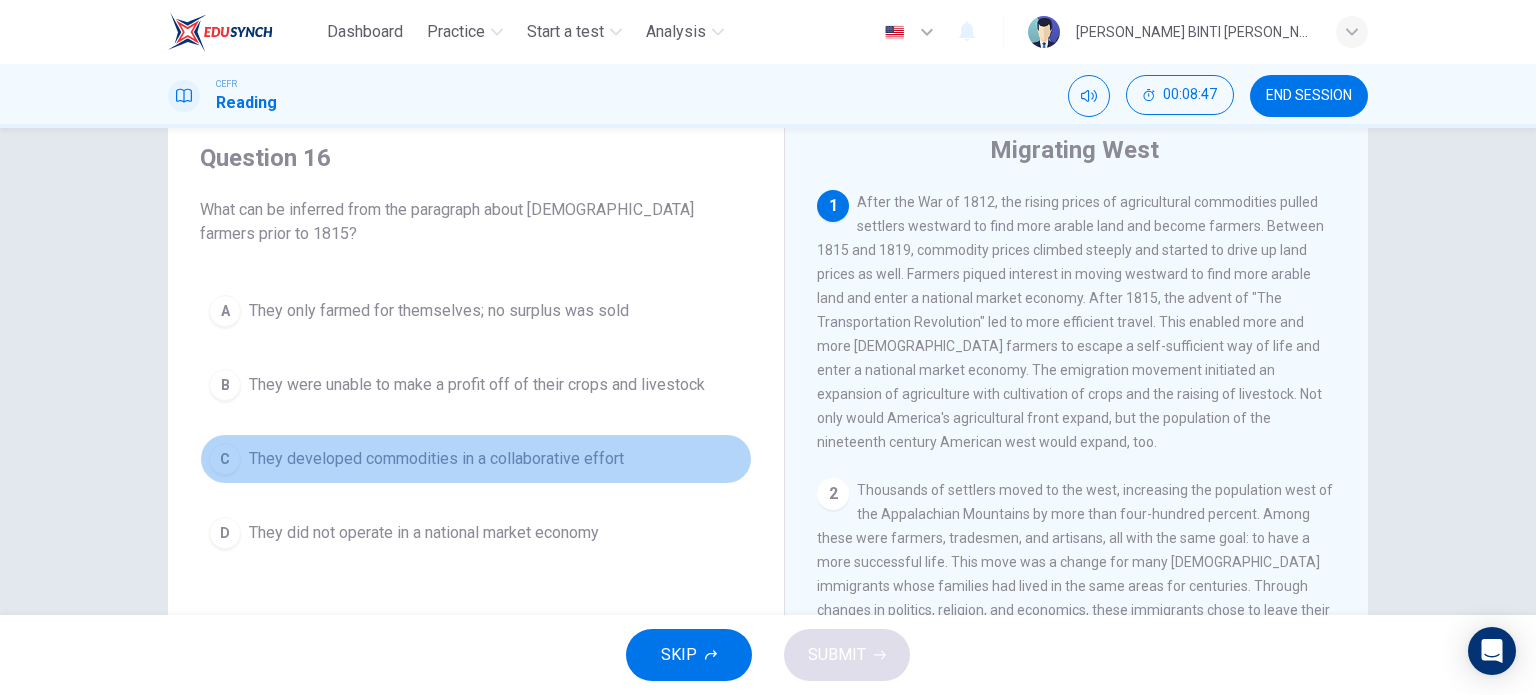 click on "C" at bounding box center (225, 459) 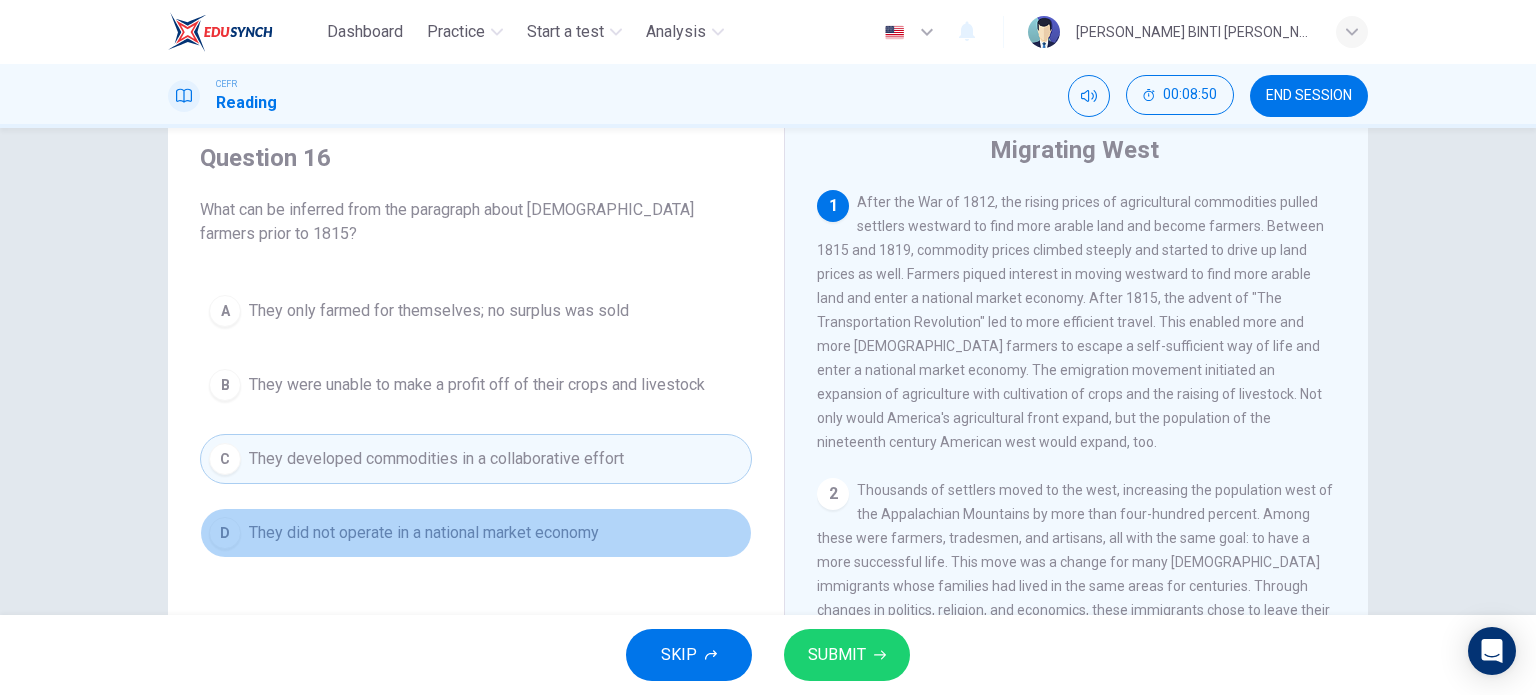 click on "They did not operate in a national market economy" at bounding box center [424, 533] 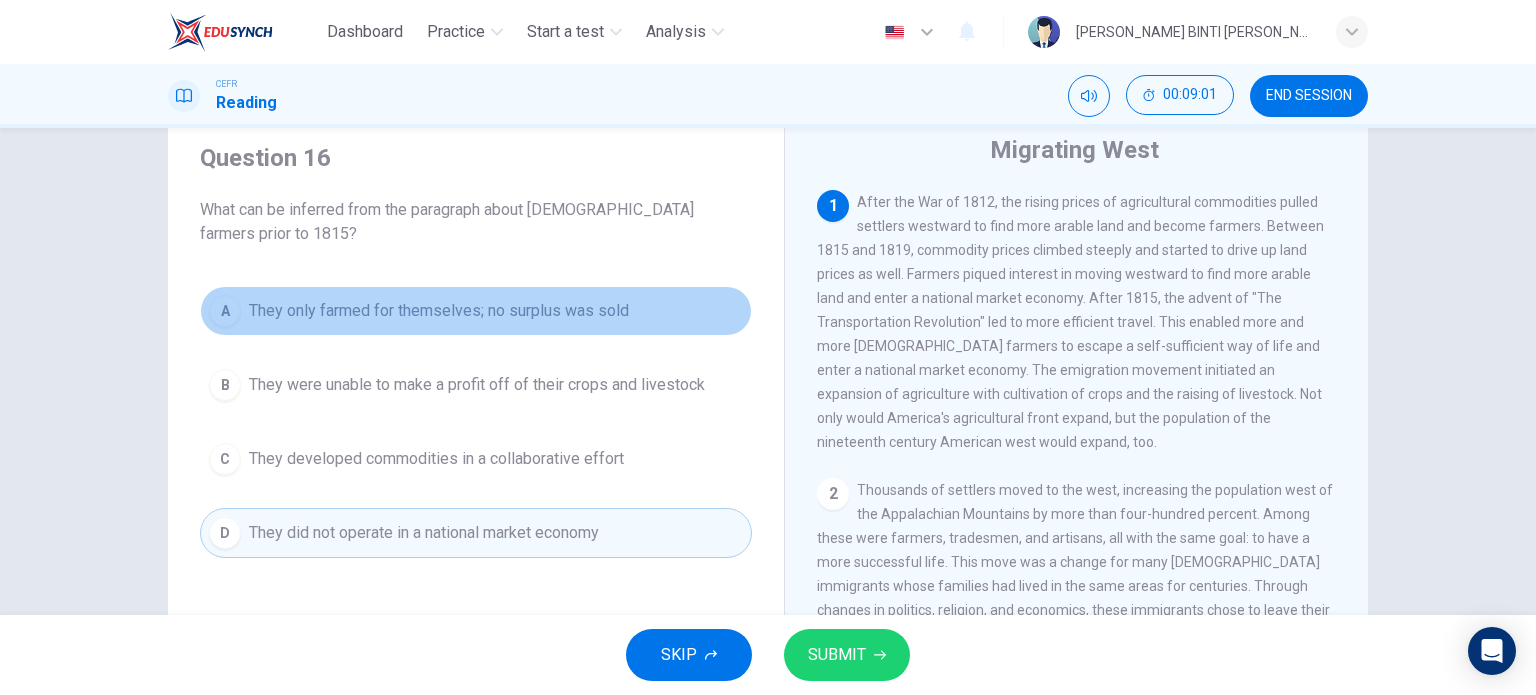 click on "They only farmed for themselves; no surplus was sold" at bounding box center [439, 311] 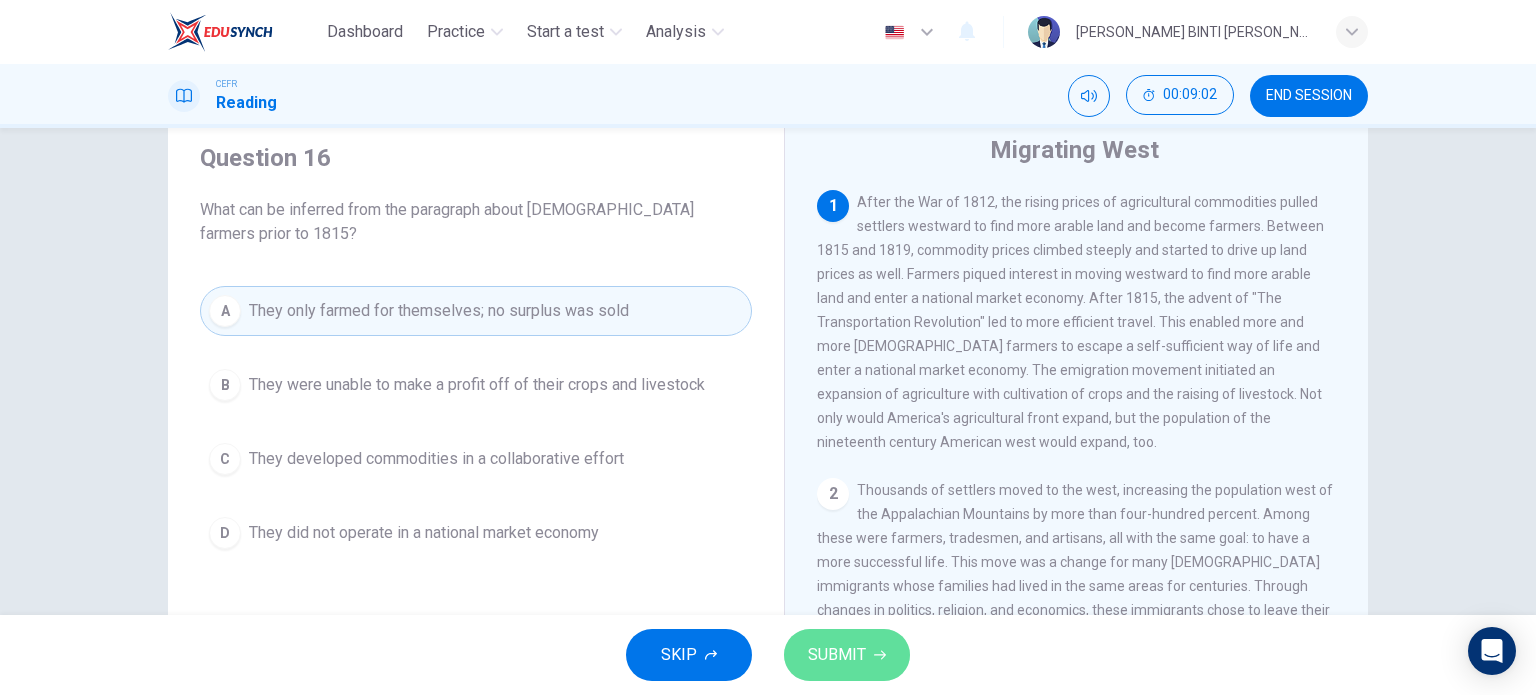 click on "SUBMIT" at bounding box center [837, 655] 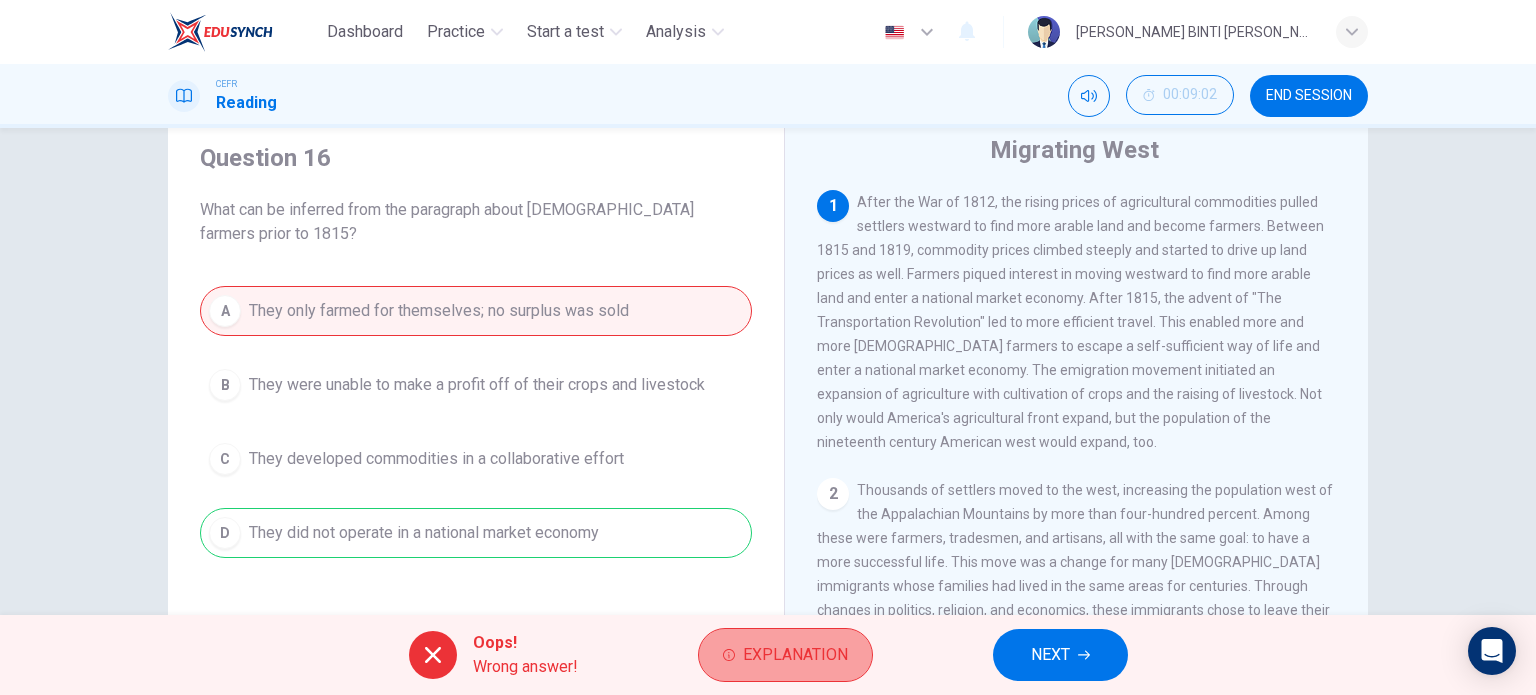 click on "Explanation" at bounding box center [785, 655] 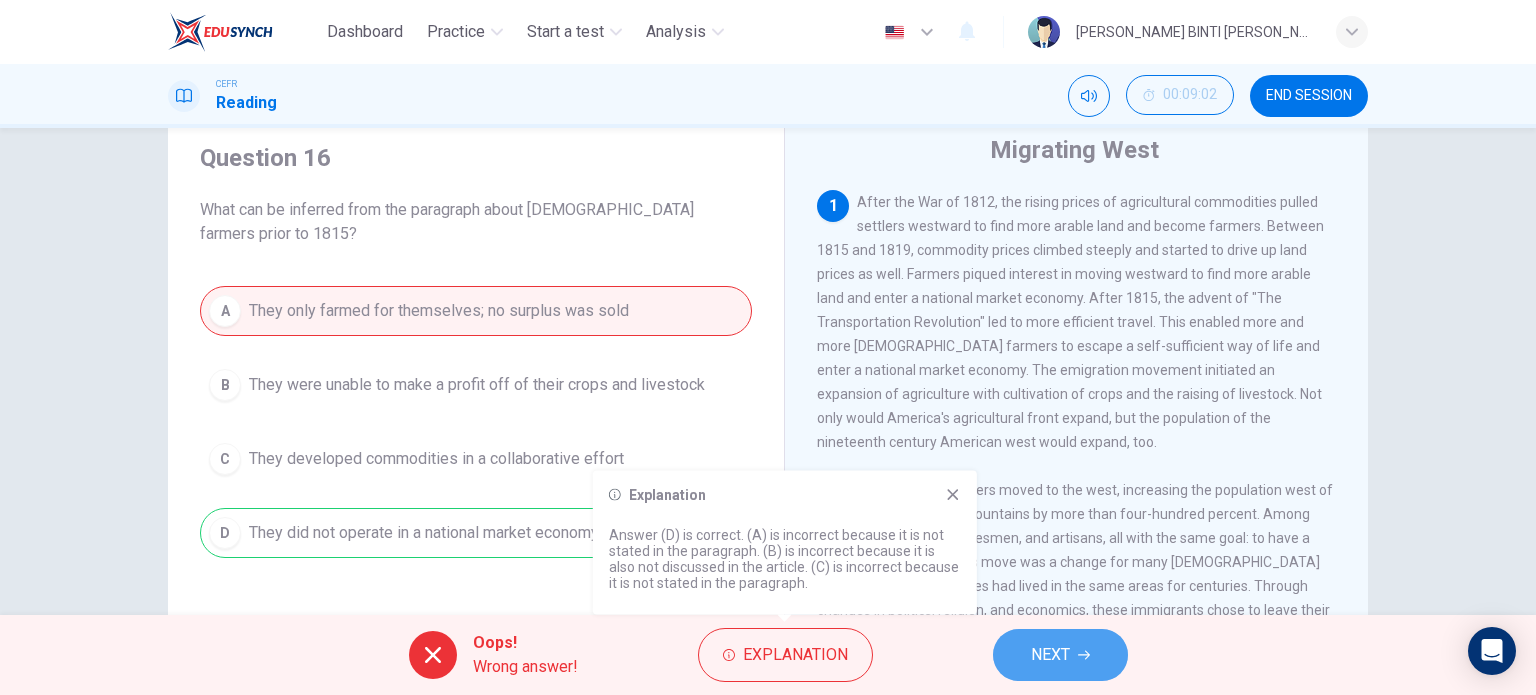 click on "NEXT" at bounding box center [1060, 655] 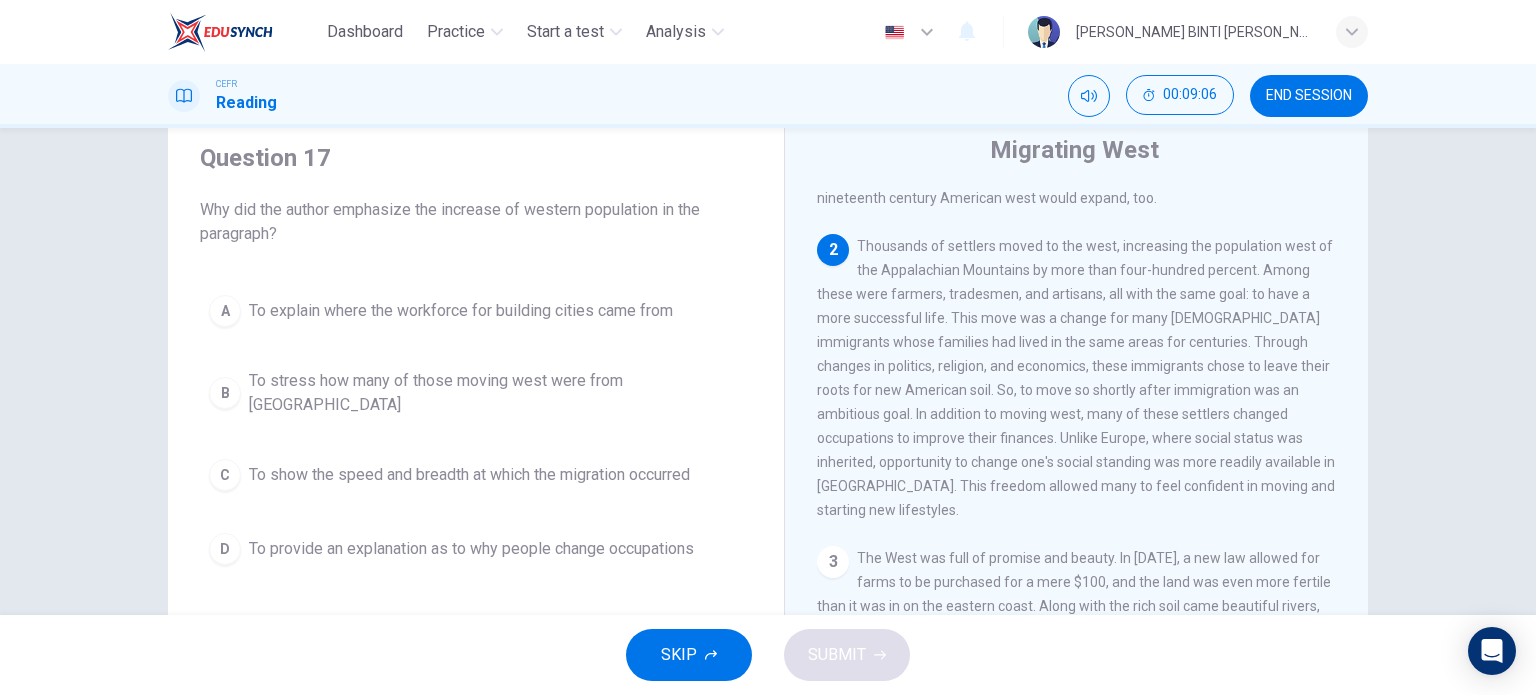 scroll, scrollTop: 255, scrollLeft: 0, axis: vertical 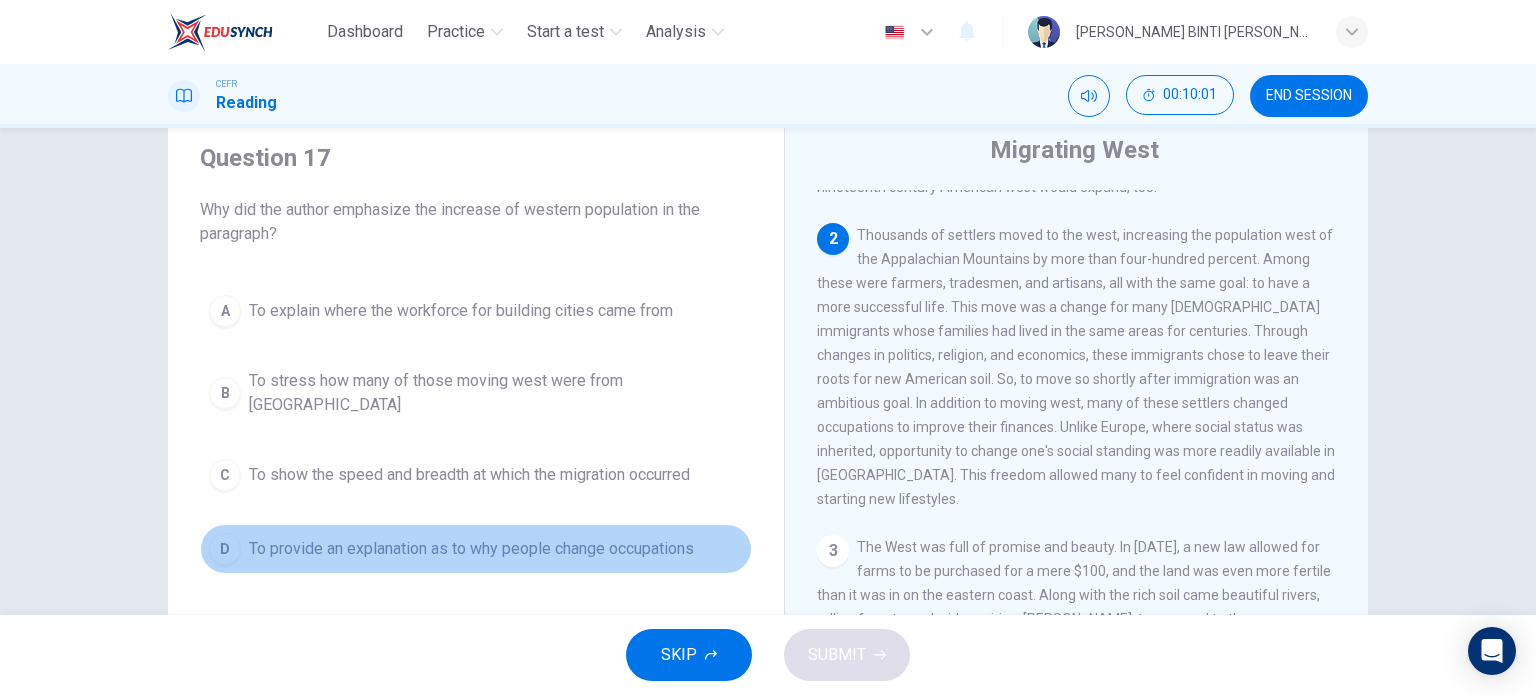 click on "To provide an explanation as to why people change occupations" at bounding box center [471, 549] 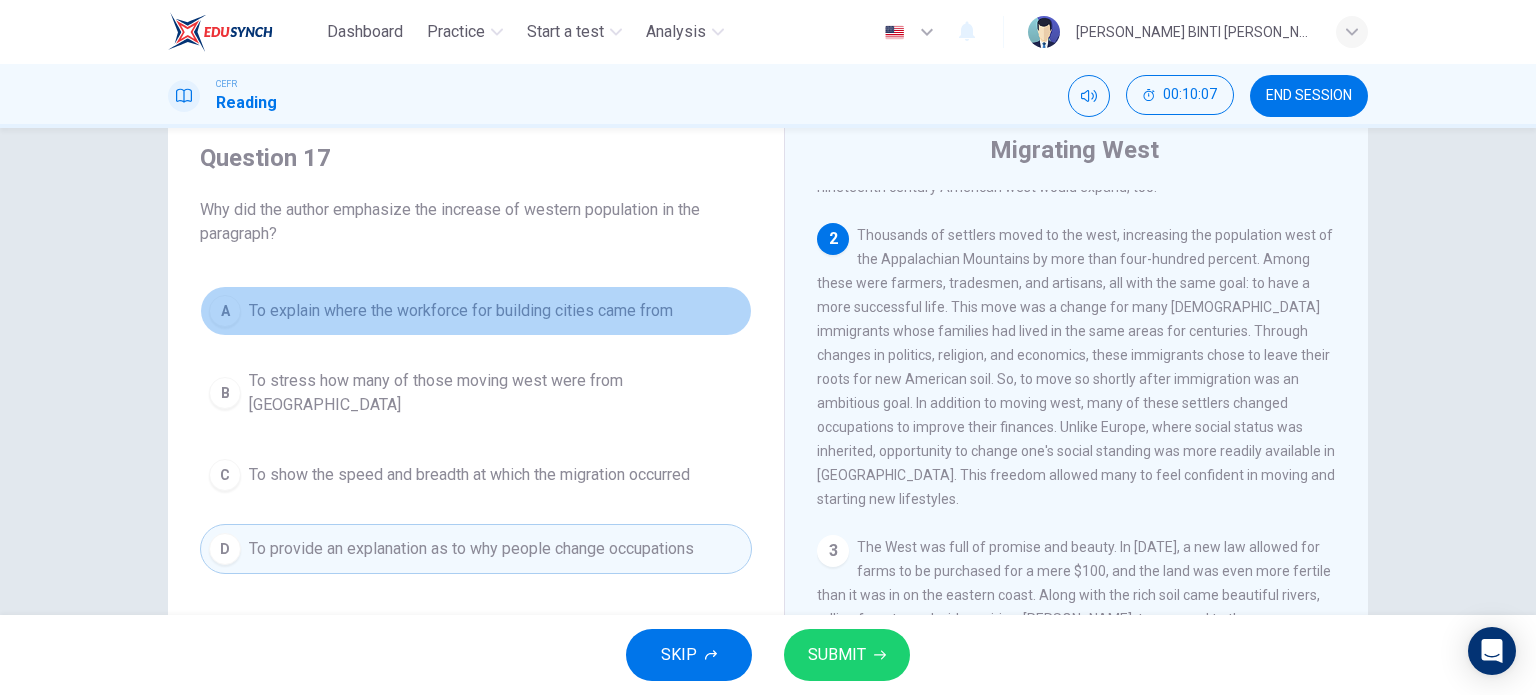 click on "To explain where the workforce for building cities came from" at bounding box center [461, 311] 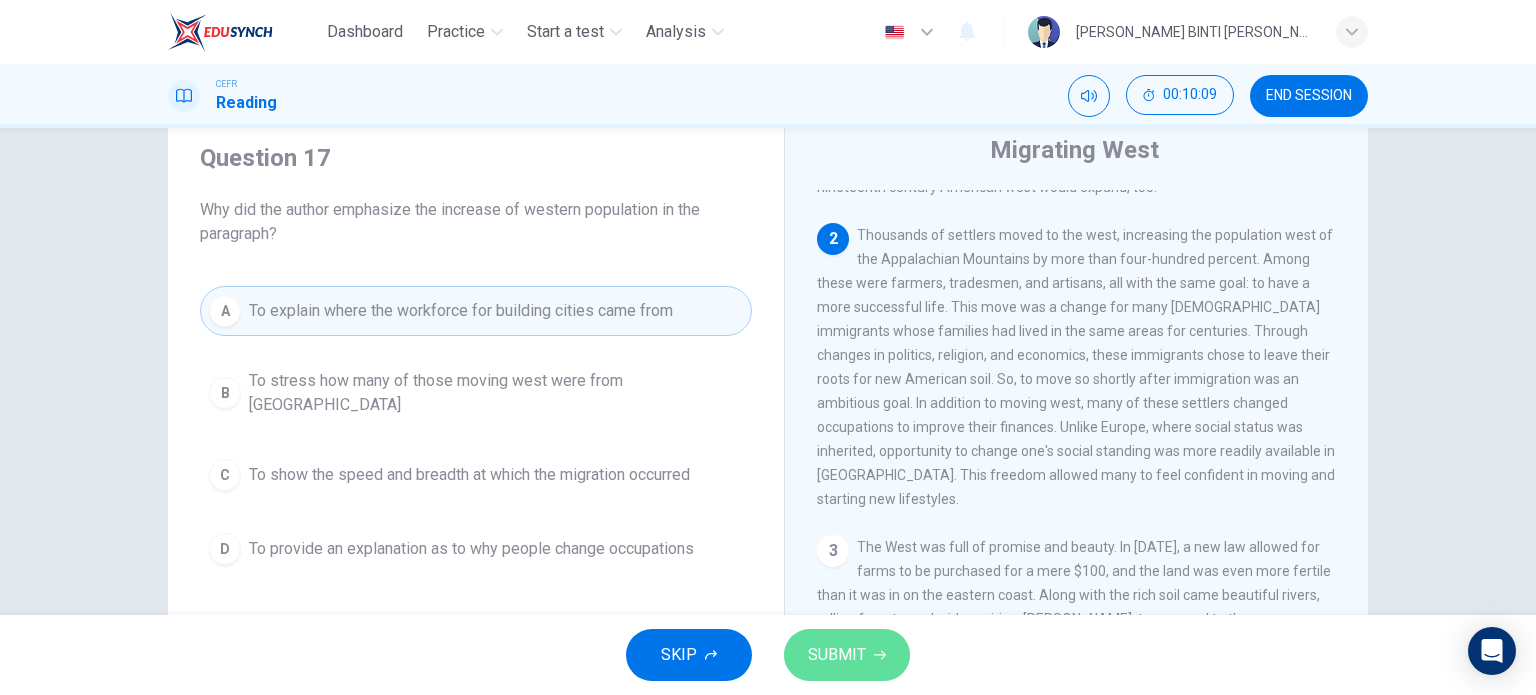 click on "SUBMIT" at bounding box center (837, 655) 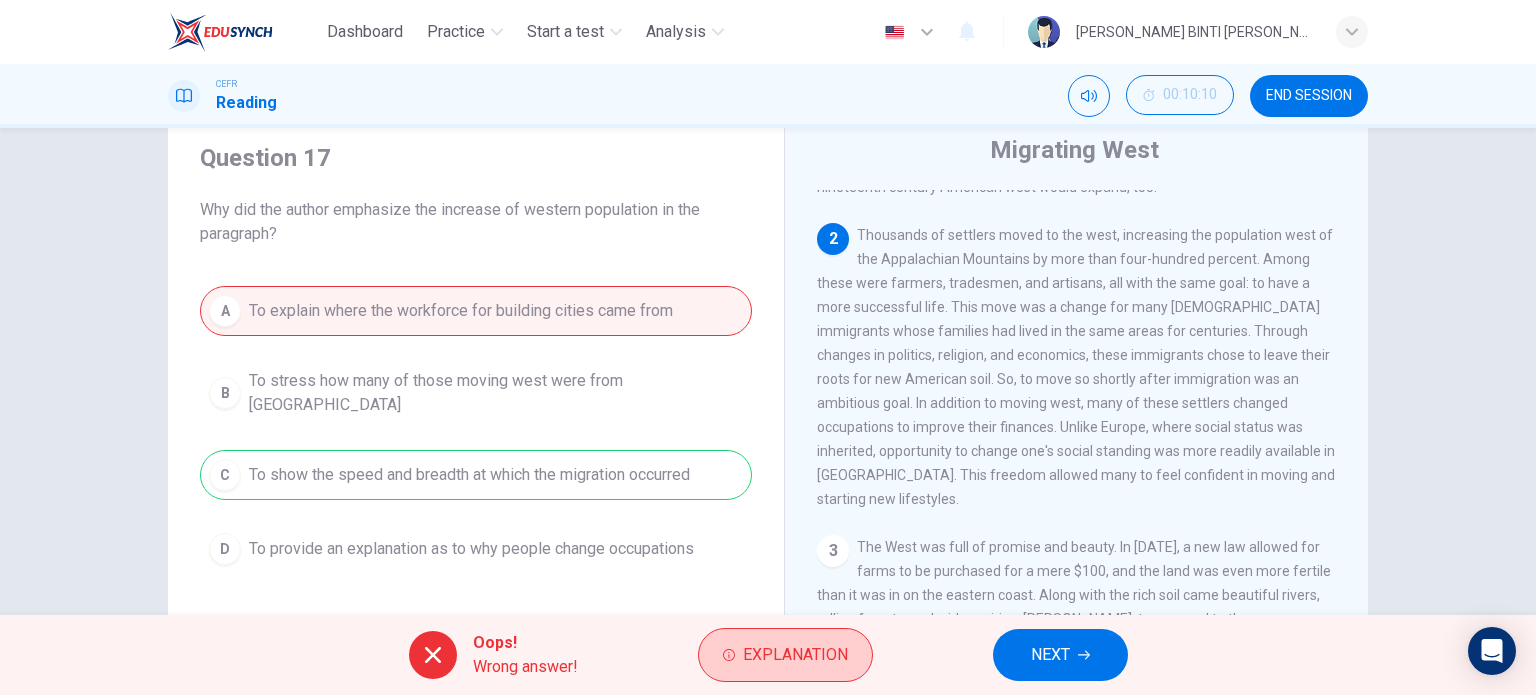 click on "Explanation" at bounding box center (795, 655) 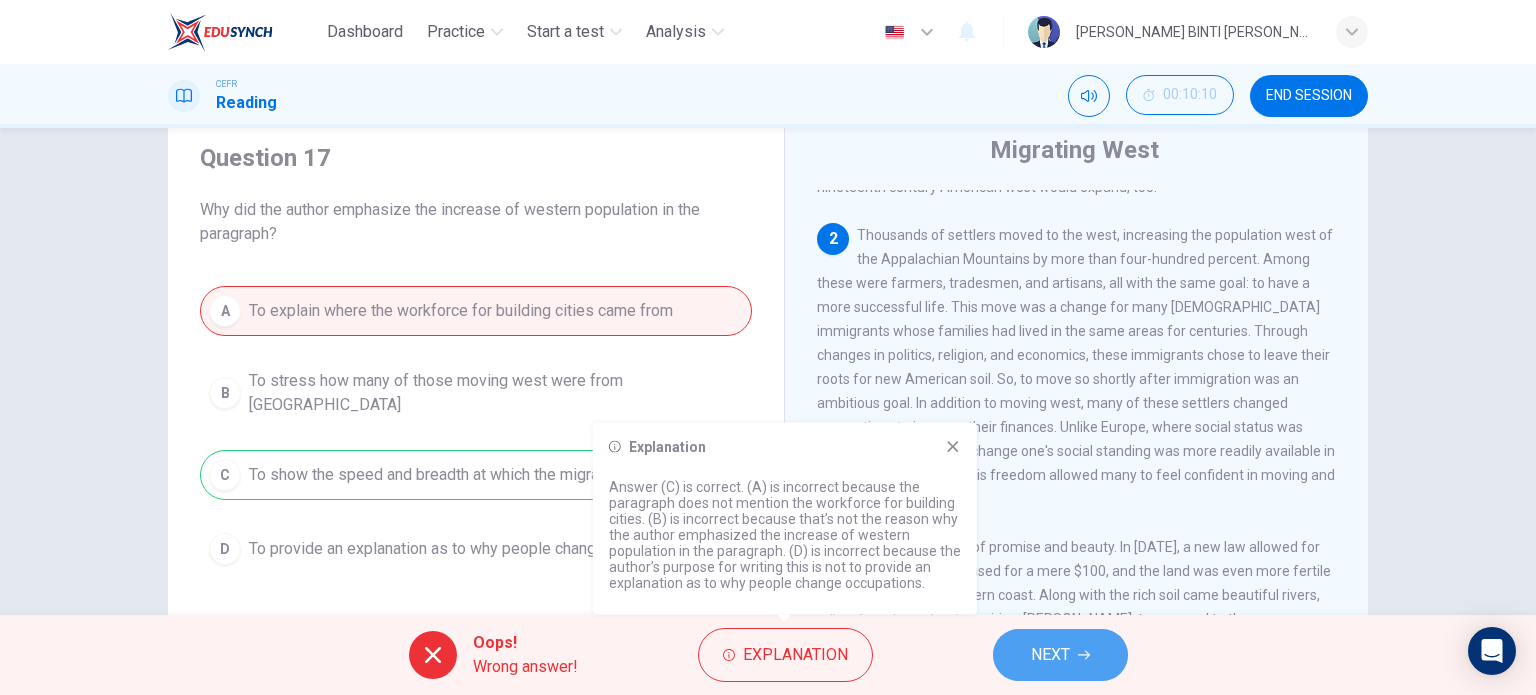 click on "NEXT" at bounding box center (1060, 655) 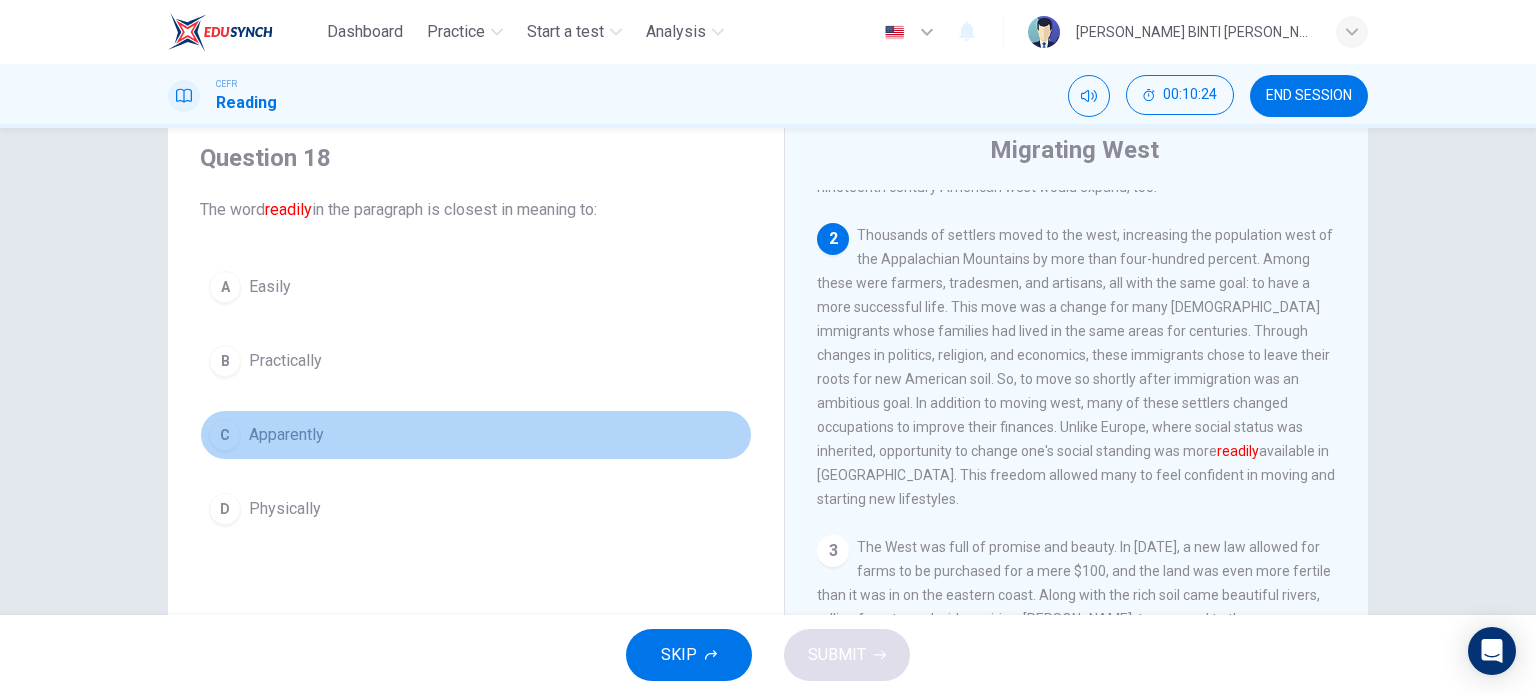click on "Apparently" at bounding box center (286, 435) 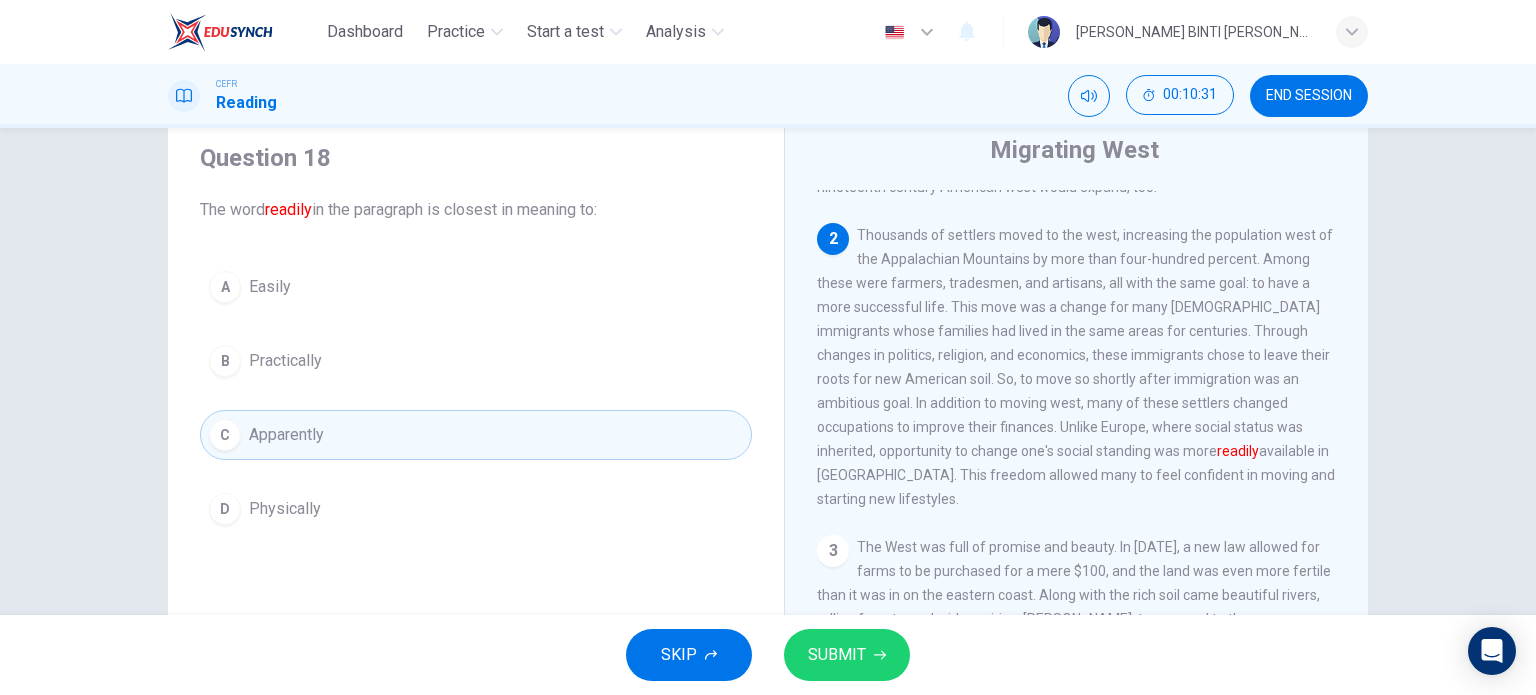 click on "B Practically" at bounding box center [476, 361] 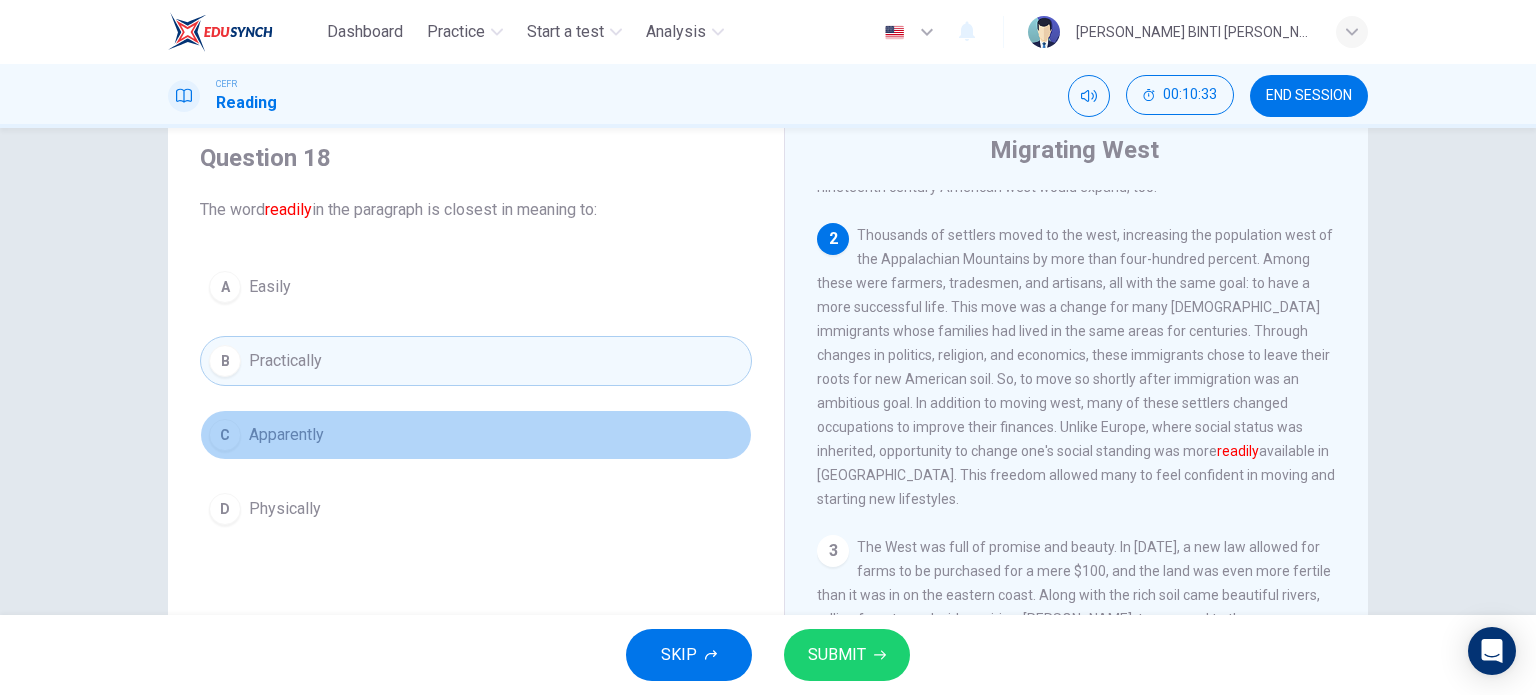 click on "C Apparently" at bounding box center [476, 435] 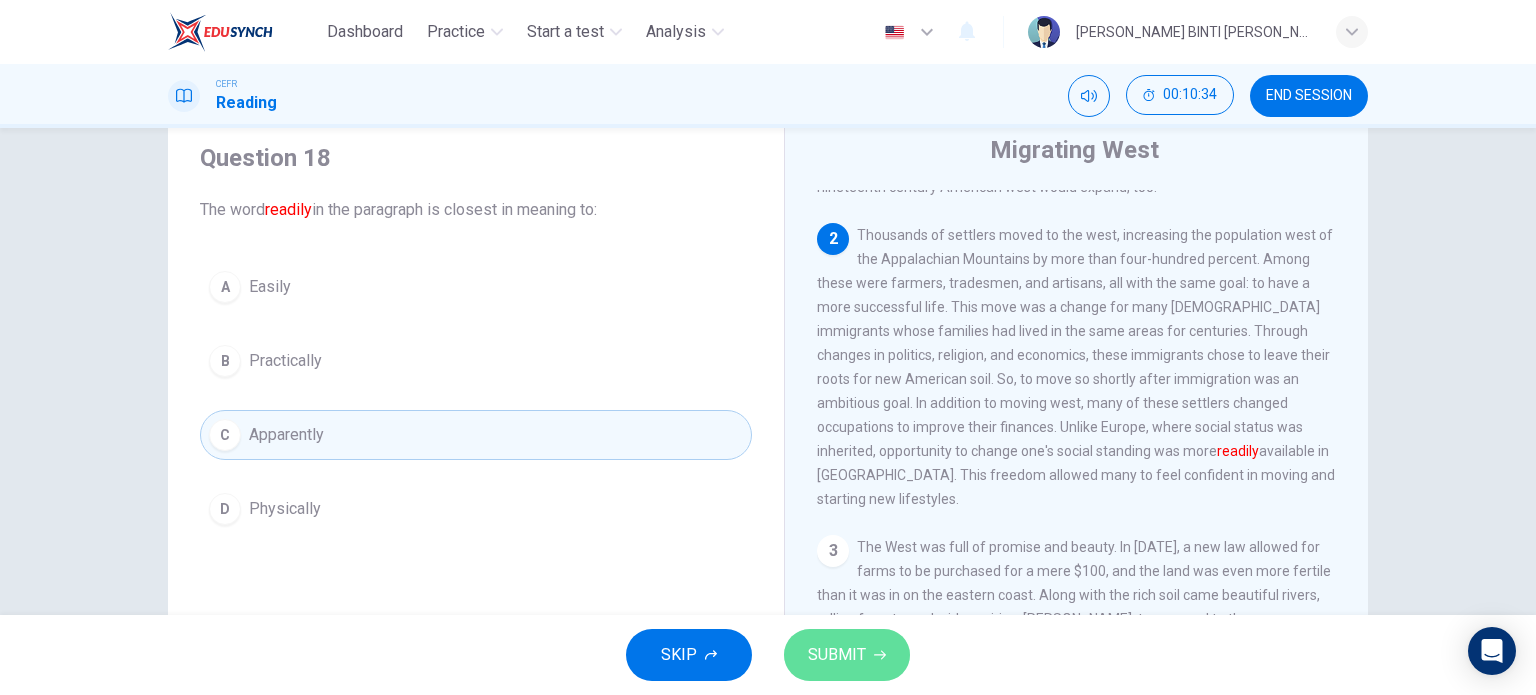 click on "SUBMIT" at bounding box center [837, 655] 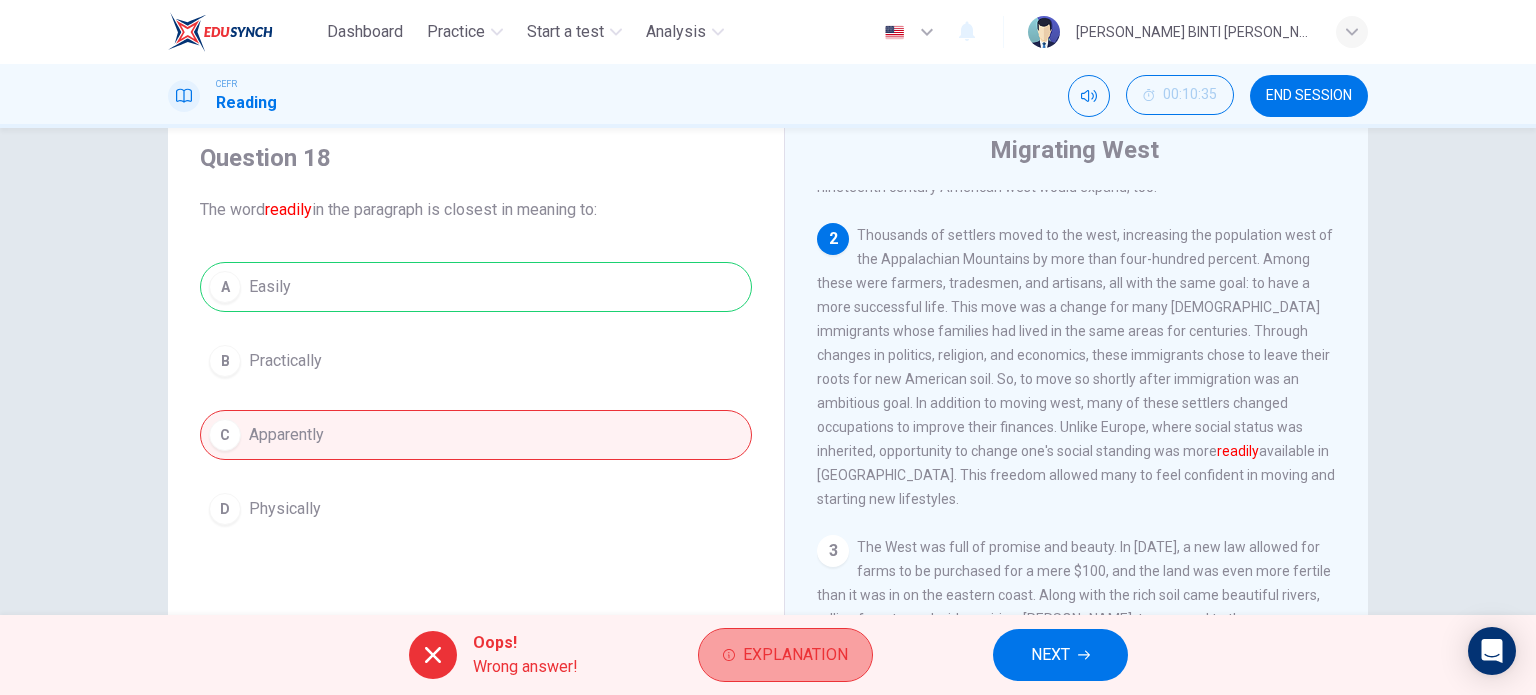 click on "Explanation" at bounding box center (795, 655) 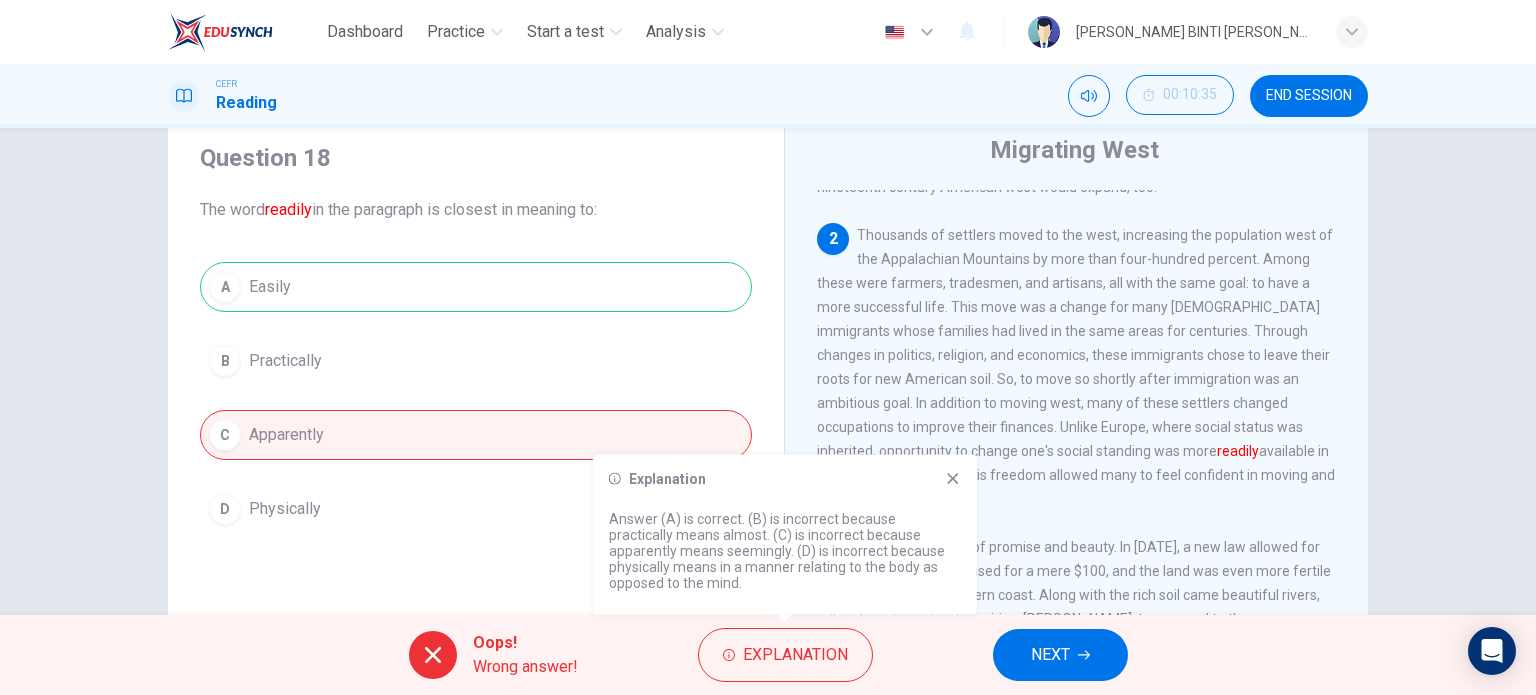 click on "Explanation Answer (A) is correct. (B) is incorrect because practically means almost. (C) is incorrect because apparently means seemingly. (D) is incorrect because physically means in a manner relating to the body as opposed to the mind." at bounding box center (785, 535) 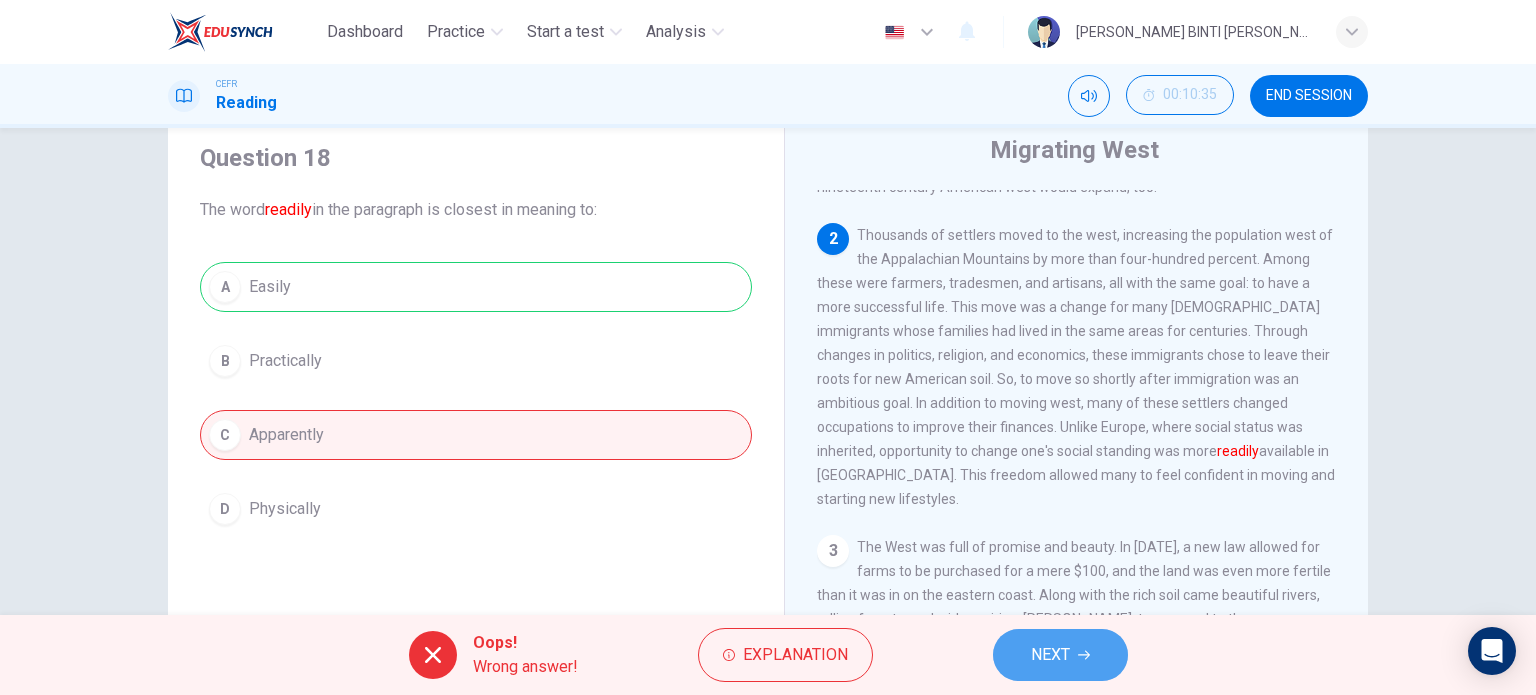 click 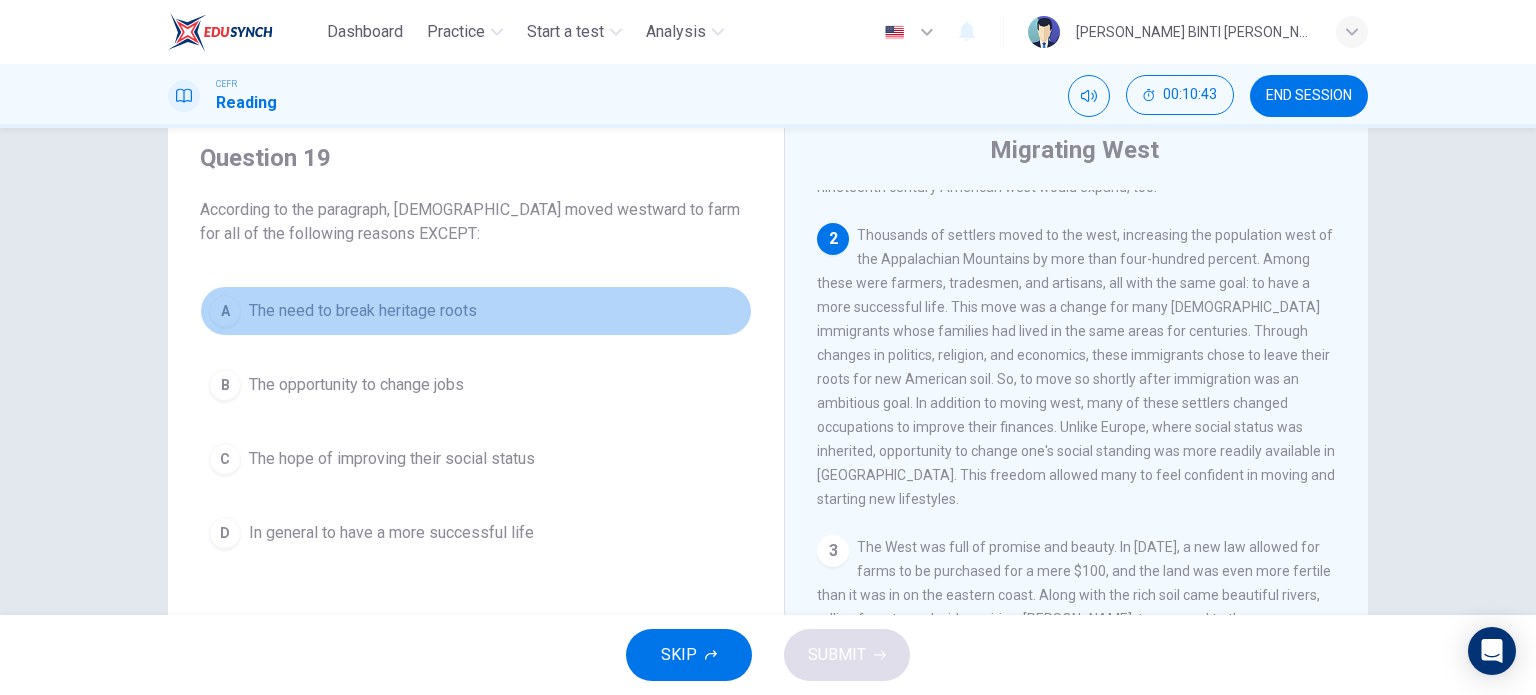 click on "A The need to break heritage roots" at bounding box center (476, 311) 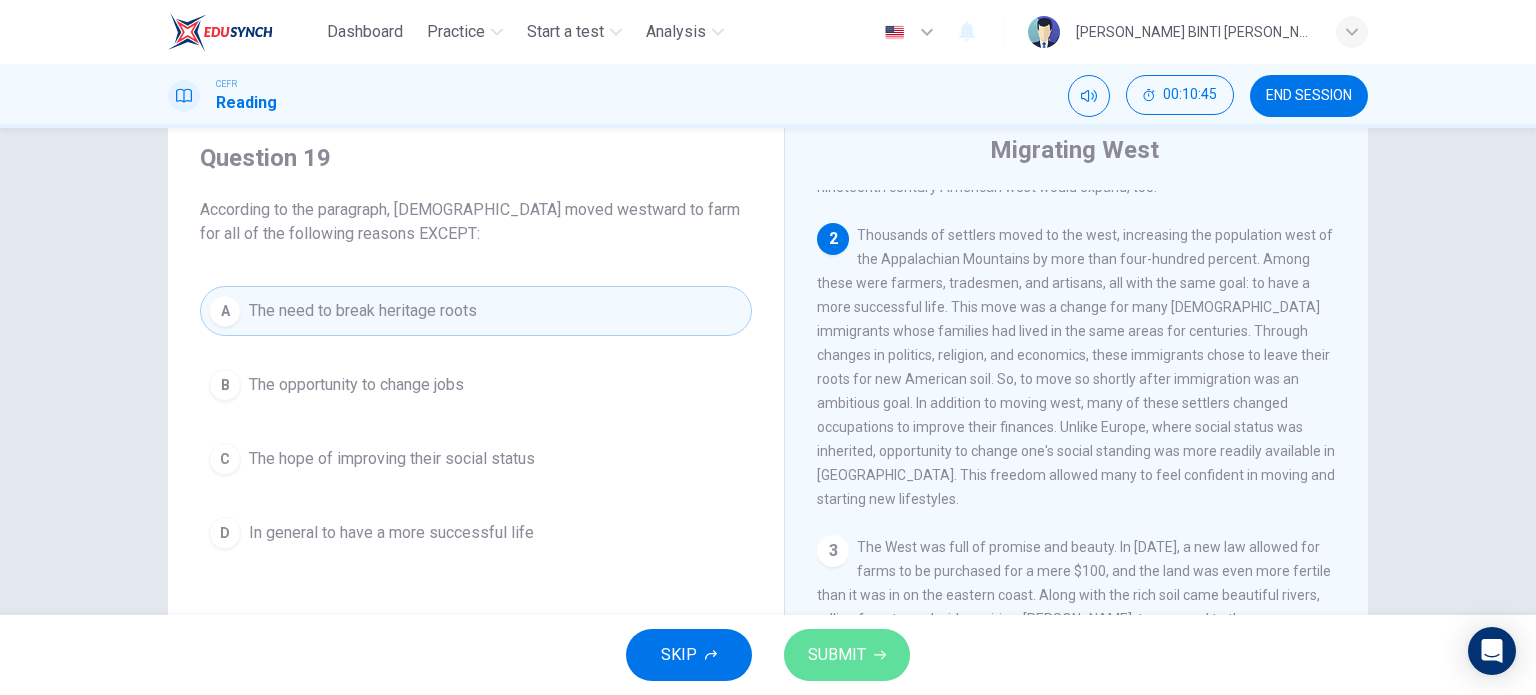click on "SUBMIT" at bounding box center [847, 655] 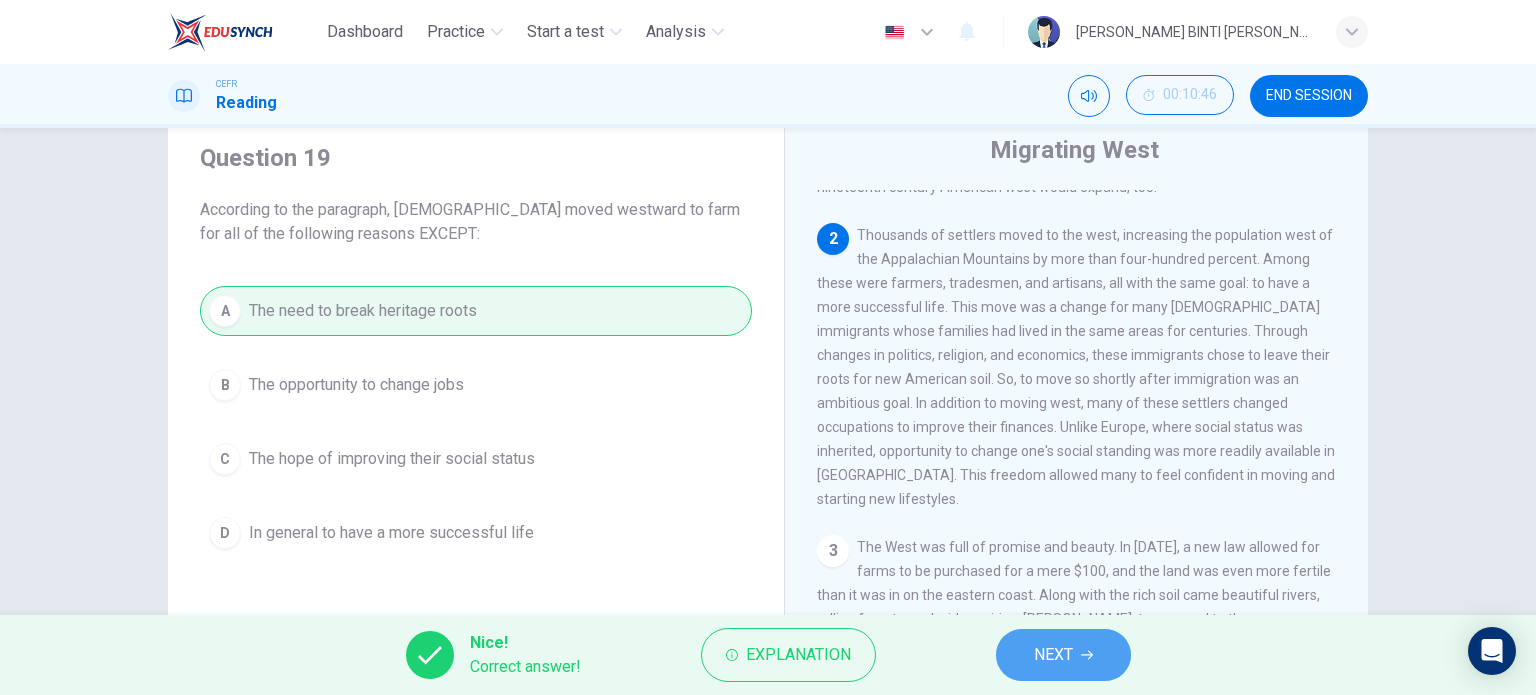 click on "NEXT" at bounding box center (1063, 655) 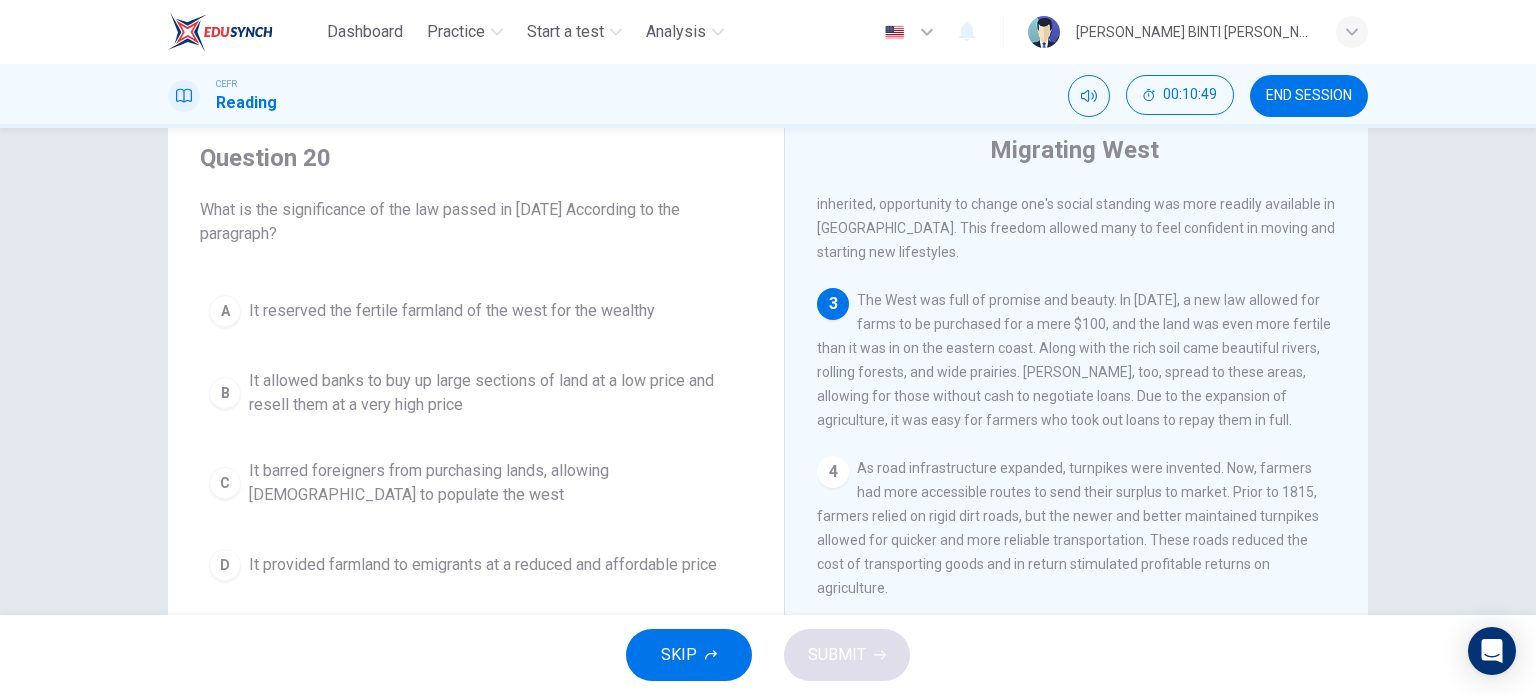 scroll, scrollTop: 503, scrollLeft: 0, axis: vertical 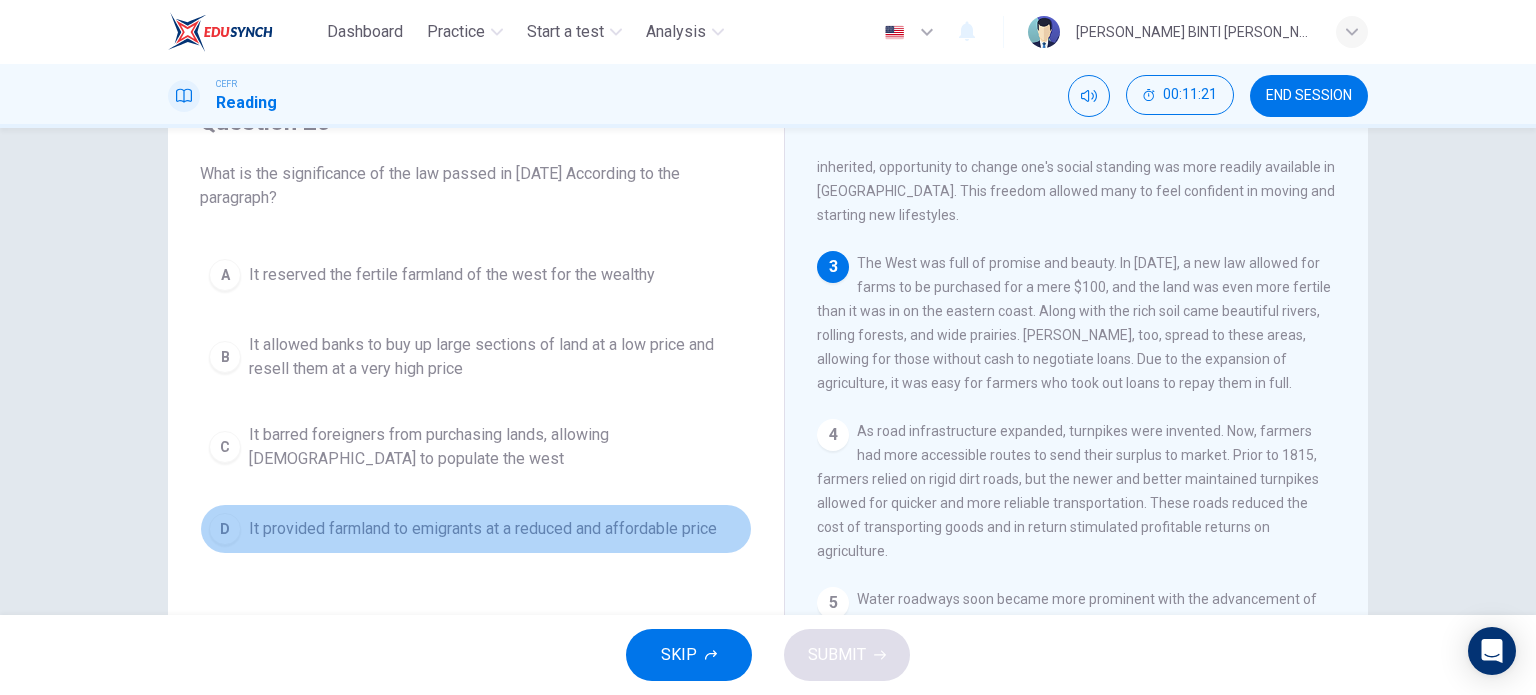 click on "It provided farmland to emigrants at a reduced and affordable price" at bounding box center (483, 529) 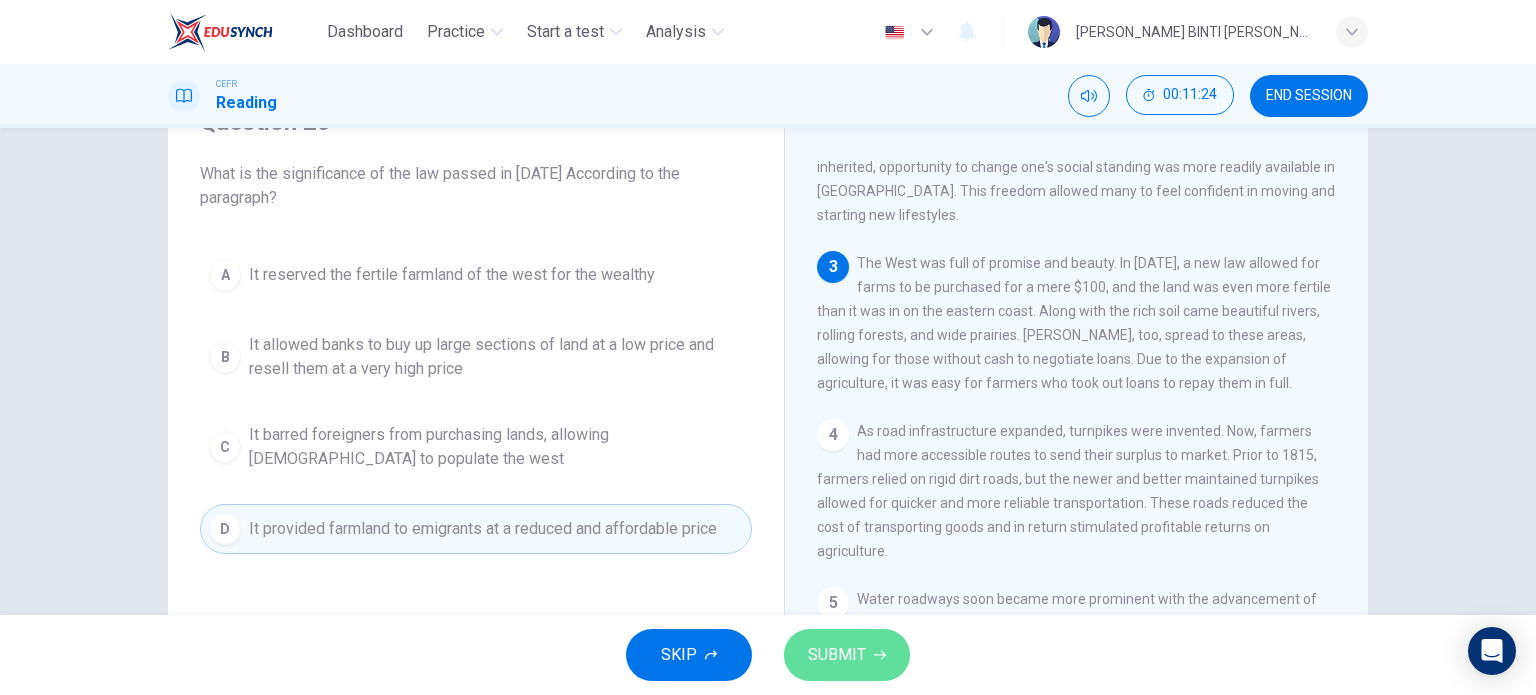 click on "SUBMIT" at bounding box center [837, 655] 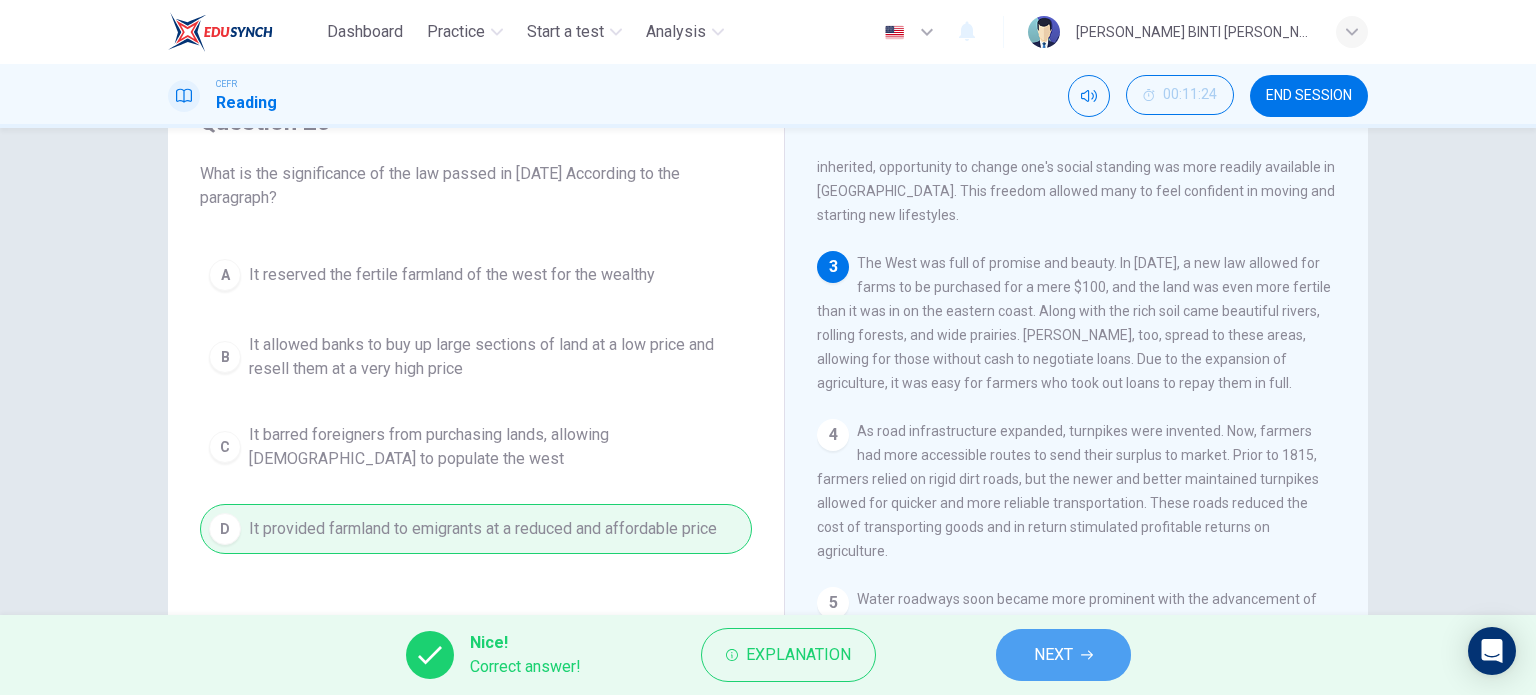 click on "NEXT" at bounding box center [1063, 655] 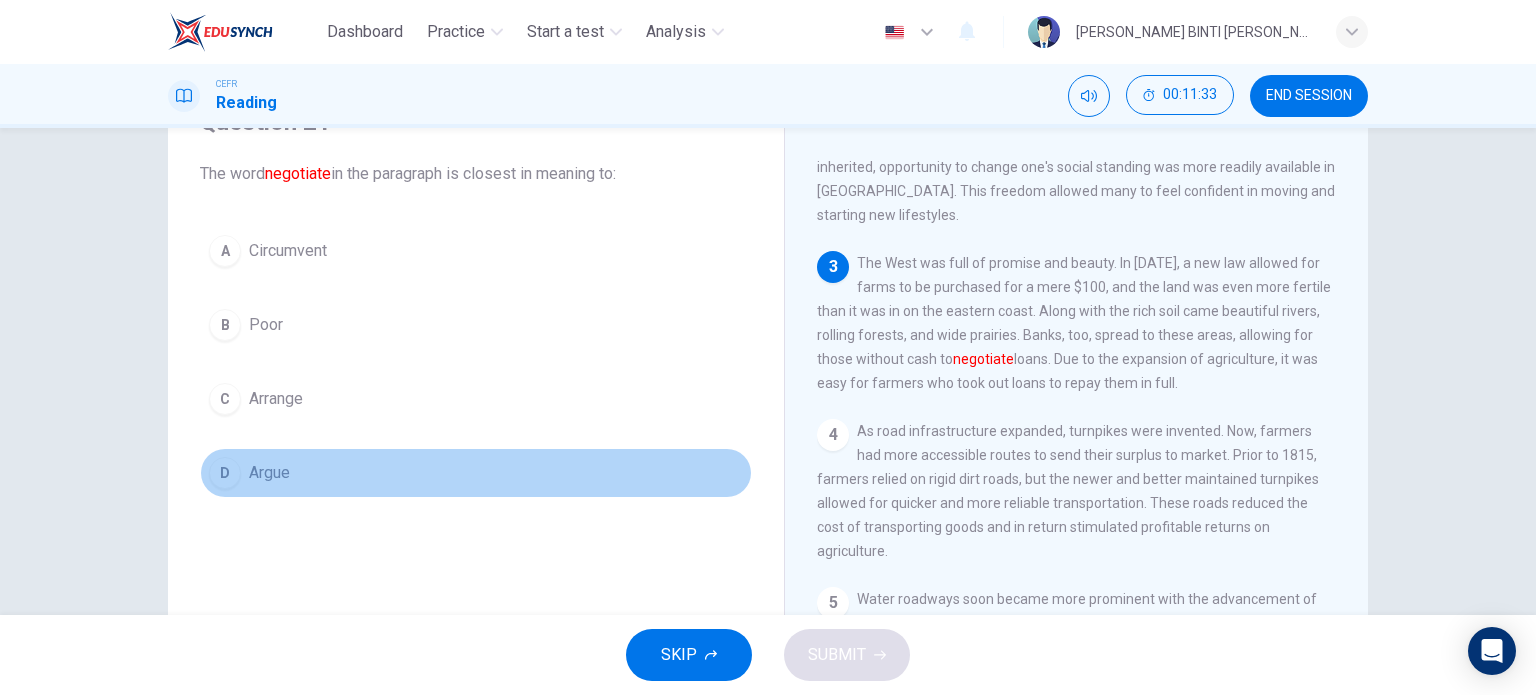 click on "Argue" at bounding box center [269, 473] 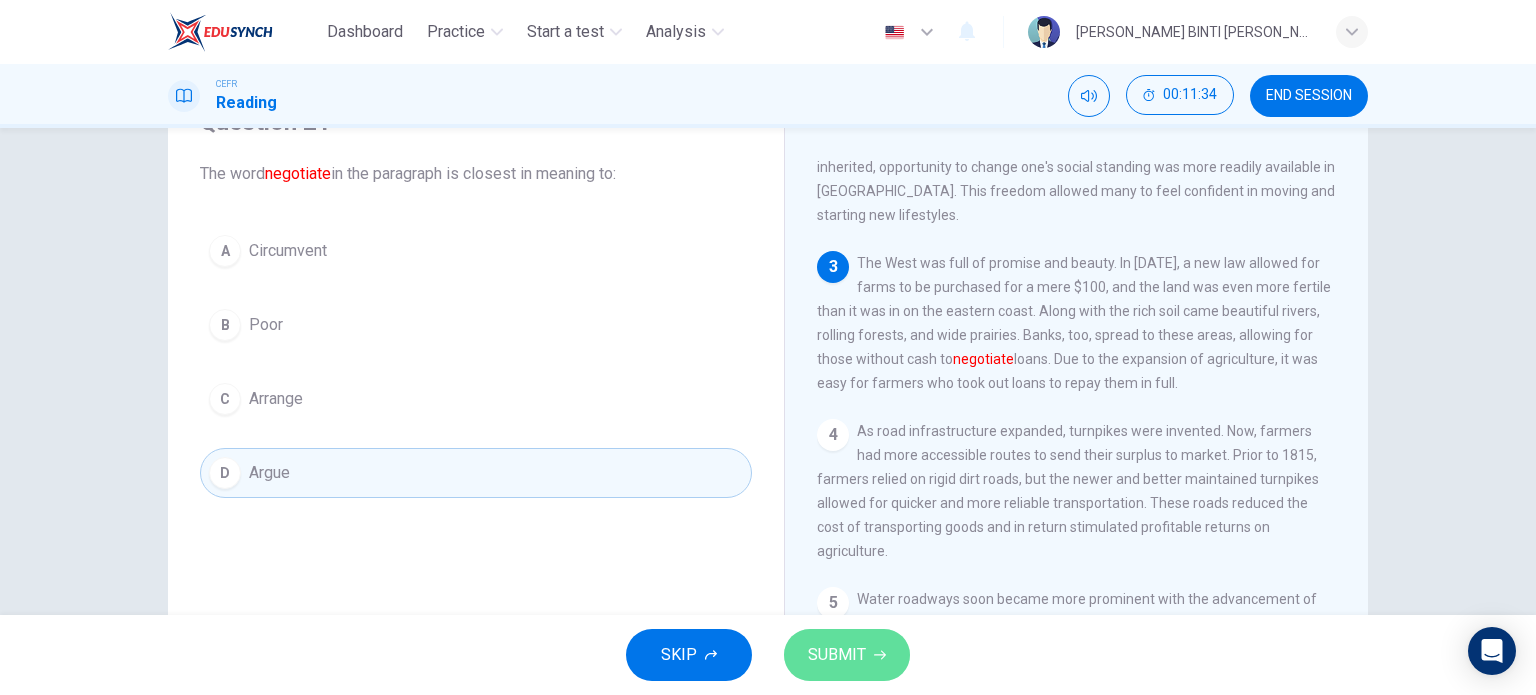 click on "SUBMIT" at bounding box center (837, 655) 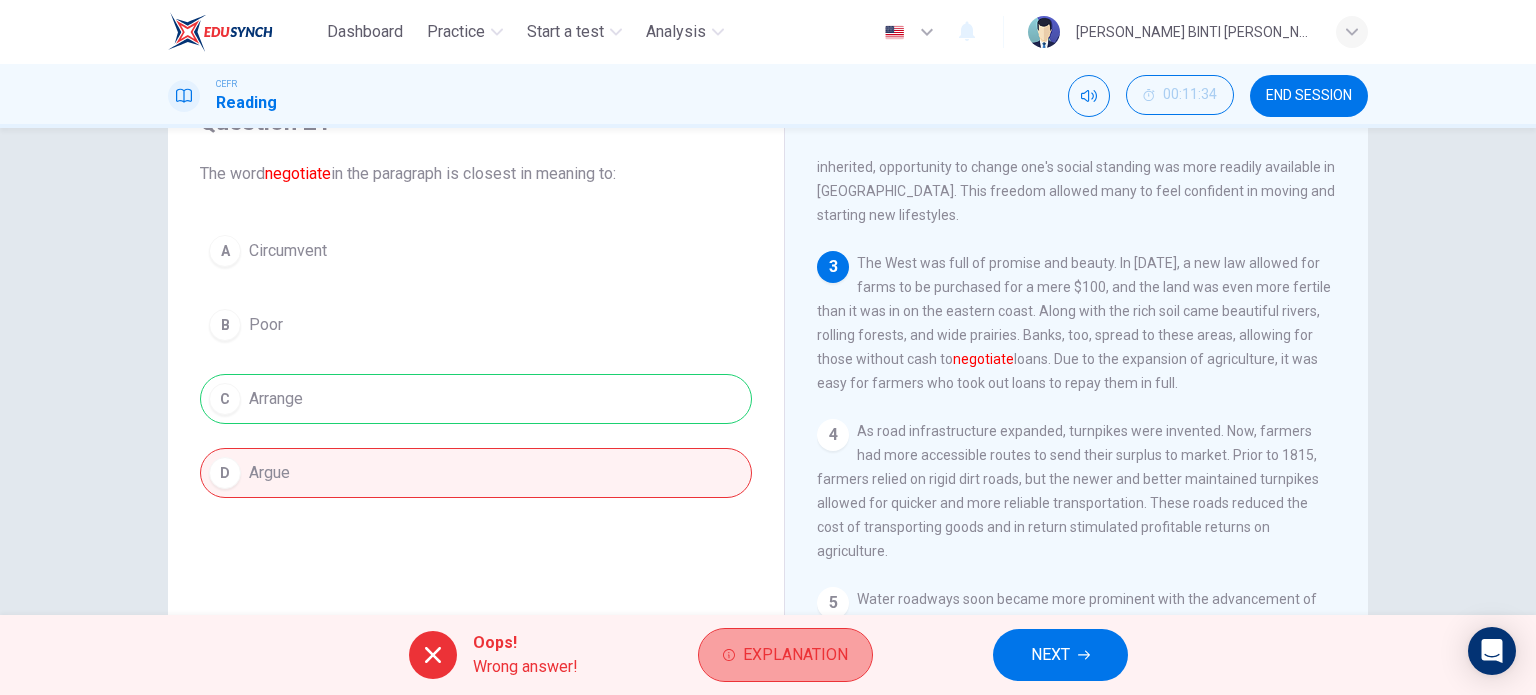 click on "Explanation" at bounding box center [795, 655] 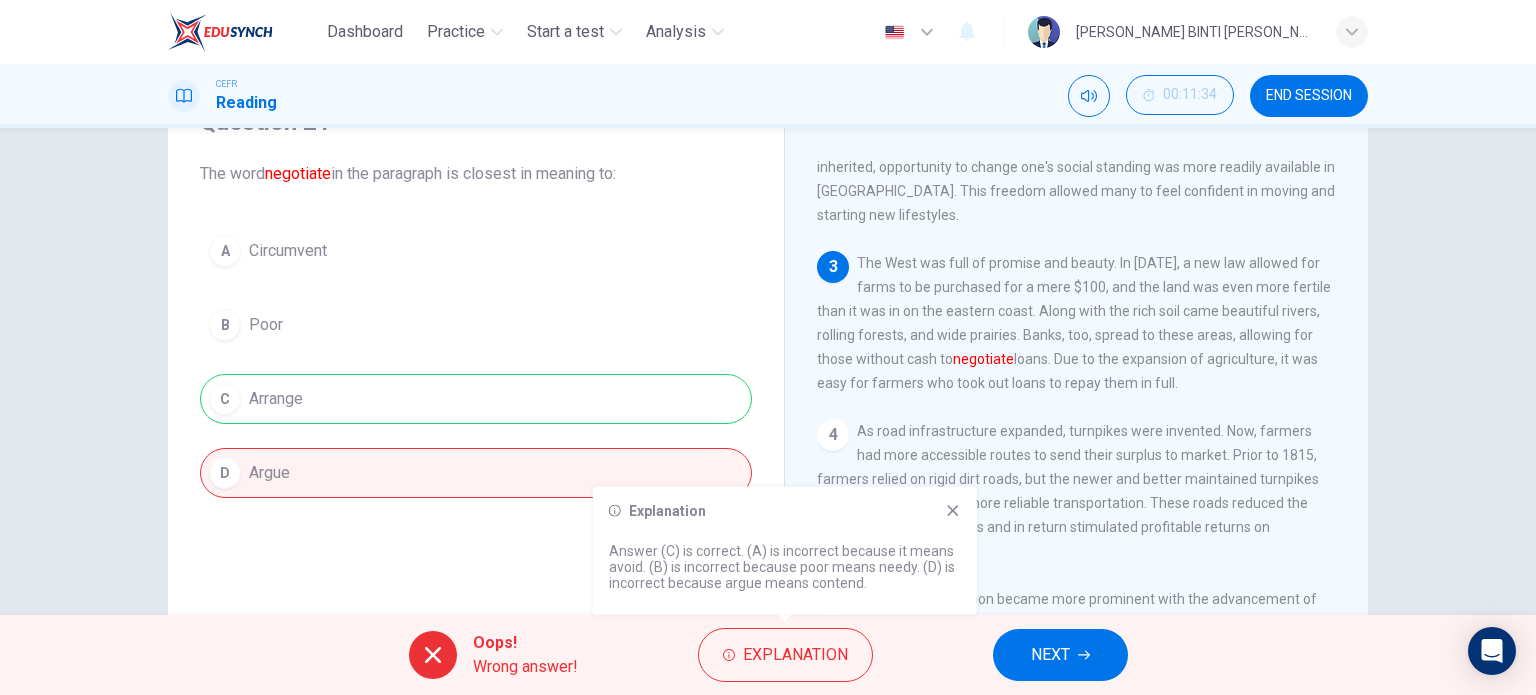 click on "NEXT" at bounding box center [1060, 655] 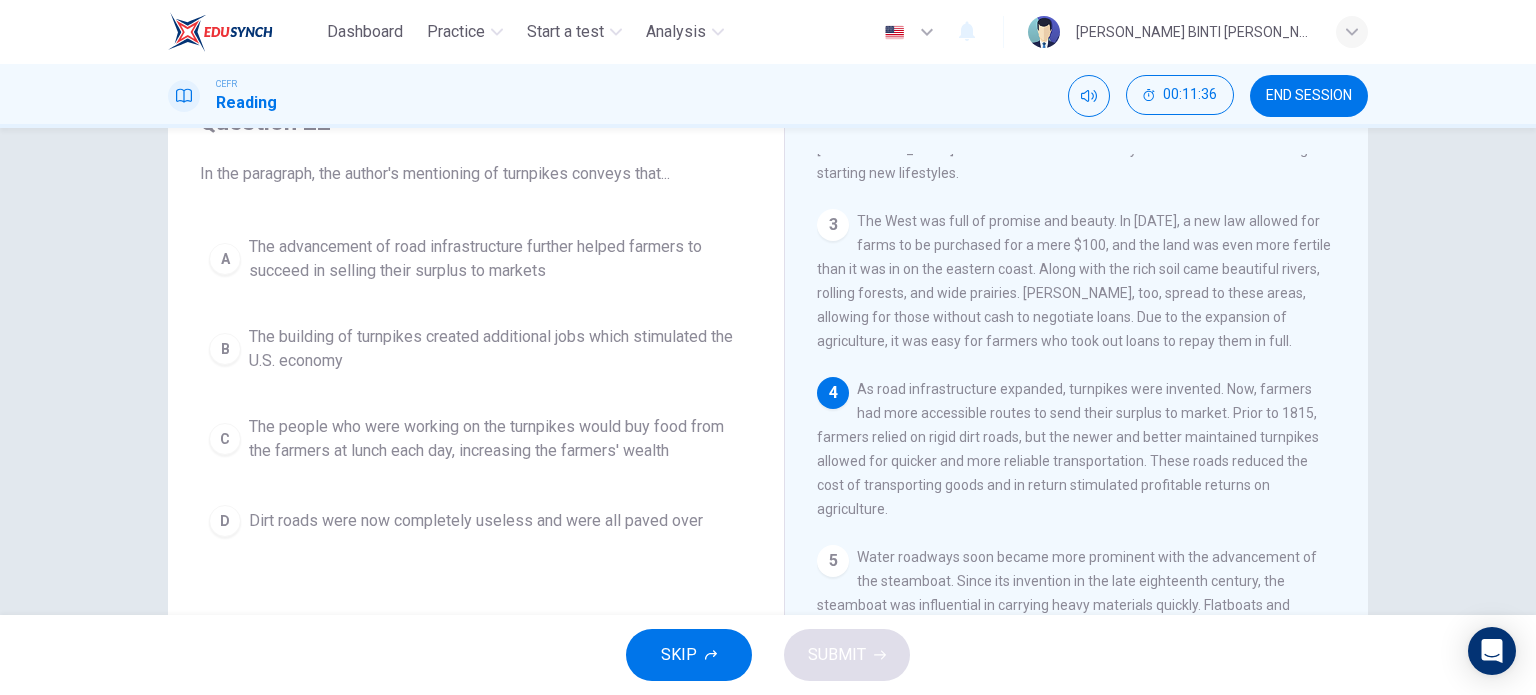 scroll, scrollTop: 579, scrollLeft: 0, axis: vertical 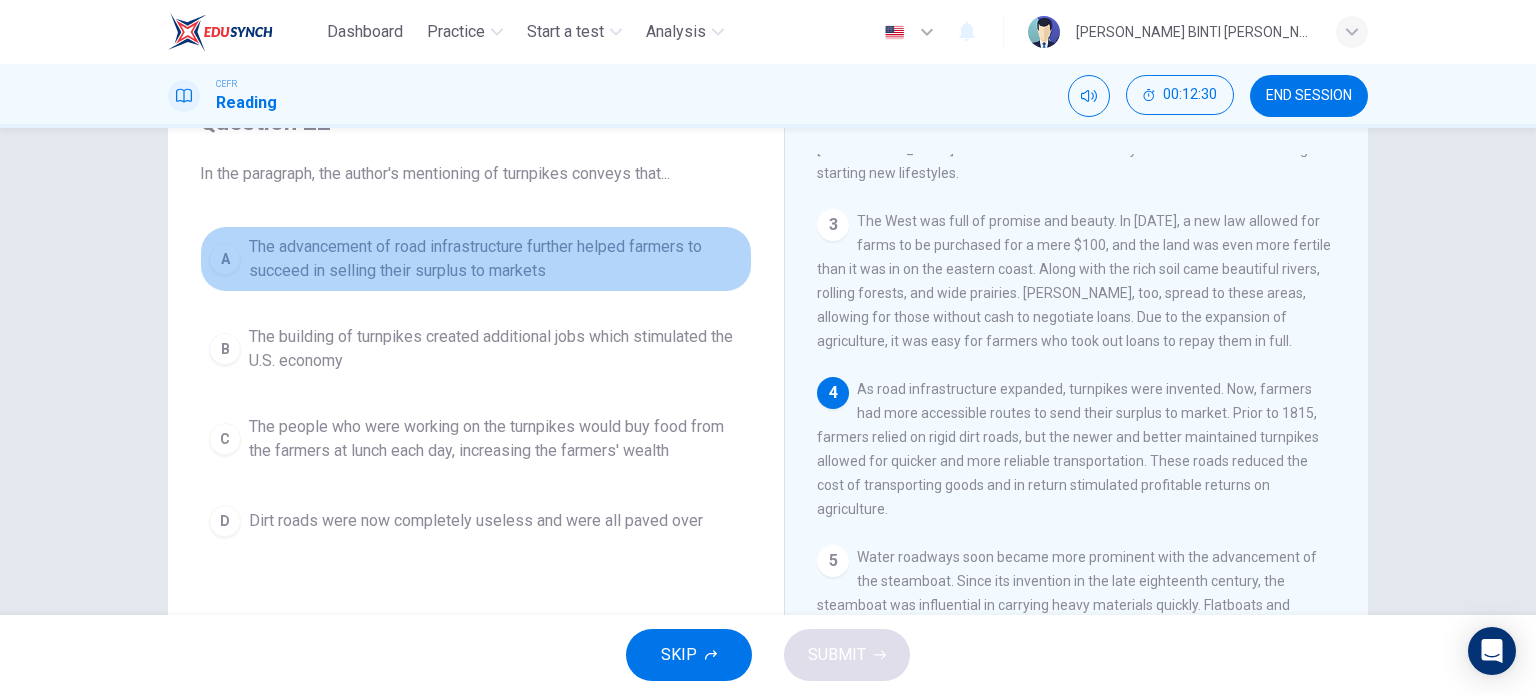click on "The advancement of road infrastructure further helped farmers to succeed in selling their surplus to markets" at bounding box center [496, 259] 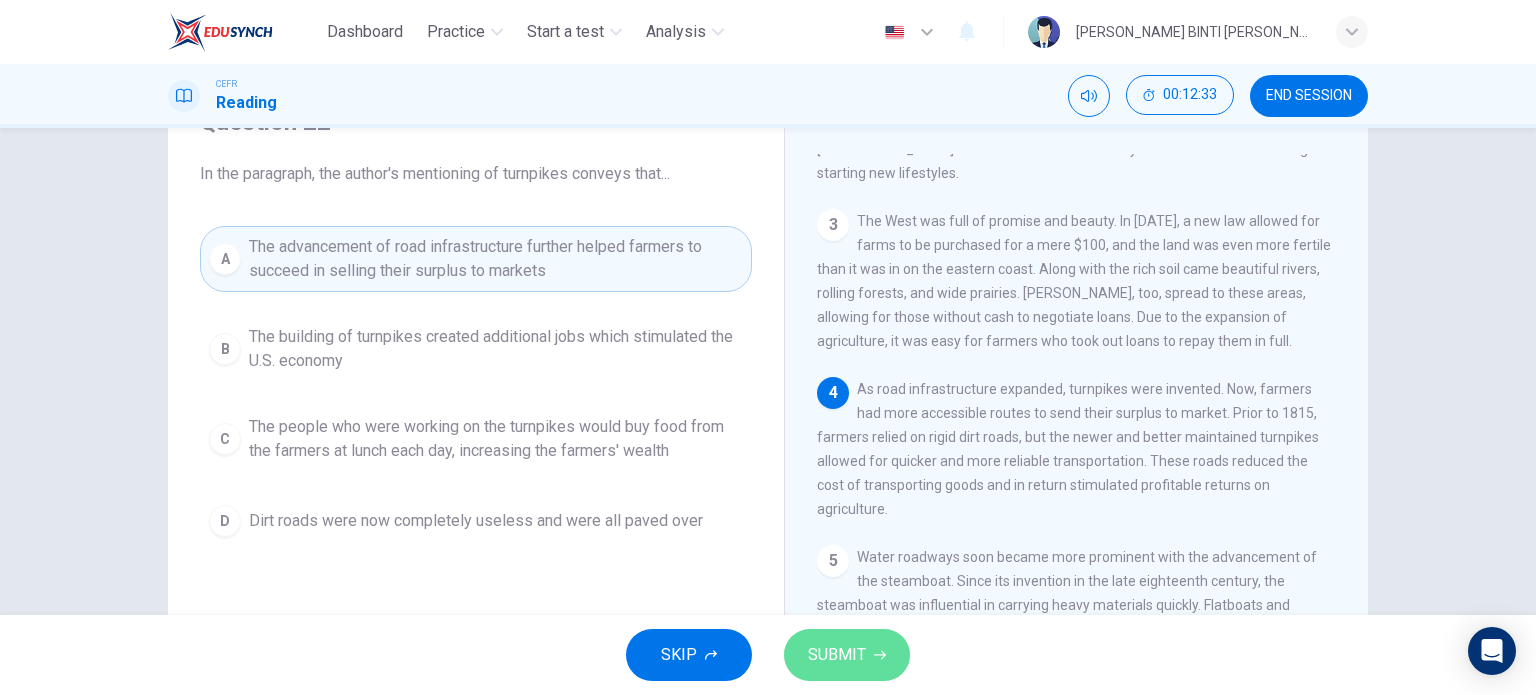 click 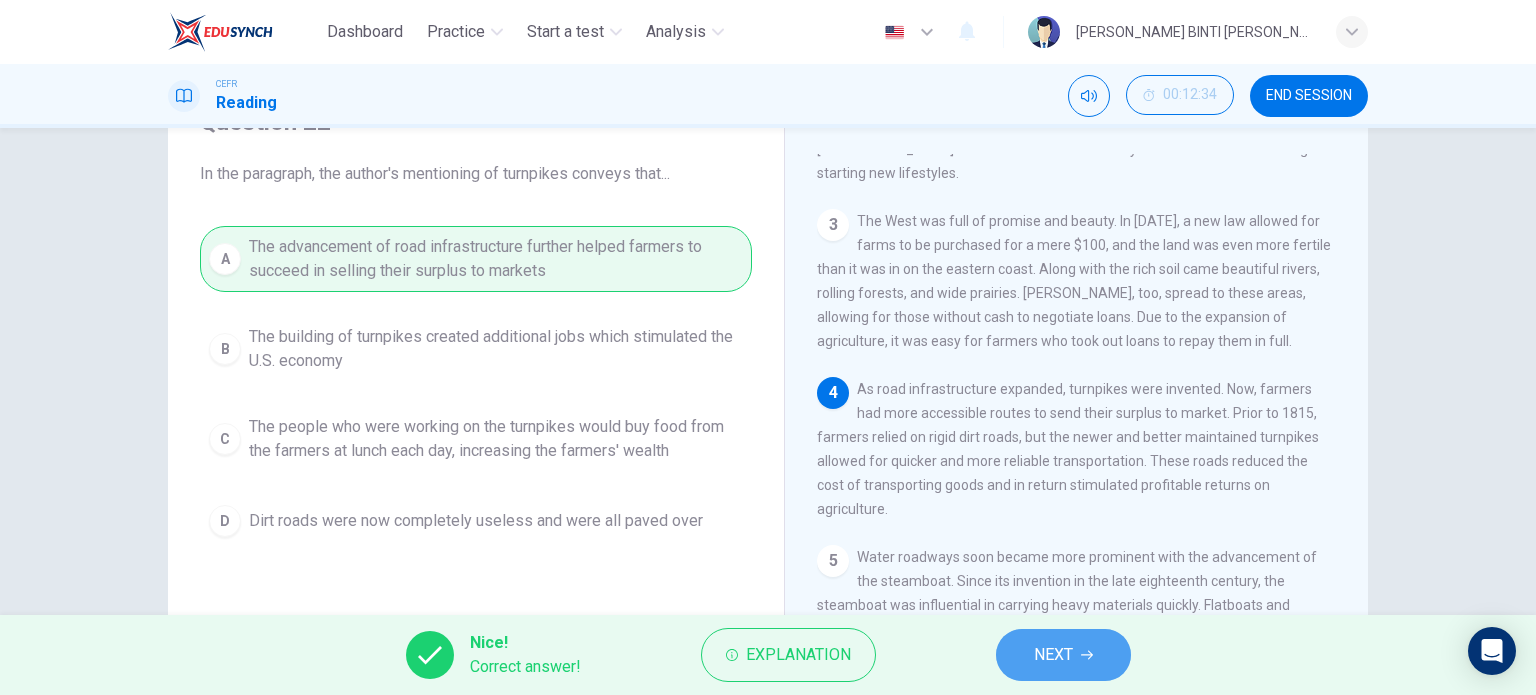 click on "NEXT" at bounding box center [1053, 655] 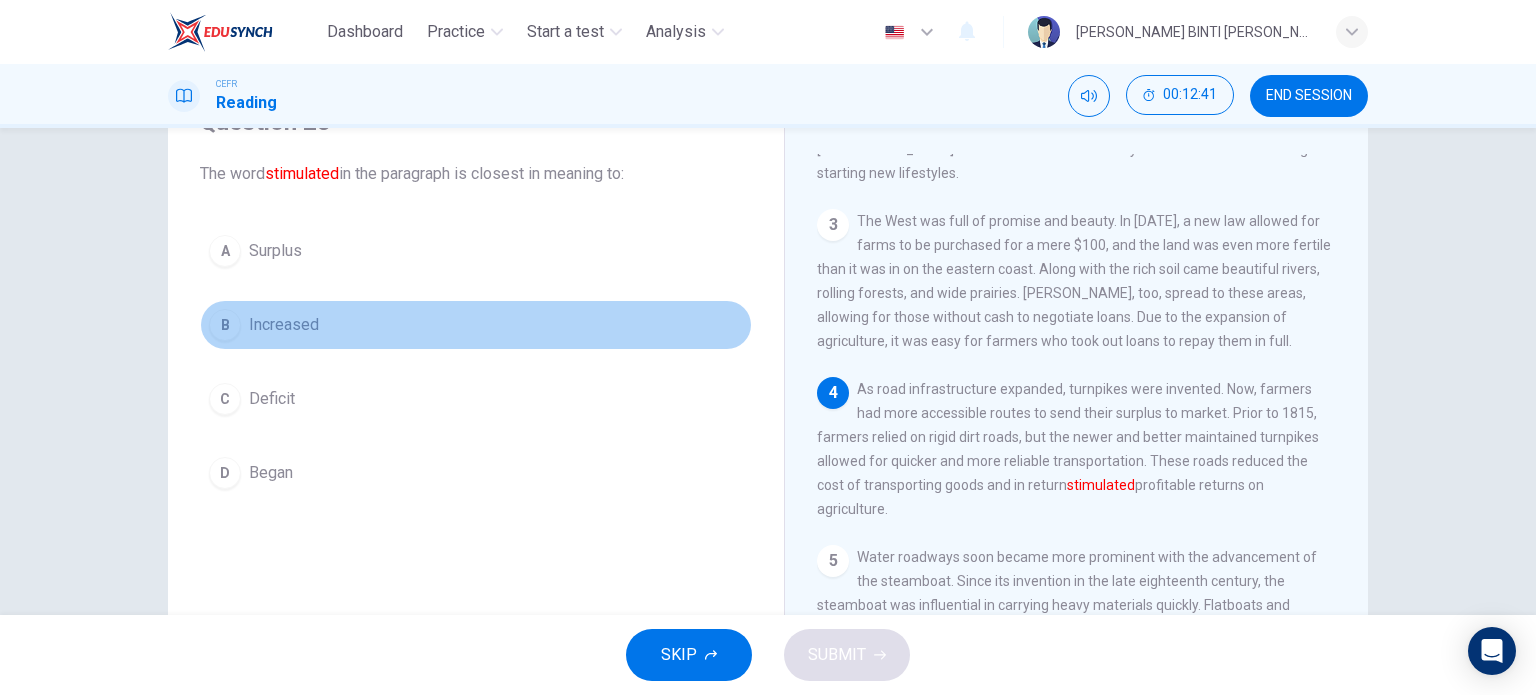 click on "Increased" at bounding box center (284, 325) 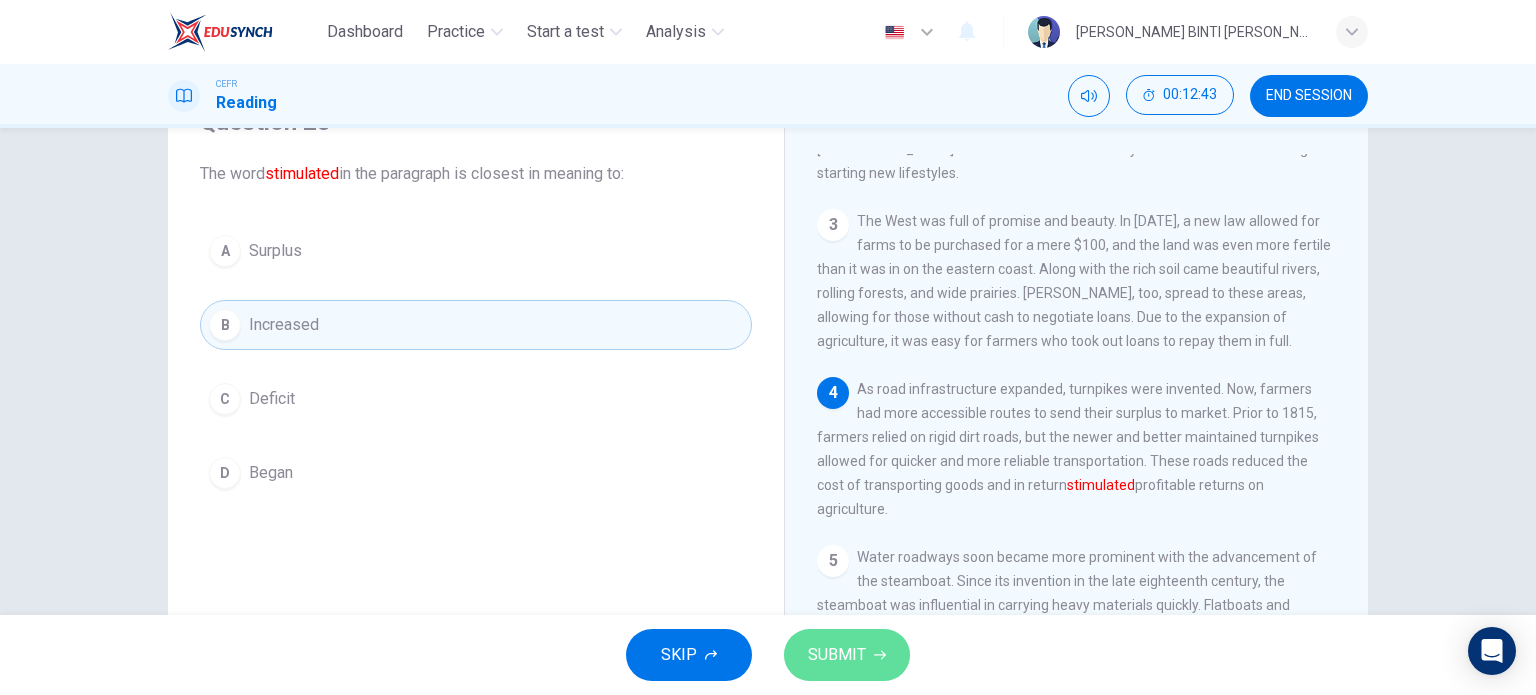 click on "SUBMIT" at bounding box center (837, 655) 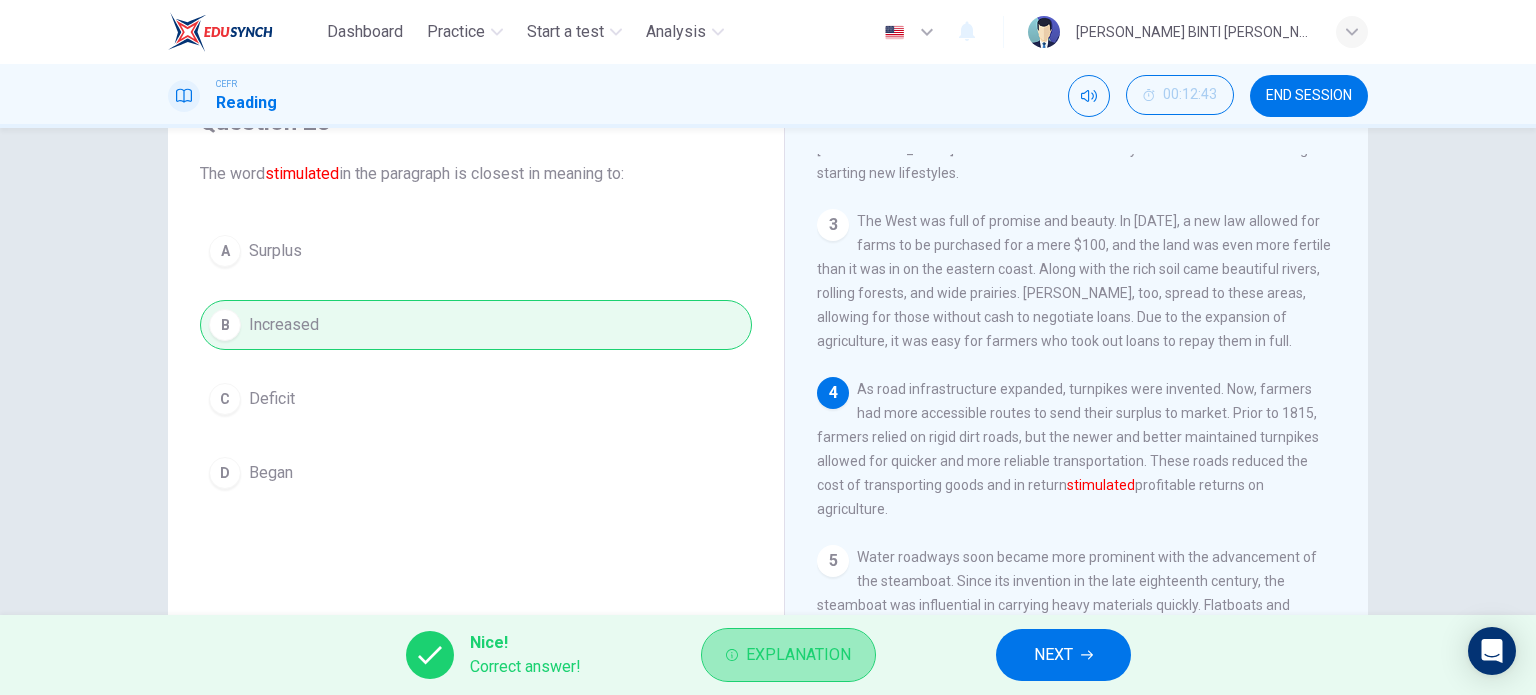 click on "Explanation" at bounding box center [788, 655] 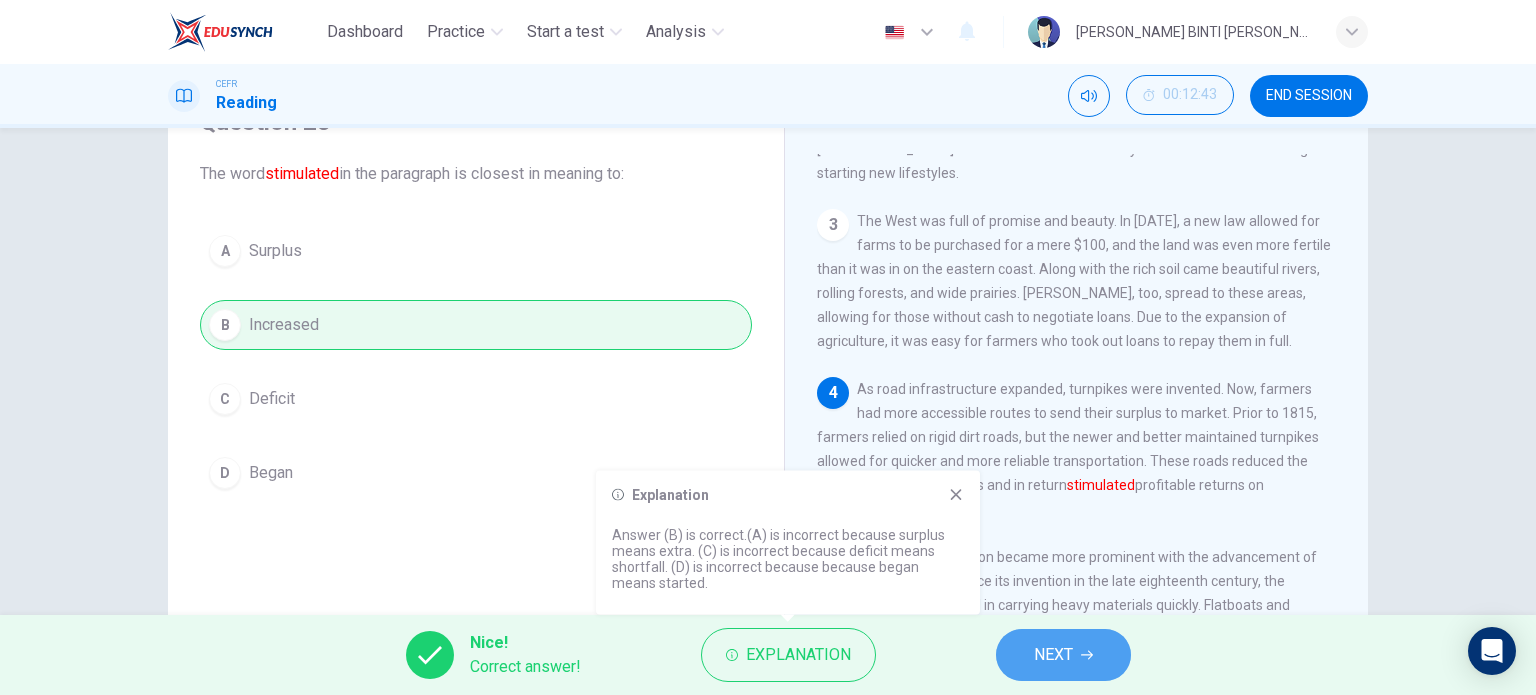 click on "NEXT" at bounding box center [1063, 655] 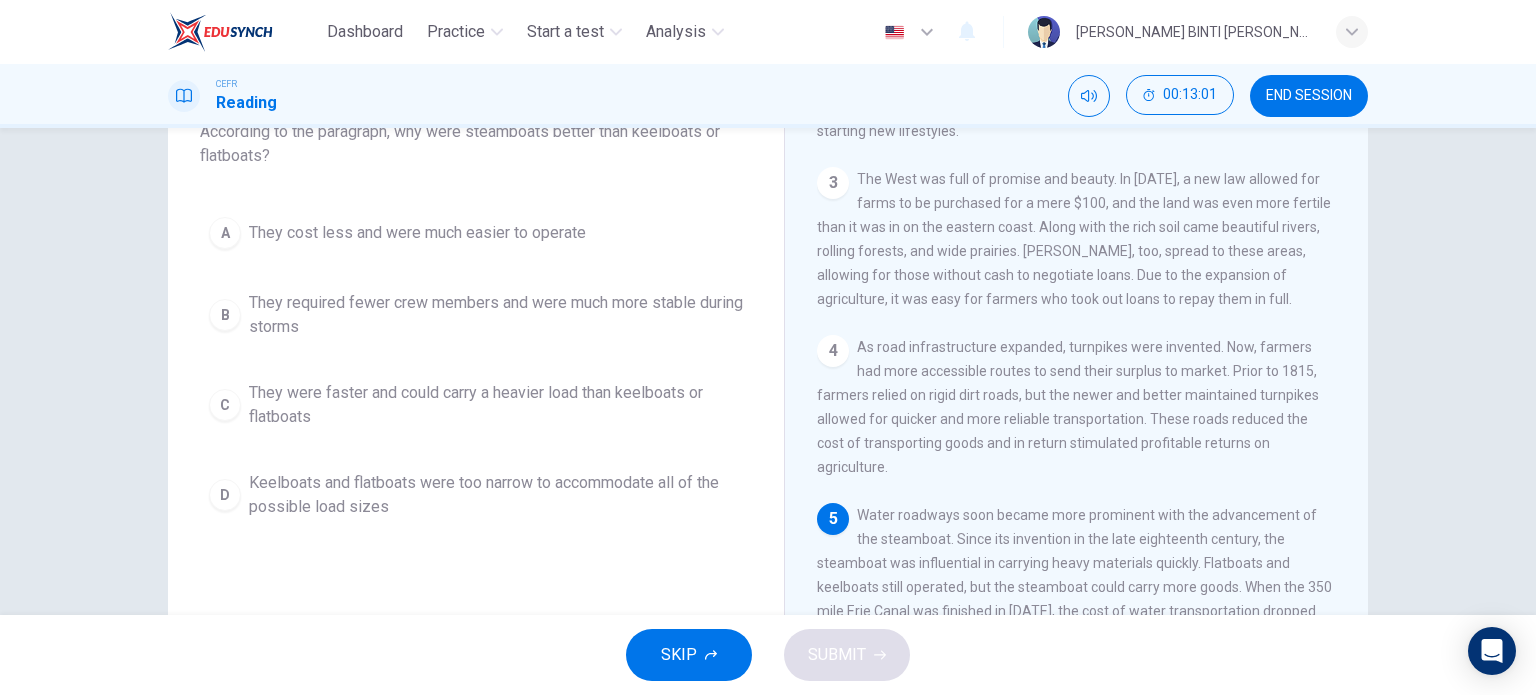 scroll, scrollTop: 144, scrollLeft: 0, axis: vertical 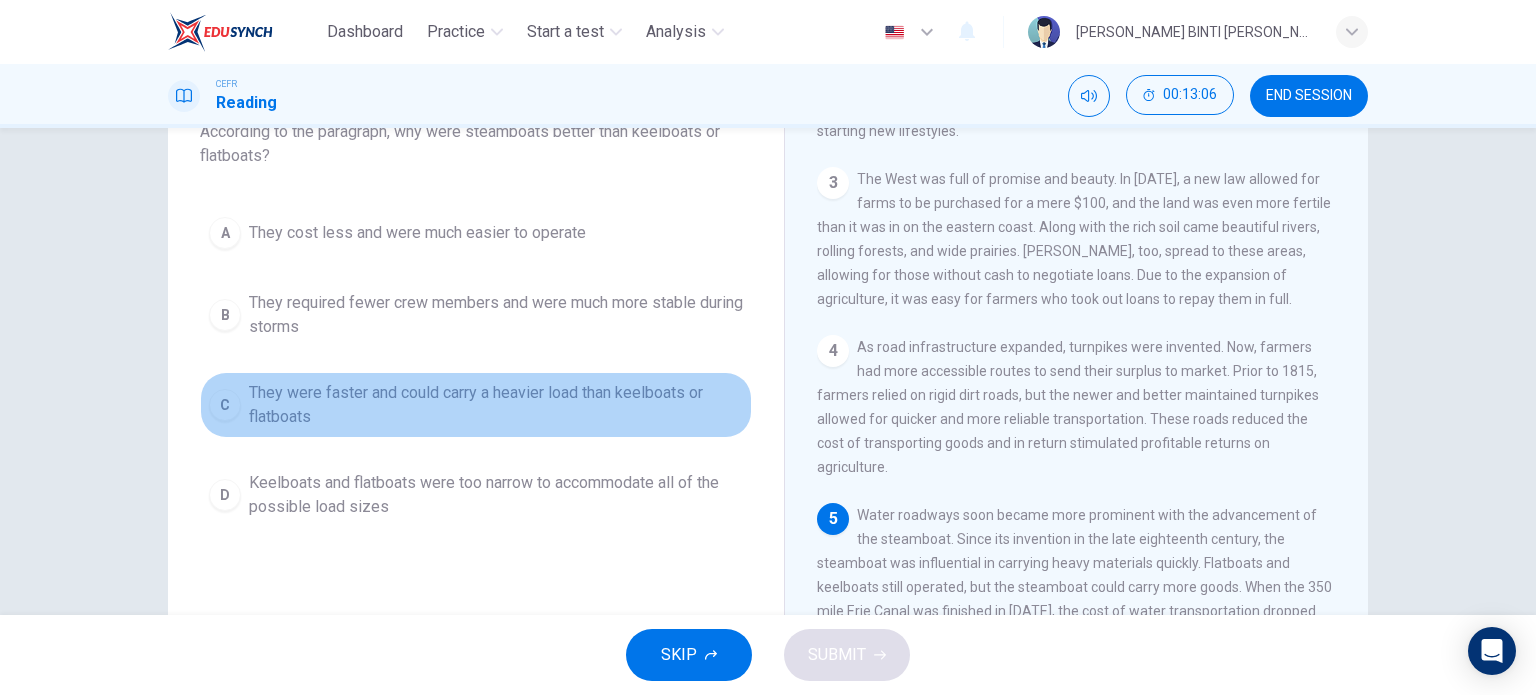 click on "They were faster and could carry a heavier load than keelboats or flatboats" at bounding box center (496, 405) 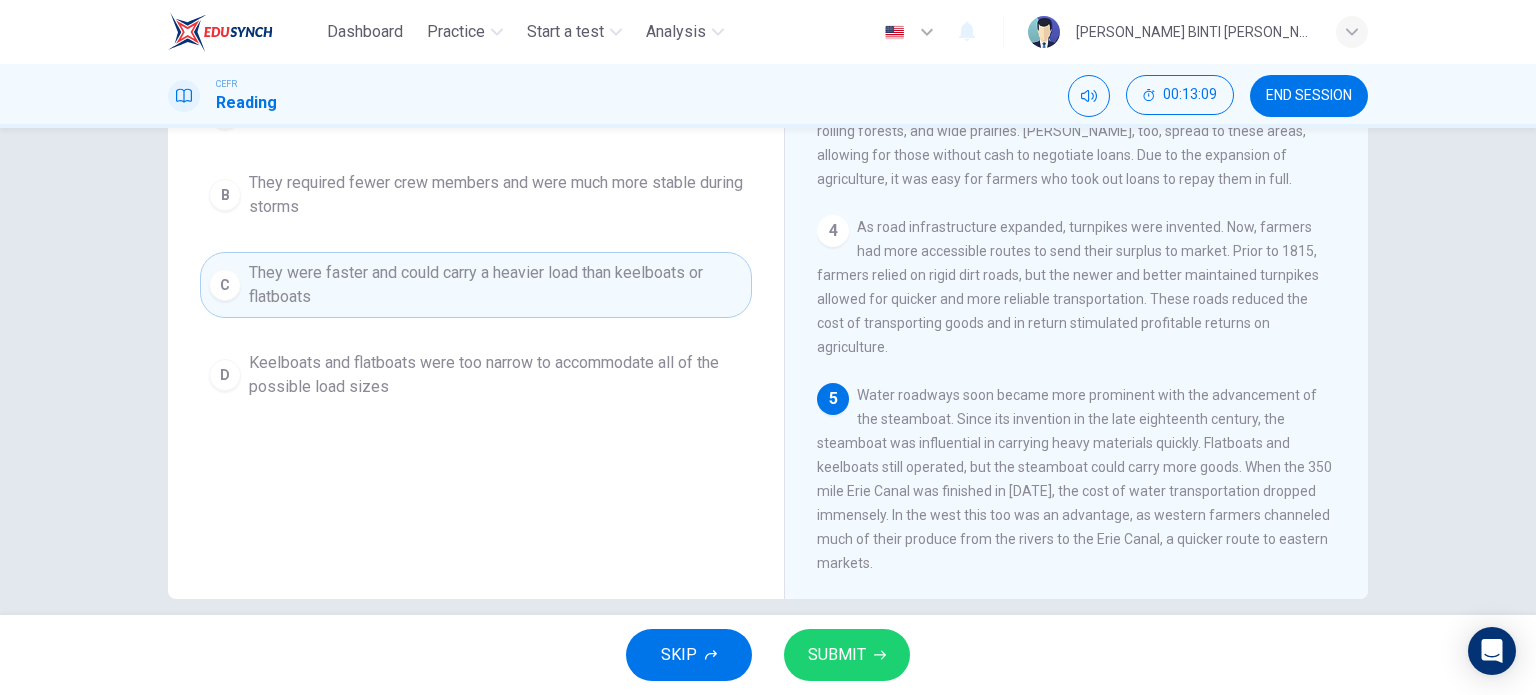 scroll, scrollTop: 268, scrollLeft: 0, axis: vertical 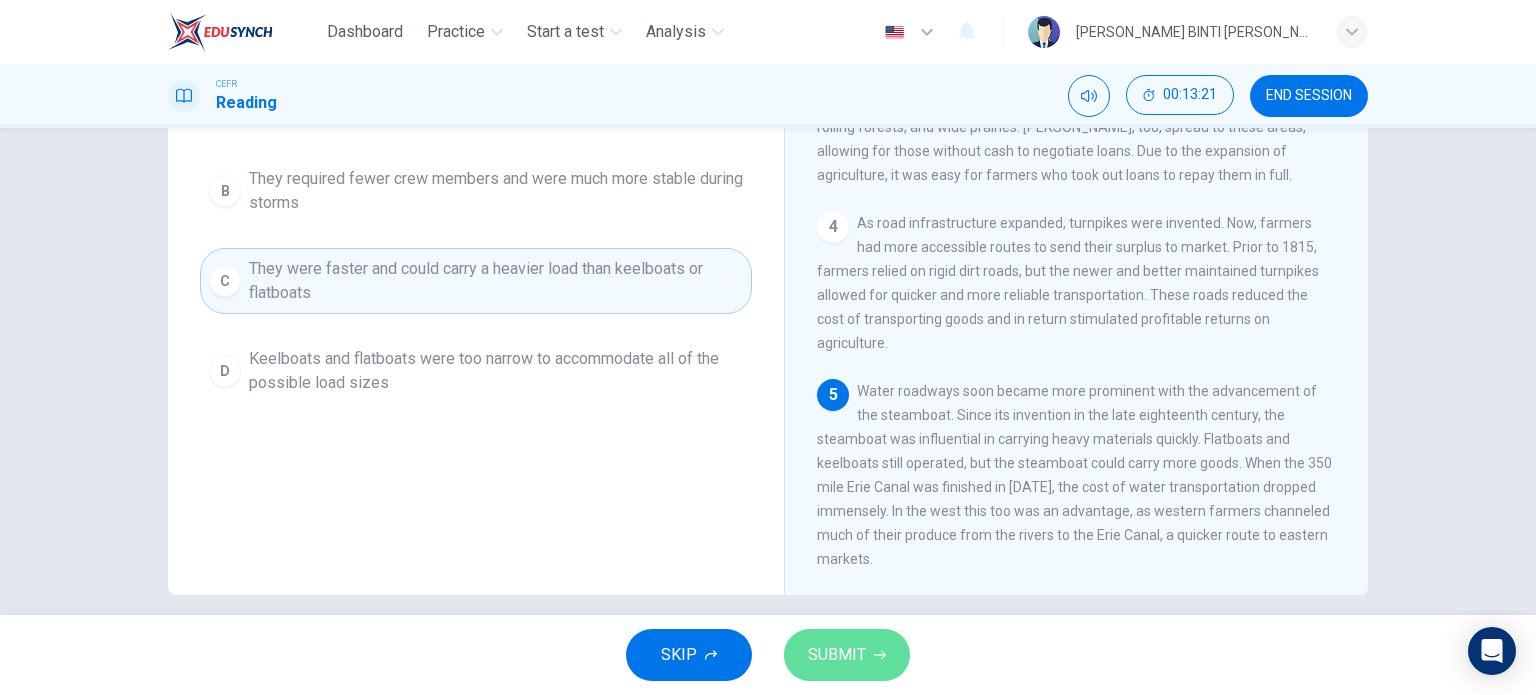 click on "SUBMIT" at bounding box center [837, 655] 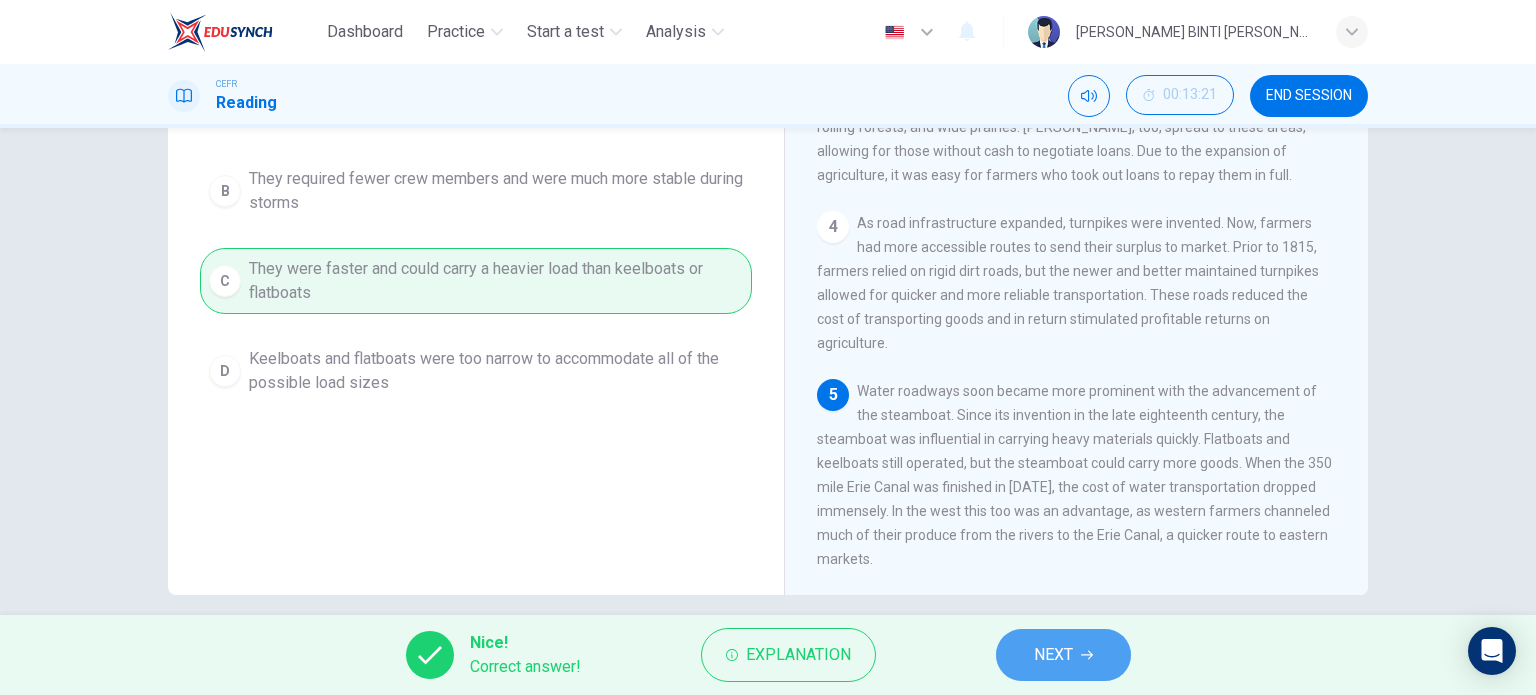 click on "NEXT" at bounding box center [1053, 655] 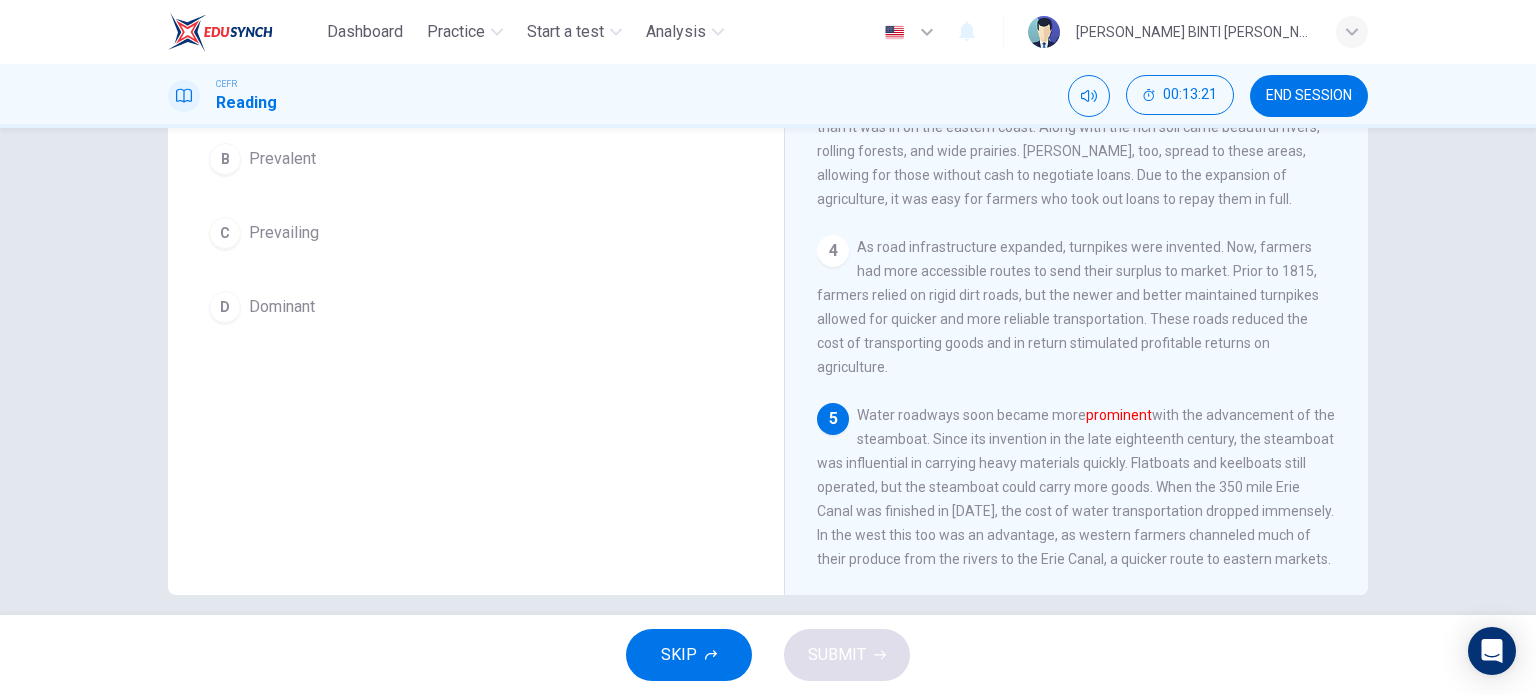 scroll, scrollTop: 244, scrollLeft: 0, axis: vertical 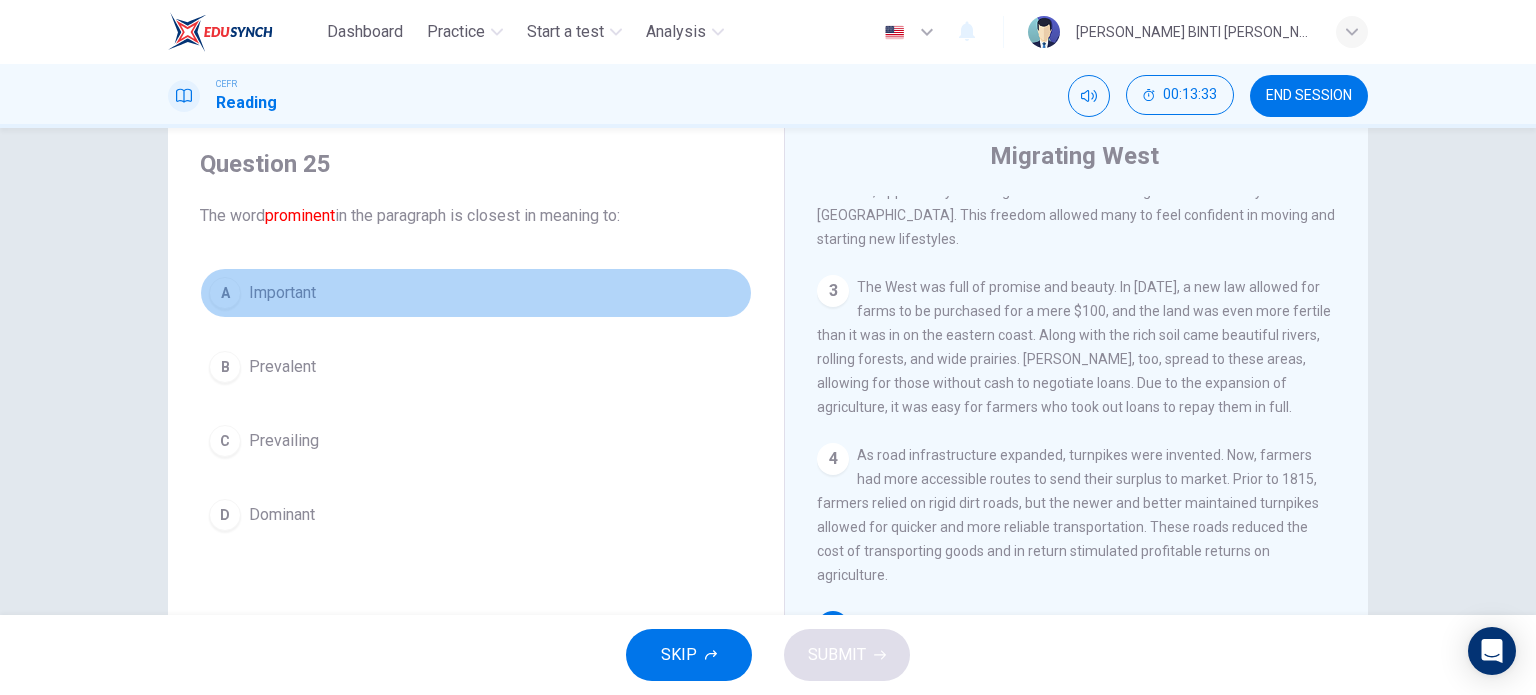click on "Important" at bounding box center [282, 293] 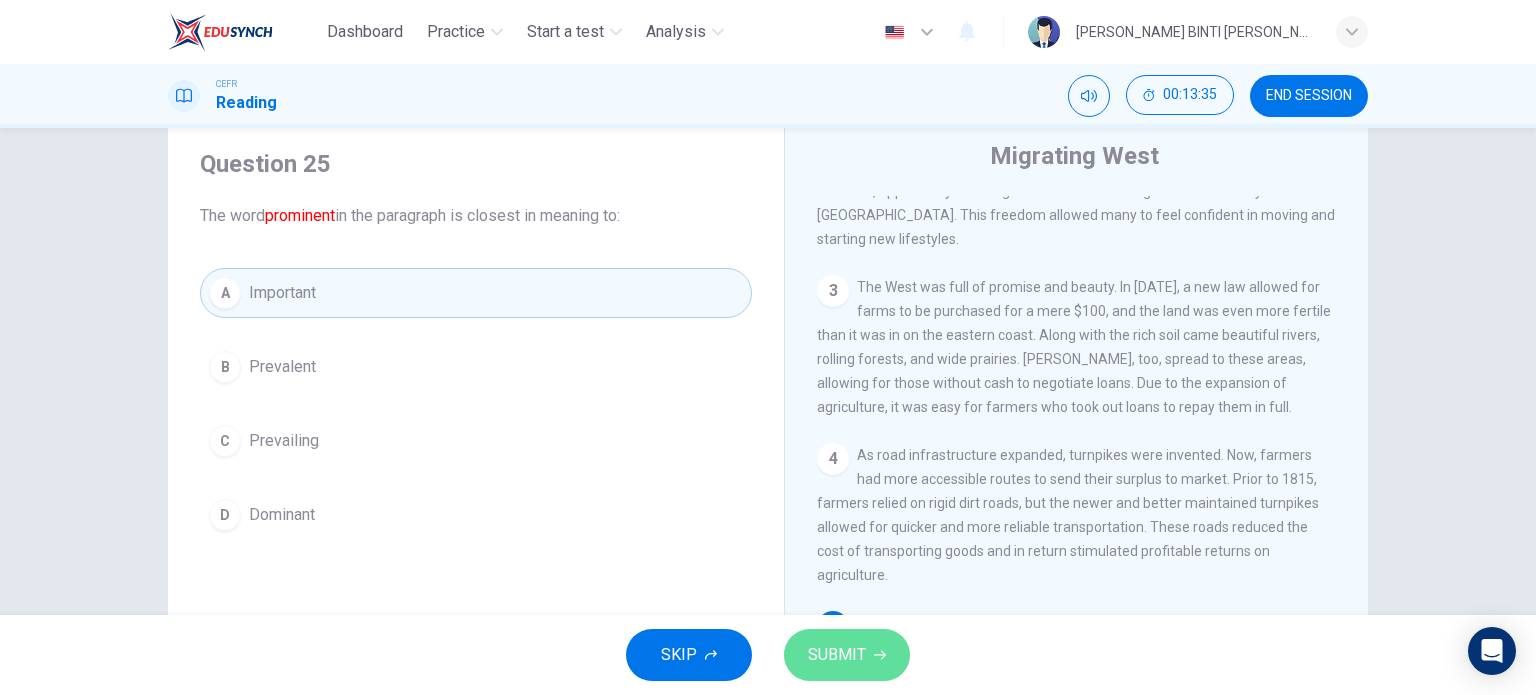 click on "SUBMIT" at bounding box center (837, 655) 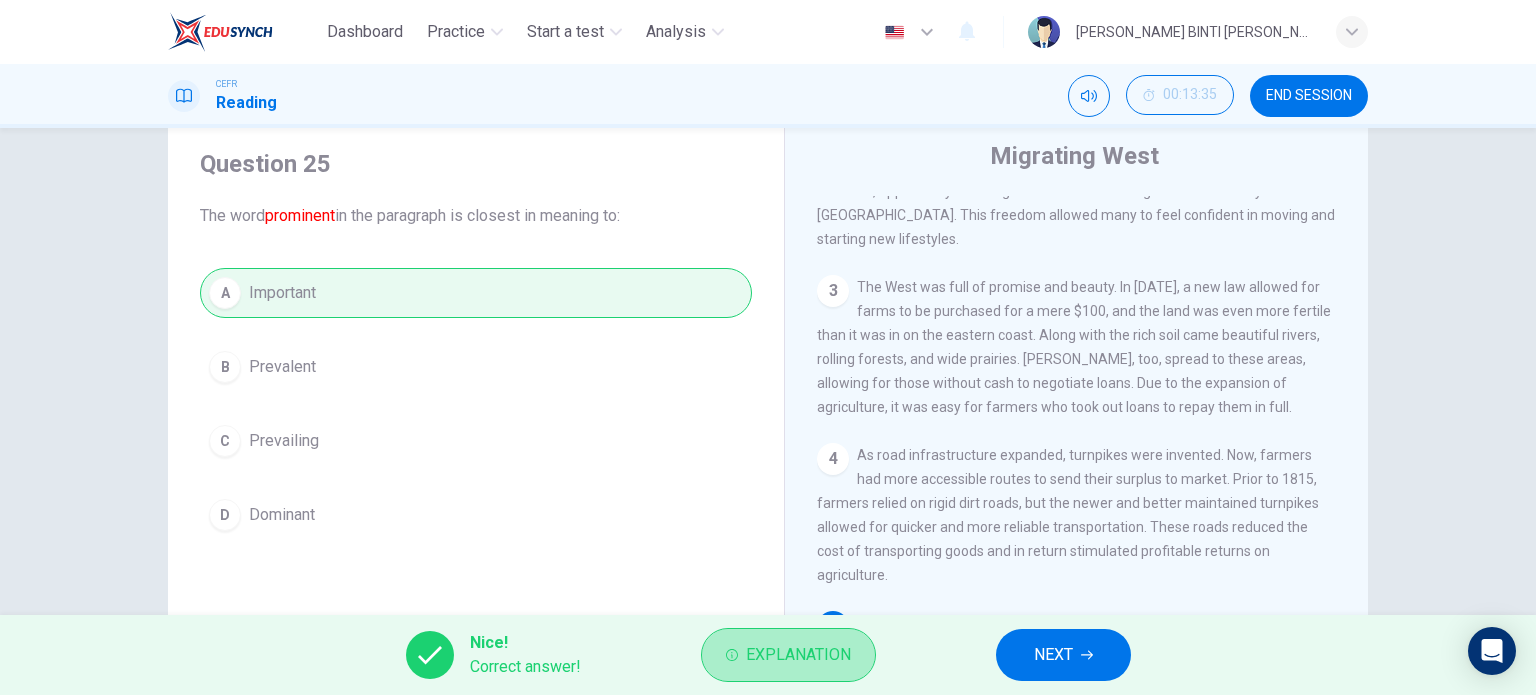 click on "Explanation" at bounding box center [798, 655] 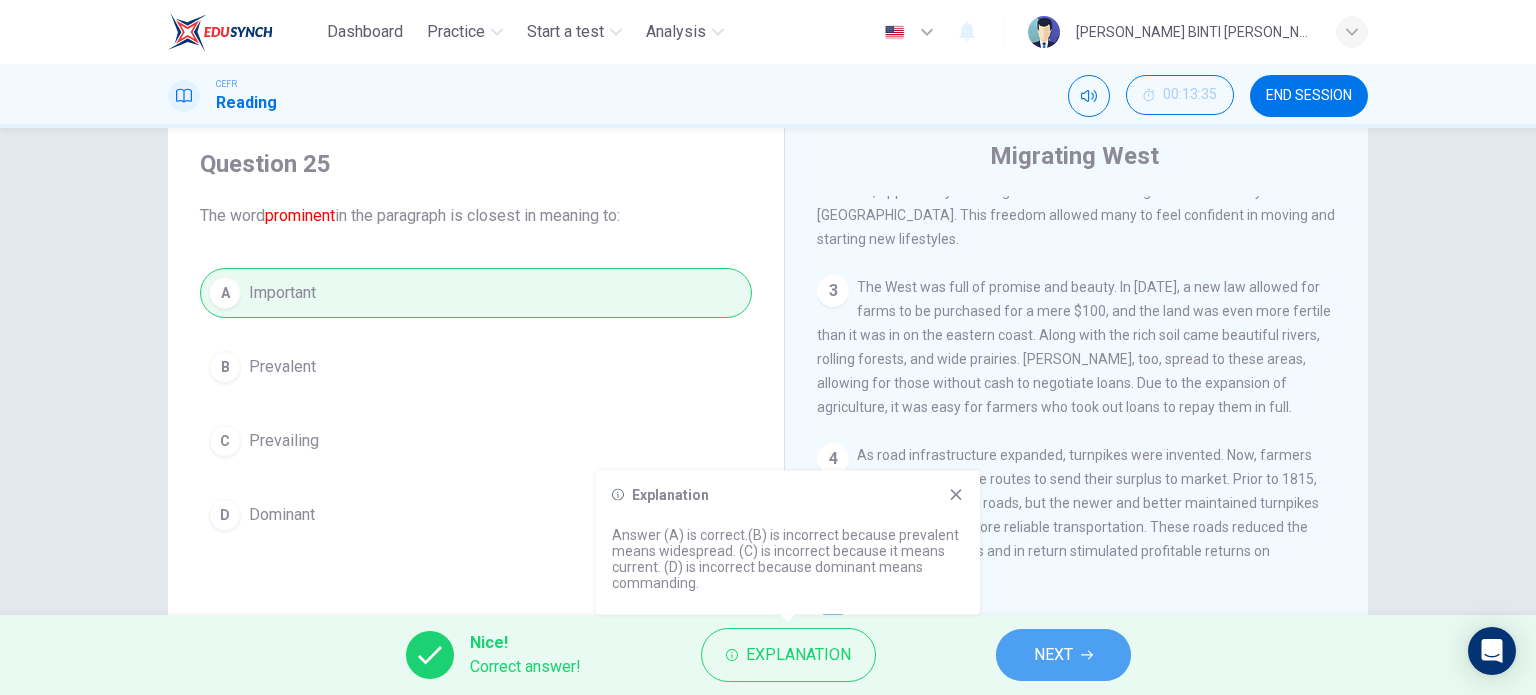 click on "NEXT" at bounding box center (1053, 655) 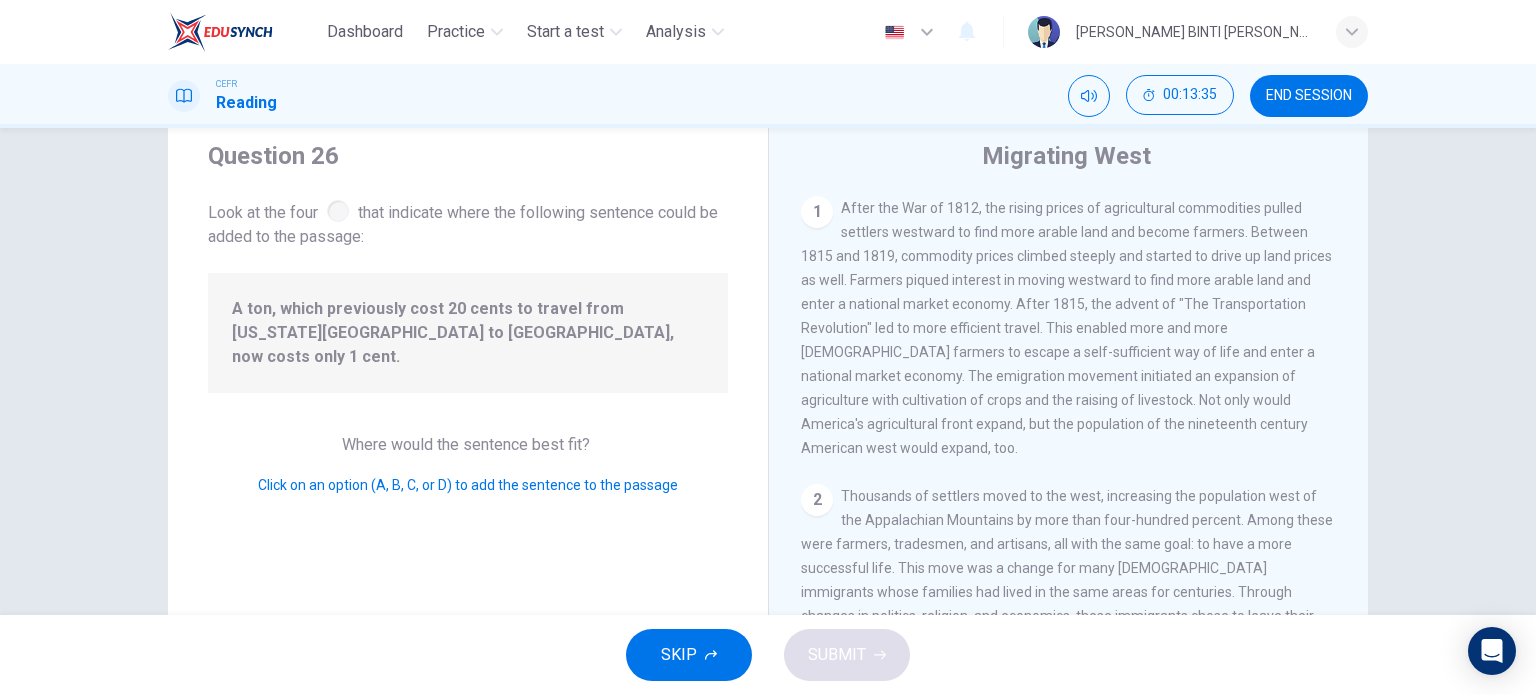 scroll, scrollTop: 562, scrollLeft: 0, axis: vertical 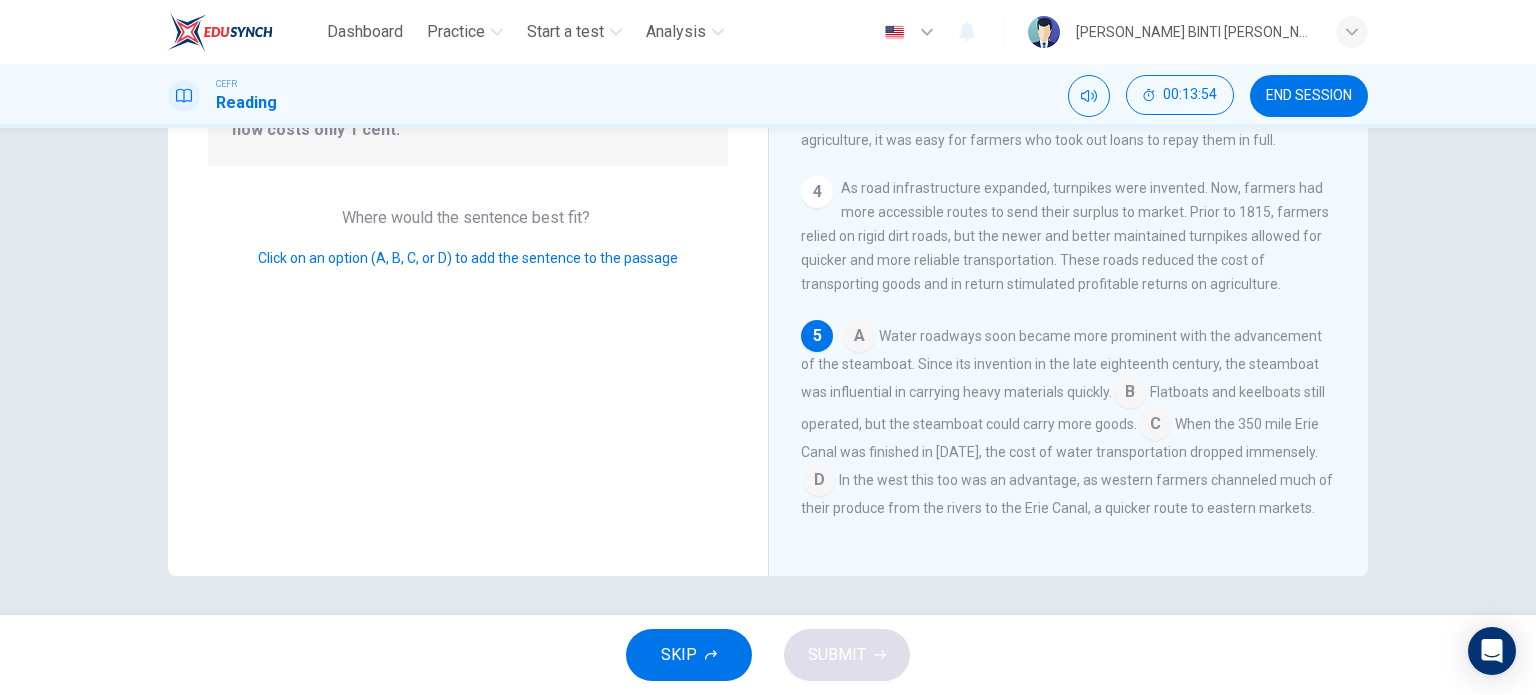 click at bounding box center [819, 482] 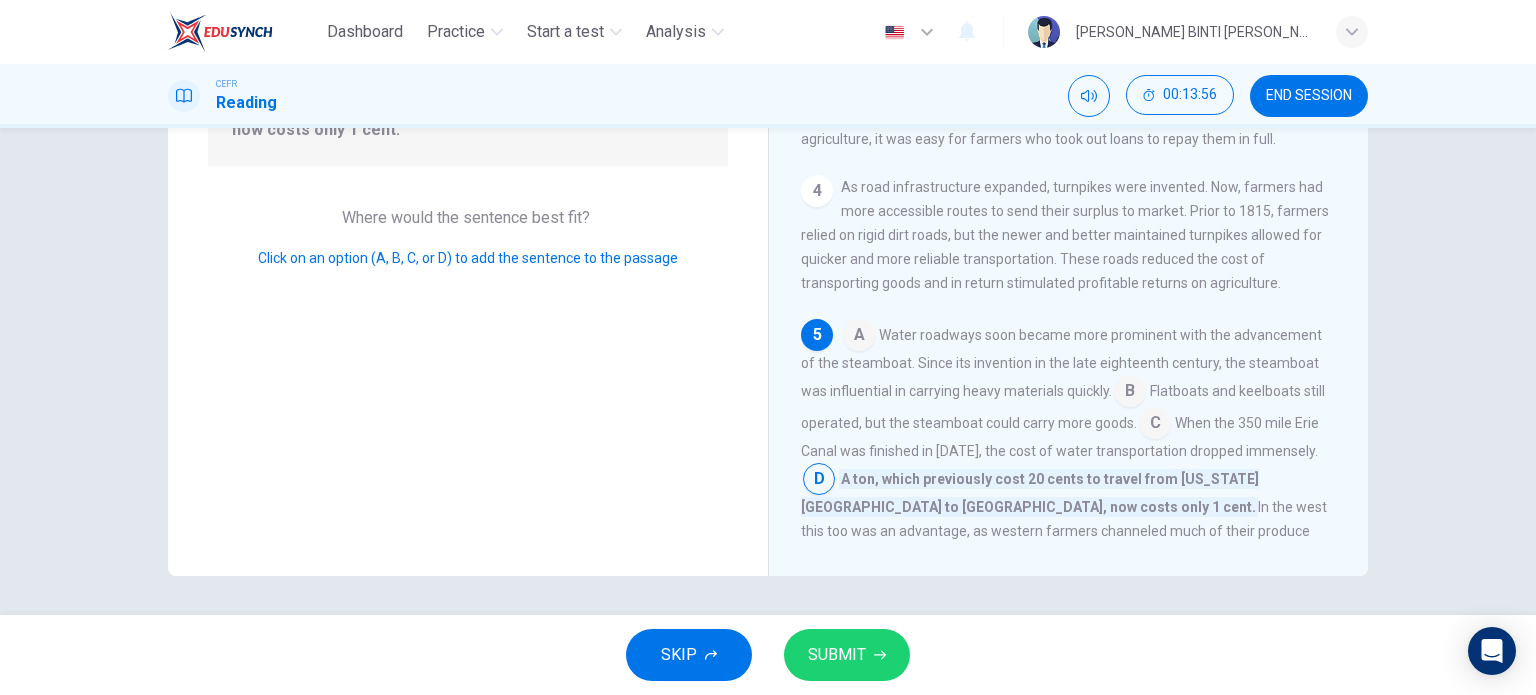 click at bounding box center [1155, 425] 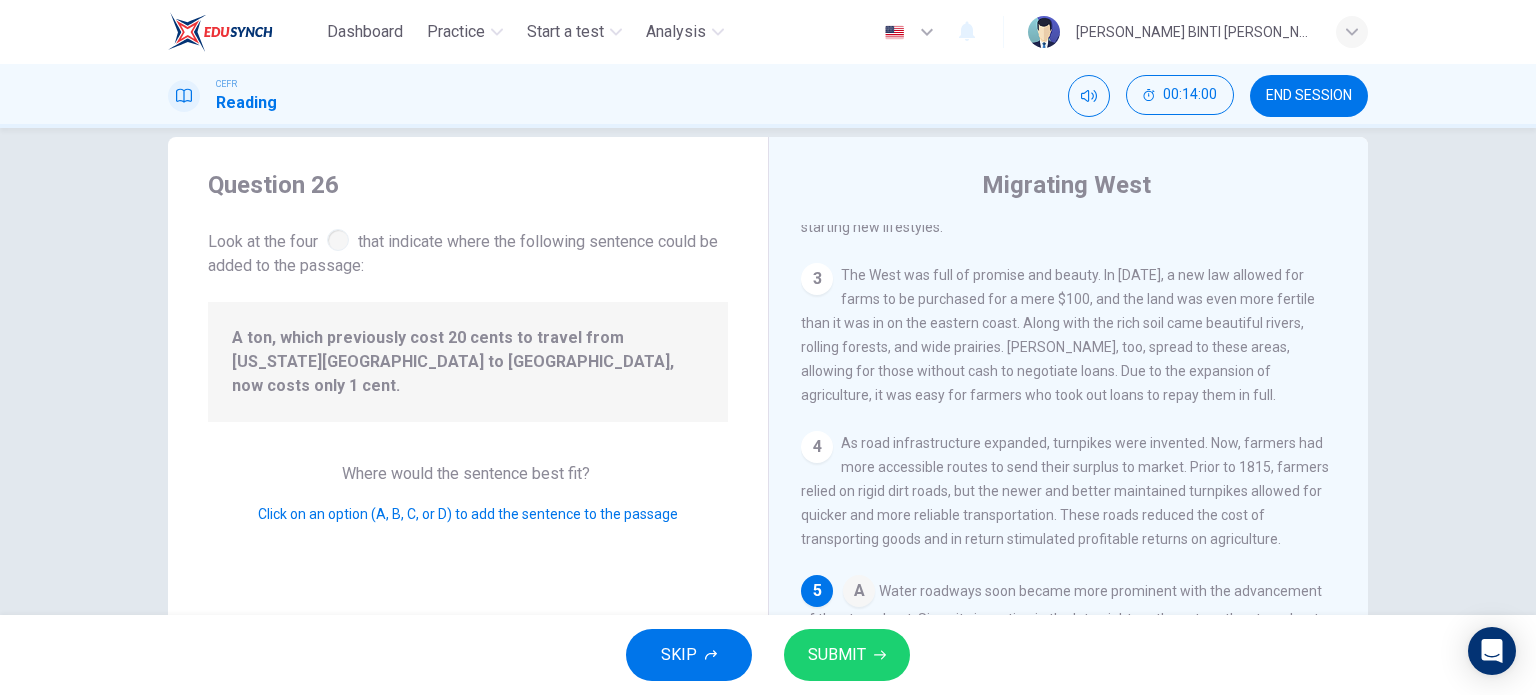 scroll, scrollTop: 32, scrollLeft: 0, axis: vertical 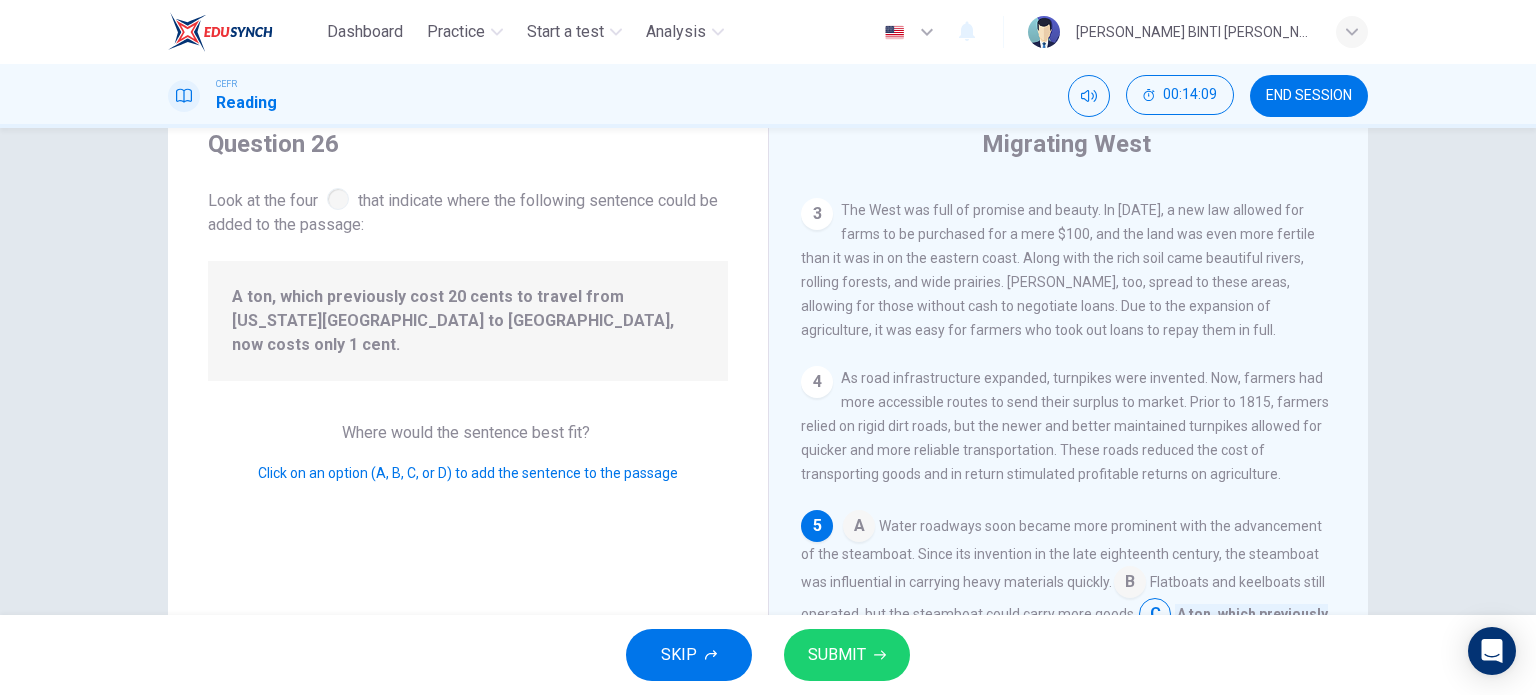 click at bounding box center (1130, 584) 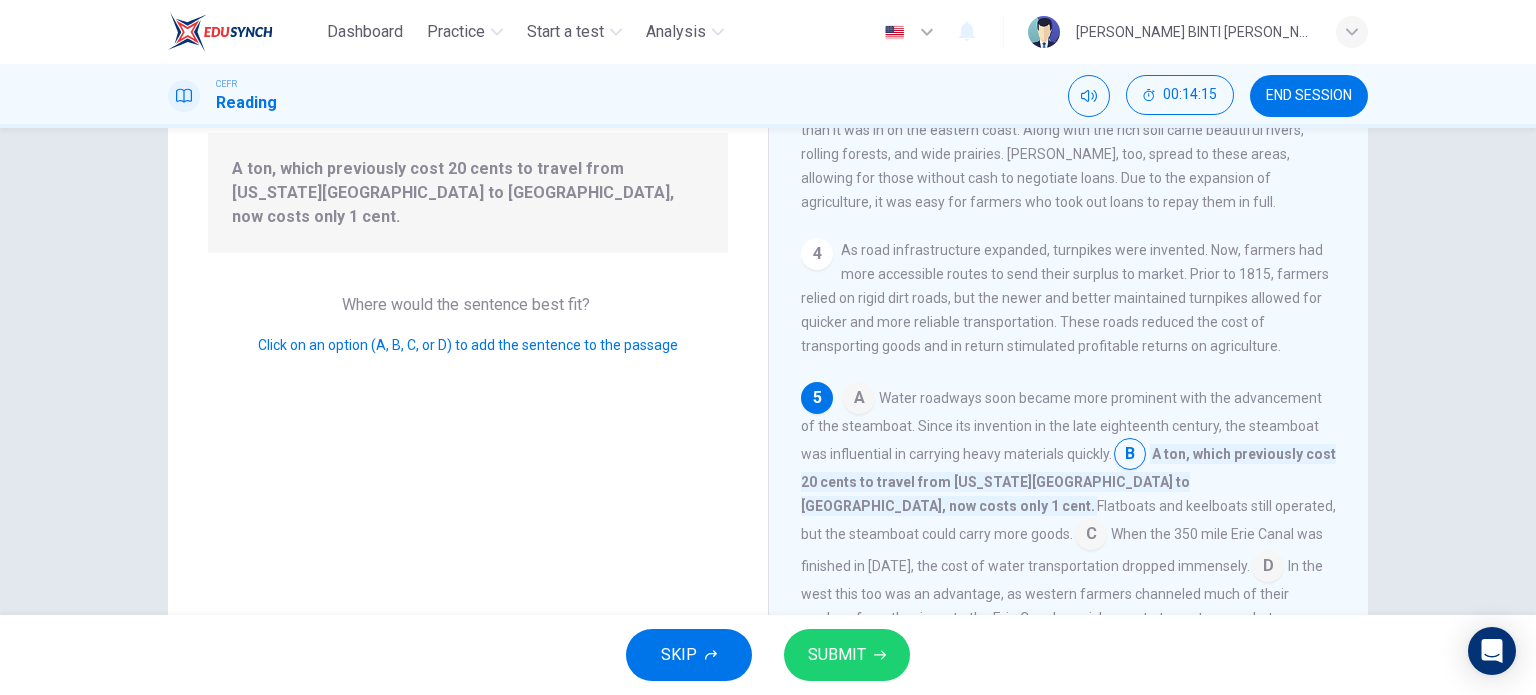 scroll, scrollTop: 207, scrollLeft: 0, axis: vertical 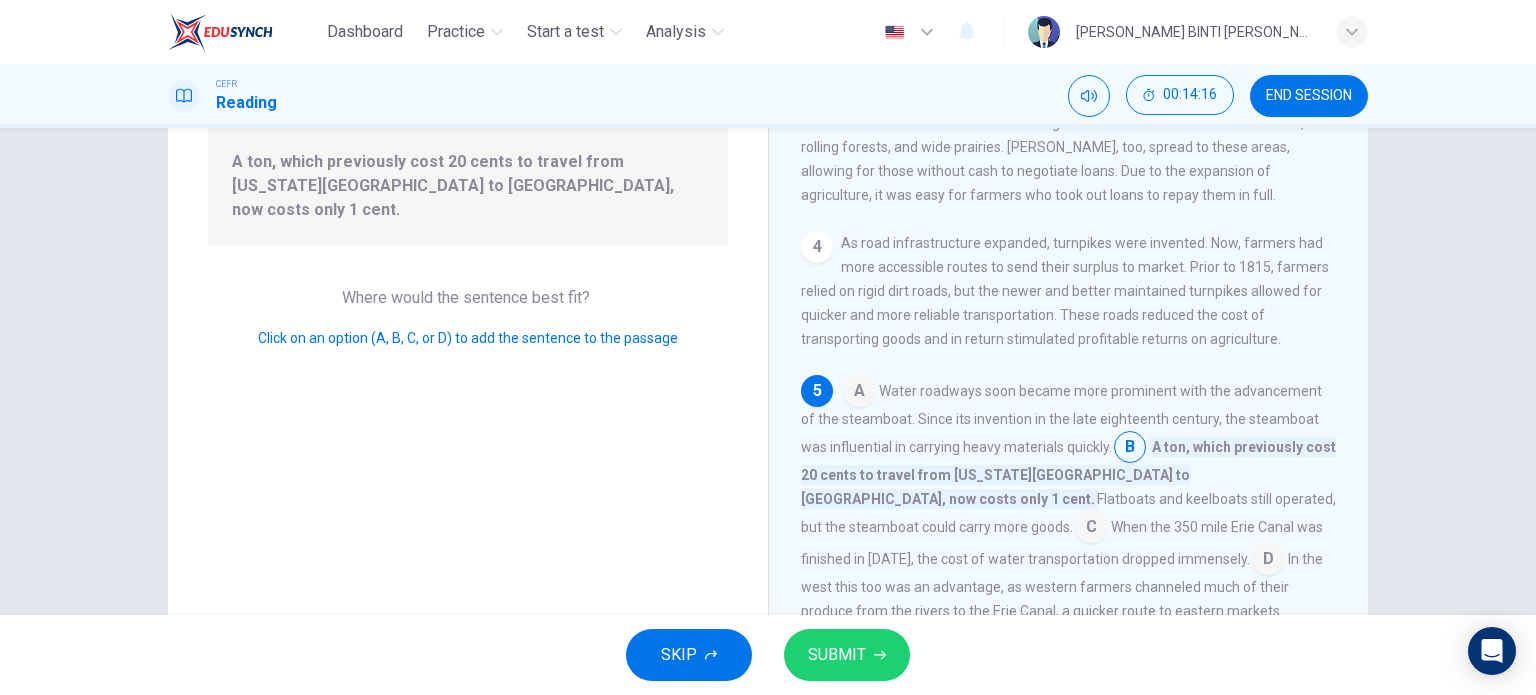 click at bounding box center (1268, 561) 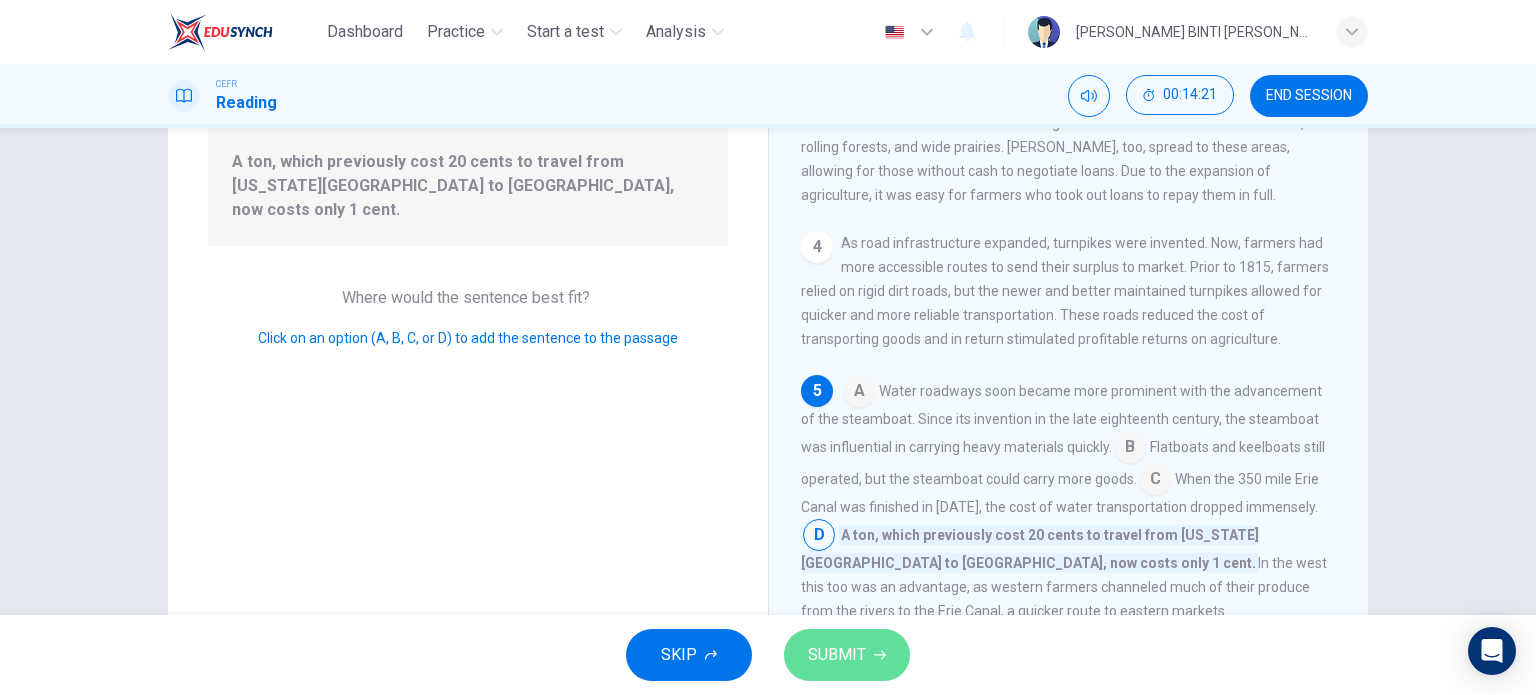 click on "SUBMIT" at bounding box center (847, 655) 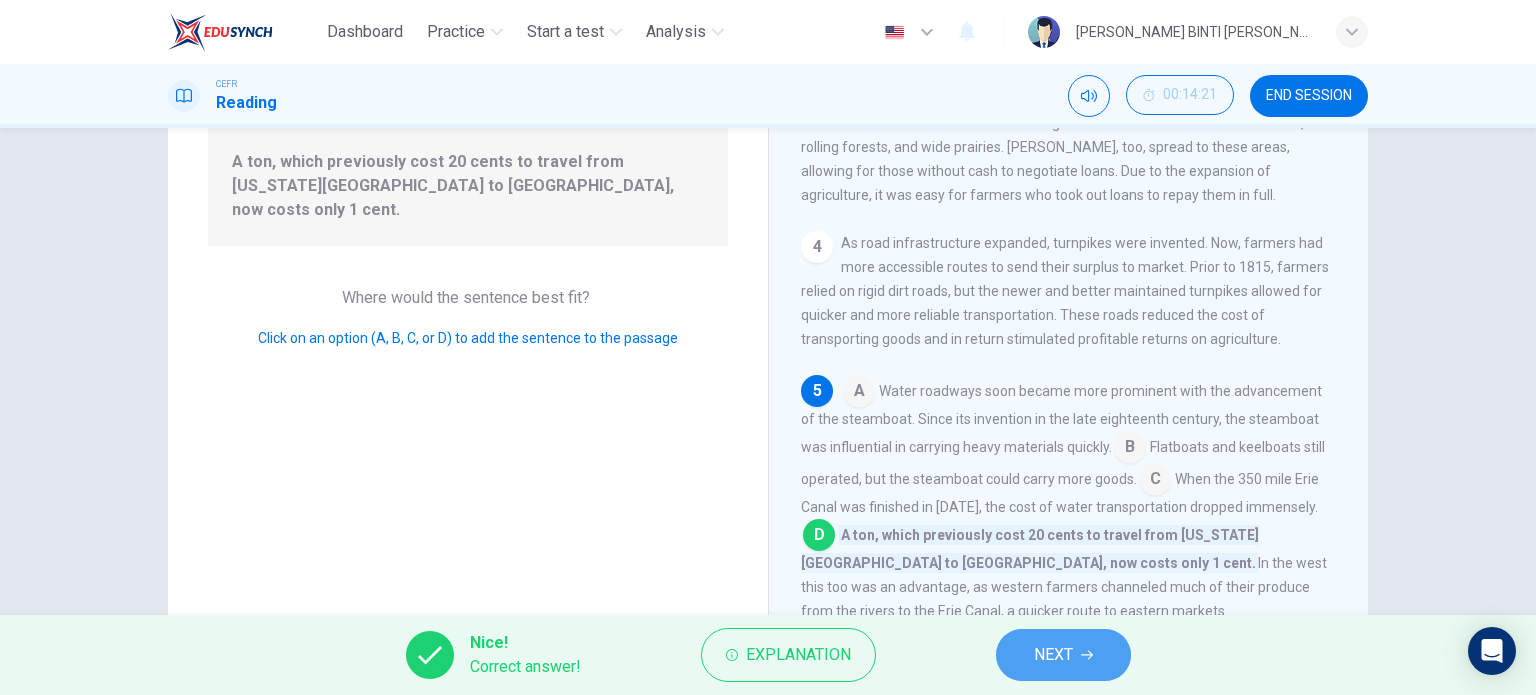 click on "NEXT" at bounding box center (1053, 655) 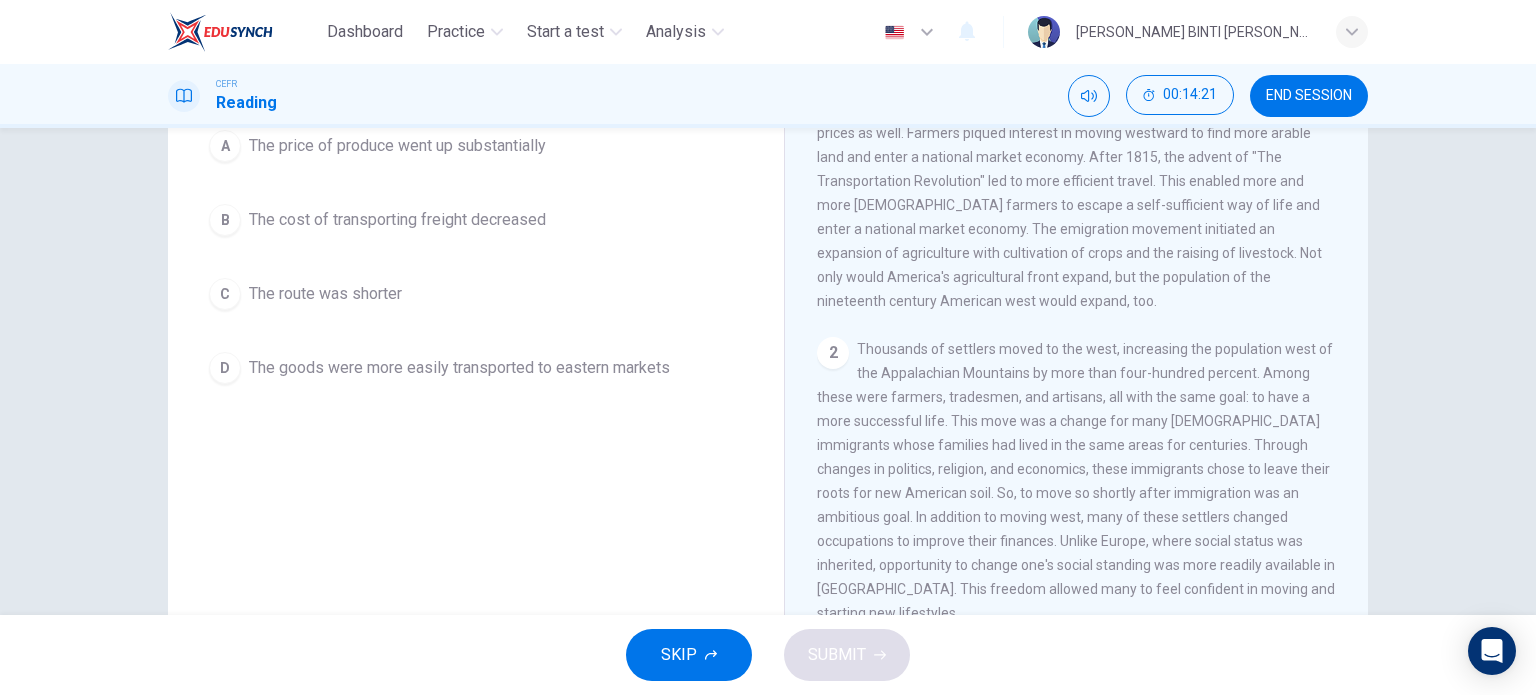 scroll, scrollTop: 0, scrollLeft: 0, axis: both 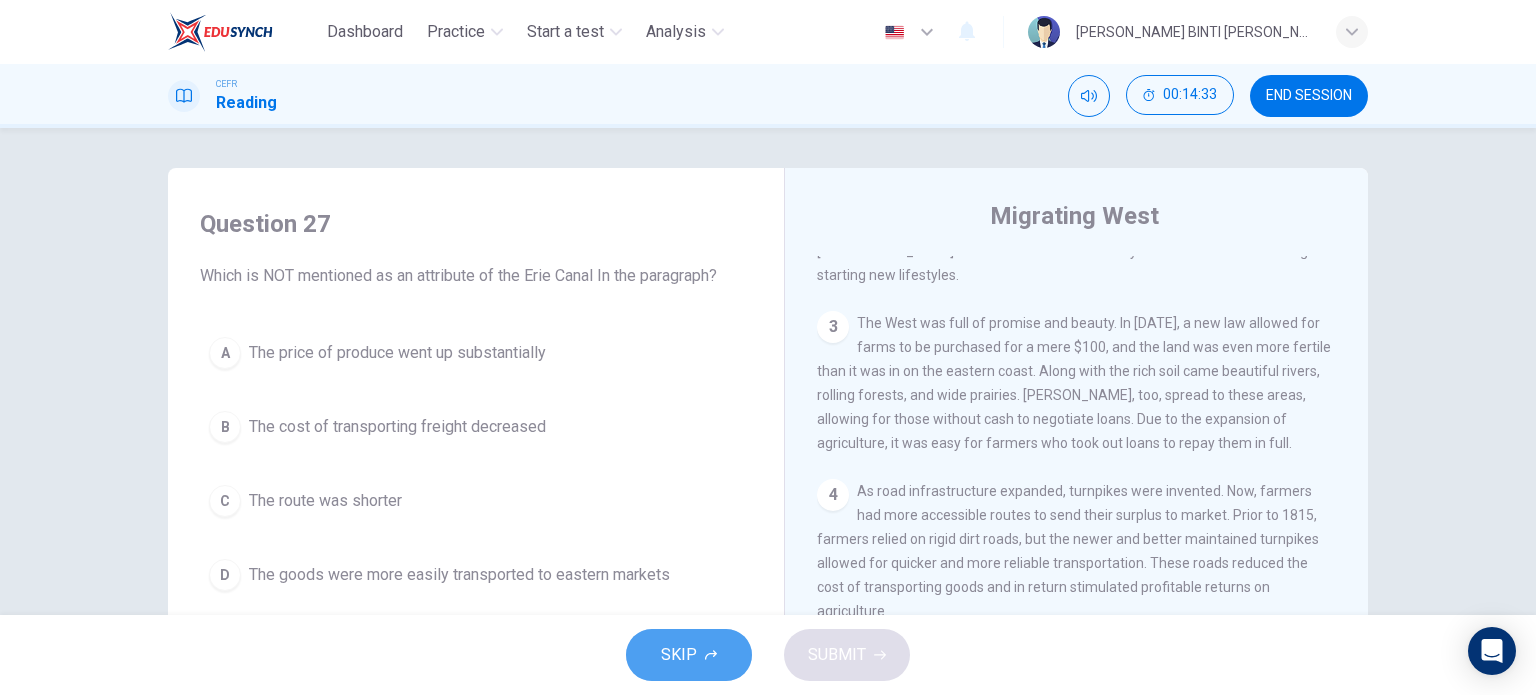 click on "SKIP" at bounding box center [689, 655] 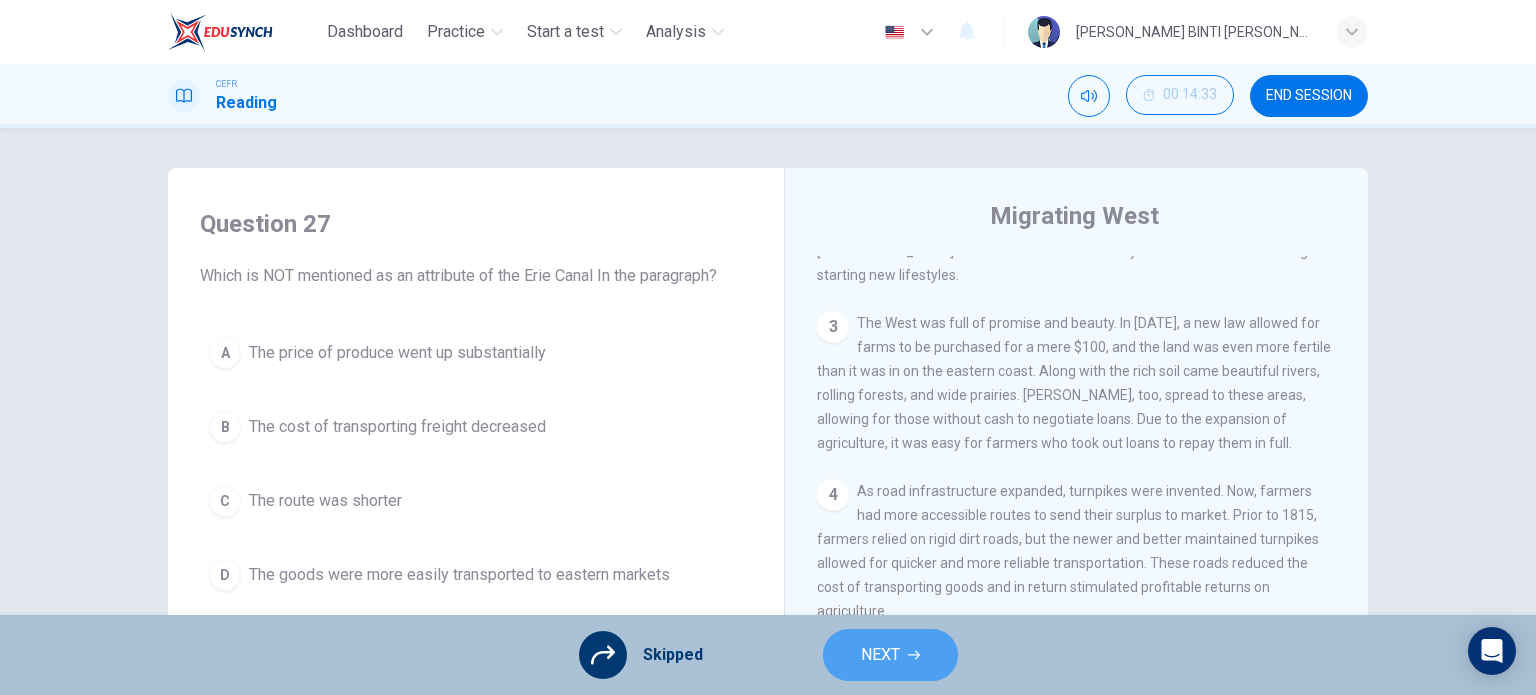 click on "NEXT" at bounding box center [880, 655] 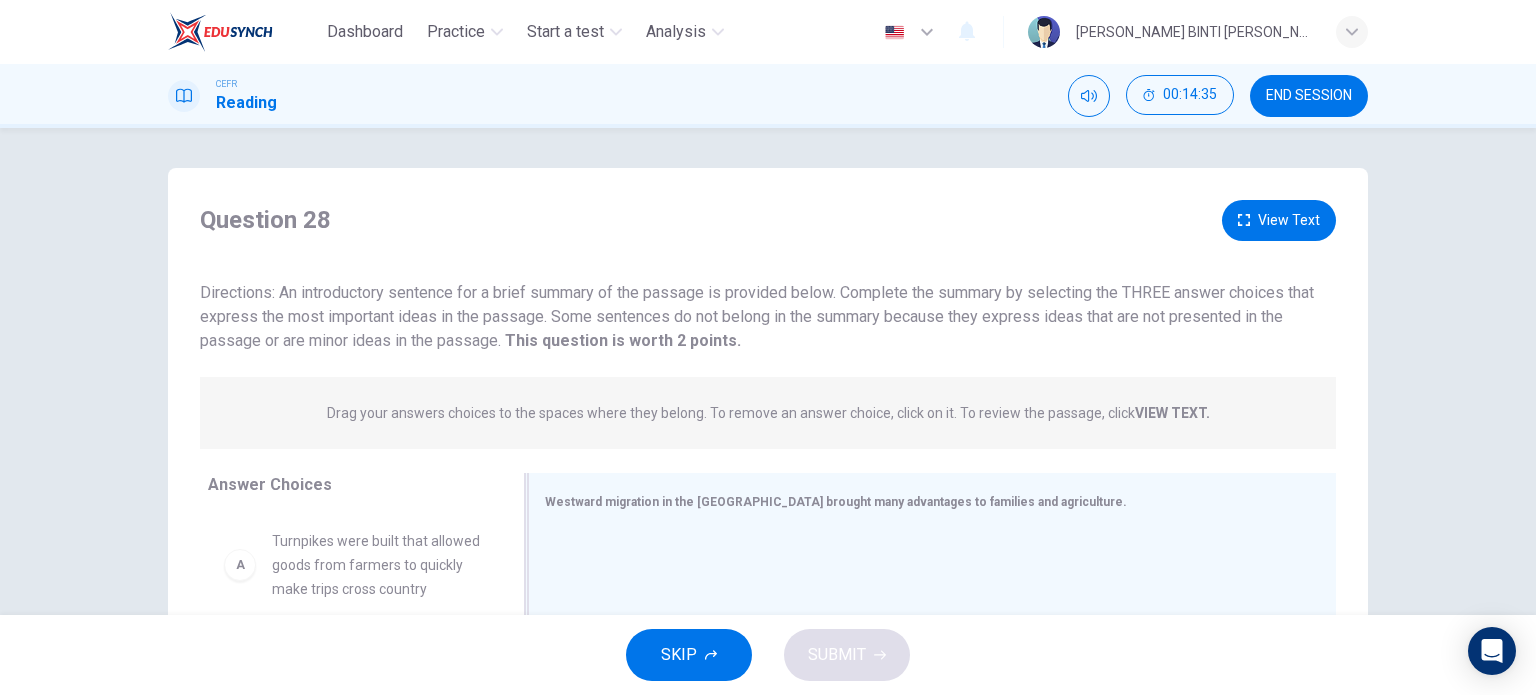 scroll, scrollTop: 0, scrollLeft: 0, axis: both 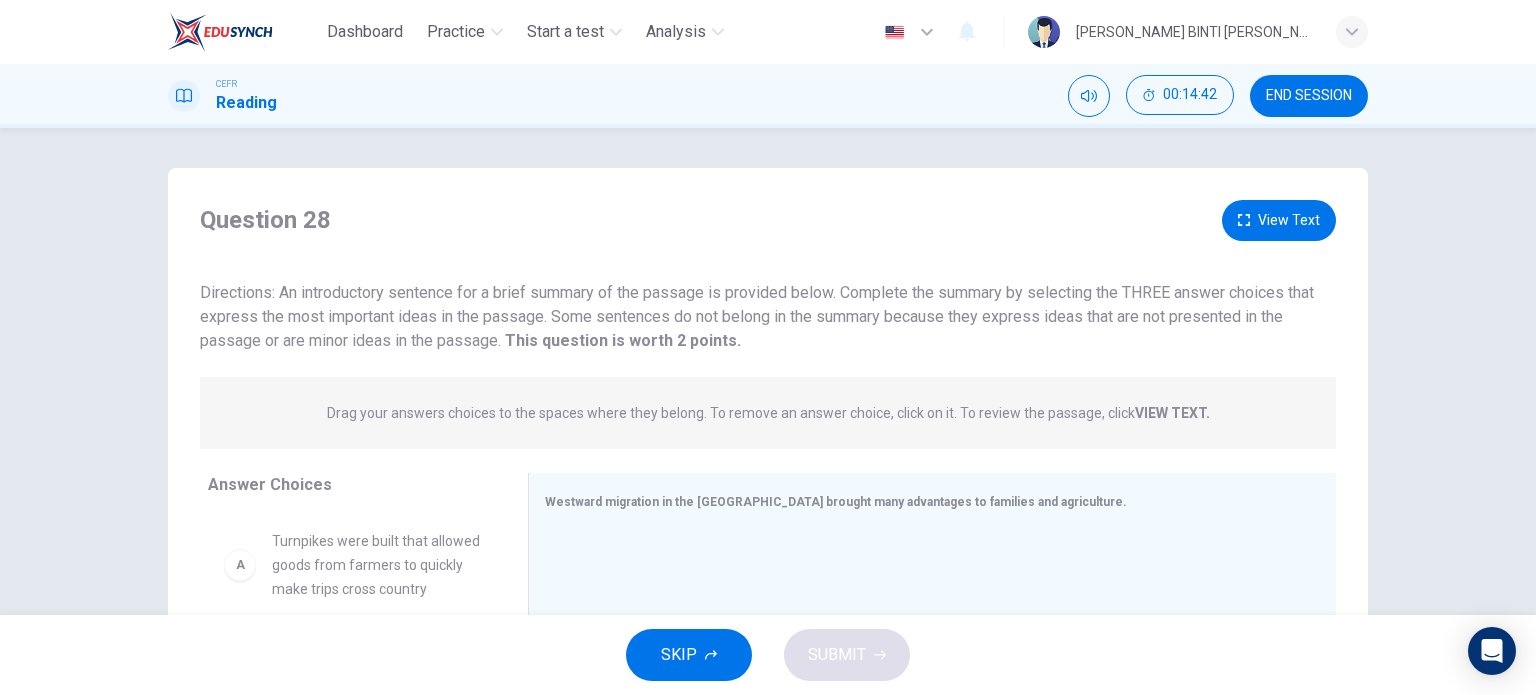 click on "VIEW TEXT." at bounding box center [1172, 413] 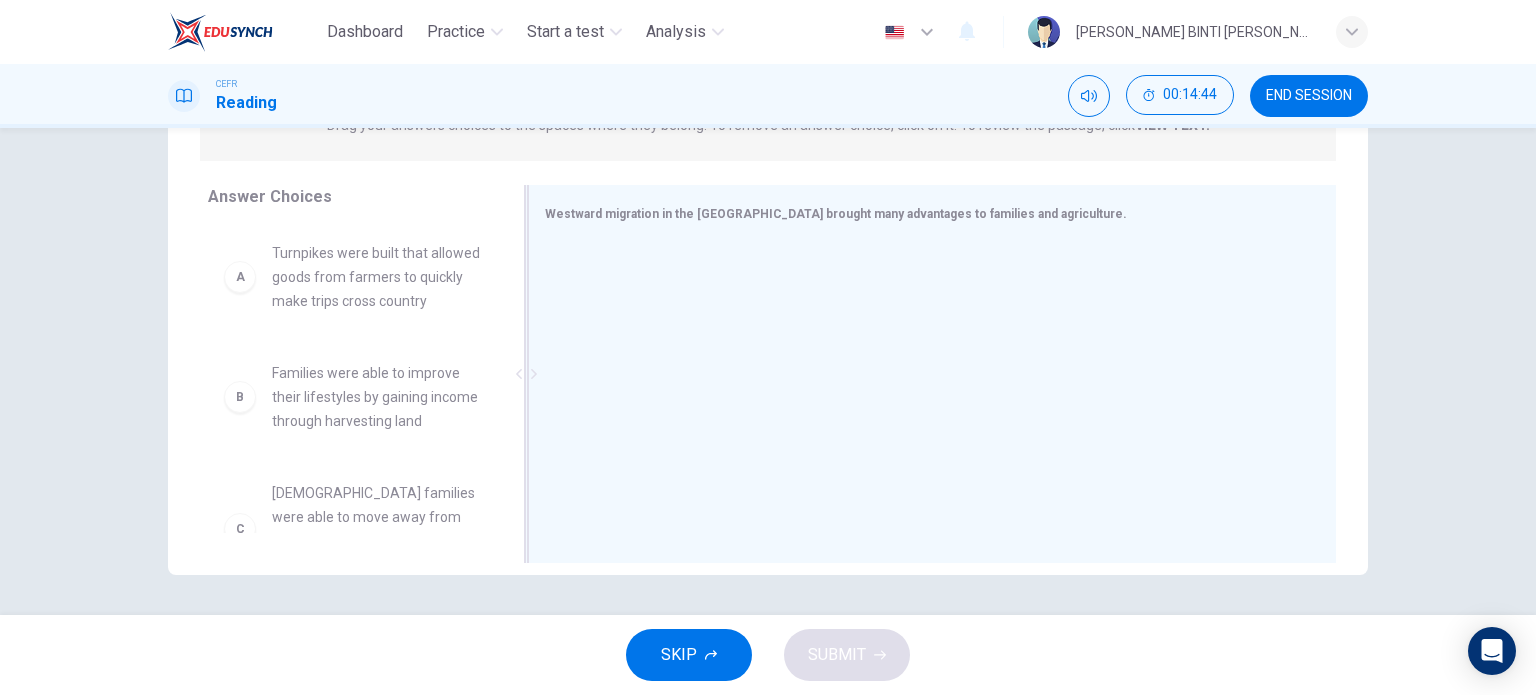 scroll, scrollTop: 0, scrollLeft: 0, axis: both 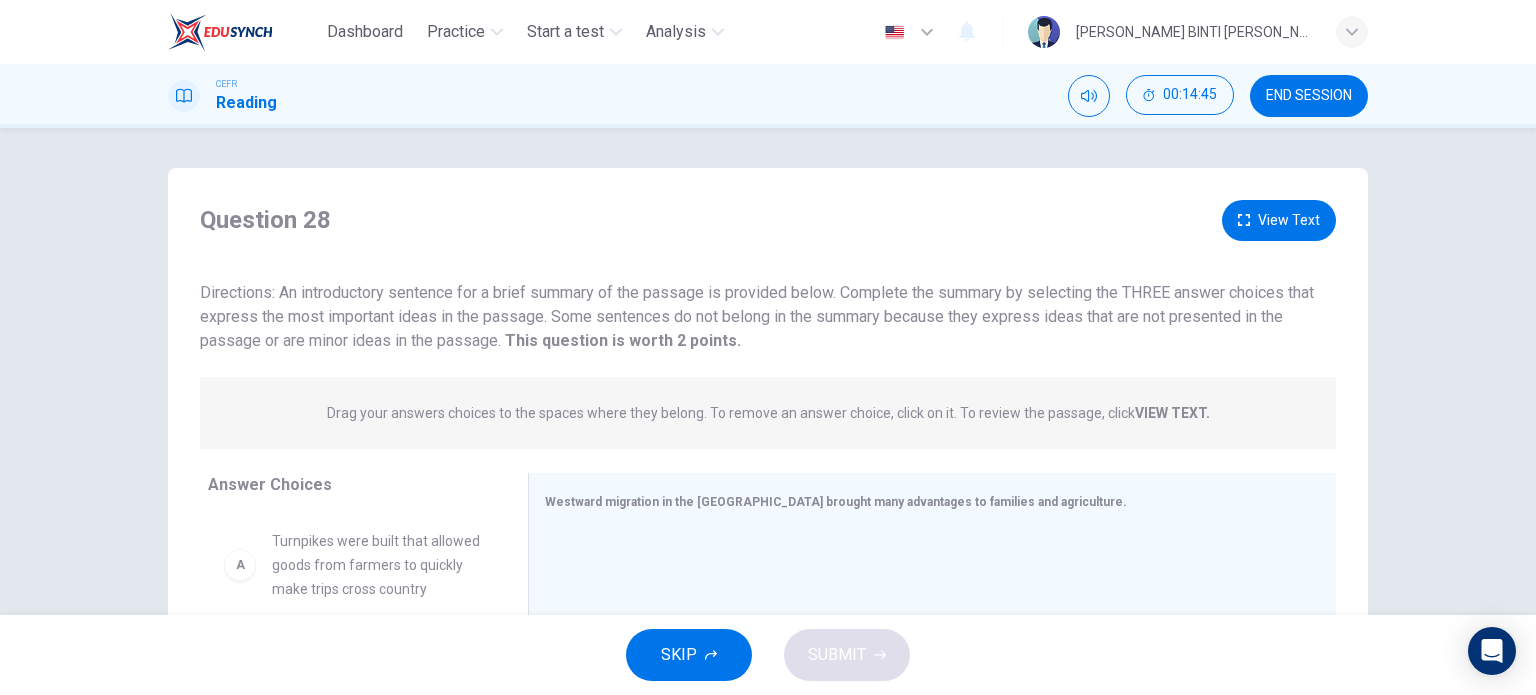 click on "VIEW TEXT." at bounding box center (1172, 413) 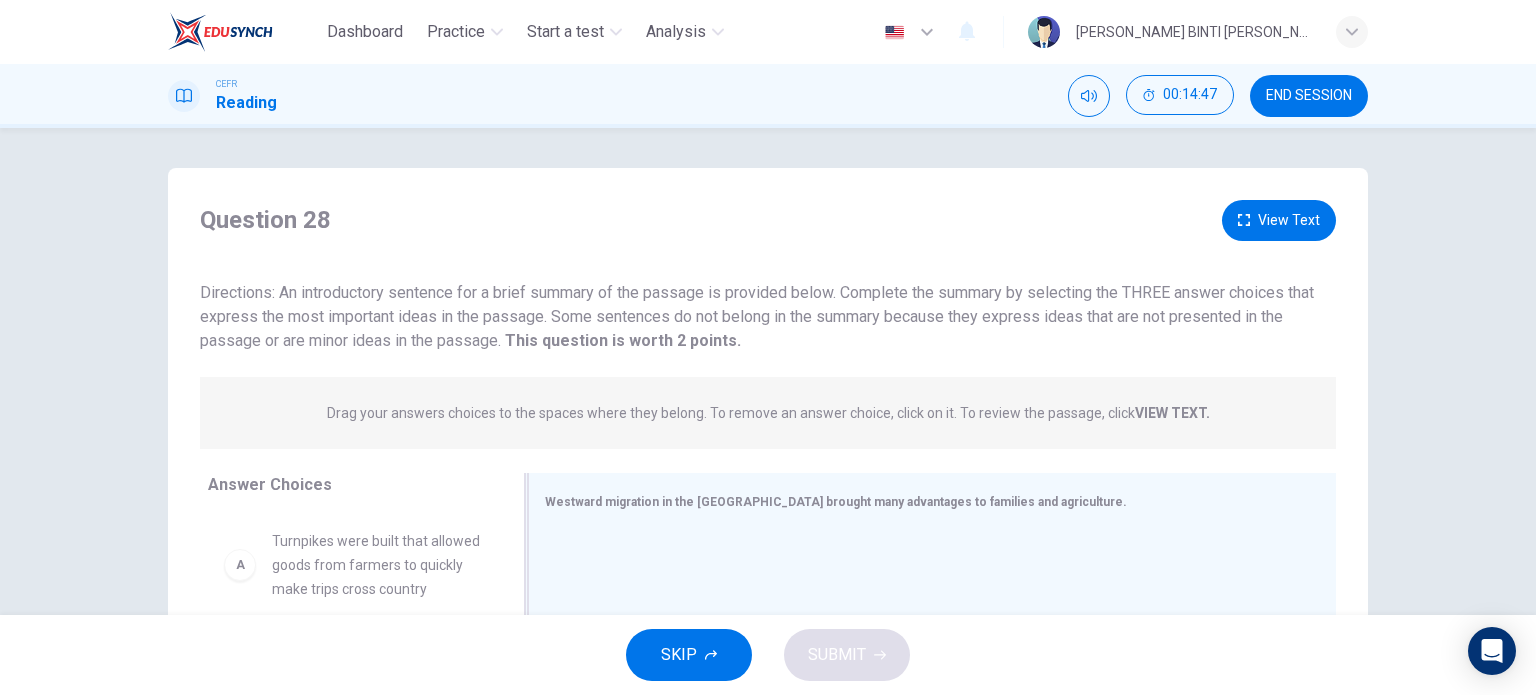 click on "Westward migration in the United States brought many advantages to families and agriculture." at bounding box center [836, 502] 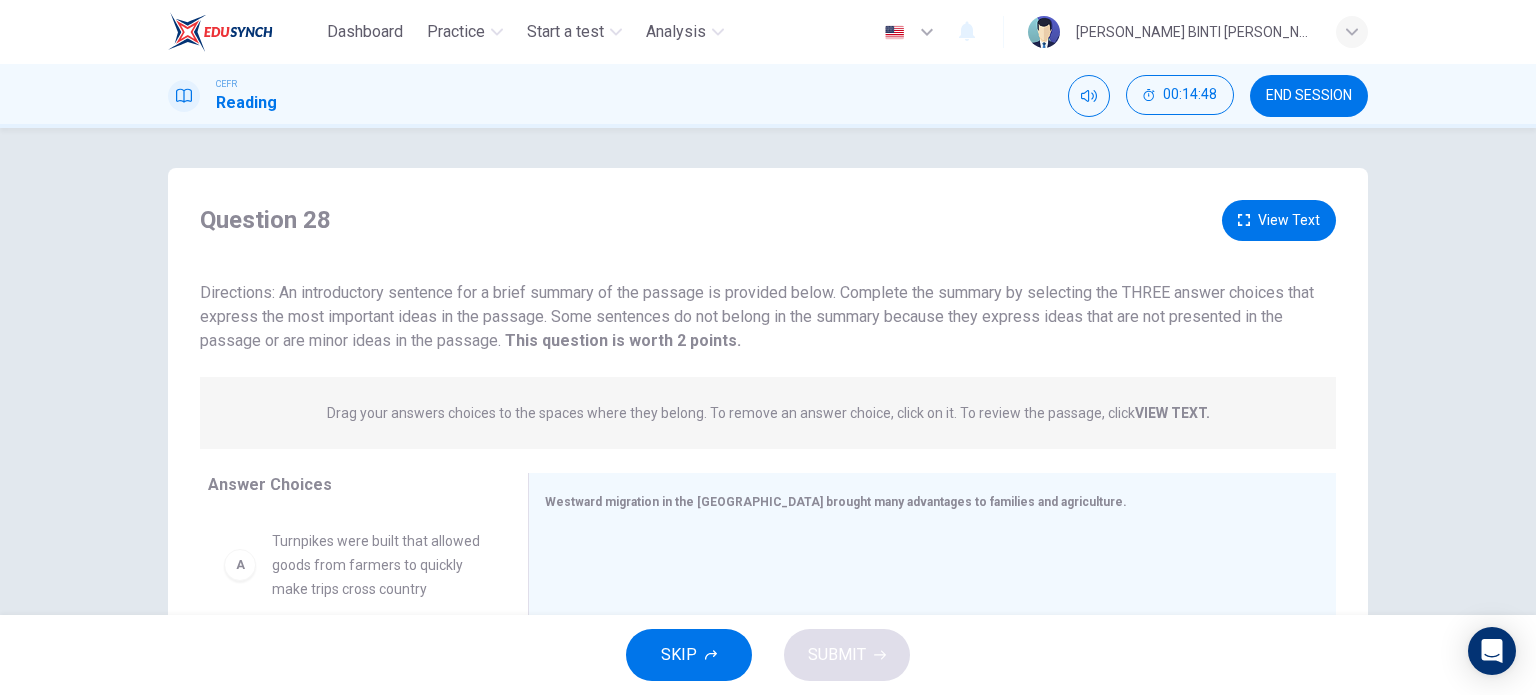 click on "Answer Choices" at bounding box center [270, 484] 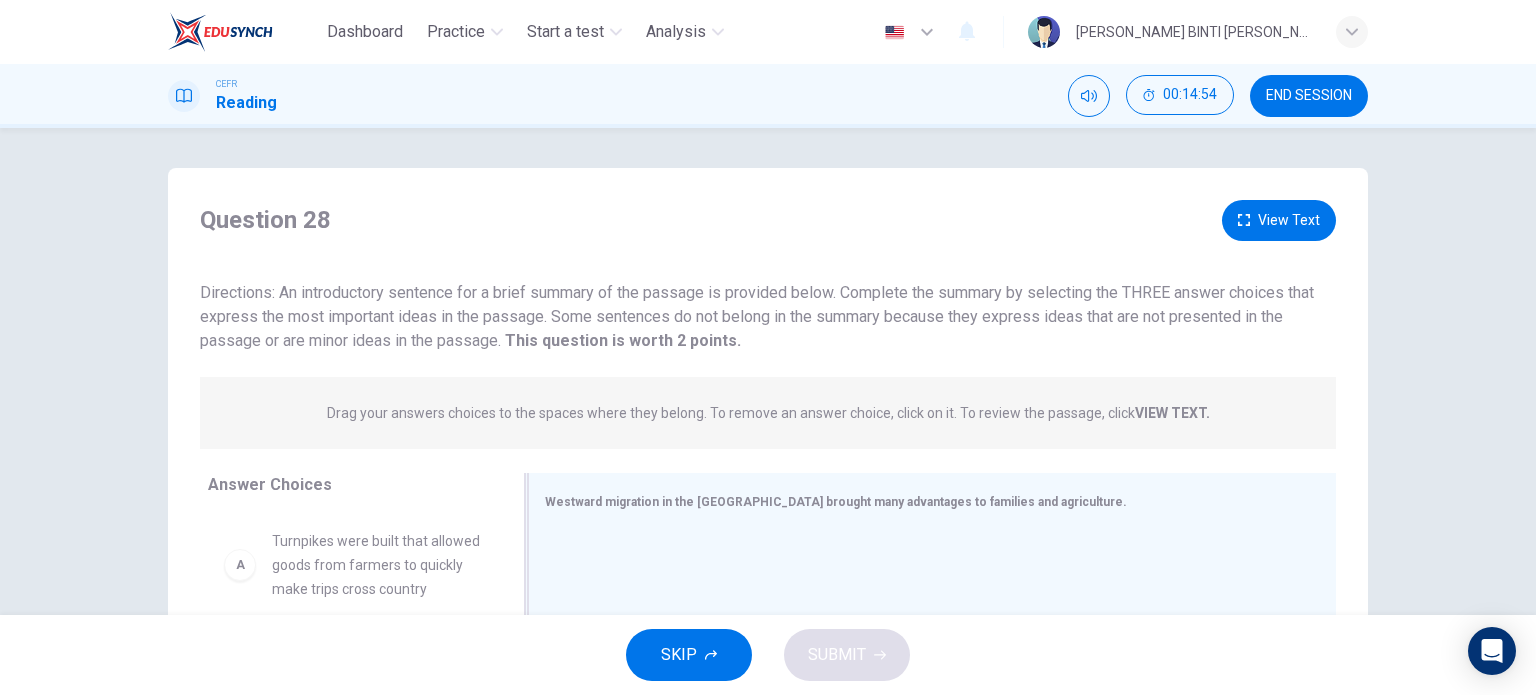 click on "Westward migration in the United States brought many advantages to families and agriculture." at bounding box center (920, 501) 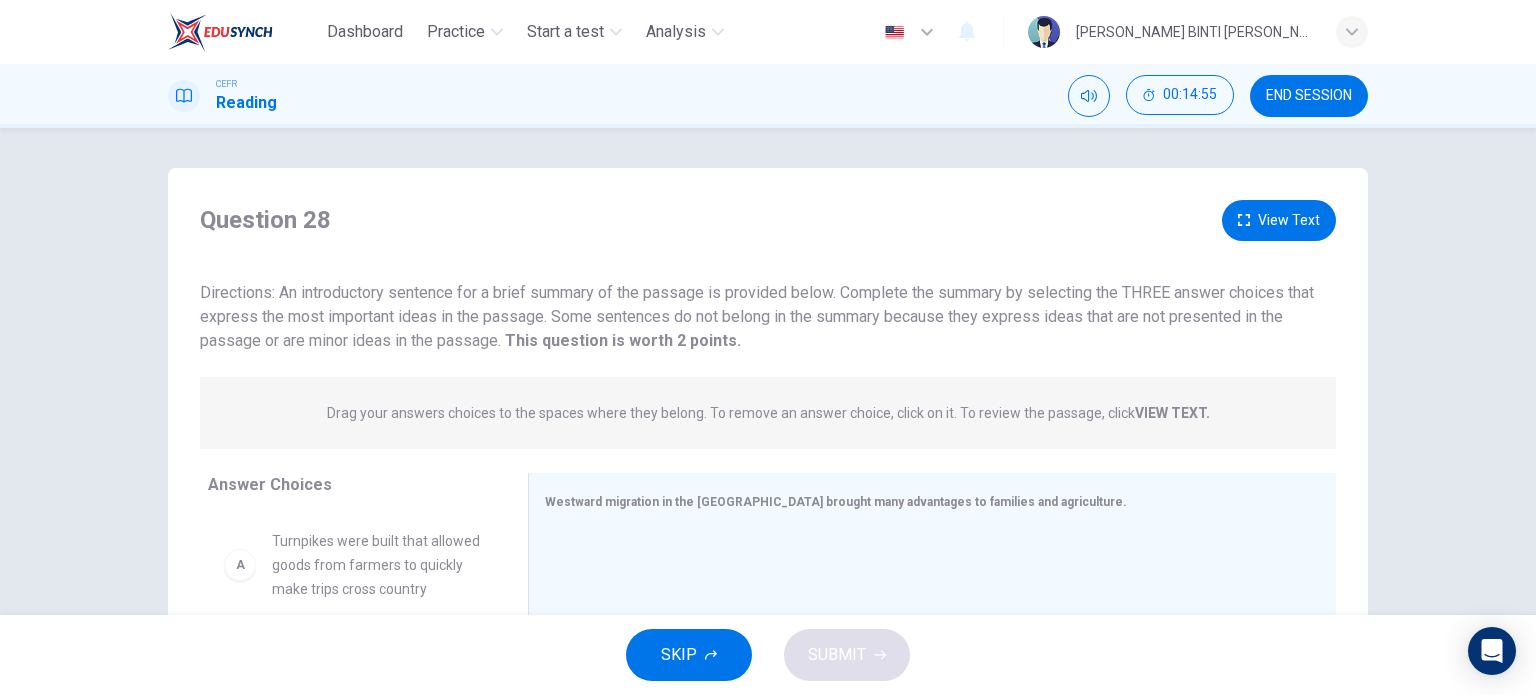 click on "Answer Choices A Turnpikes were built that allowed goods from farmers to quickly make trips cross country B Families were able to improve their lifestyles by gaining income through harvesting land C European families were able to move away from their ancestry and all other forms of family support D Advancements in transportation led to commercial agriculture outlets for farmers in the west E The fertile soil in the west improved the quality of agriculture F Steamboats made transporting people through the Erie Canal quick and affordable" at bounding box center (348, 667) 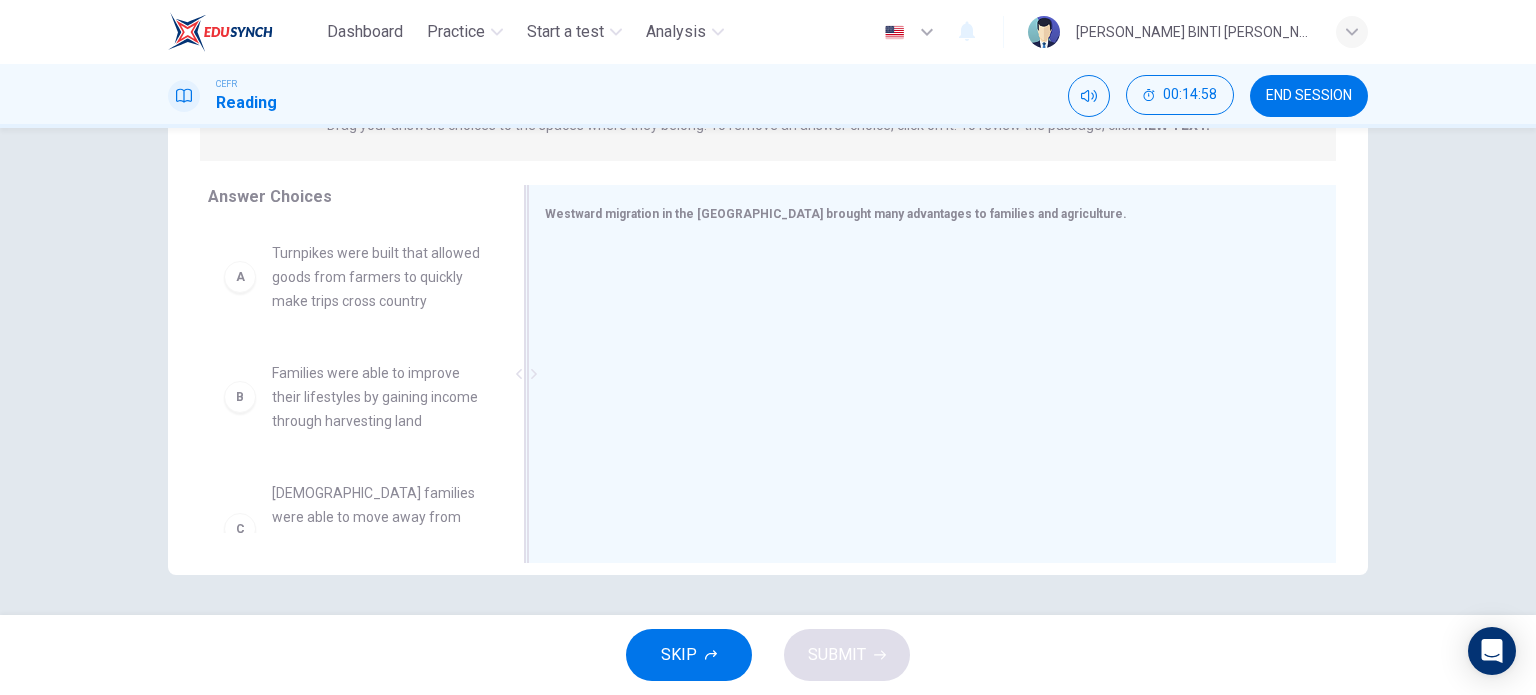 scroll, scrollTop: 0, scrollLeft: 0, axis: both 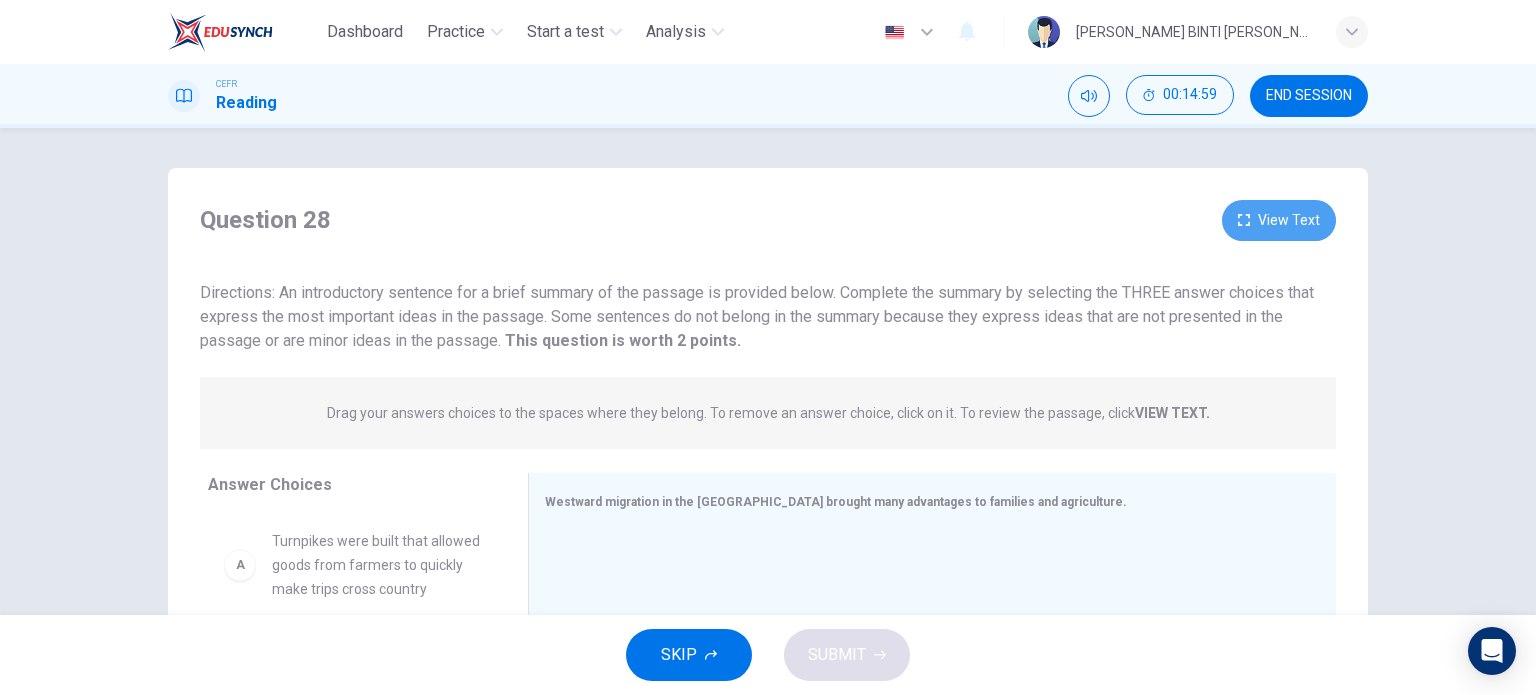 click on "View Text" at bounding box center [1279, 220] 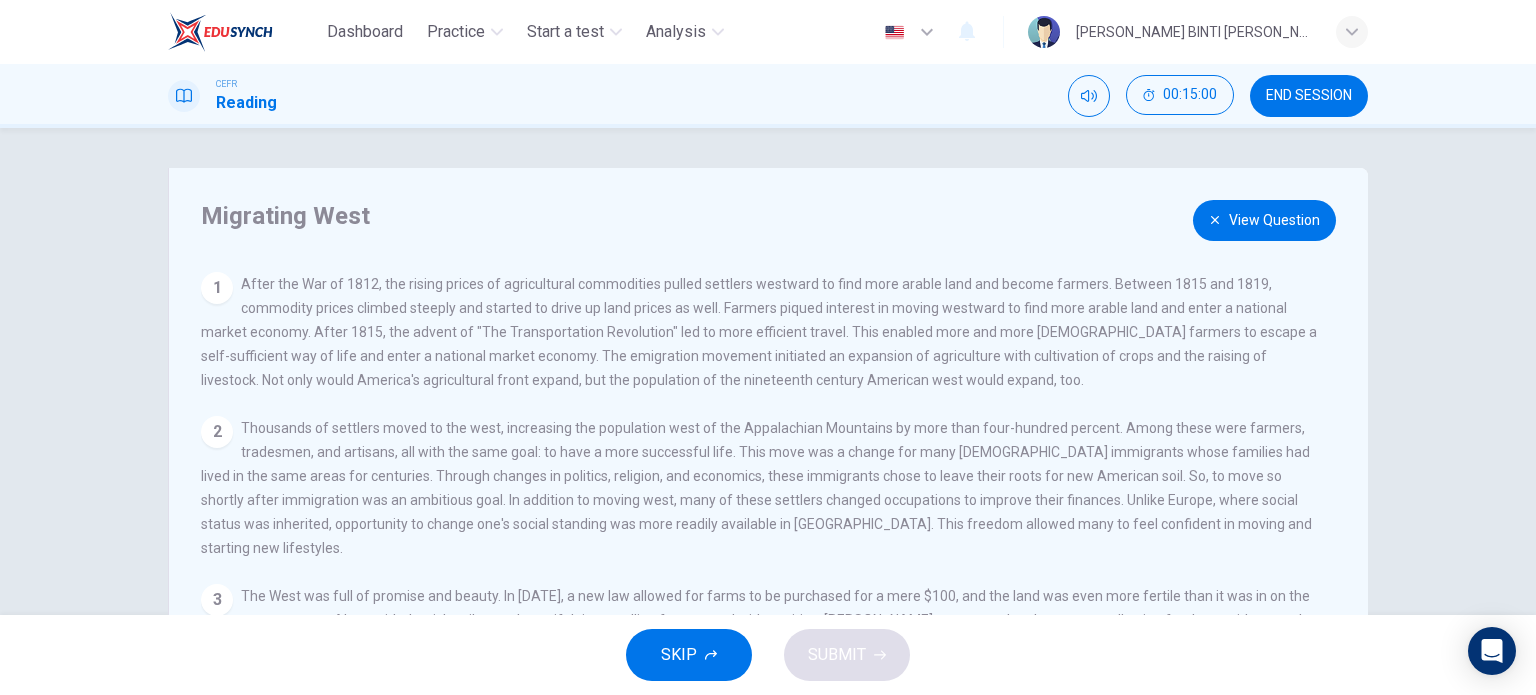 scroll, scrollTop: 40, scrollLeft: 0, axis: vertical 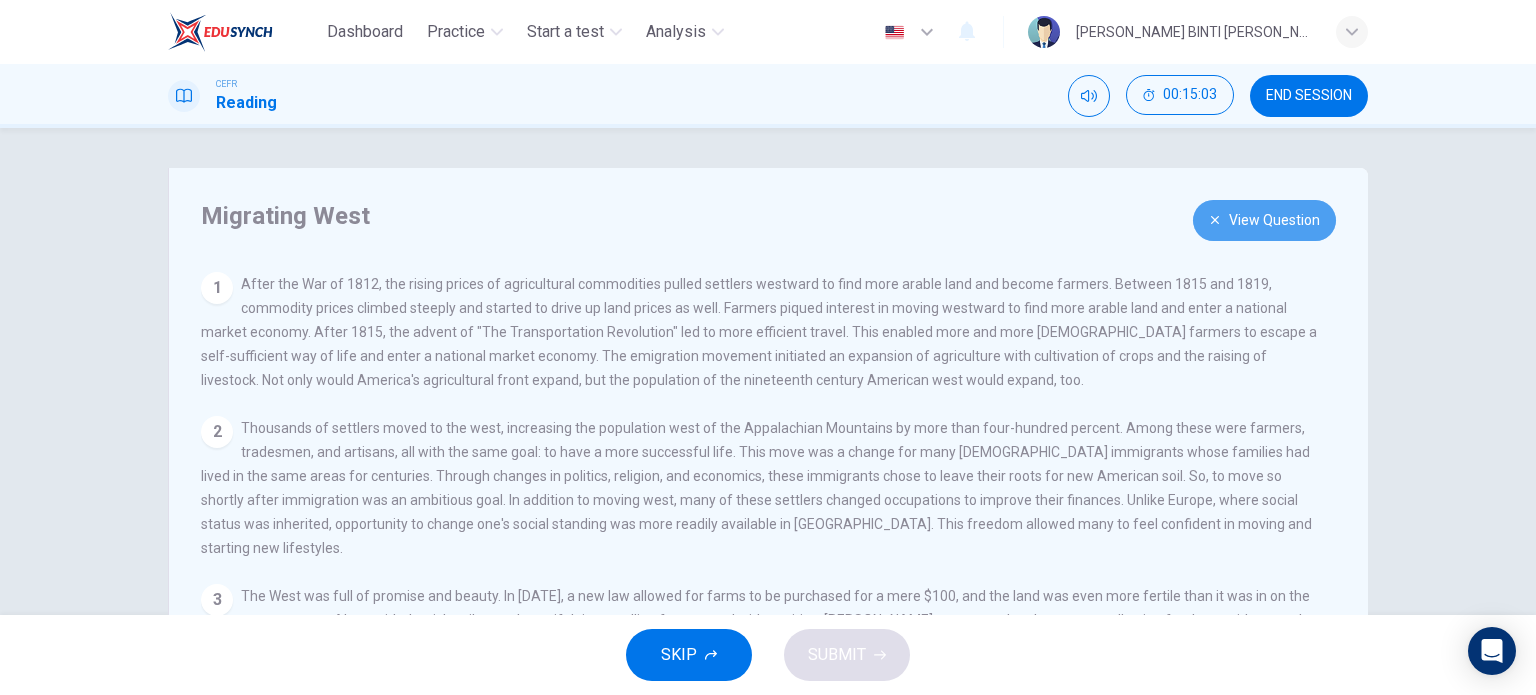 click on "View Question" at bounding box center (1264, 220) 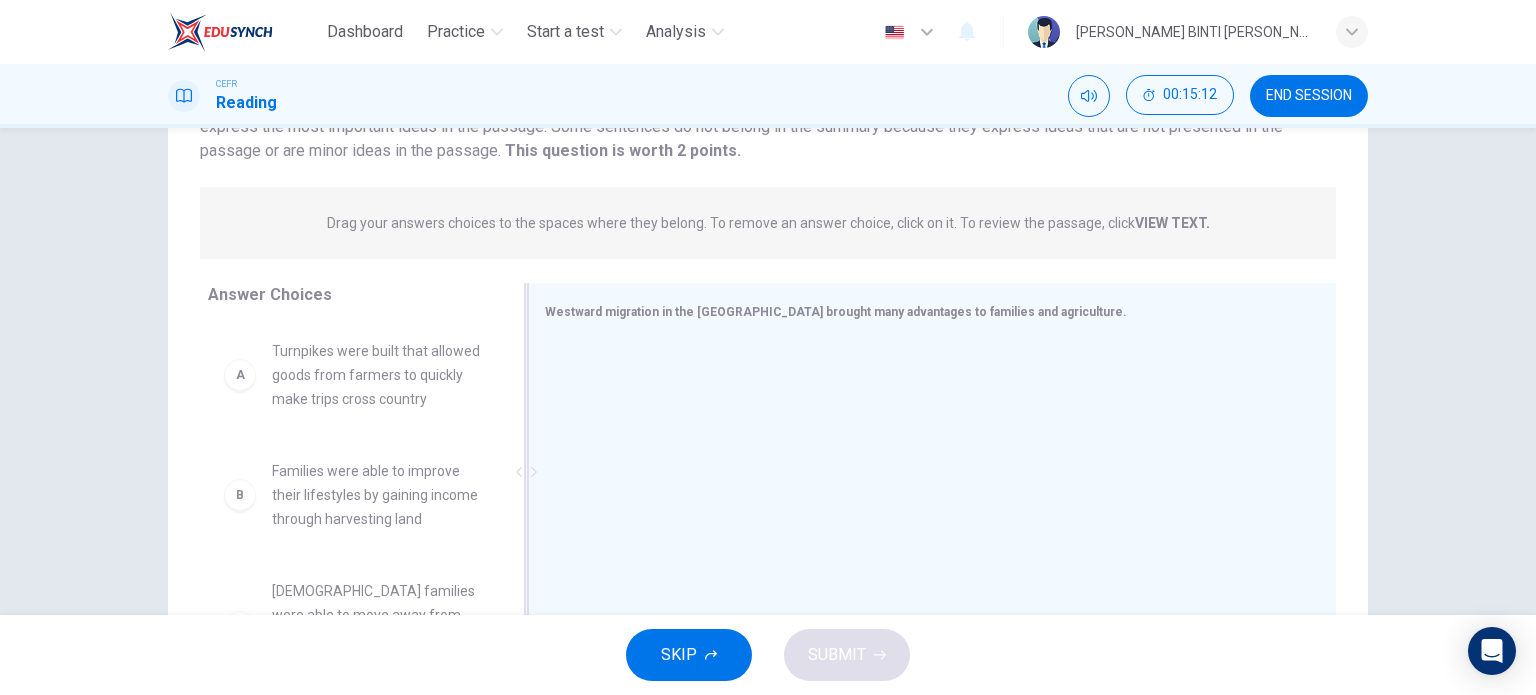 scroll, scrollTop: 196, scrollLeft: 0, axis: vertical 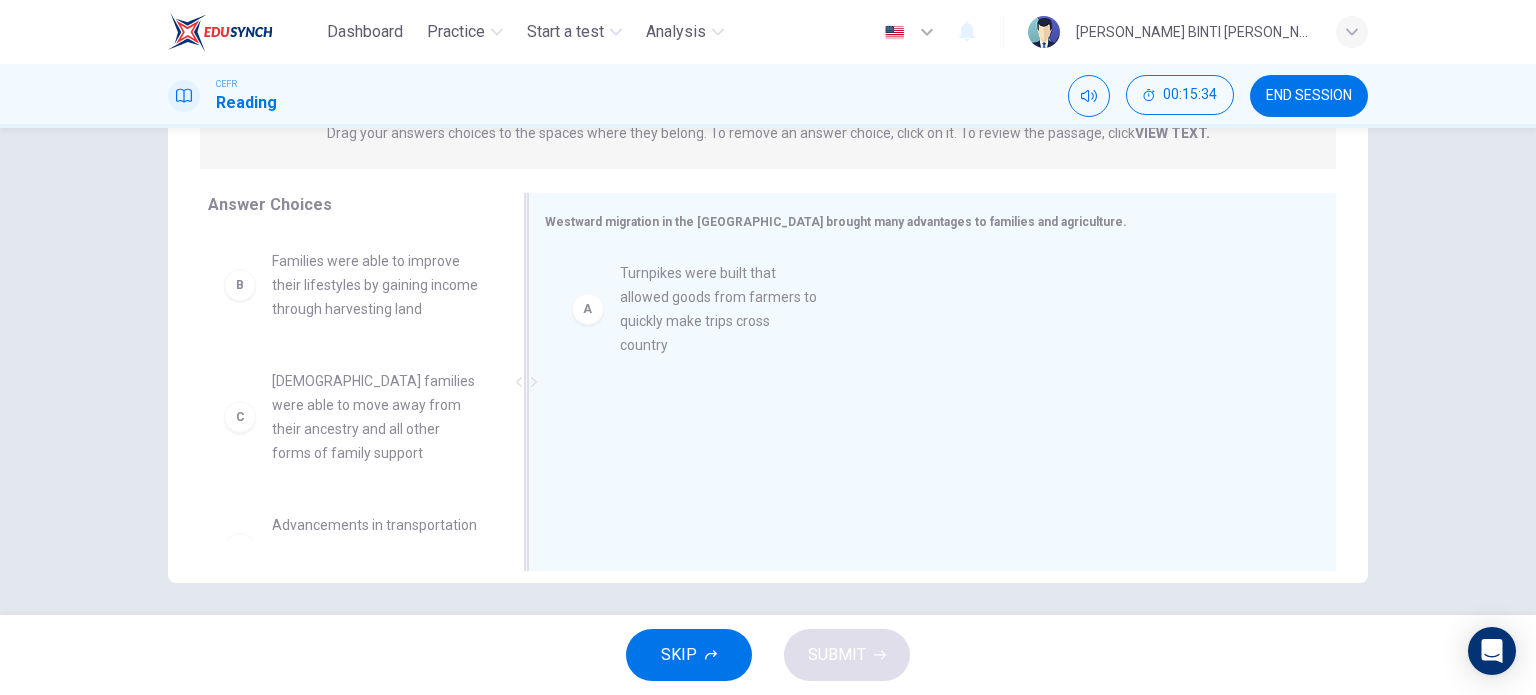 drag, startPoint x: 373, startPoint y: 308, endPoint x: 757, endPoint y: 317, distance: 384.10547 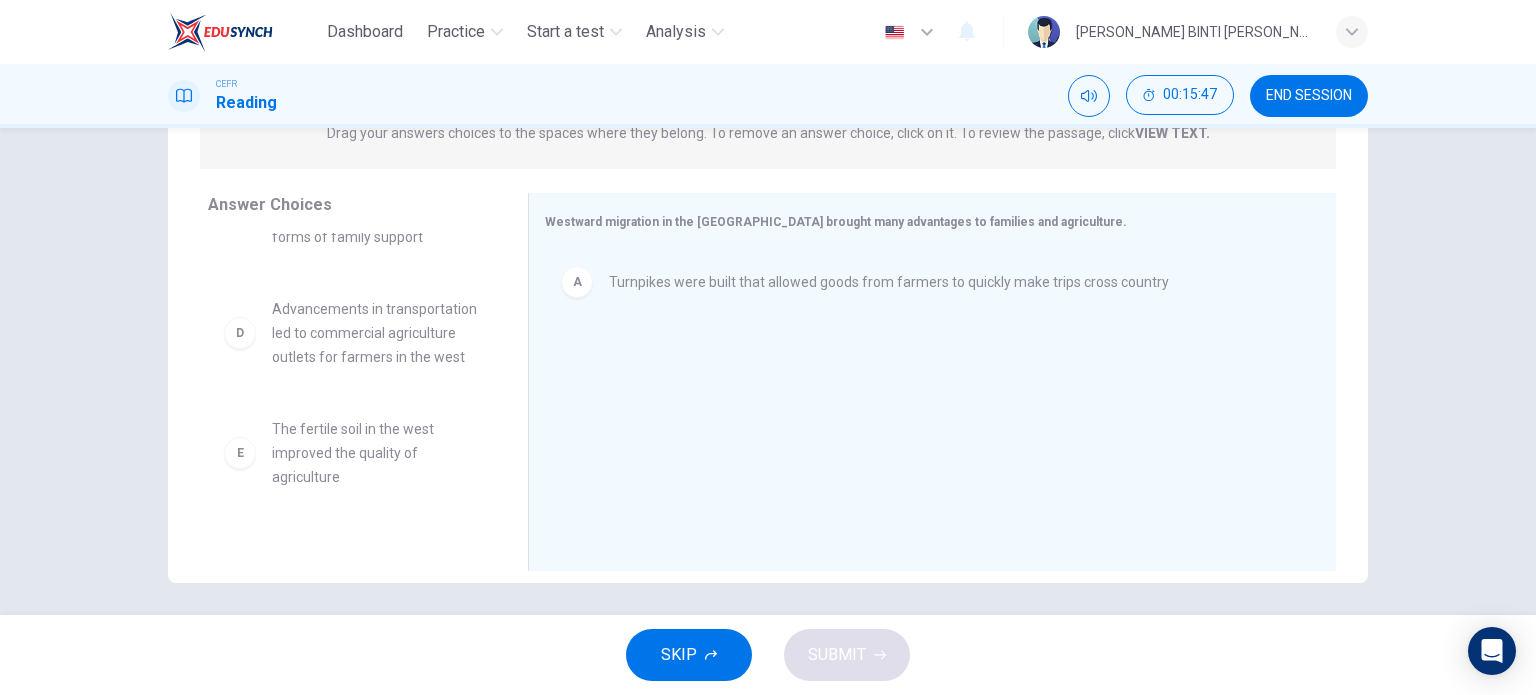 scroll, scrollTop: 324, scrollLeft: 0, axis: vertical 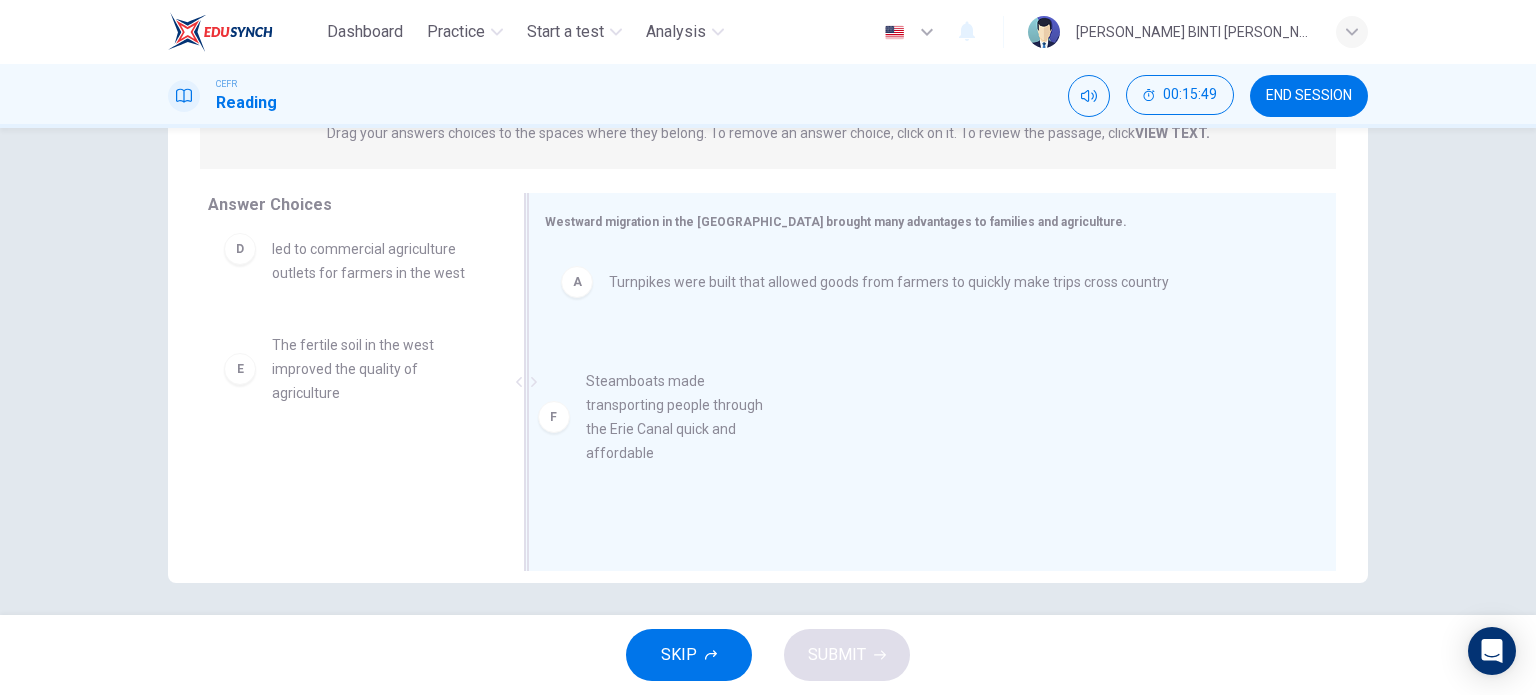 drag, startPoint x: 392, startPoint y: 507, endPoint x: 794, endPoint y: 409, distance: 413.7729 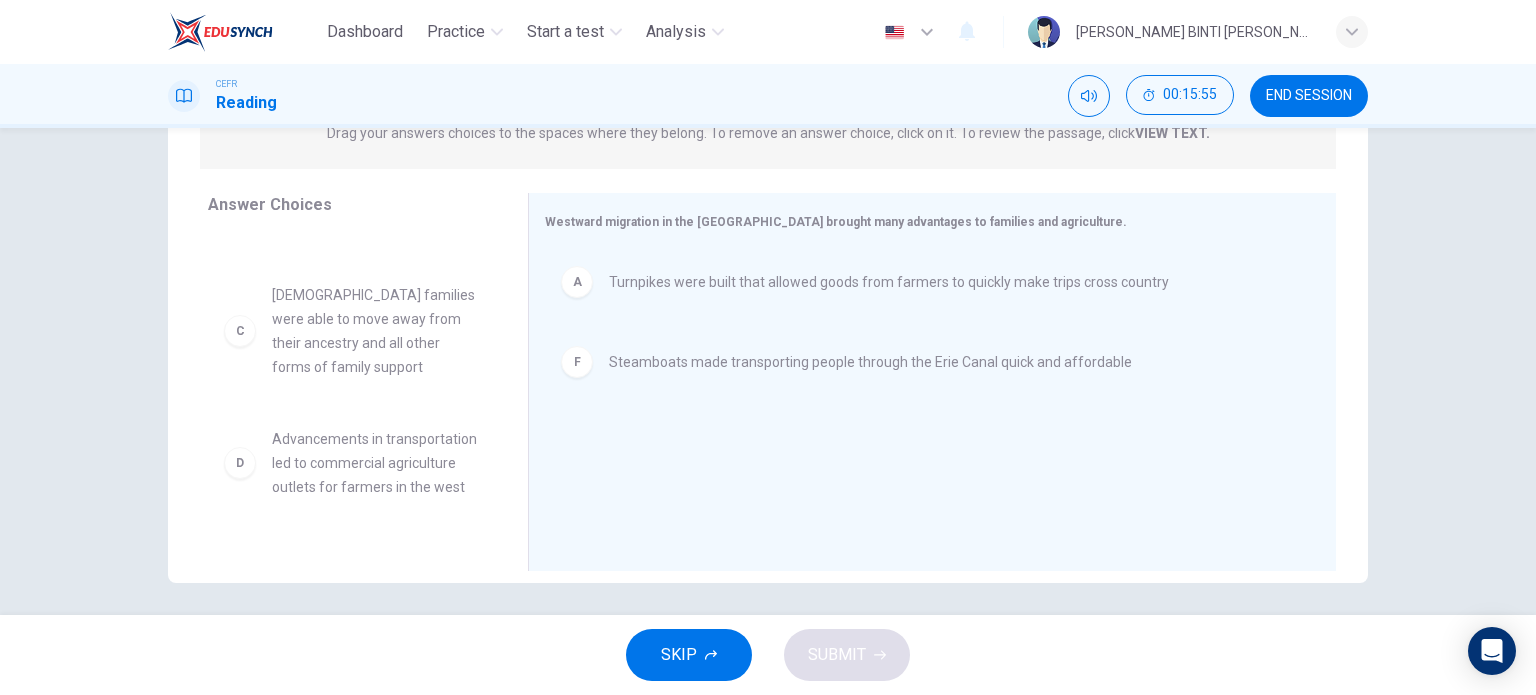 scroll, scrollTop: 186, scrollLeft: 0, axis: vertical 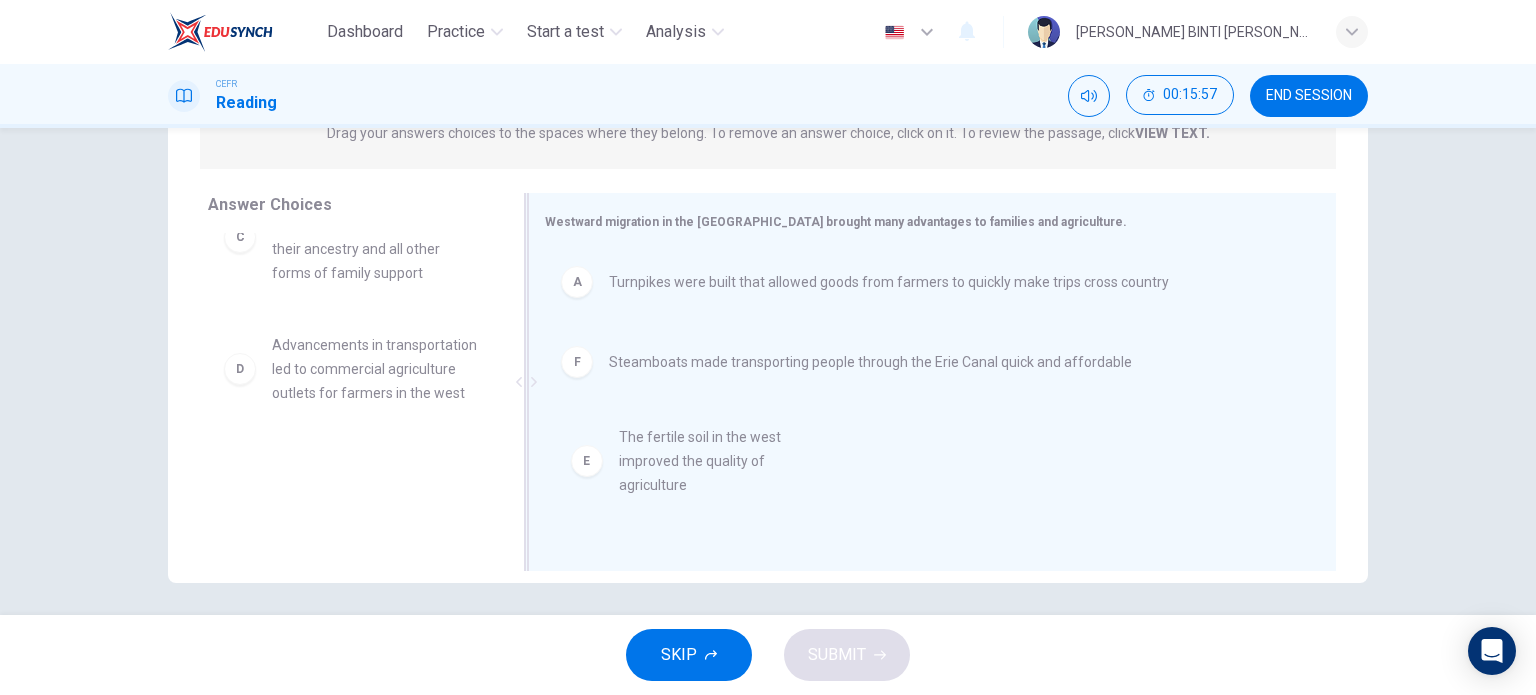 drag, startPoint x: 319, startPoint y: 507, endPoint x: 751, endPoint y: 451, distance: 435.6145 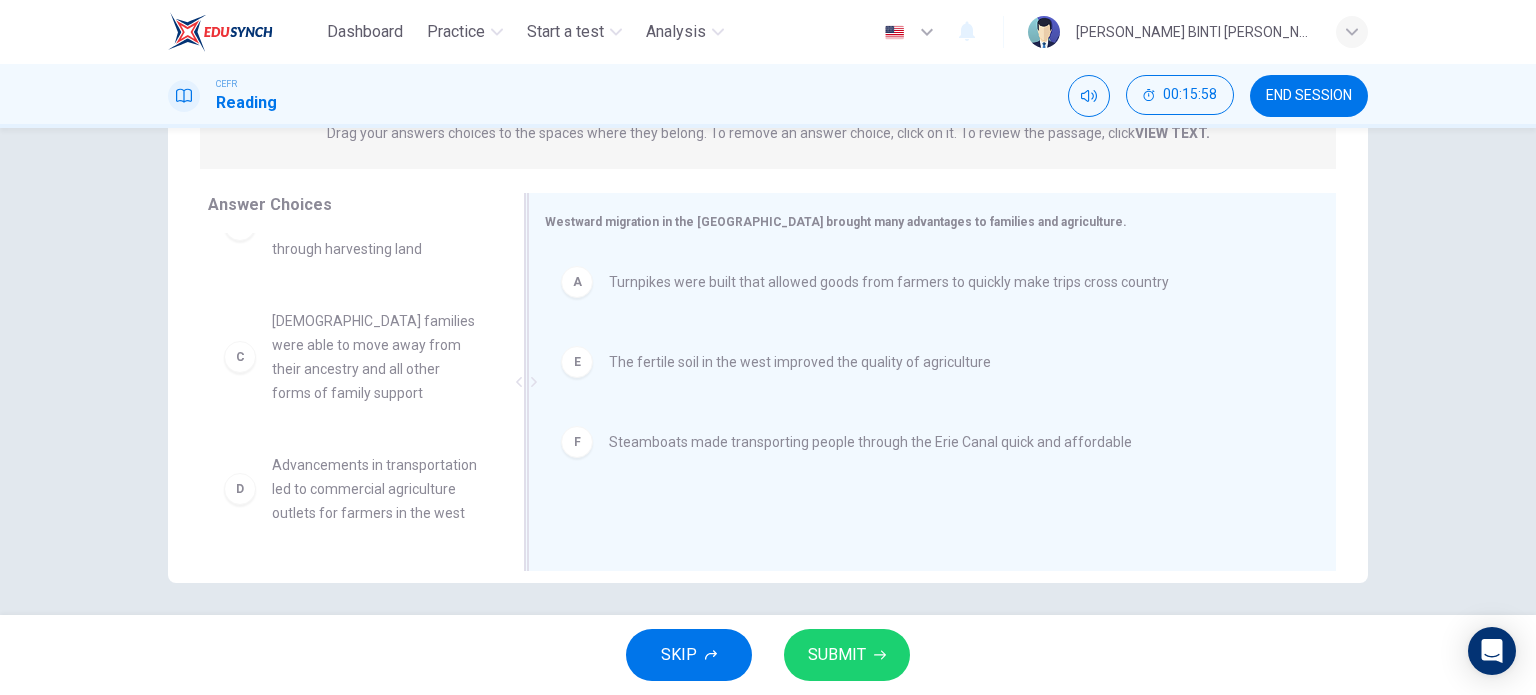 scroll, scrollTop: 84, scrollLeft: 0, axis: vertical 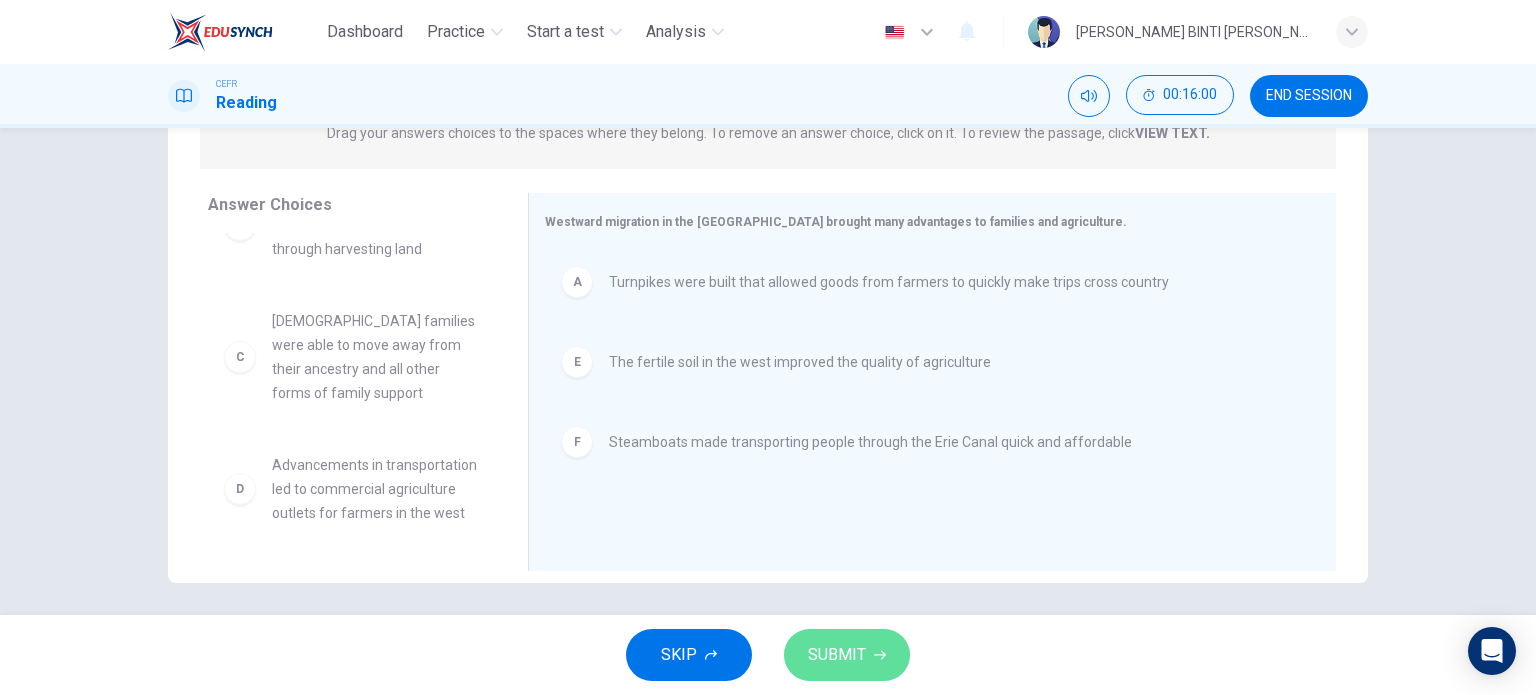 click on "SUBMIT" at bounding box center (837, 655) 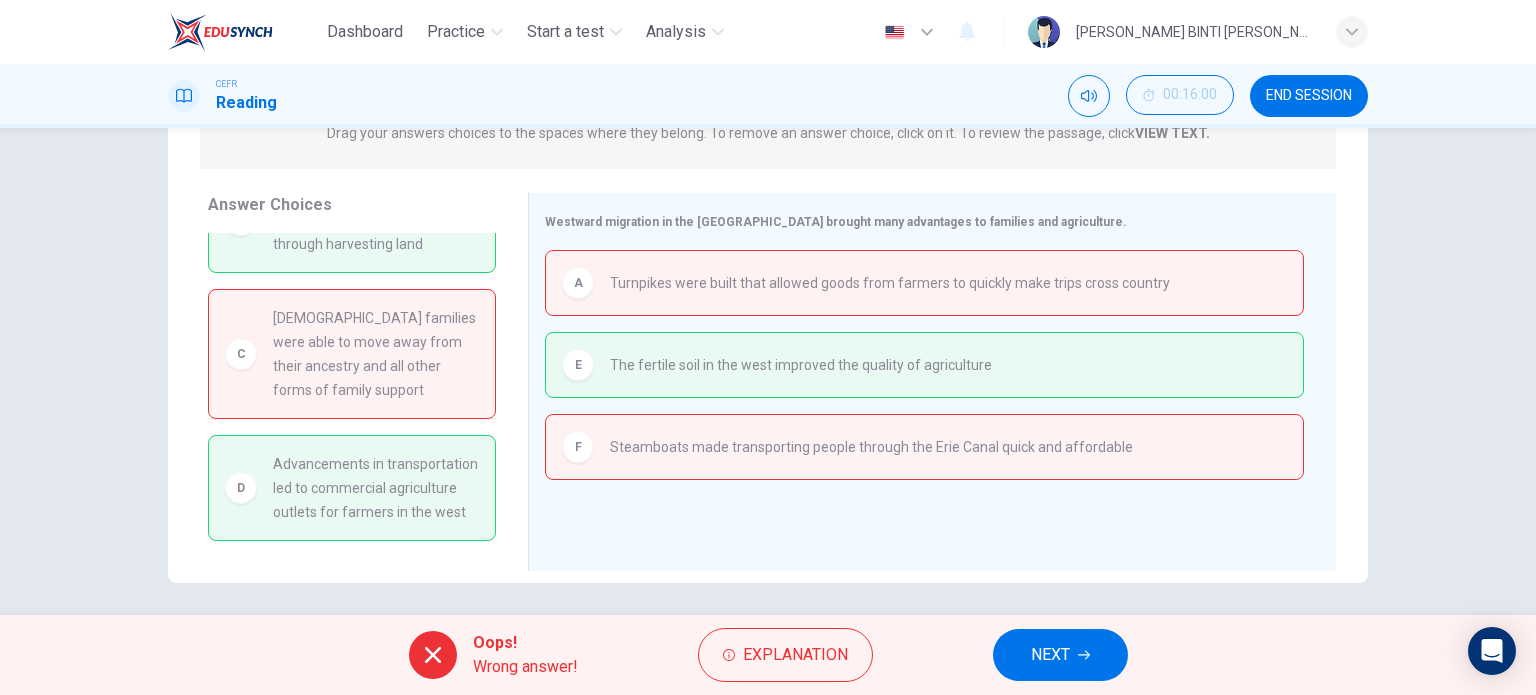 scroll, scrollTop: 112, scrollLeft: 0, axis: vertical 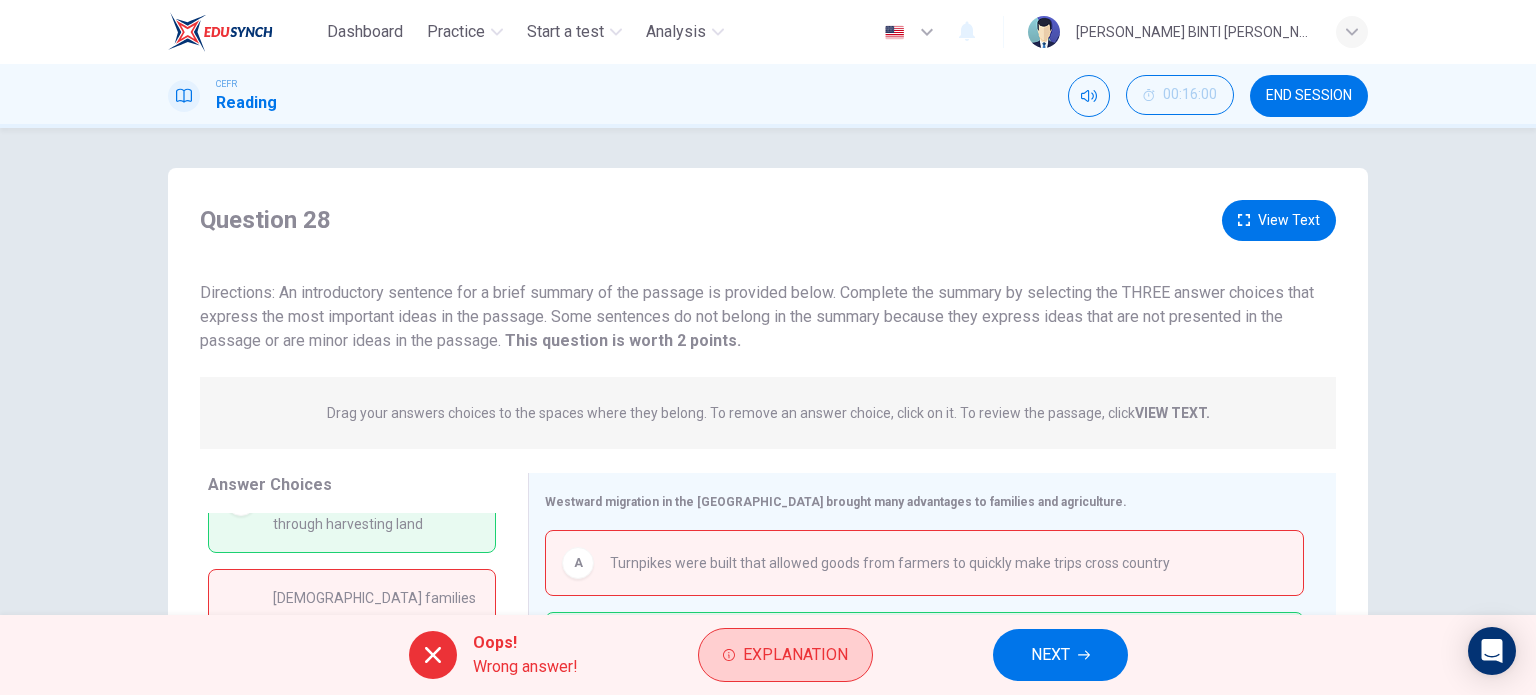 click on "Explanation" at bounding box center (795, 655) 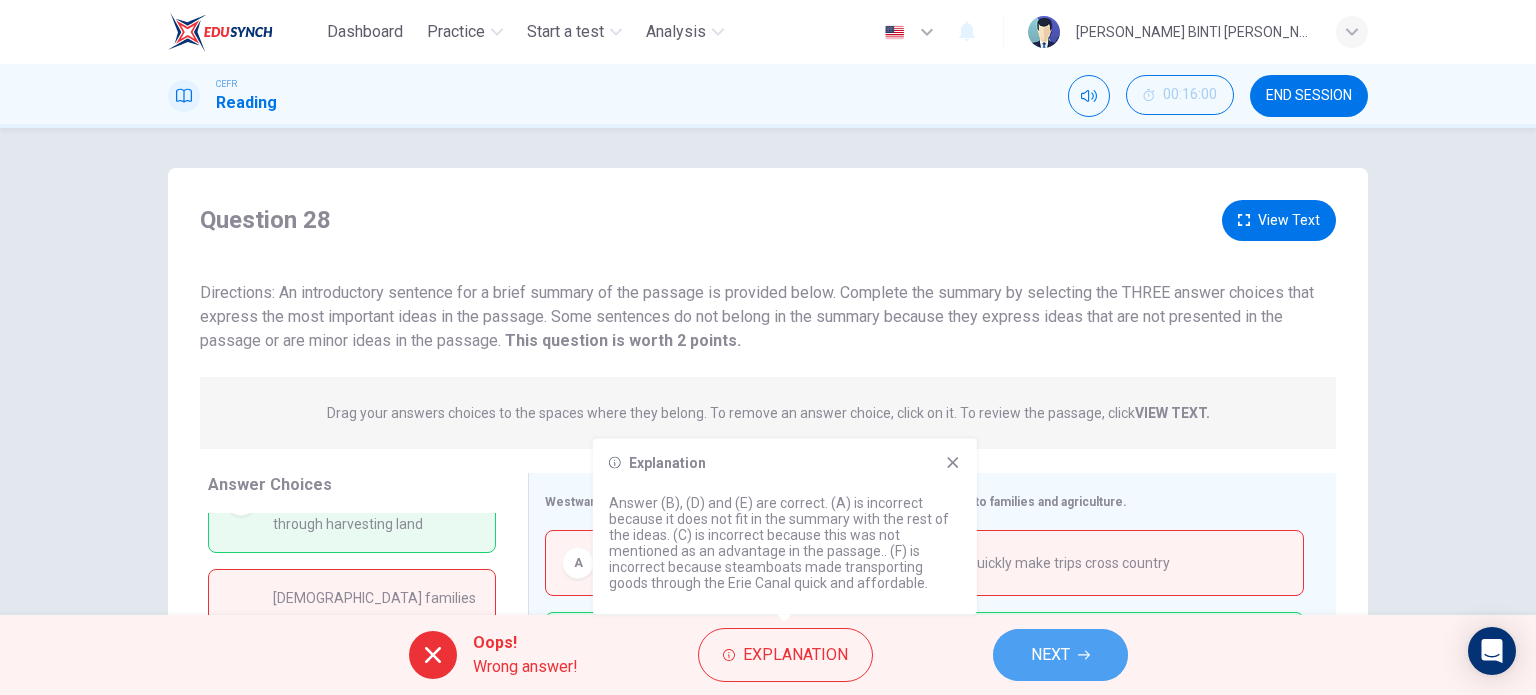 click on "NEXT" at bounding box center [1050, 655] 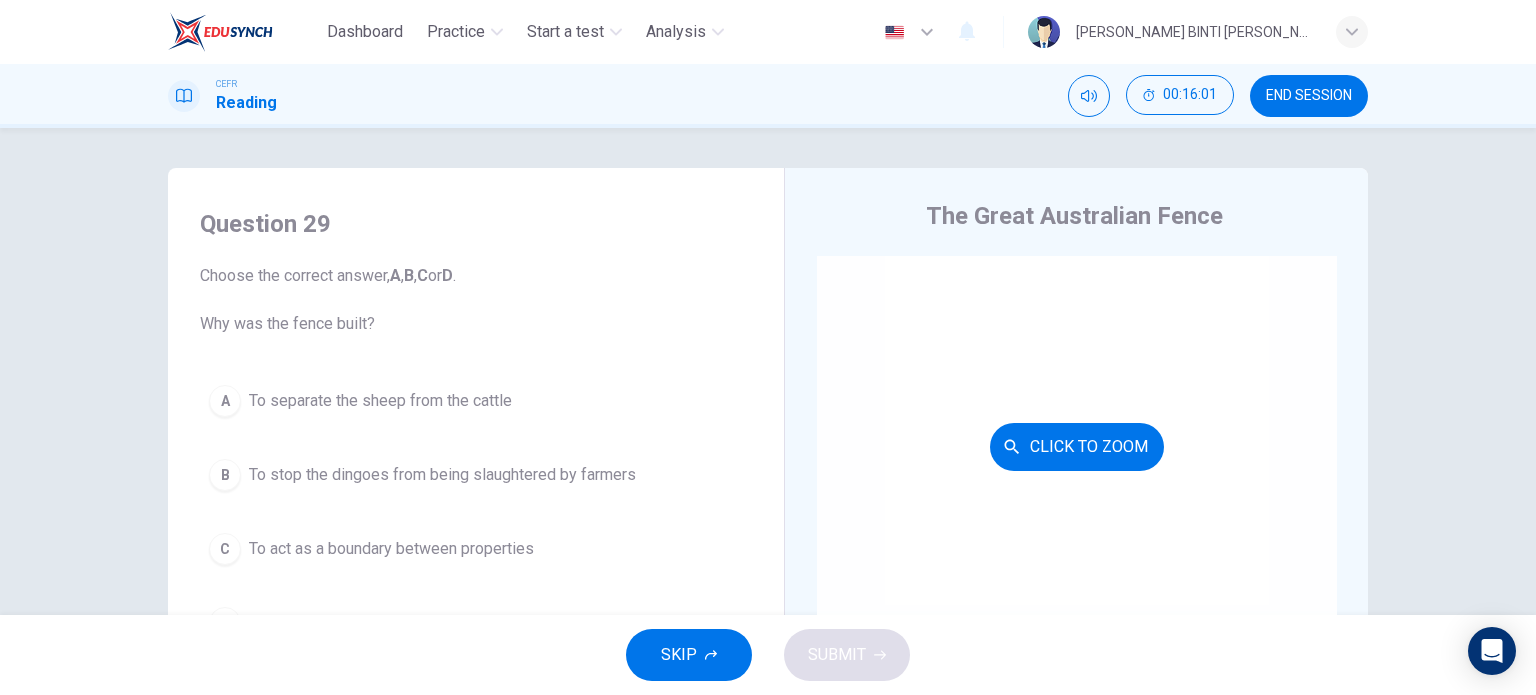 scroll, scrollTop: 391, scrollLeft: 0, axis: vertical 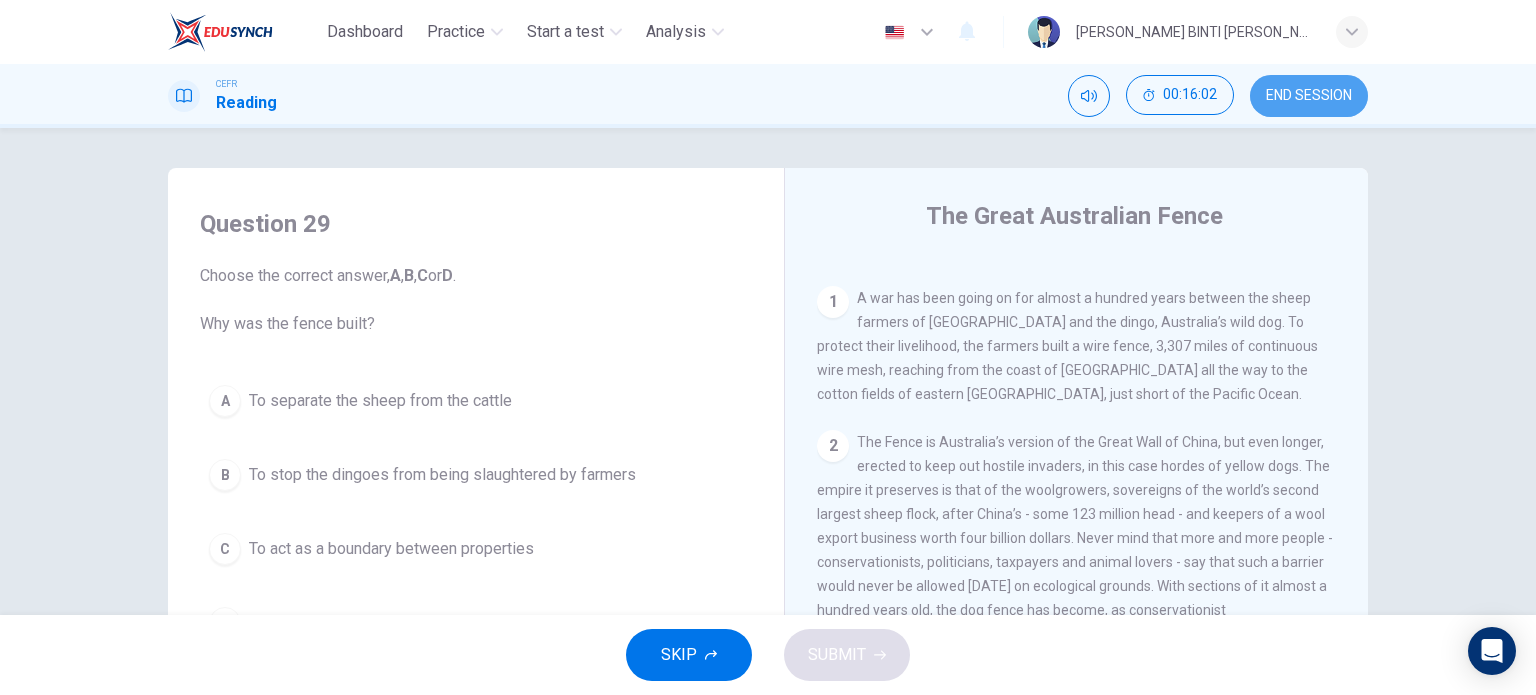 click on "END SESSION" at bounding box center (1309, 96) 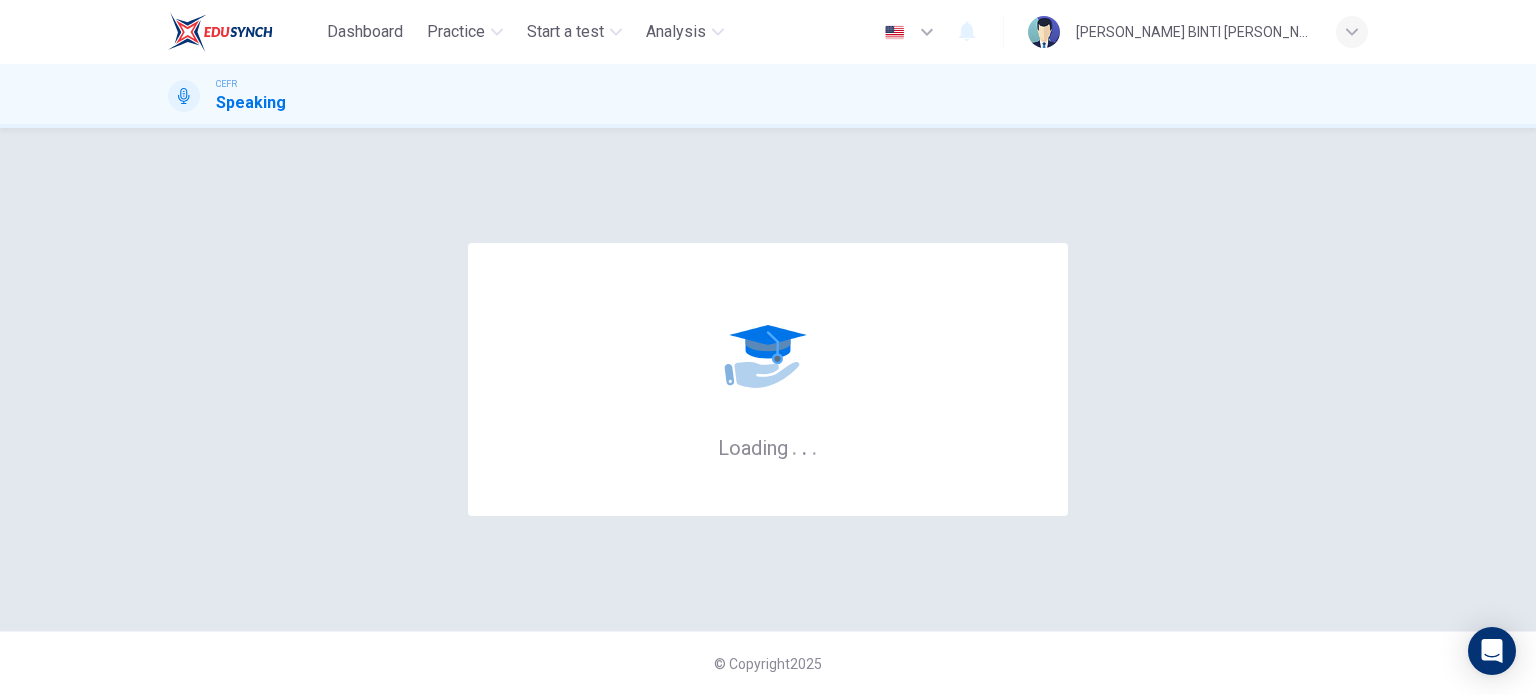 scroll, scrollTop: 0, scrollLeft: 0, axis: both 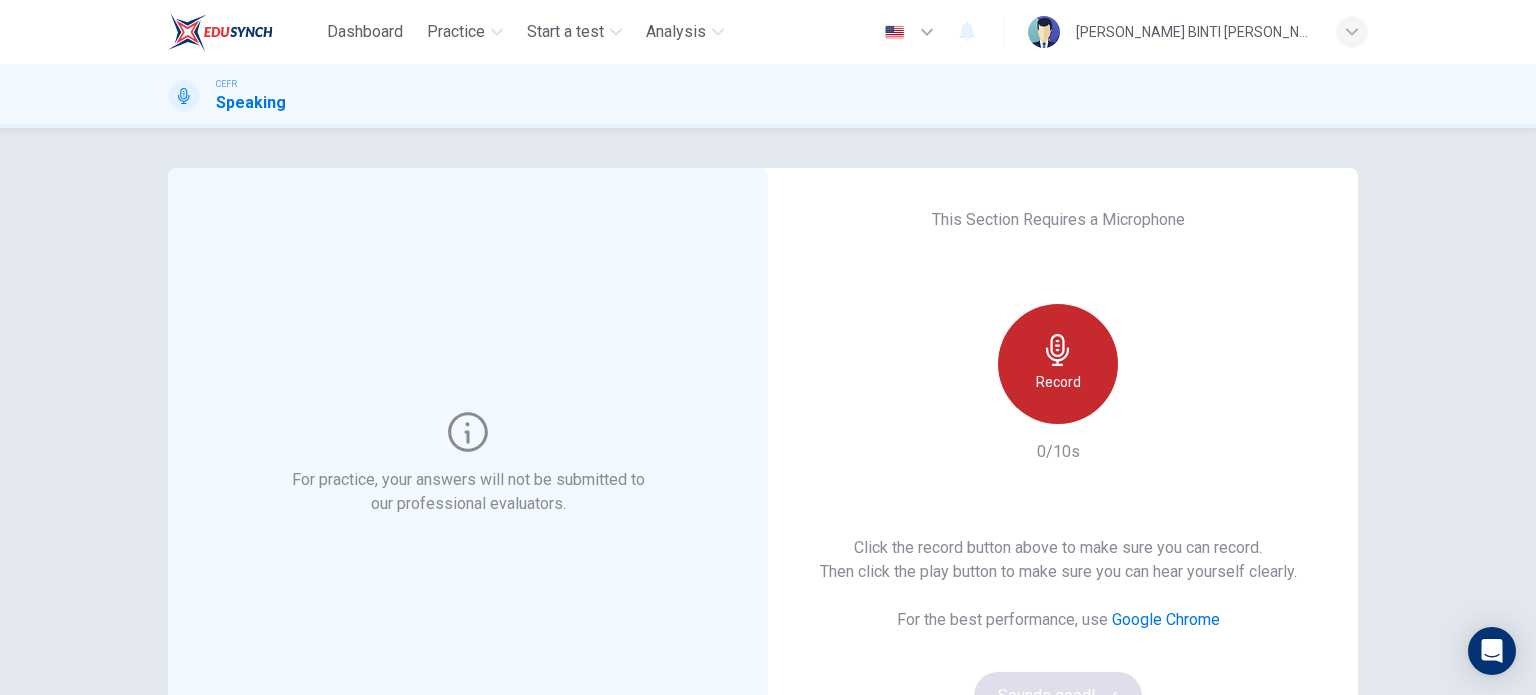 click on "Record" at bounding box center (1058, 382) 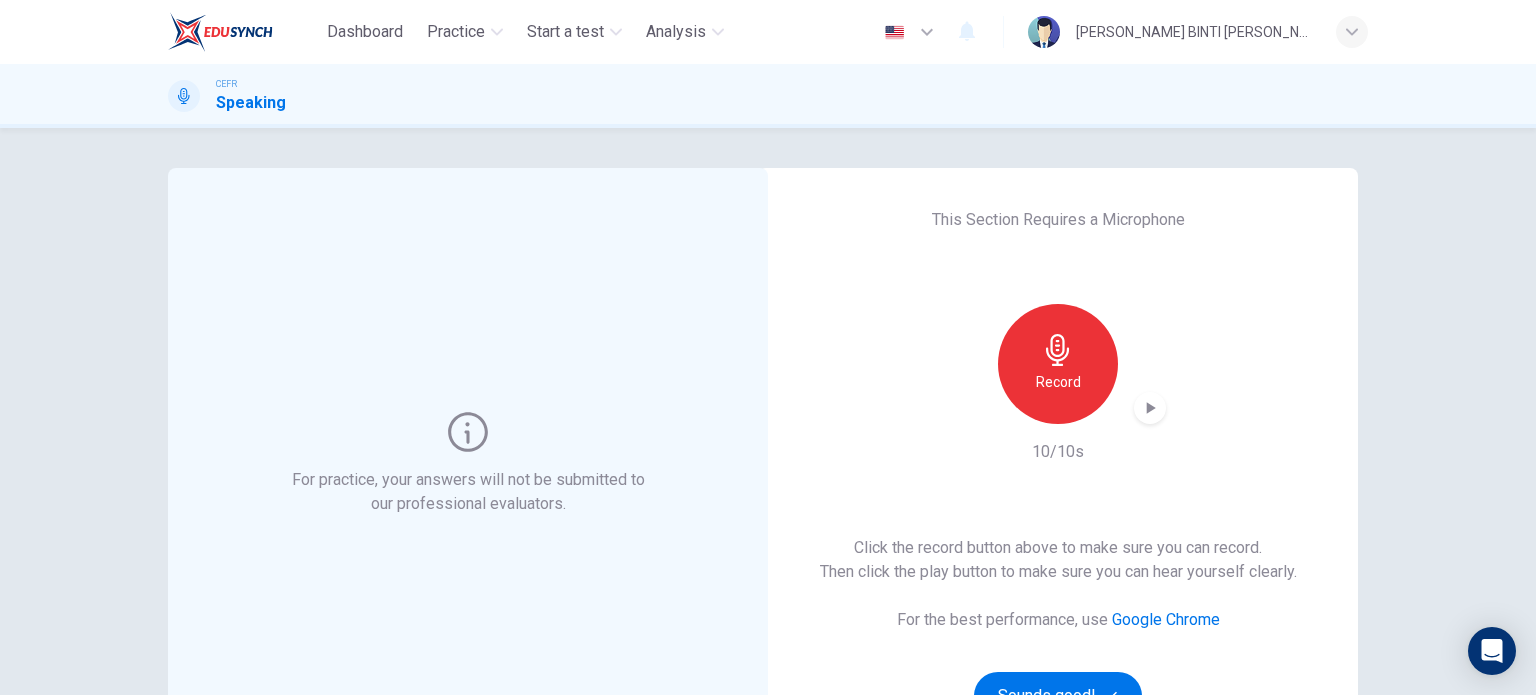 click at bounding box center [1150, 408] 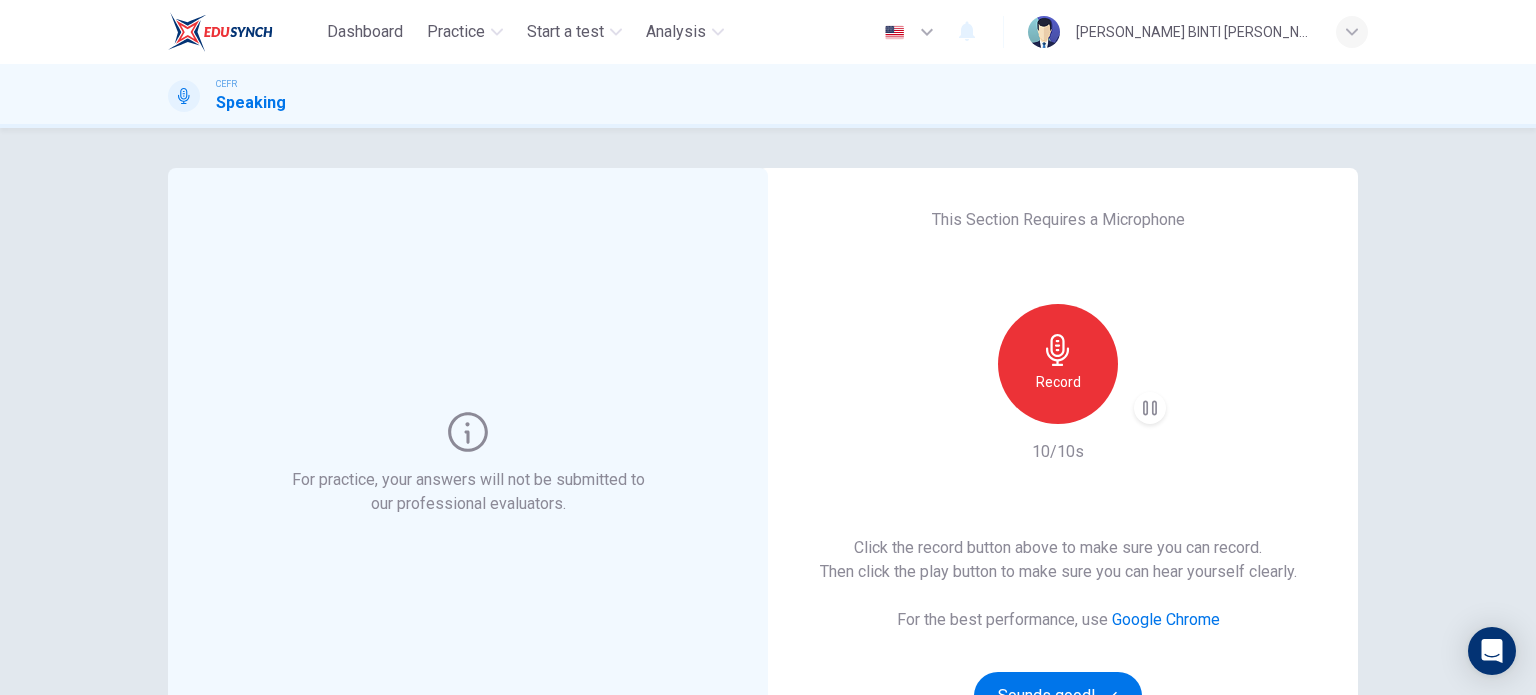 type 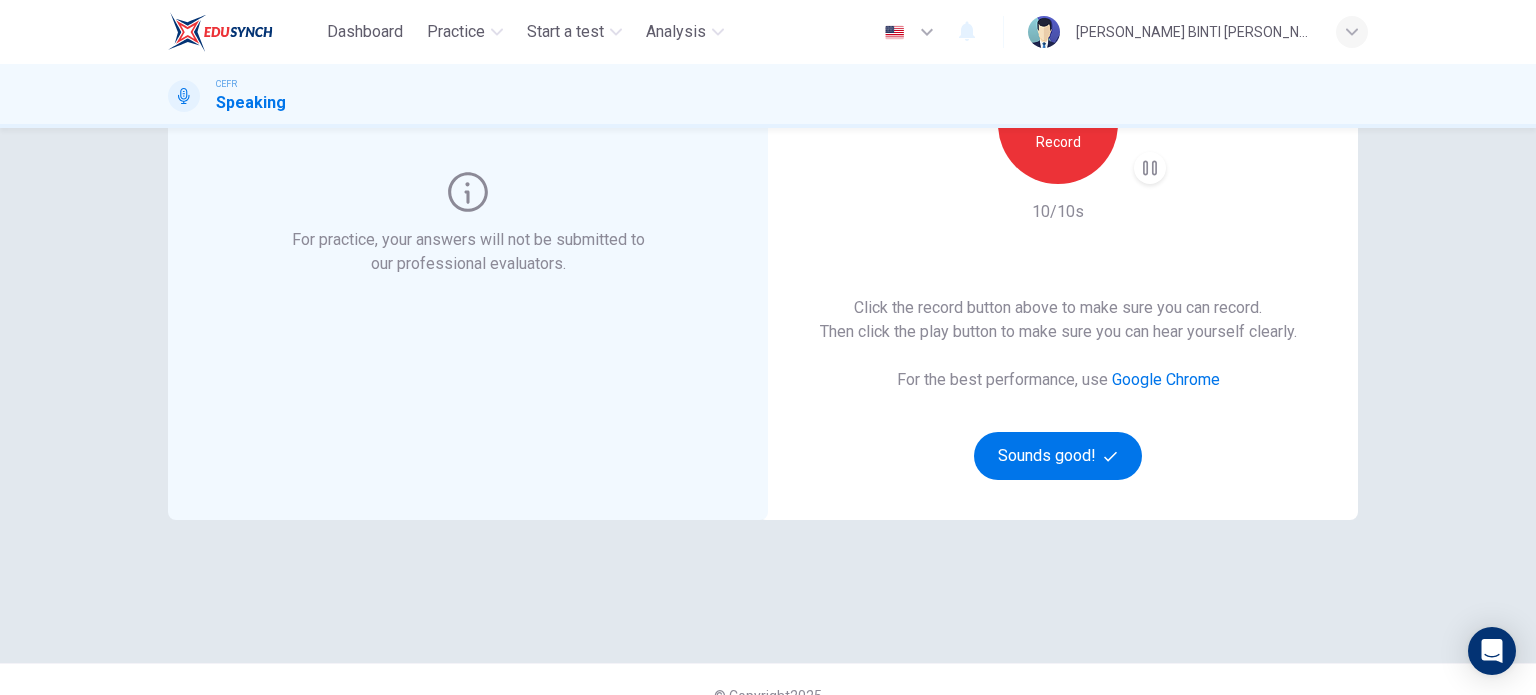 scroll, scrollTop: 80, scrollLeft: 0, axis: vertical 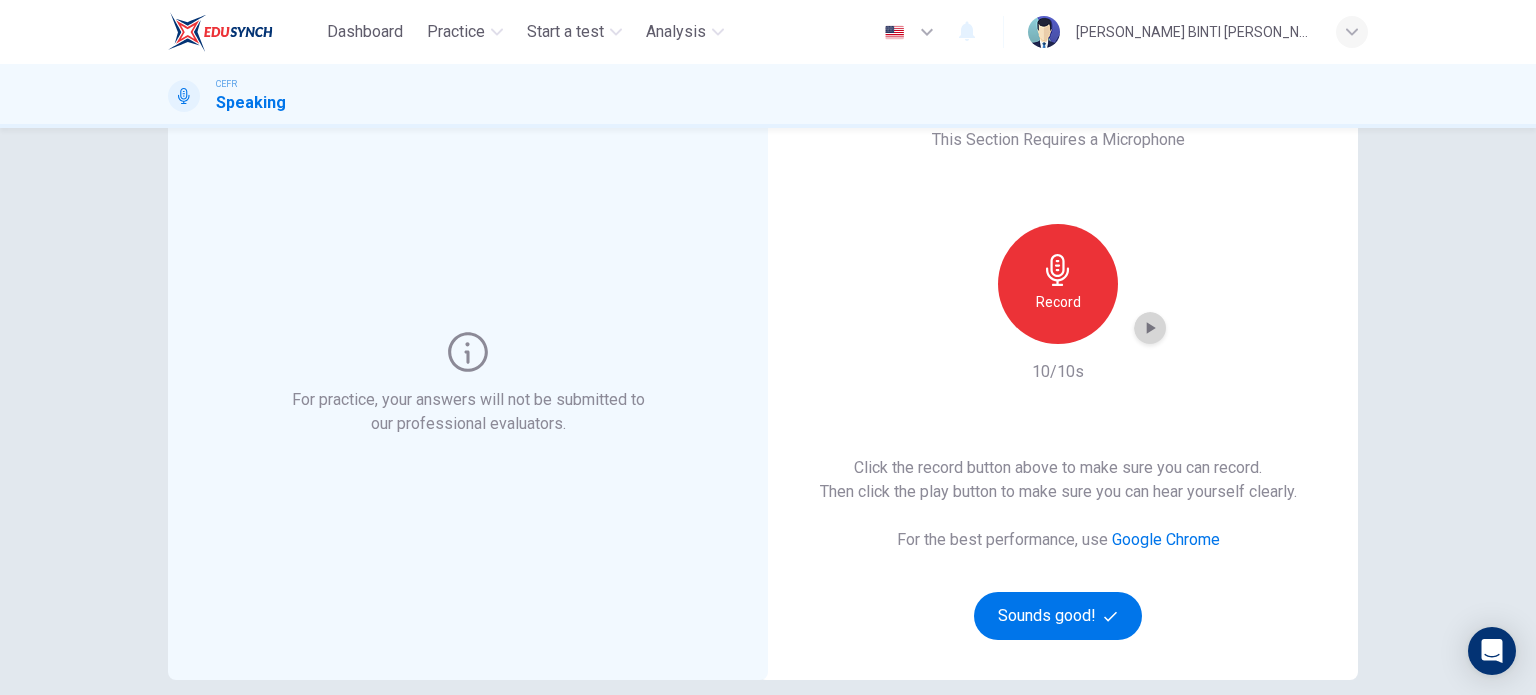 click 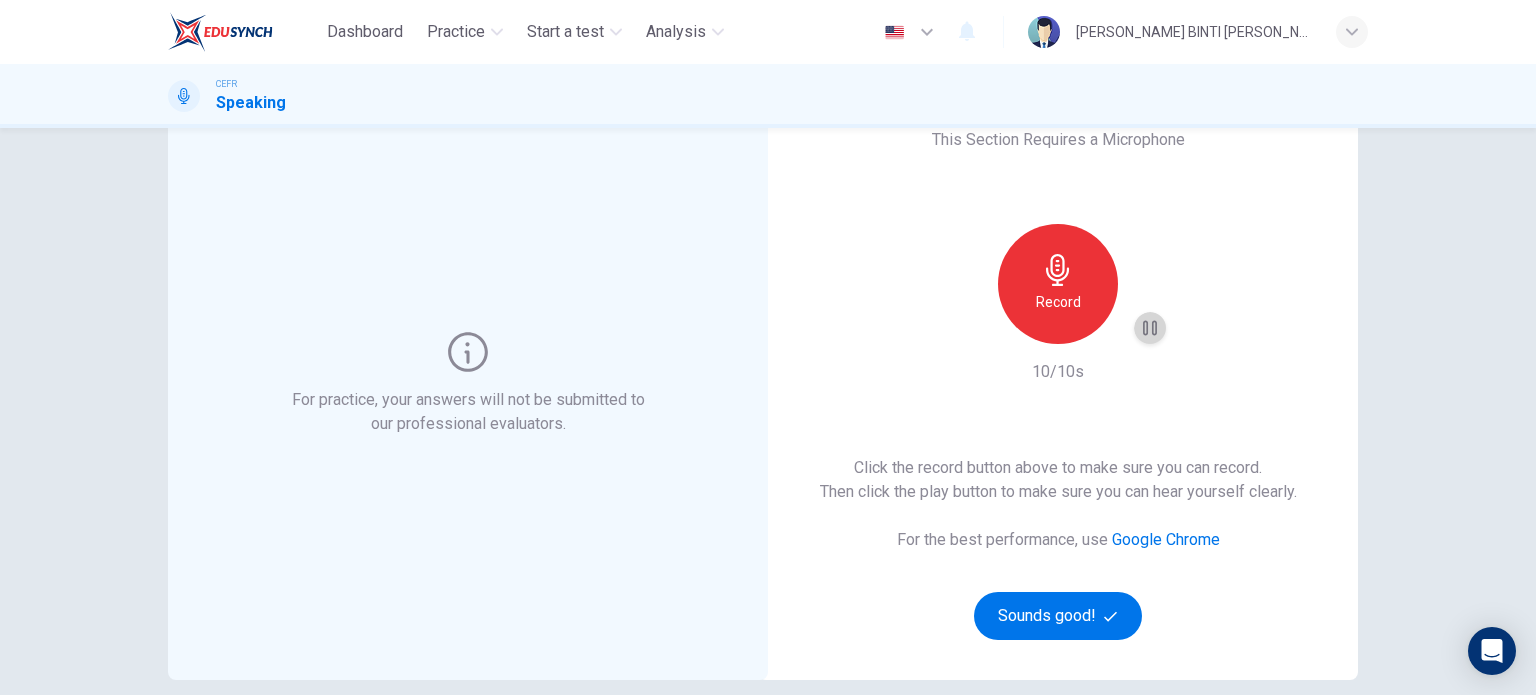 click at bounding box center (1150, 328) 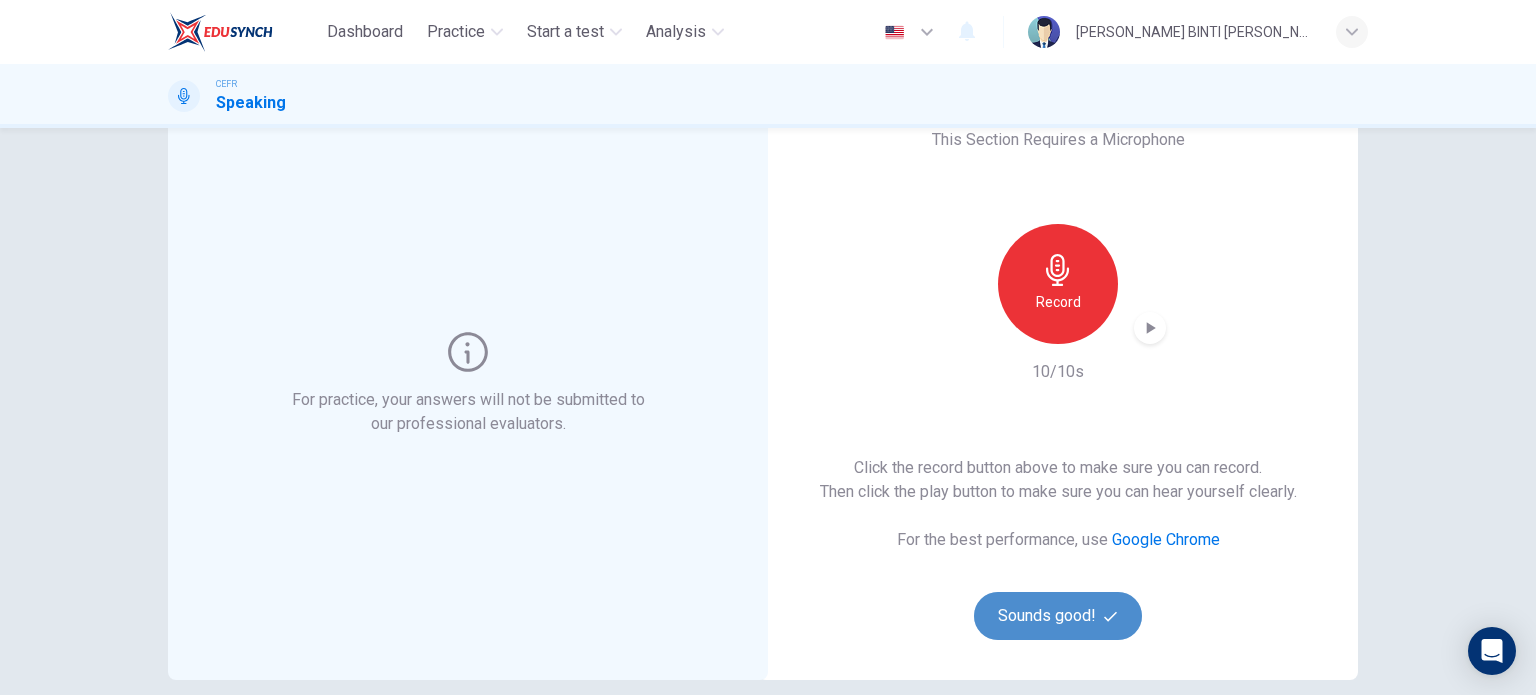 click on "Sounds good!" at bounding box center (1058, 616) 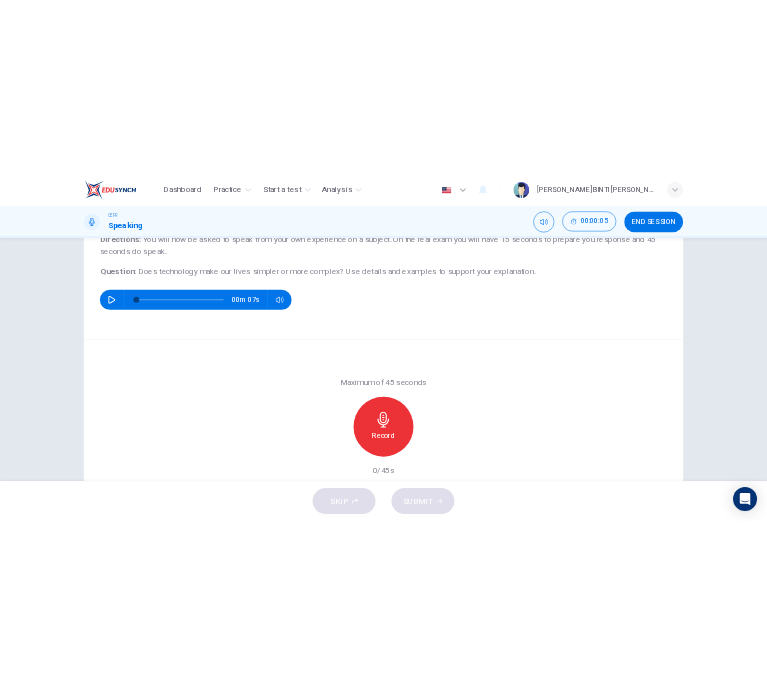 scroll, scrollTop: 186, scrollLeft: 0, axis: vertical 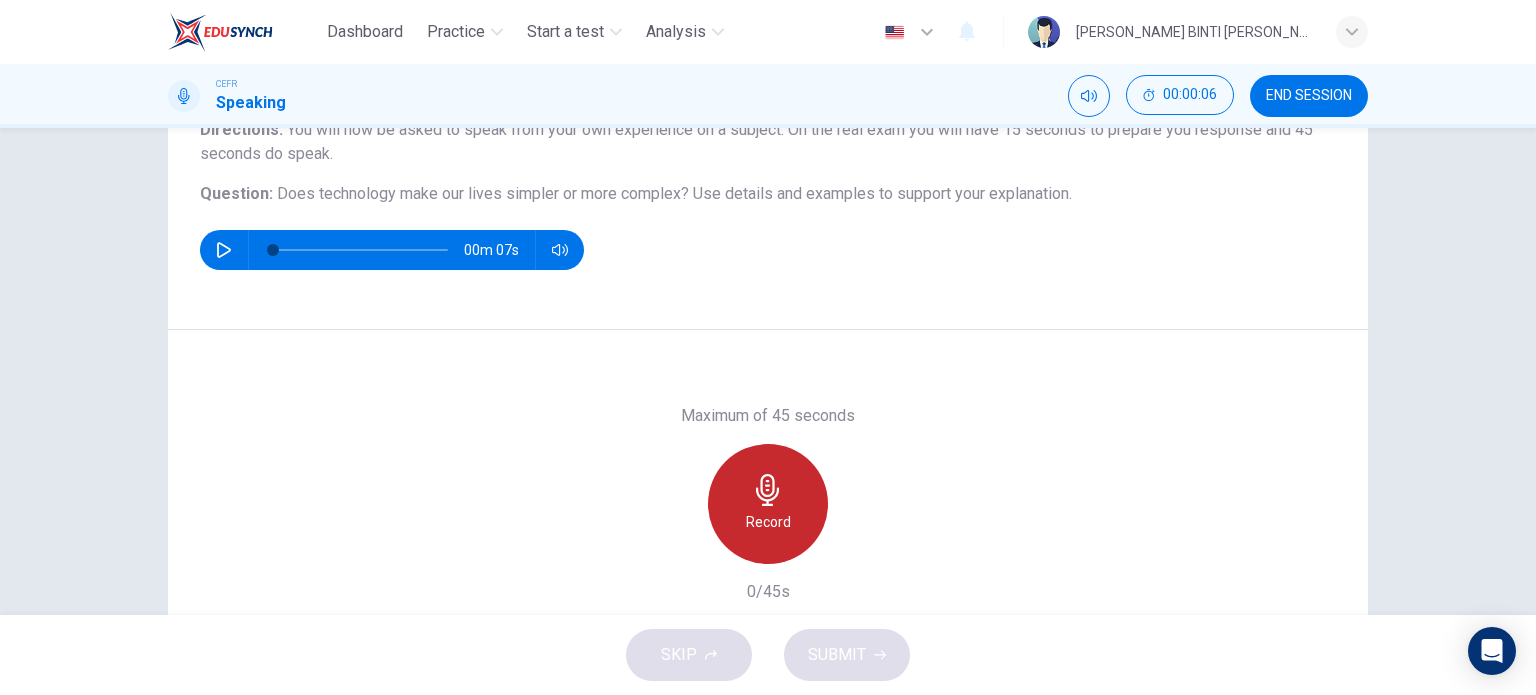 click on "Record" at bounding box center (768, 504) 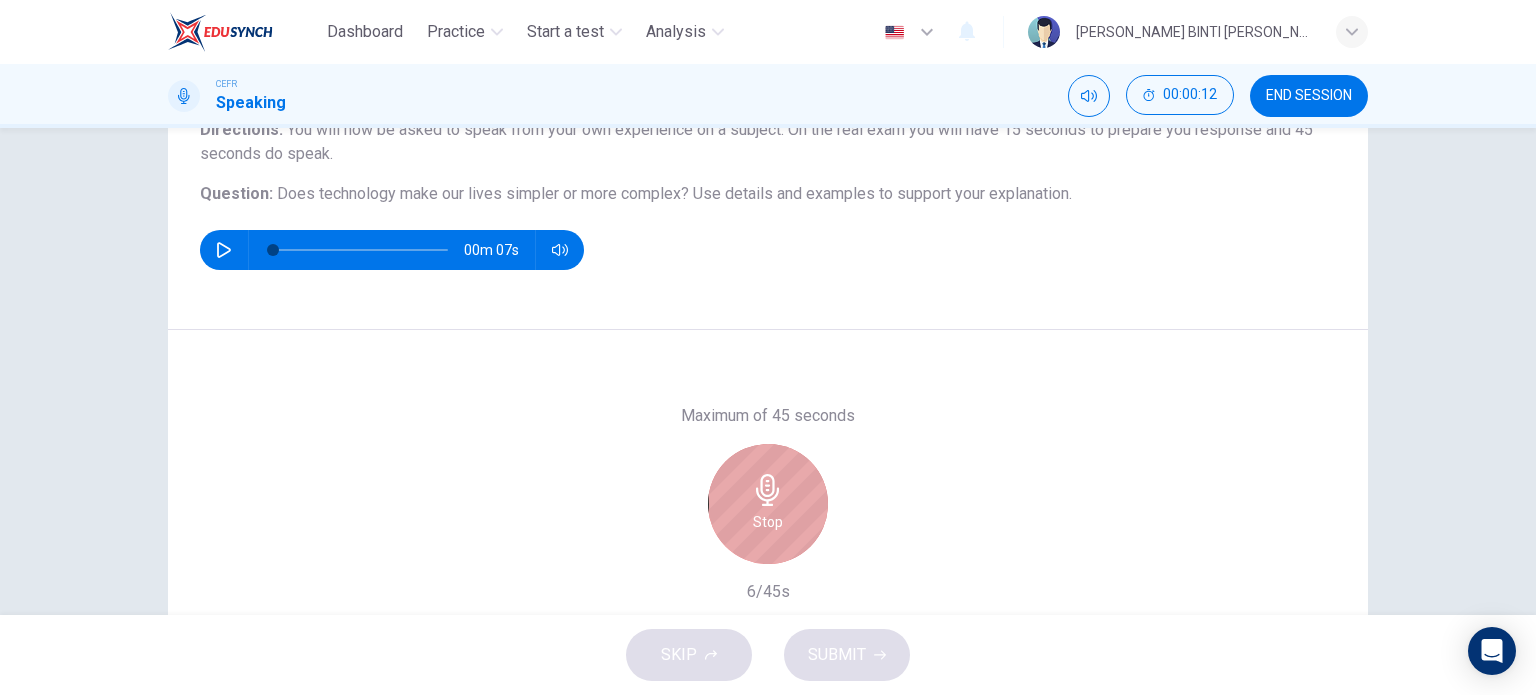 click on "Stop" at bounding box center [768, 504] 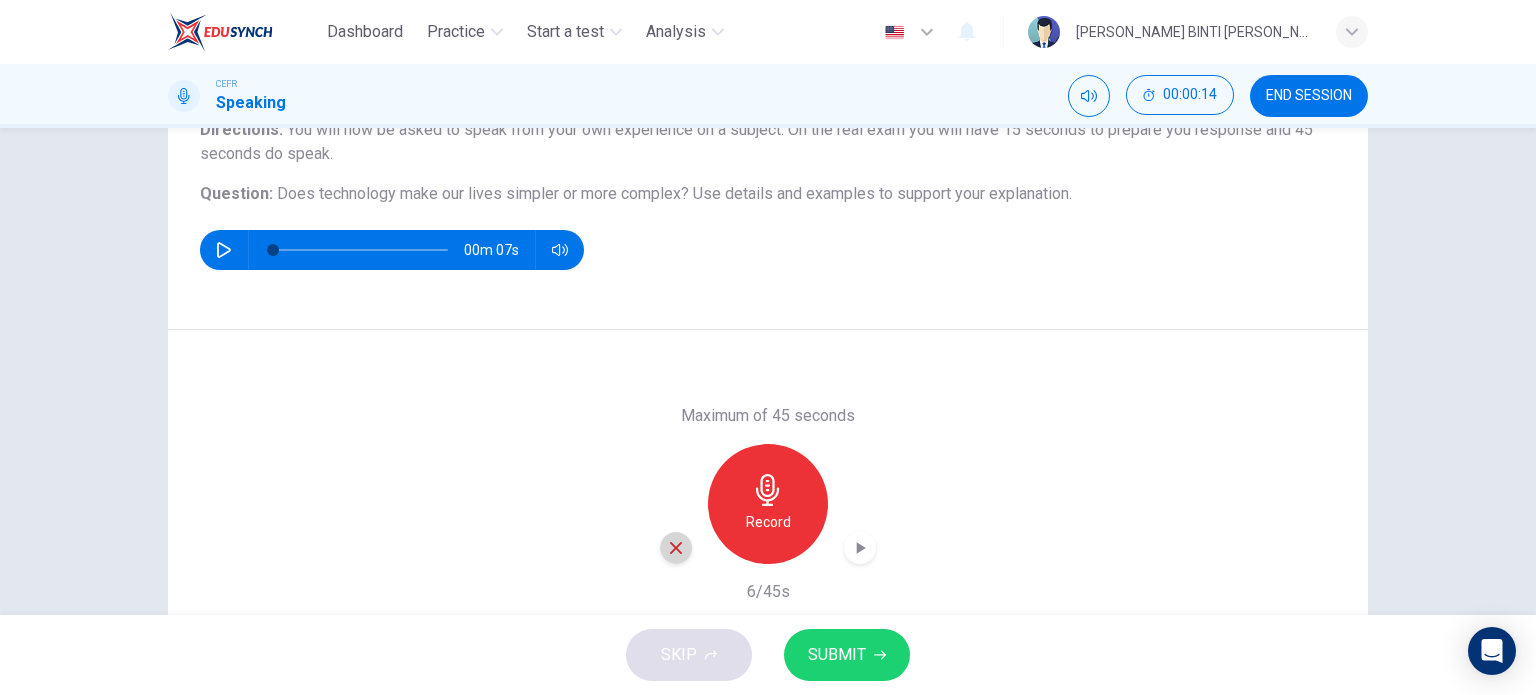 click 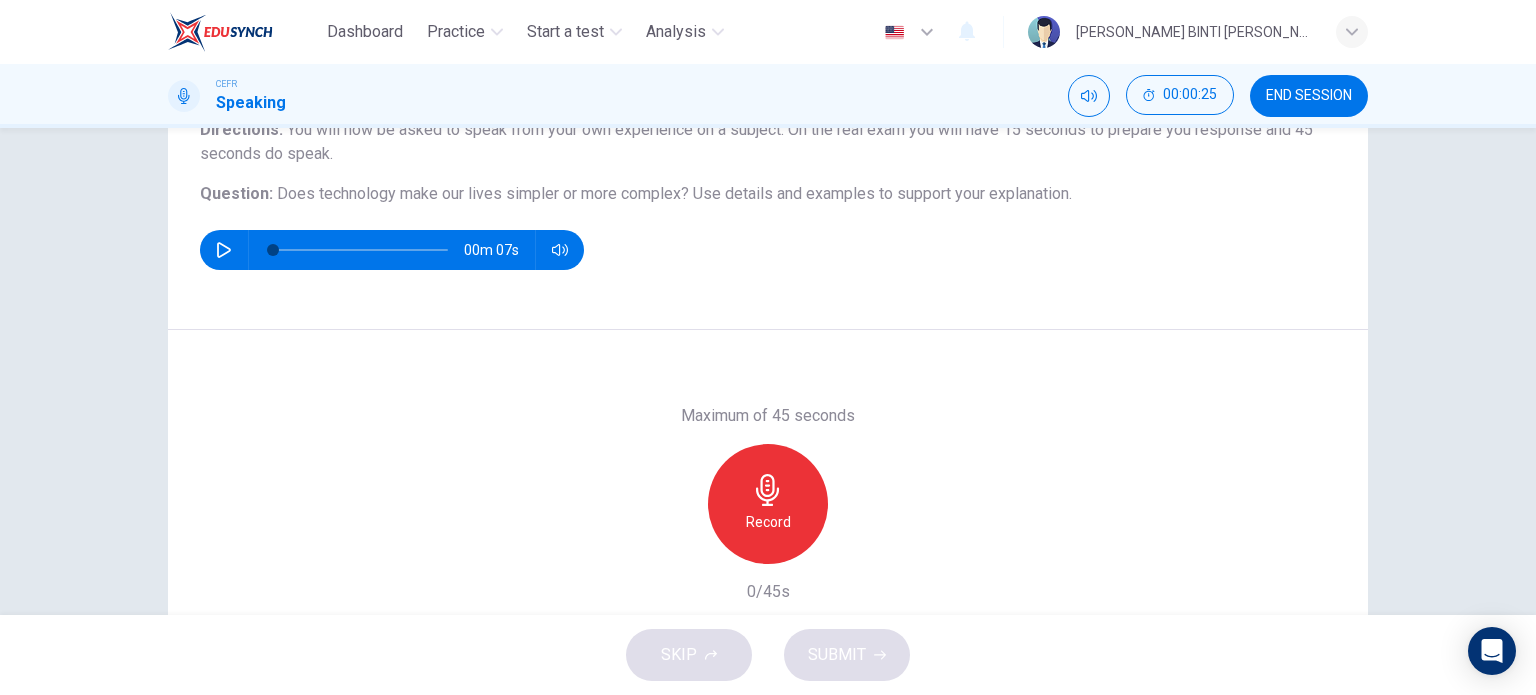 drag, startPoint x: 332, startPoint y: 201, endPoint x: 572, endPoint y: 199, distance: 240.00833 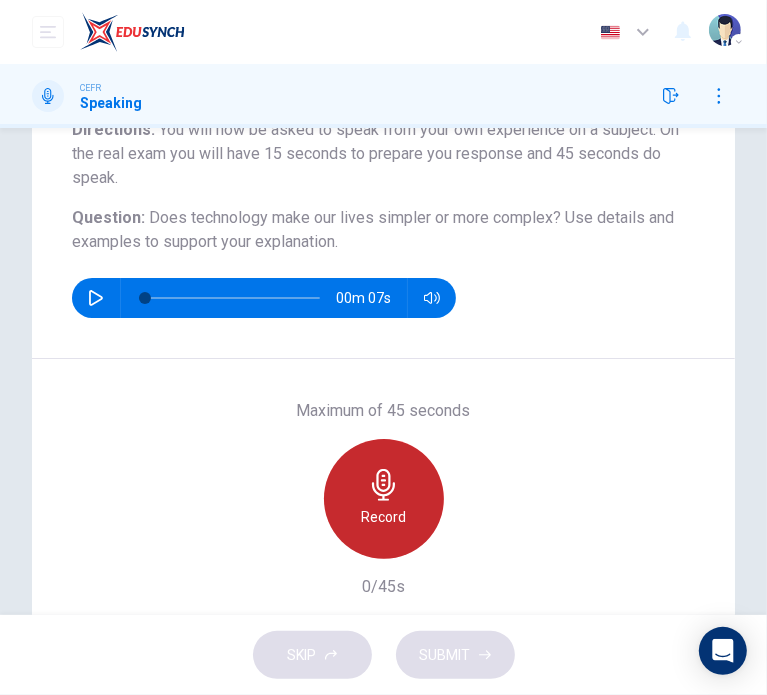 click 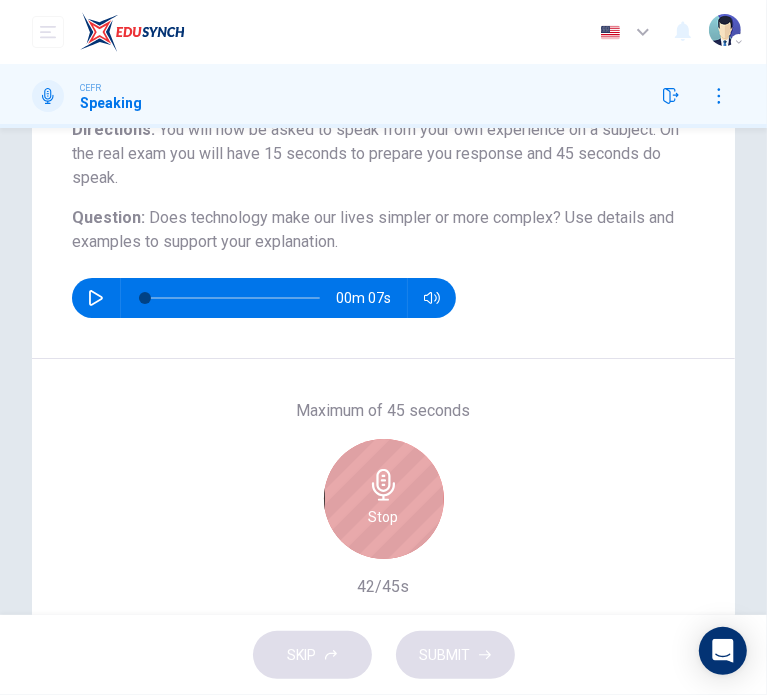 click on "Stop" at bounding box center [384, 499] 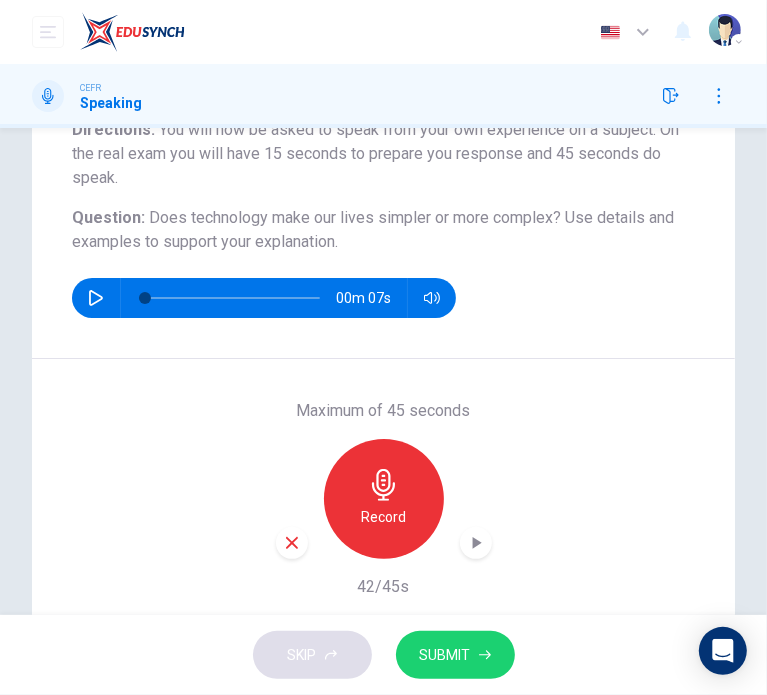 click 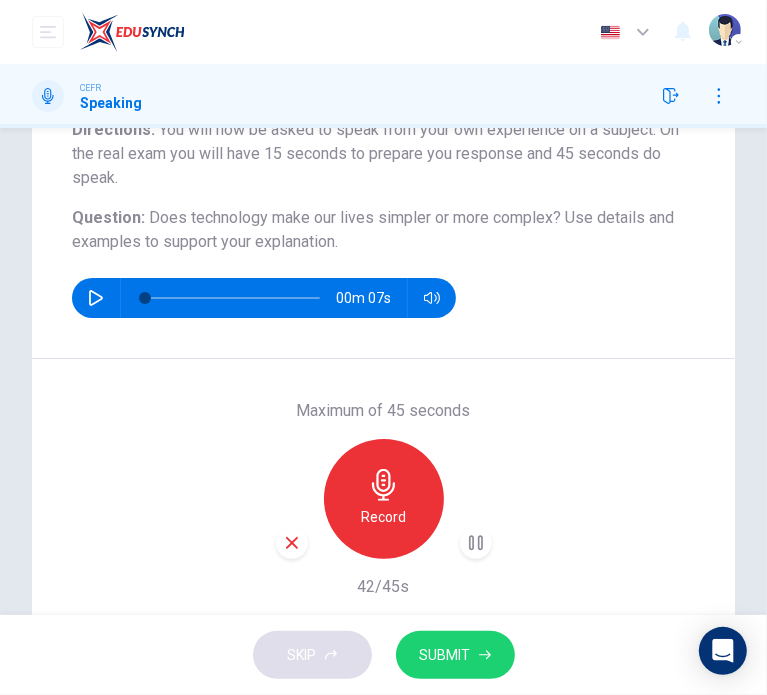 click 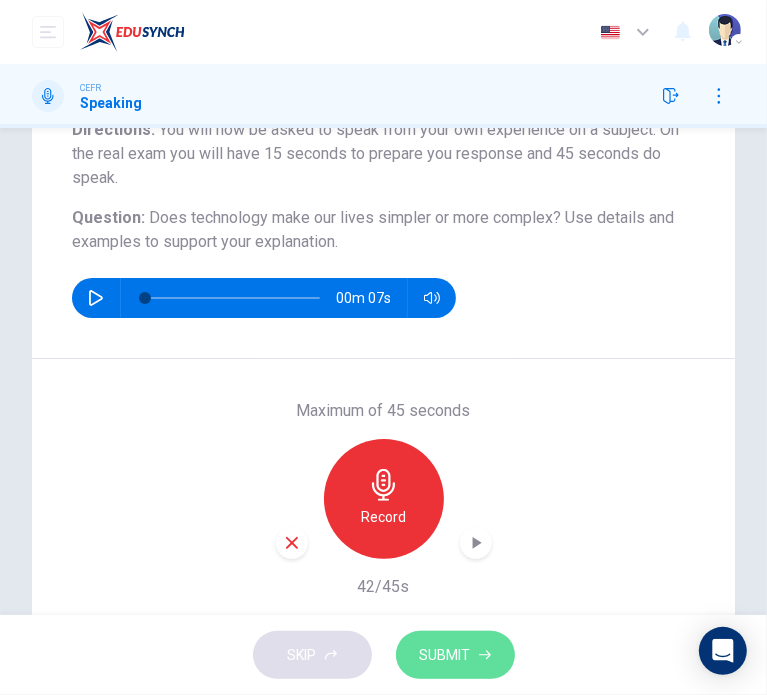 click on "SUBMIT" at bounding box center (445, 655) 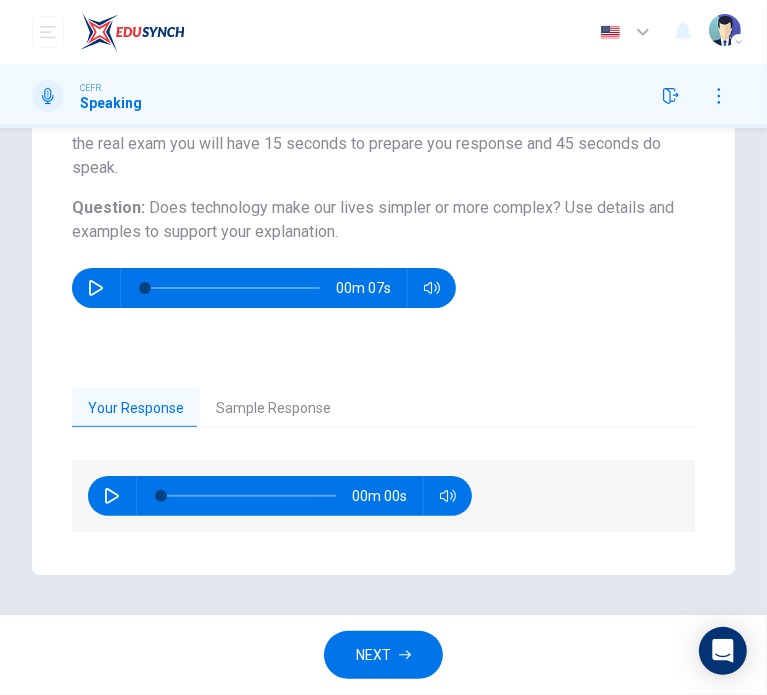 scroll, scrollTop: 195, scrollLeft: 0, axis: vertical 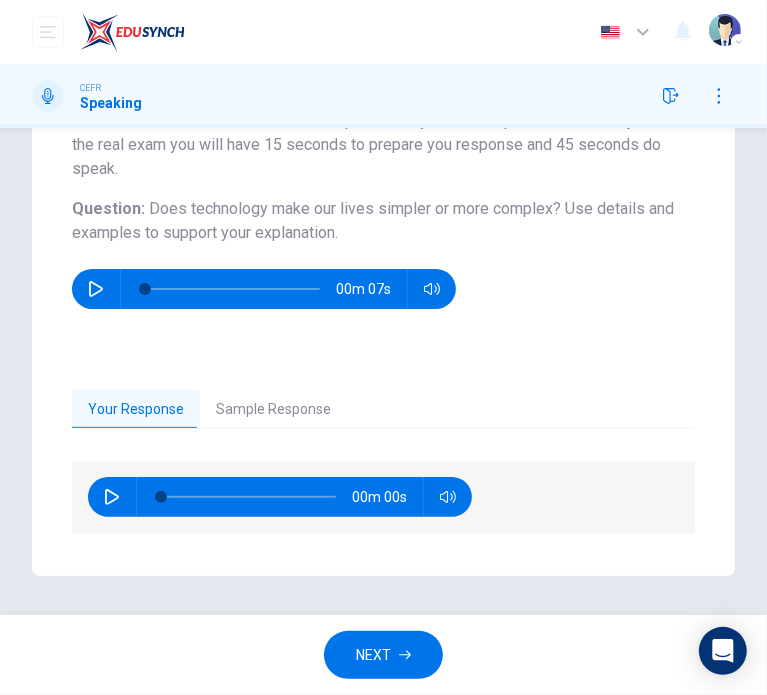 click on "Sample Response" at bounding box center [273, 410] 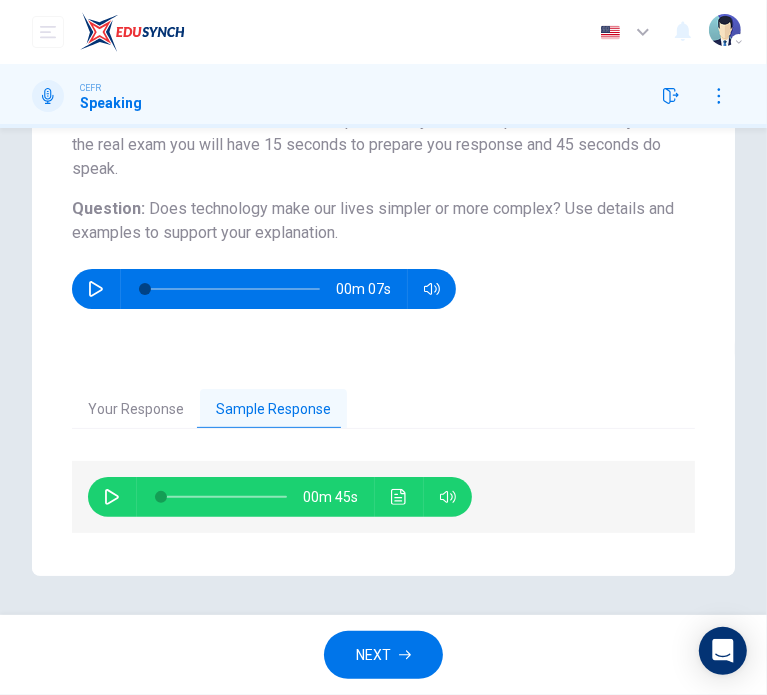 click 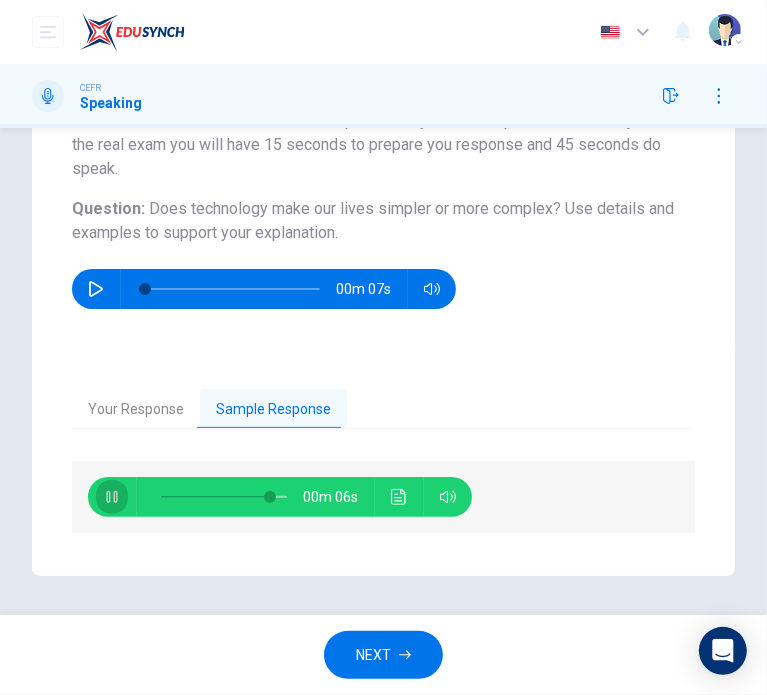 click 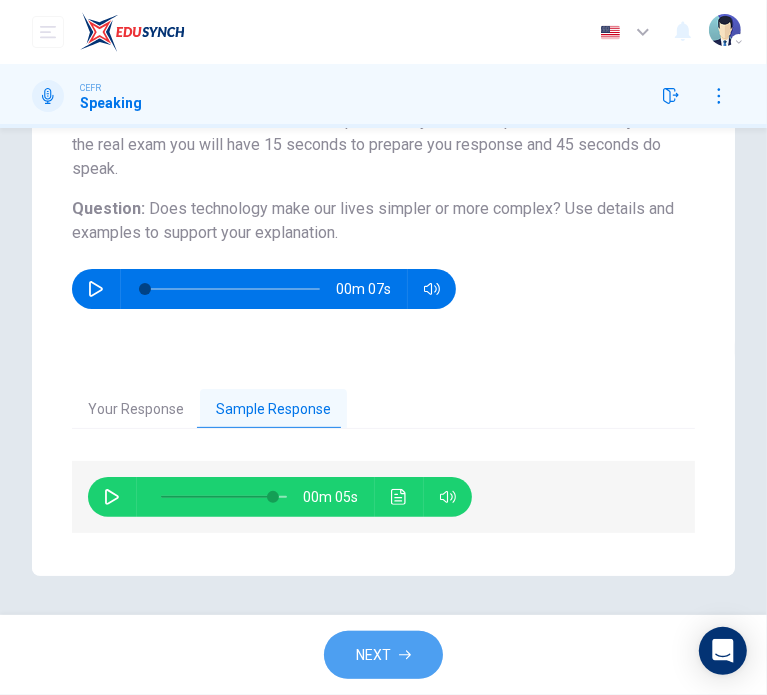 click on "NEXT" at bounding box center [383, 655] 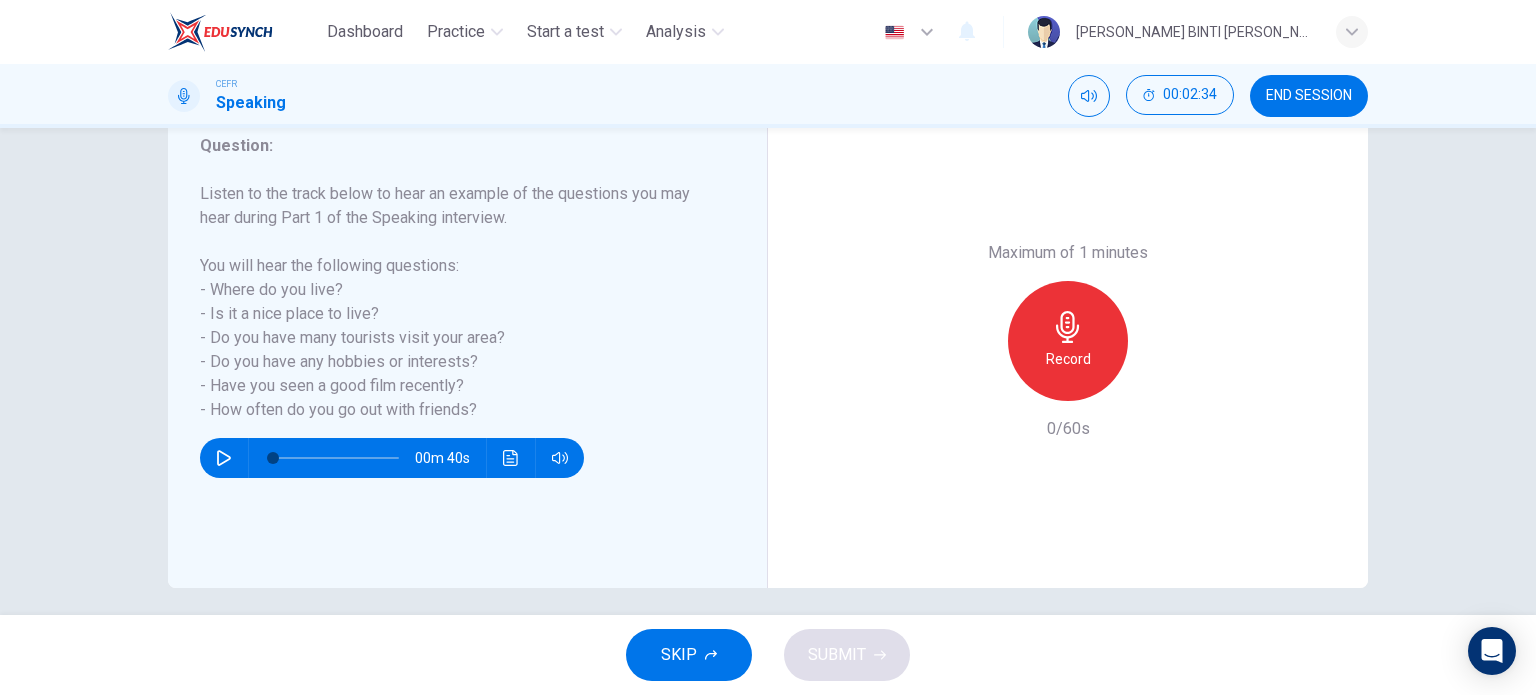 scroll, scrollTop: 276, scrollLeft: 0, axis: vertical 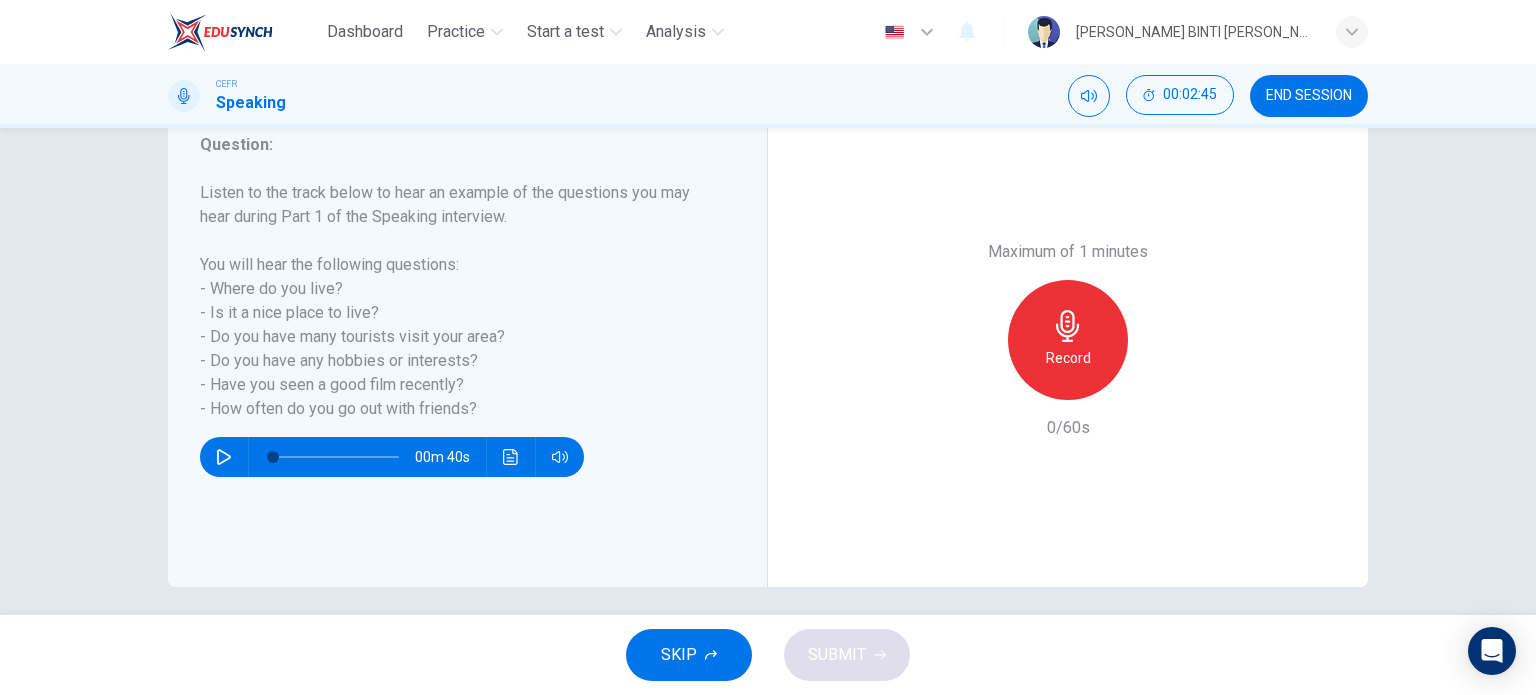 click on "Record" at bounding box center [1068, 358] 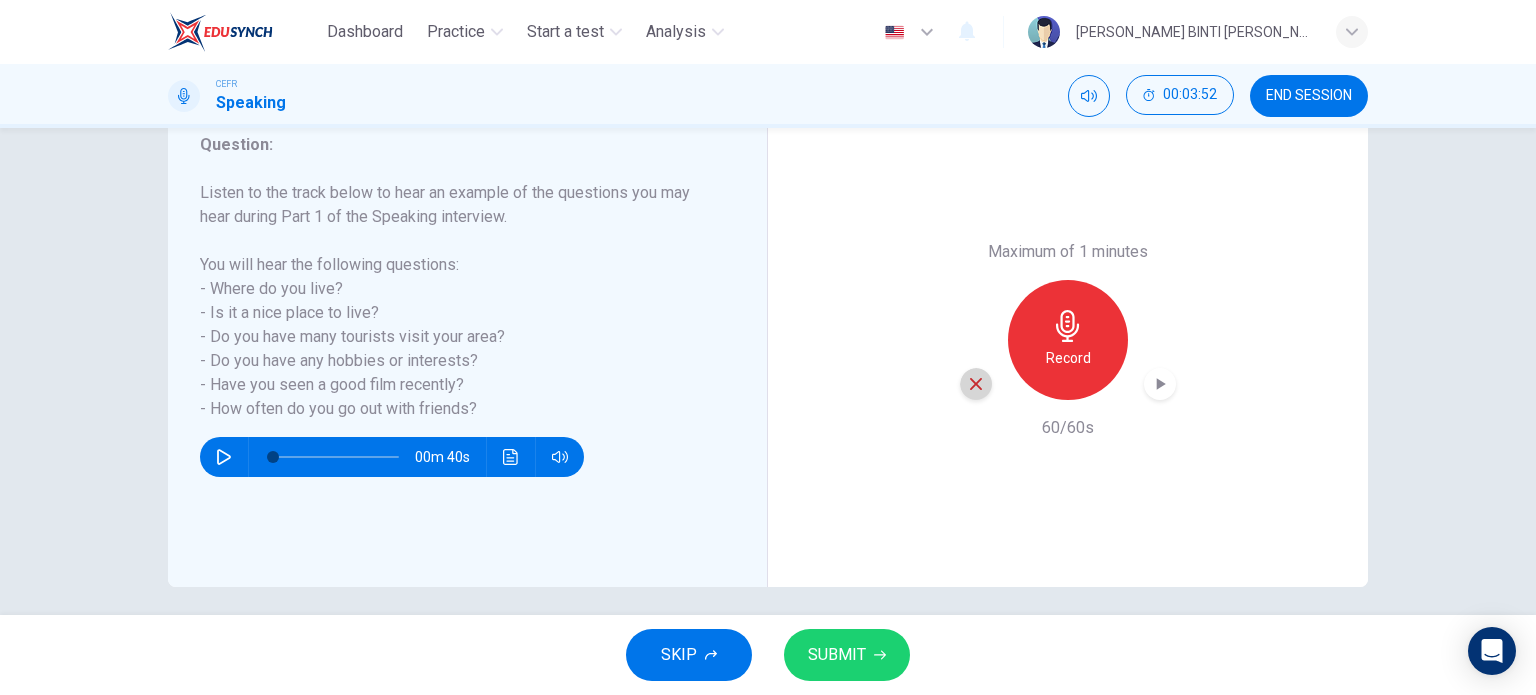 click 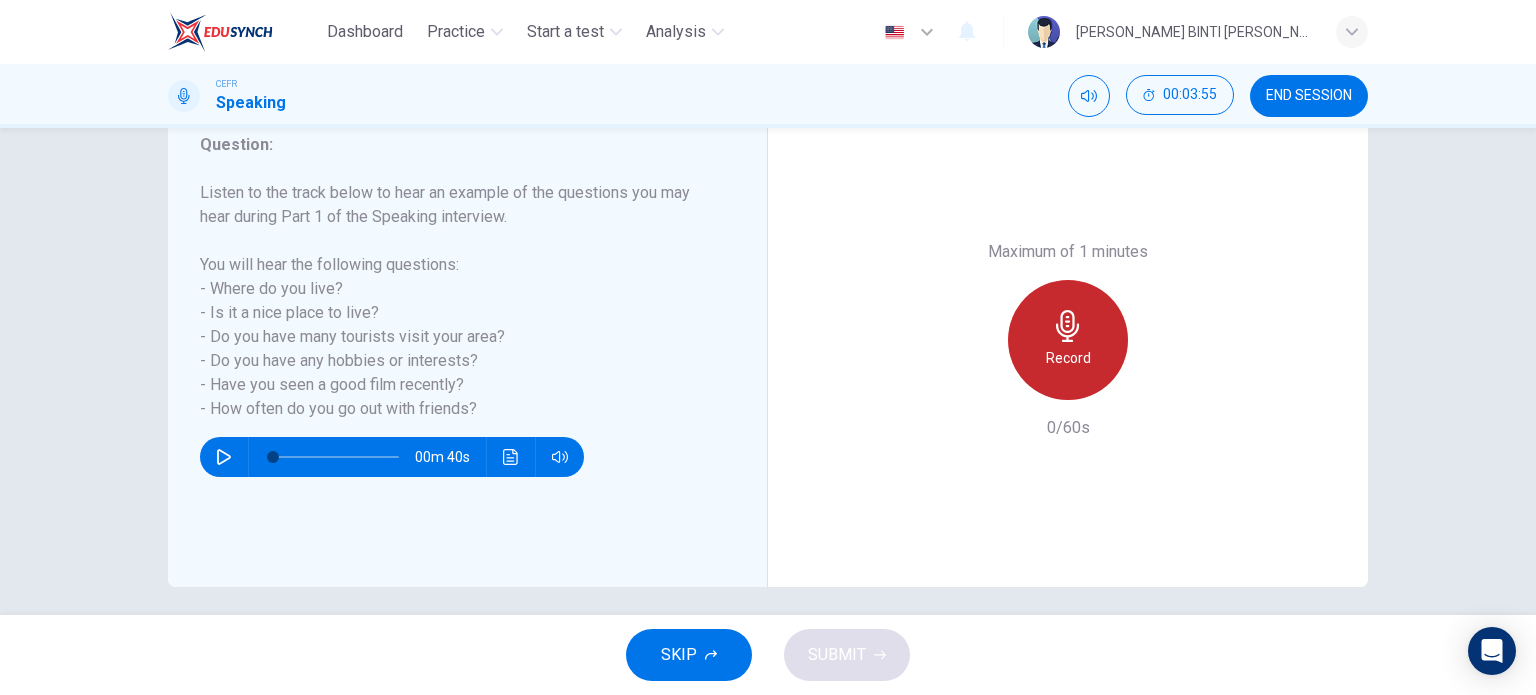 click on "Record" at bounding box center (1068, 358) 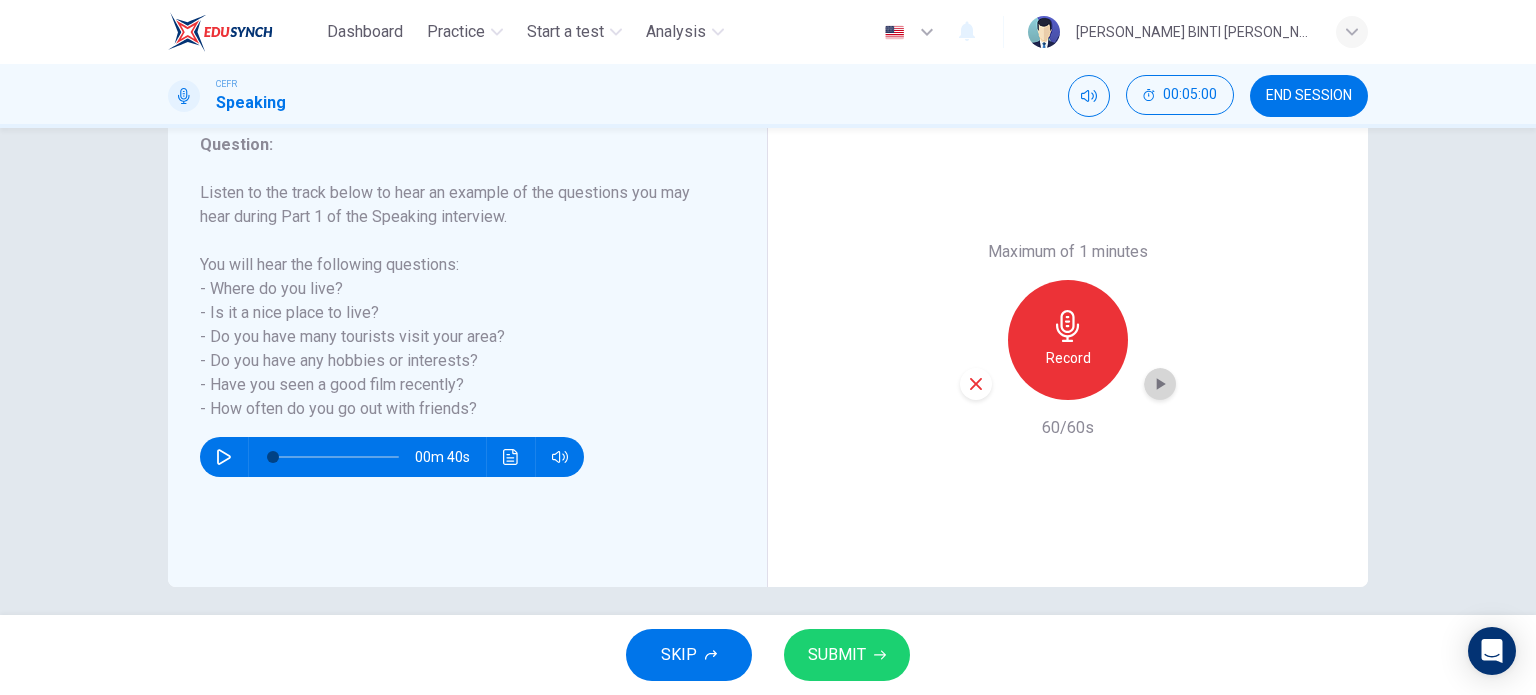 click 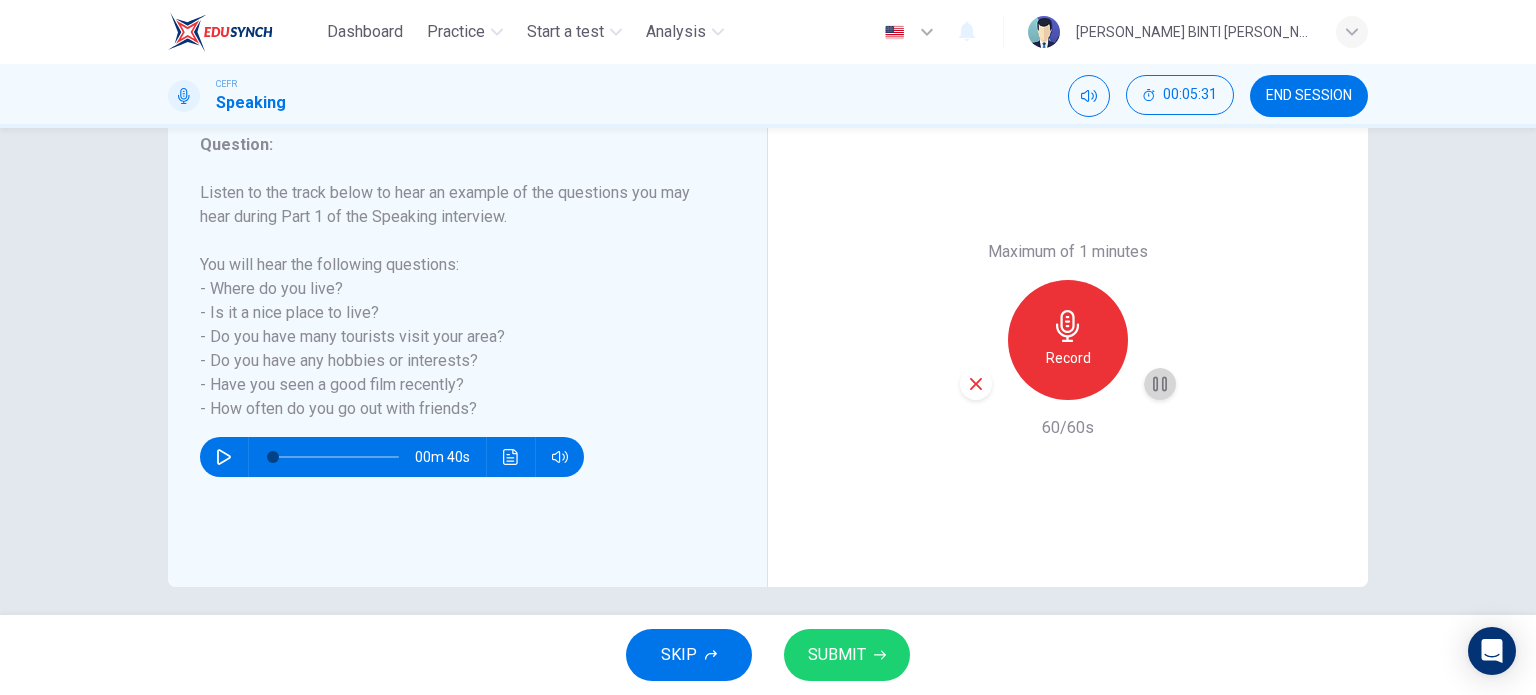 click 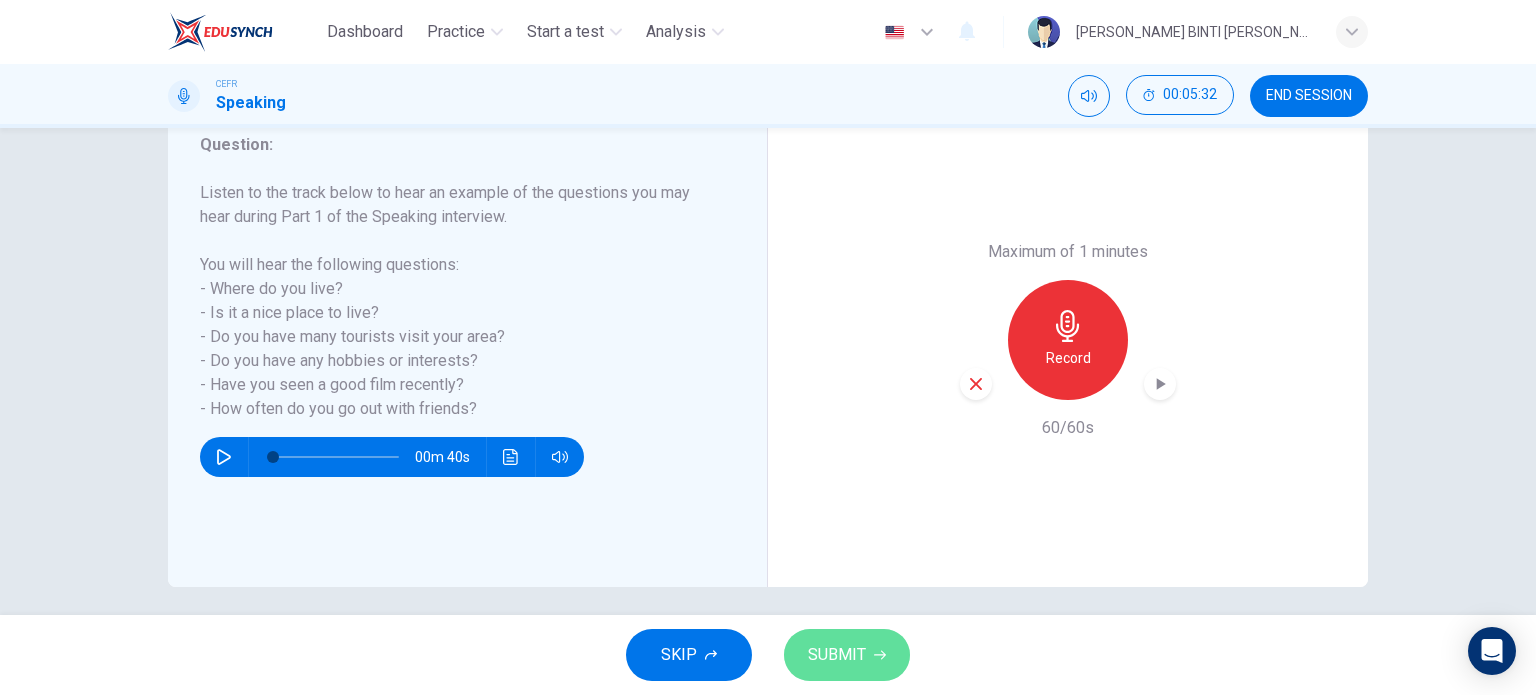 click on "SUBMIT" at bounding box center (847, 655) 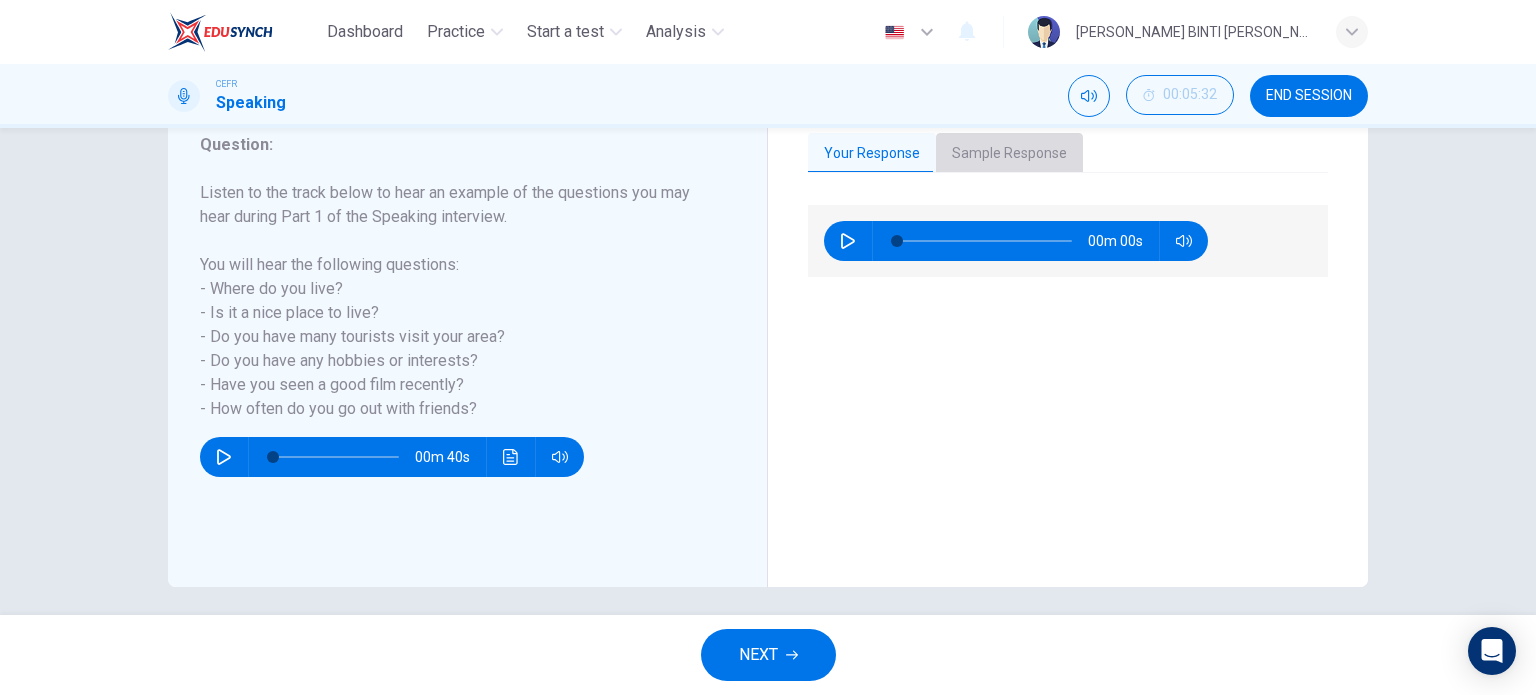 click on "Sample Response" at bounding box center (1009, 154) 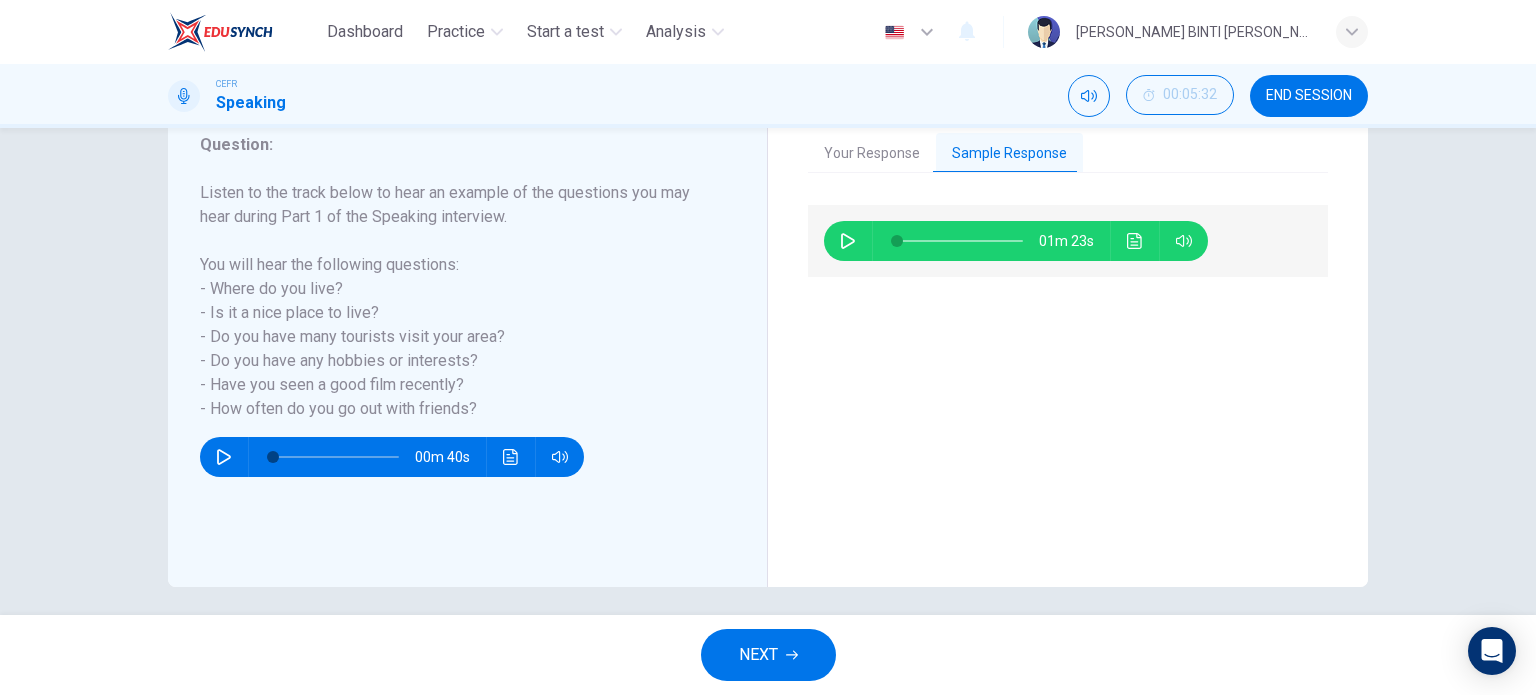 click 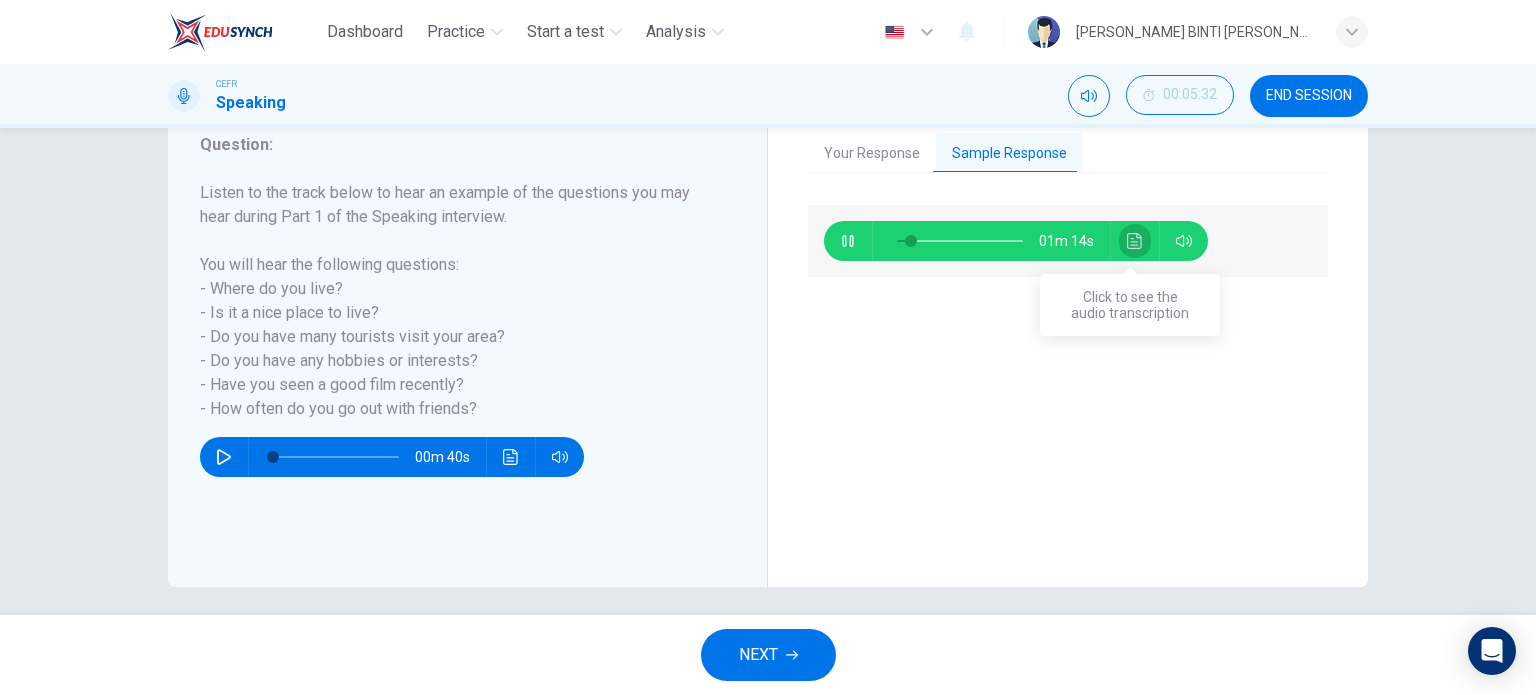 click 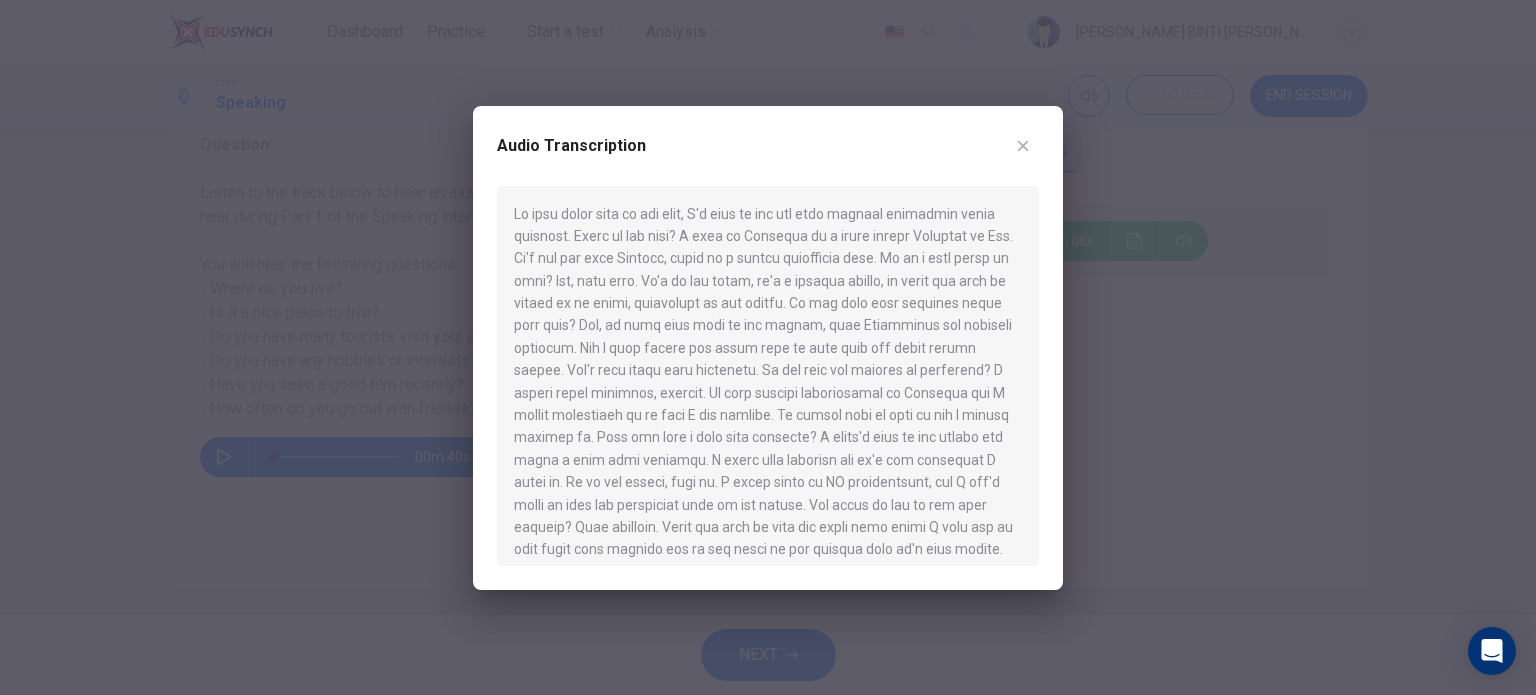 scroll, scrollTop: 12, scrollLeft: 0, axis: vertical 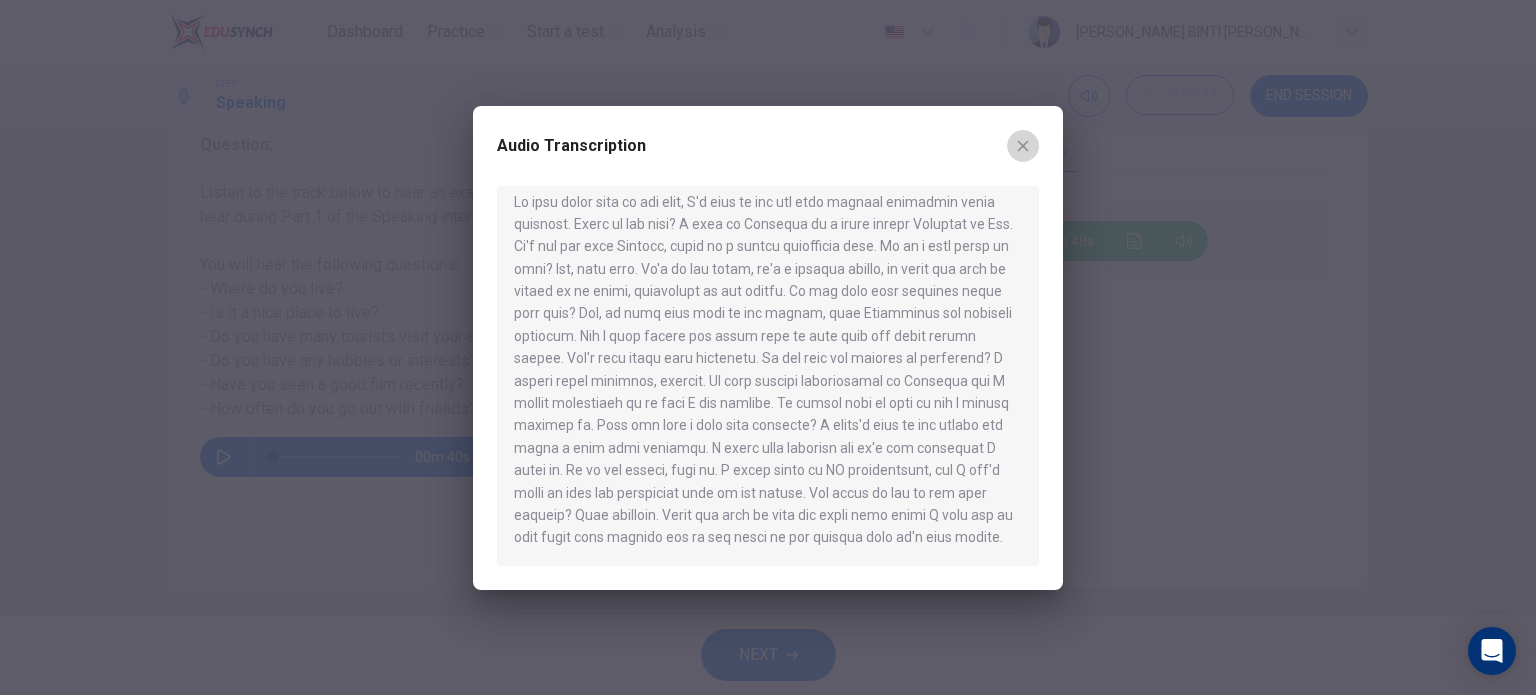 click 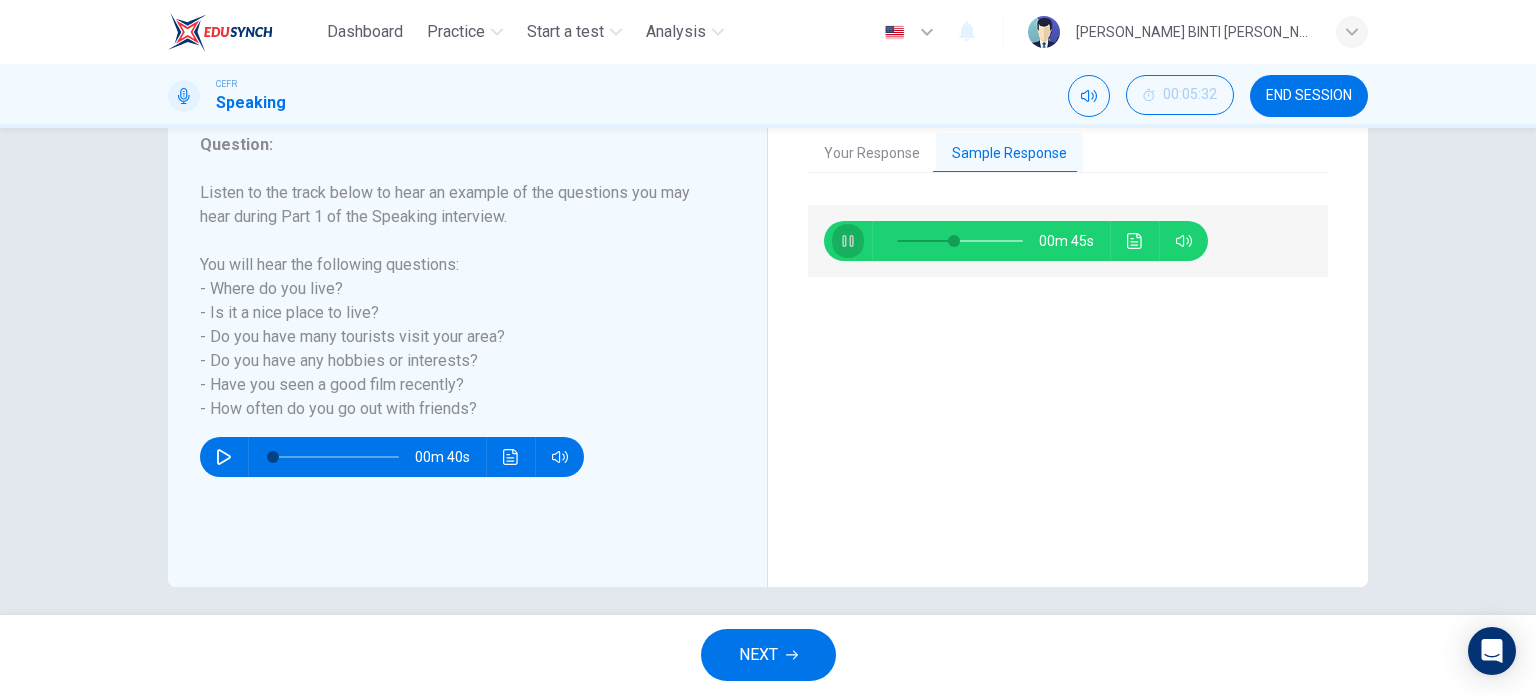 click 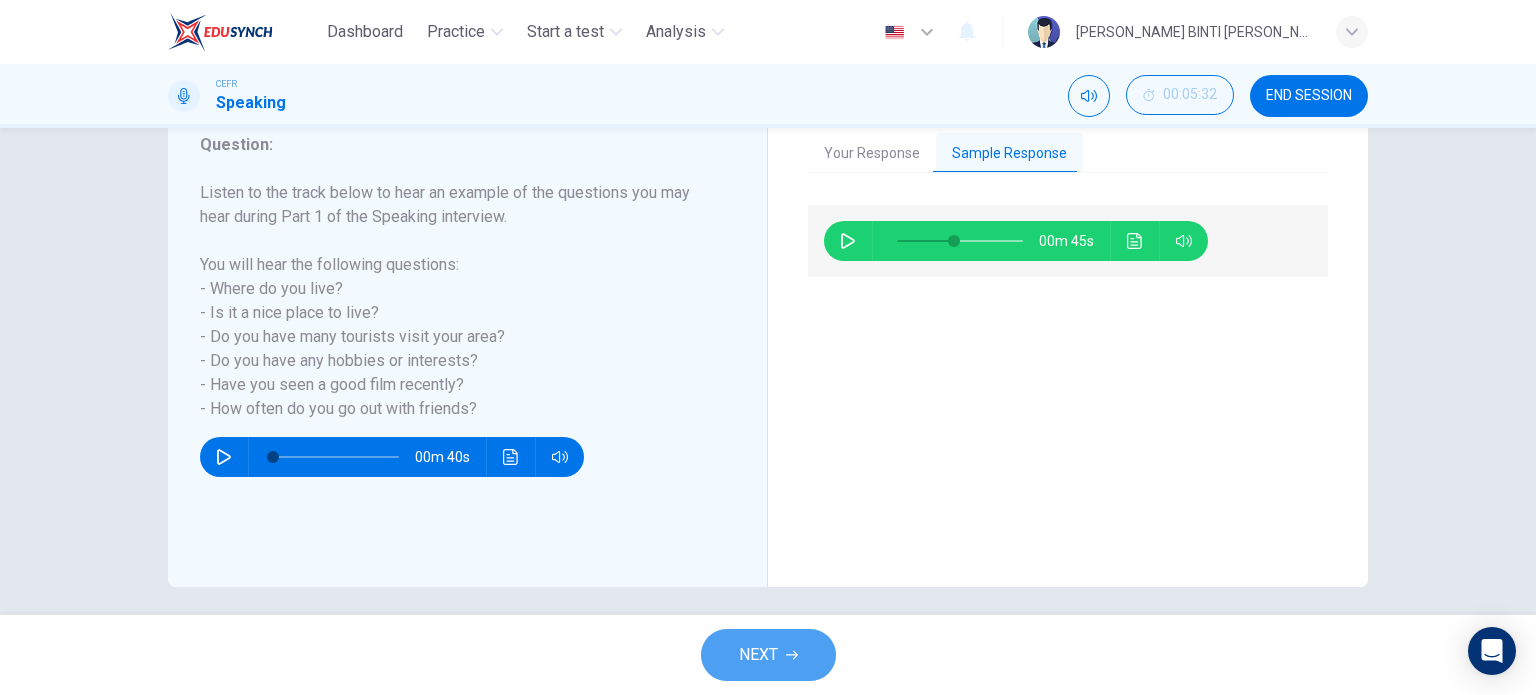 click on "NEXT" at bounding box center [758, 655] 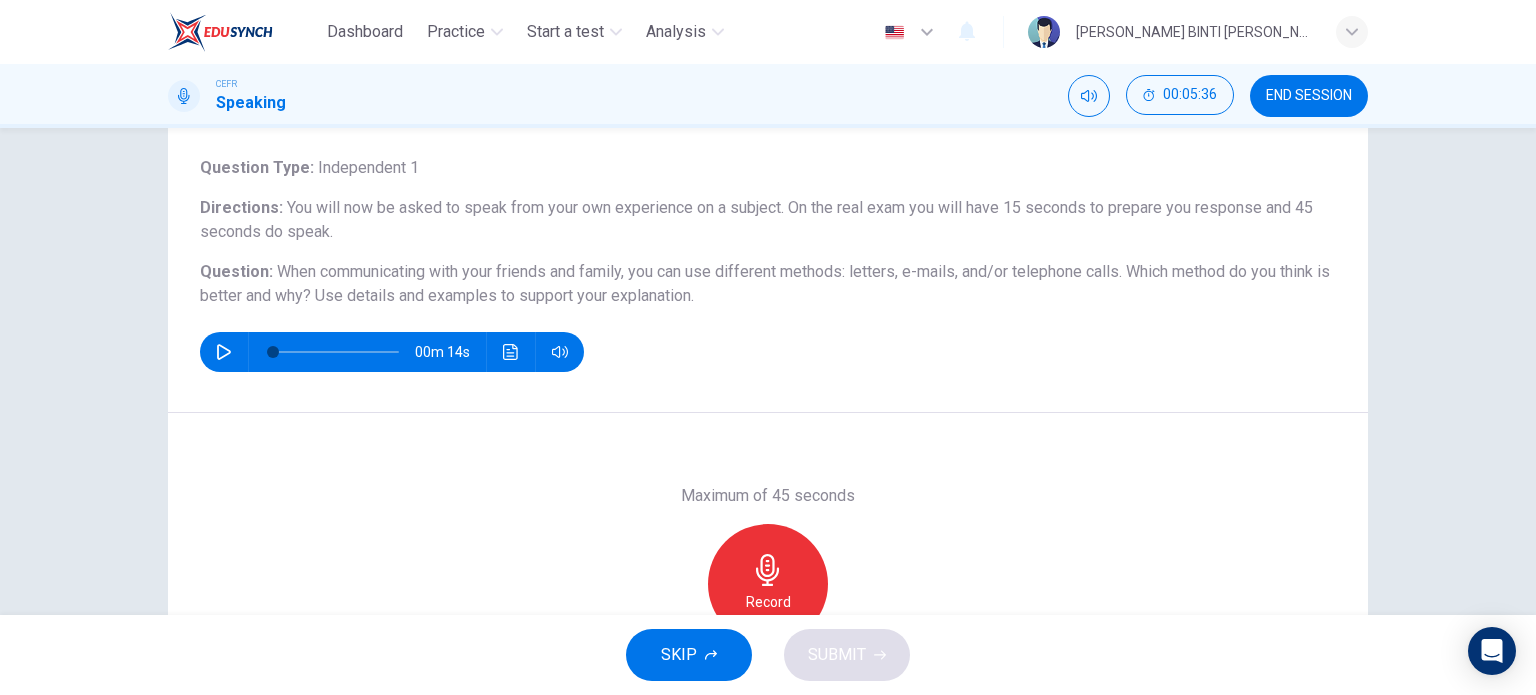 scroll, scrollTop: 142, scrollLeft: 0, axis: vertical 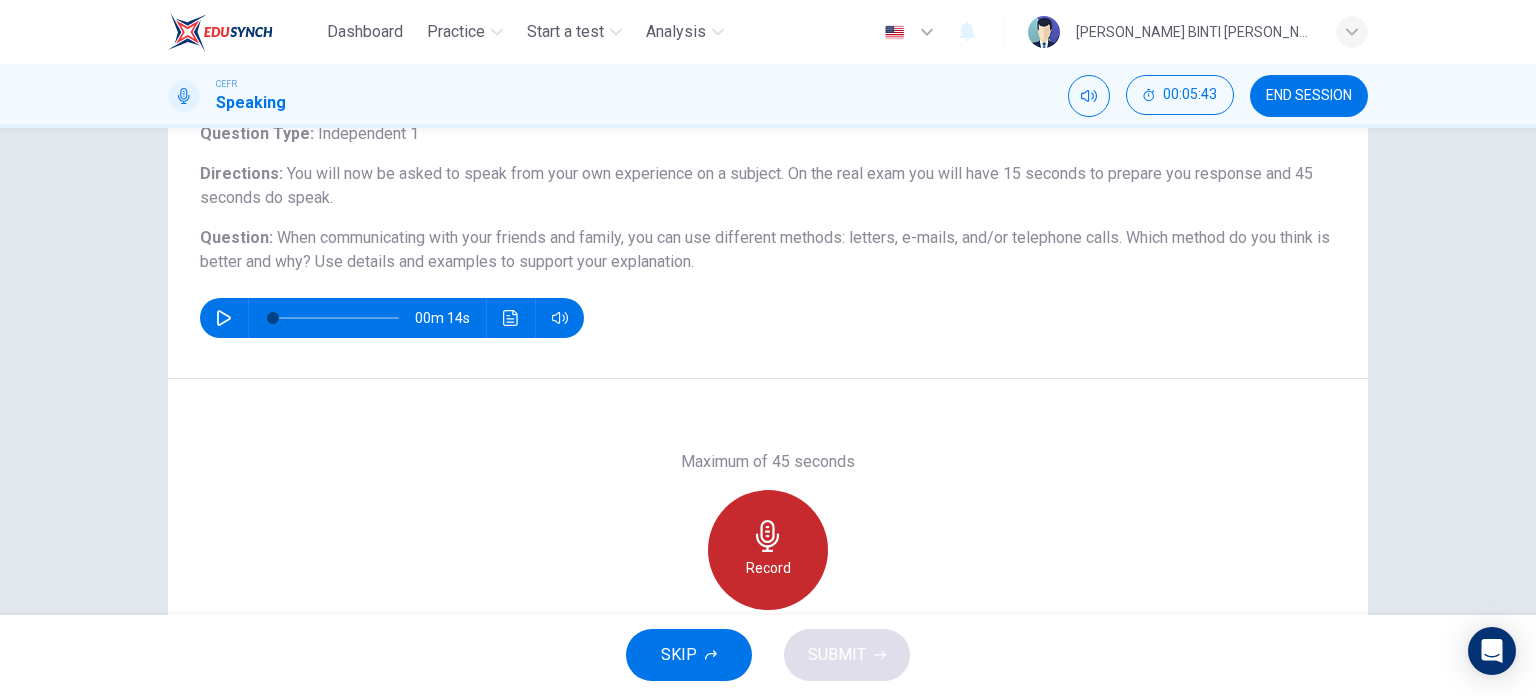 click 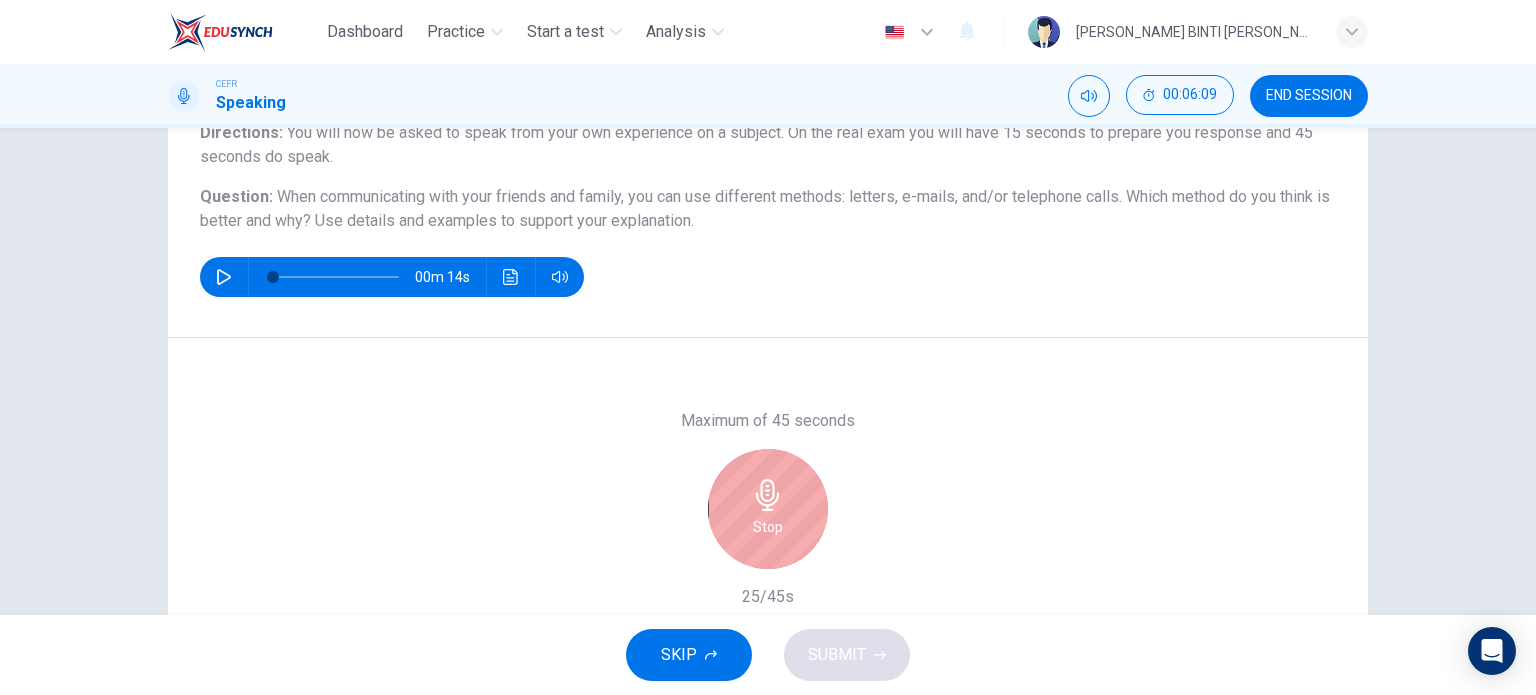 scroll, scrollTop: 208, scrollLeft: 0, axis: vertical 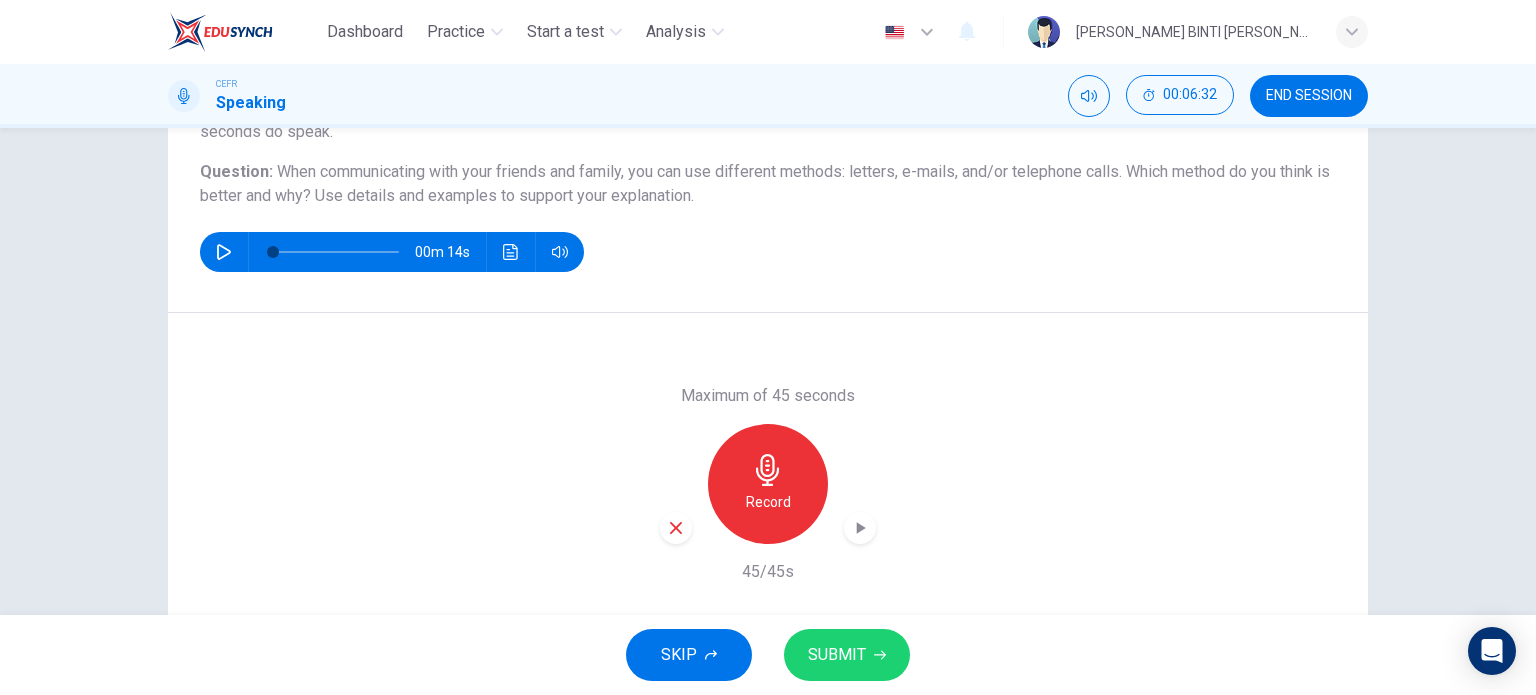 click 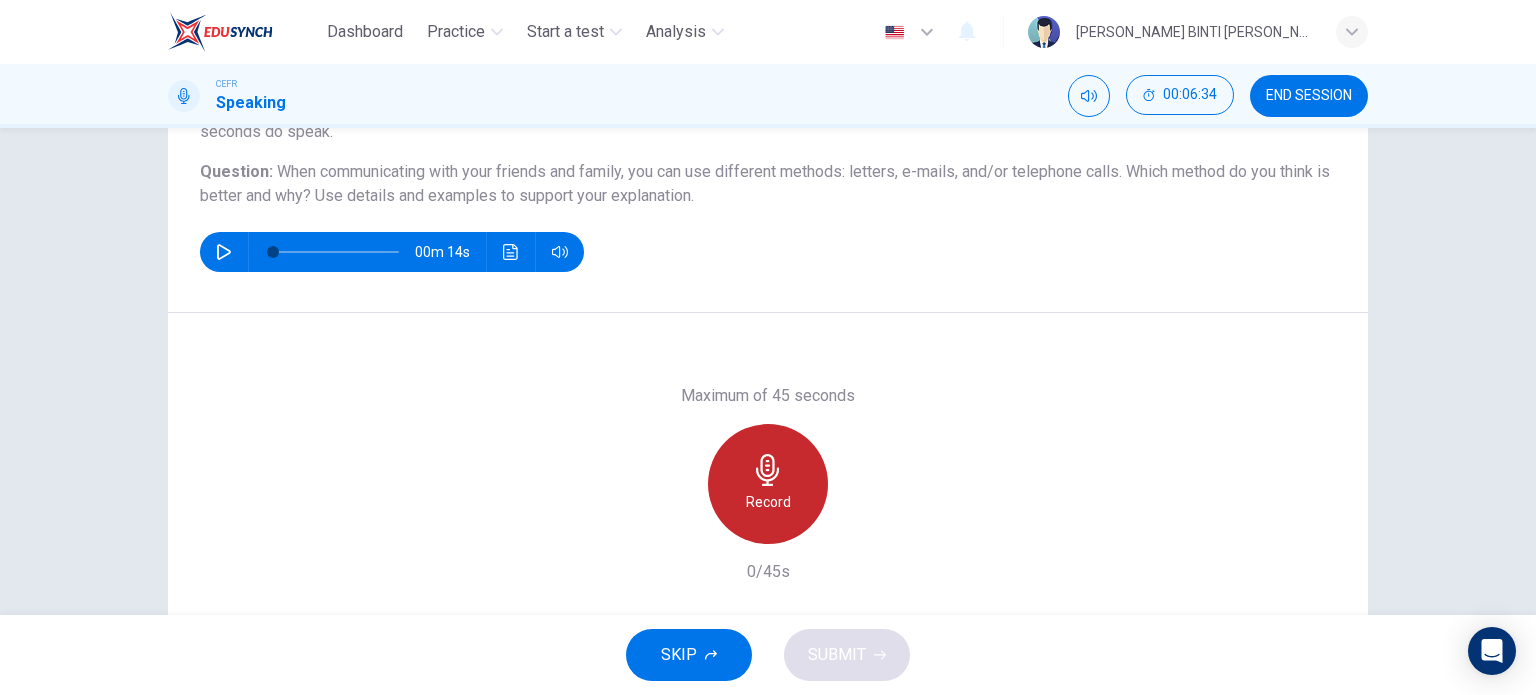 click on "Record" at bounding box center [768, 484] 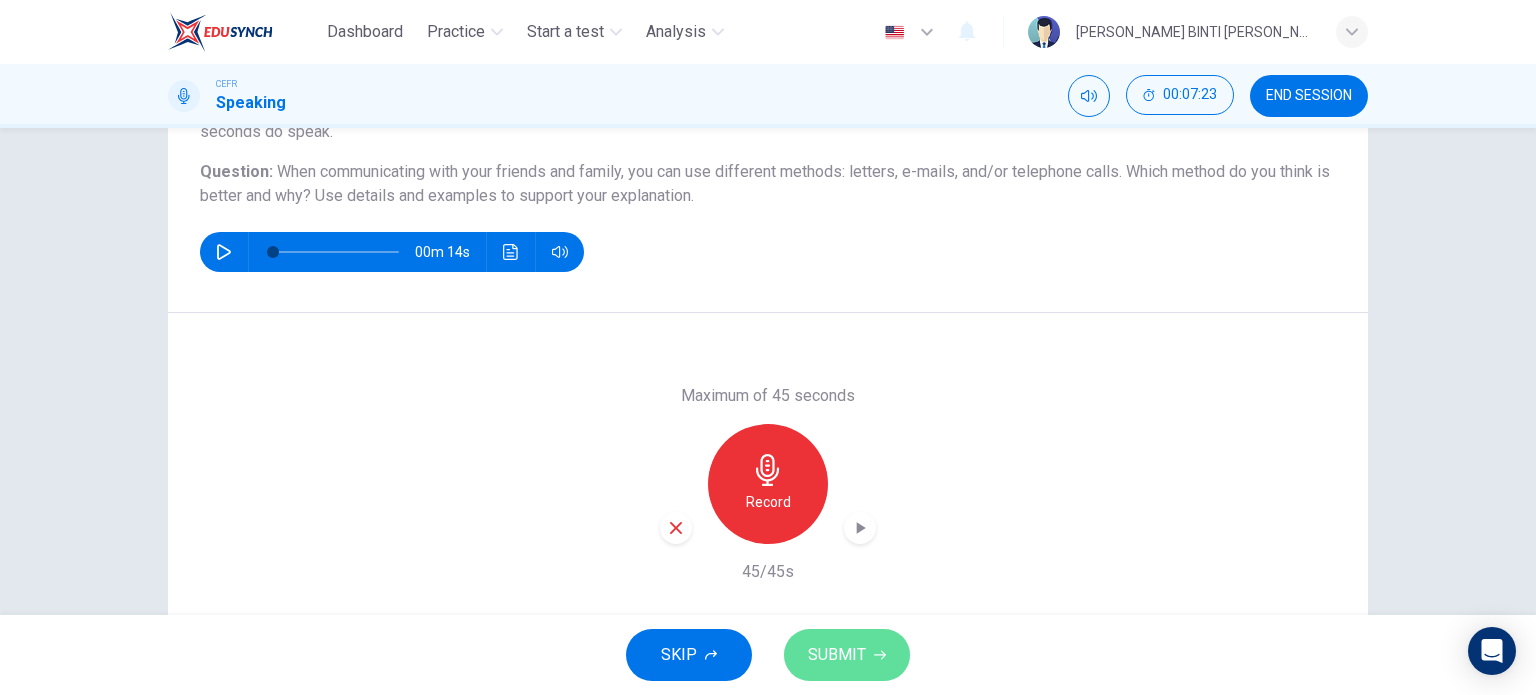 click on "SUBMIT" at bounding box center (847, 655) 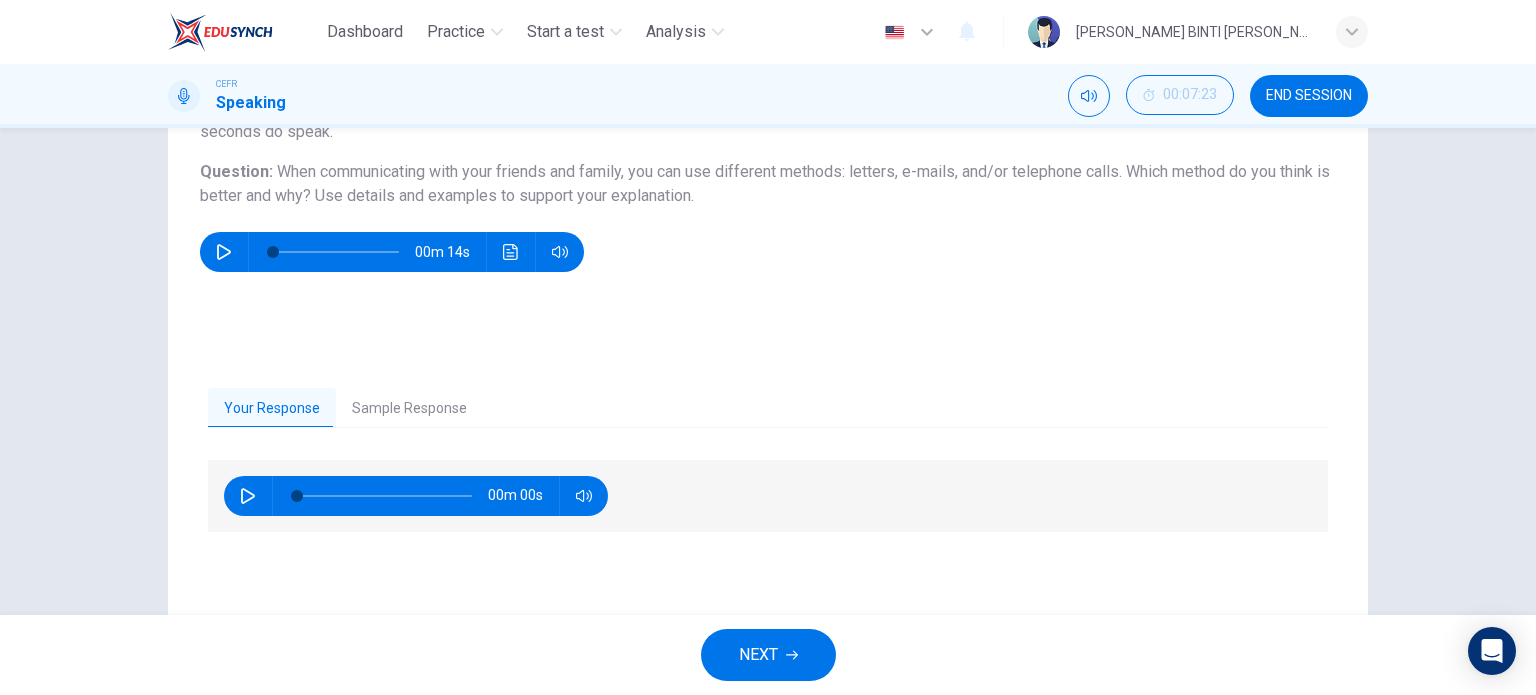 click at bounding box center (248, 496) 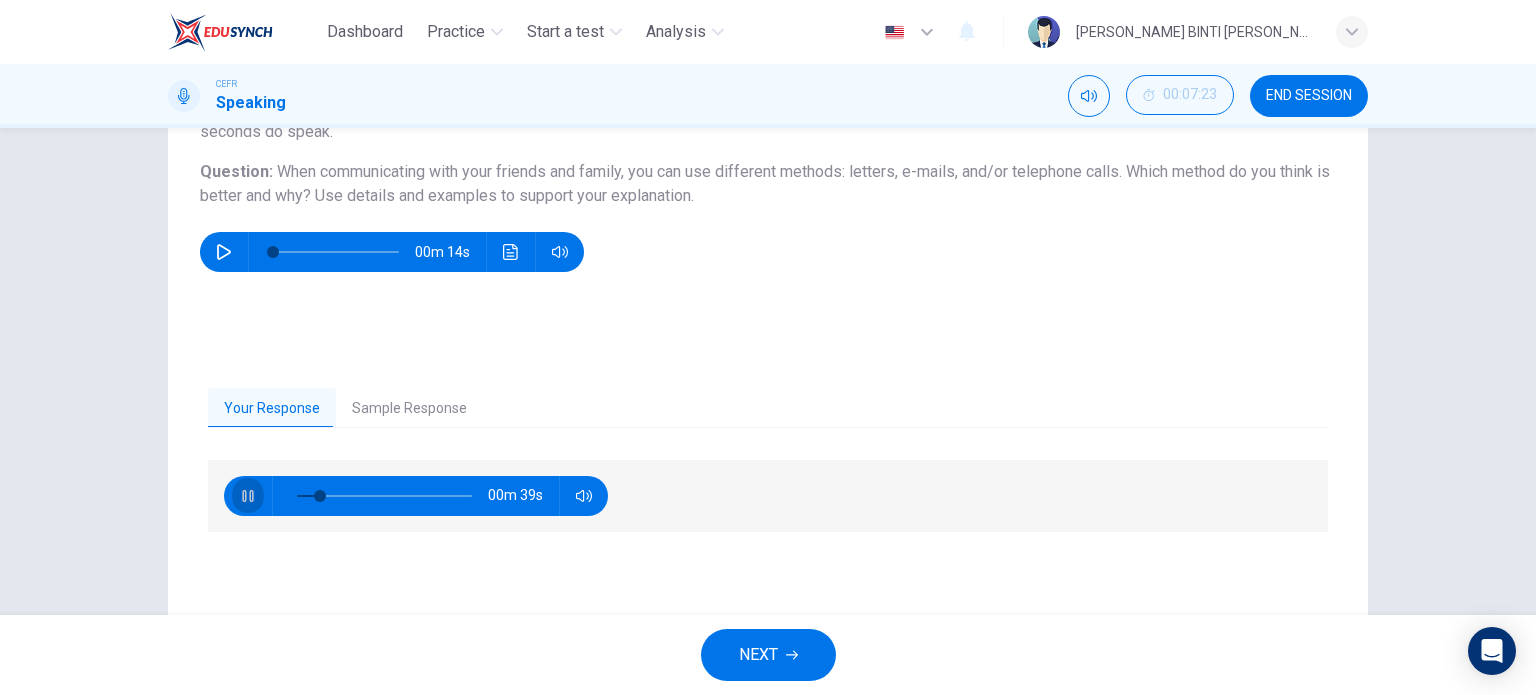 click at bounding box center [248, 496] 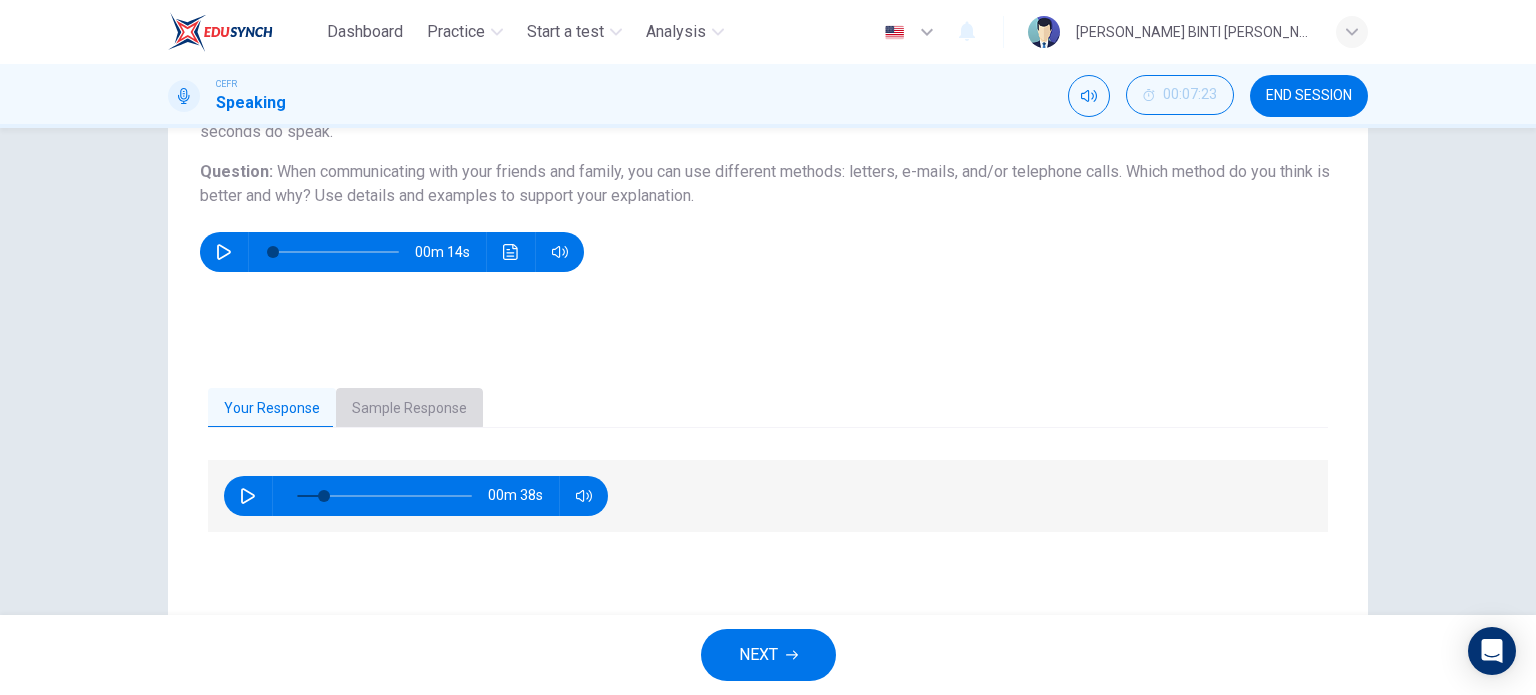 click on "Sample Response" at bounding box center [409, 409] 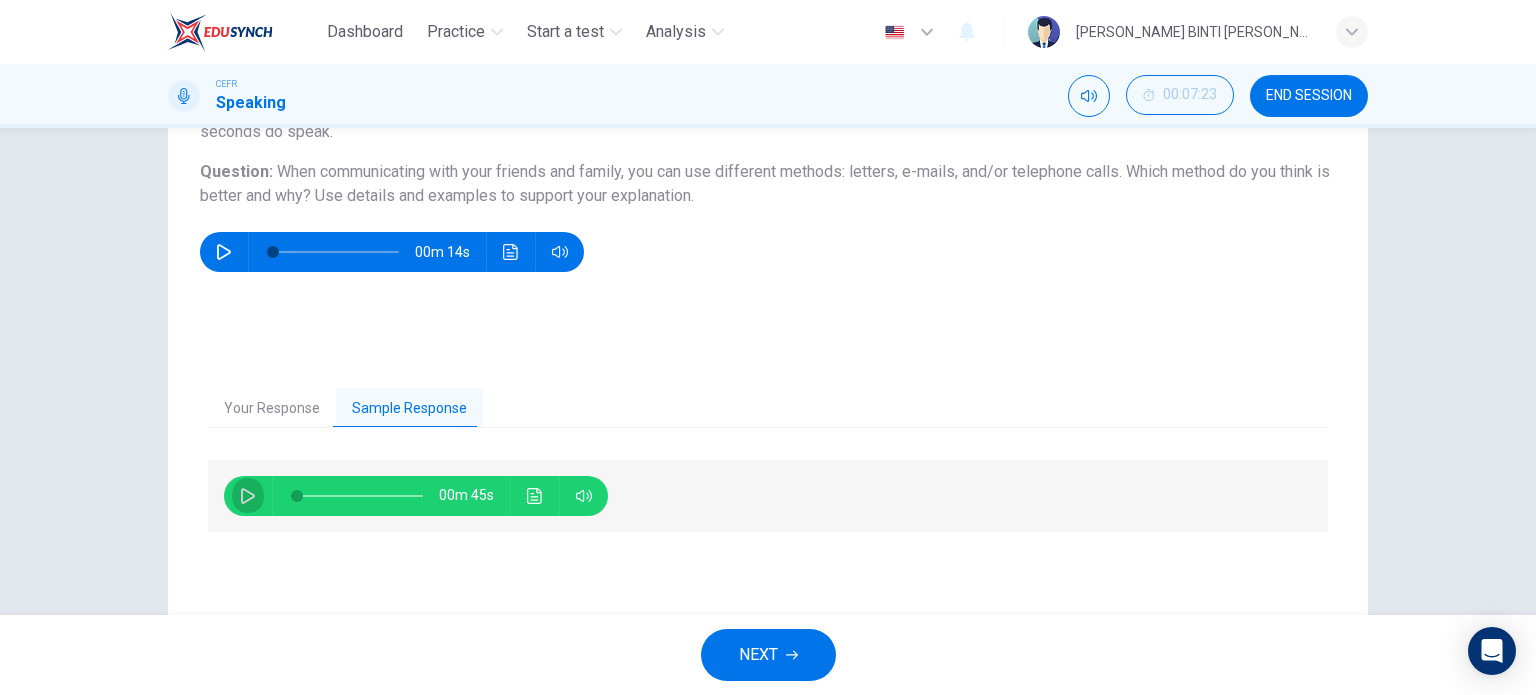 click 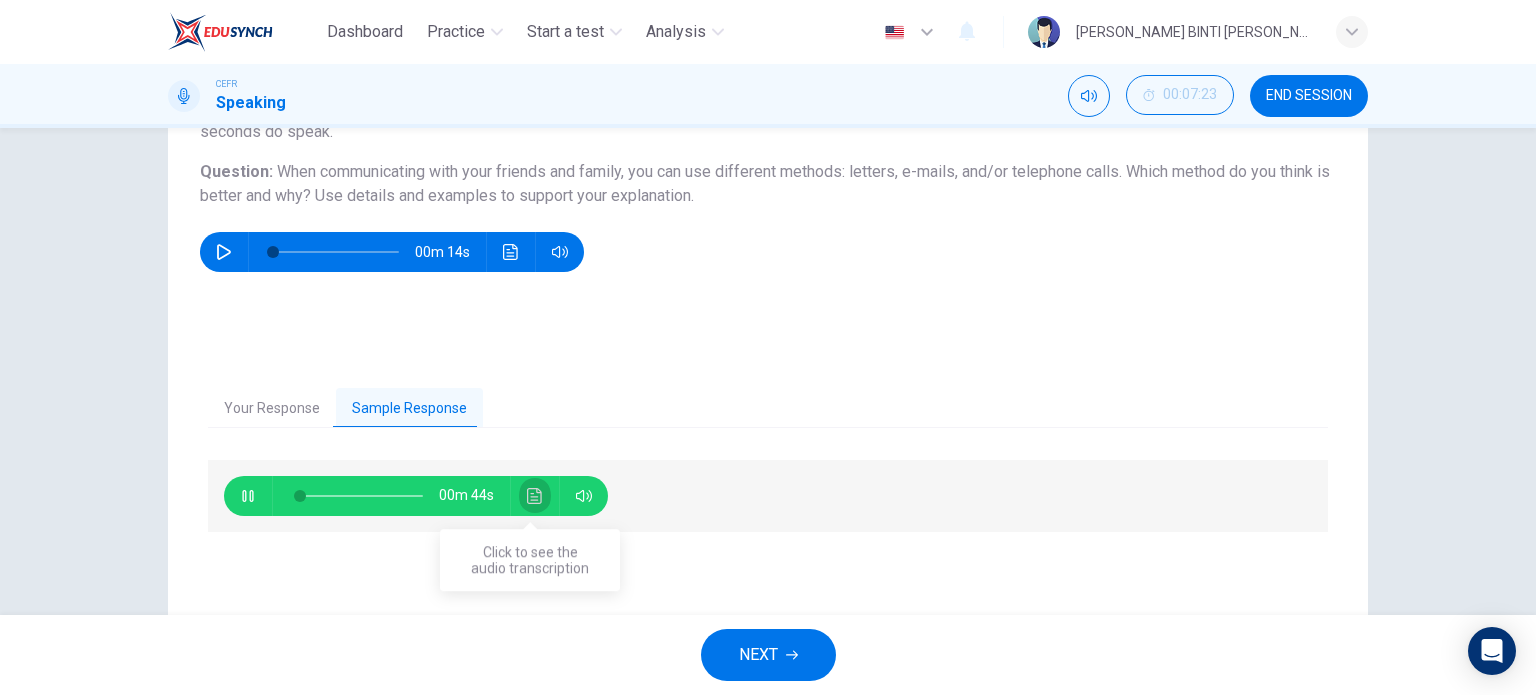 click at bounding box center [535, 496] 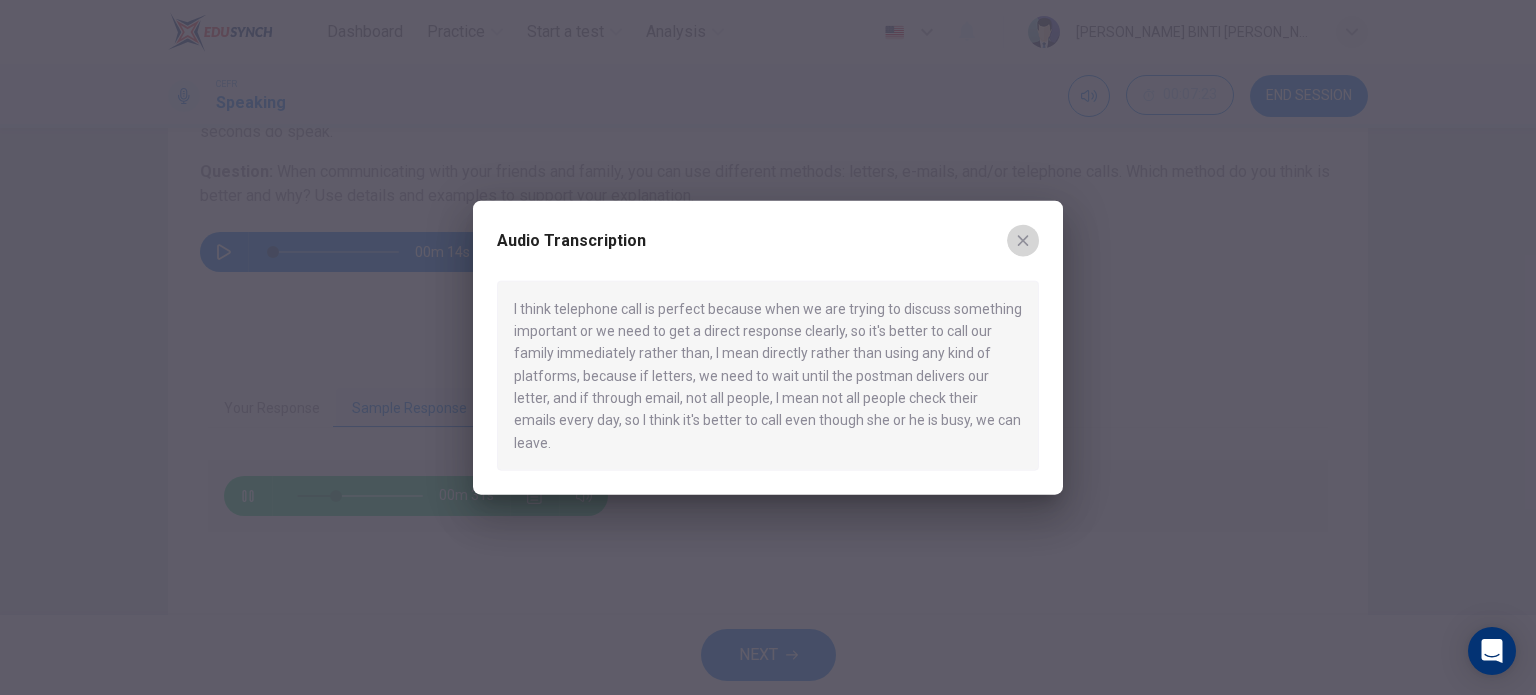 click 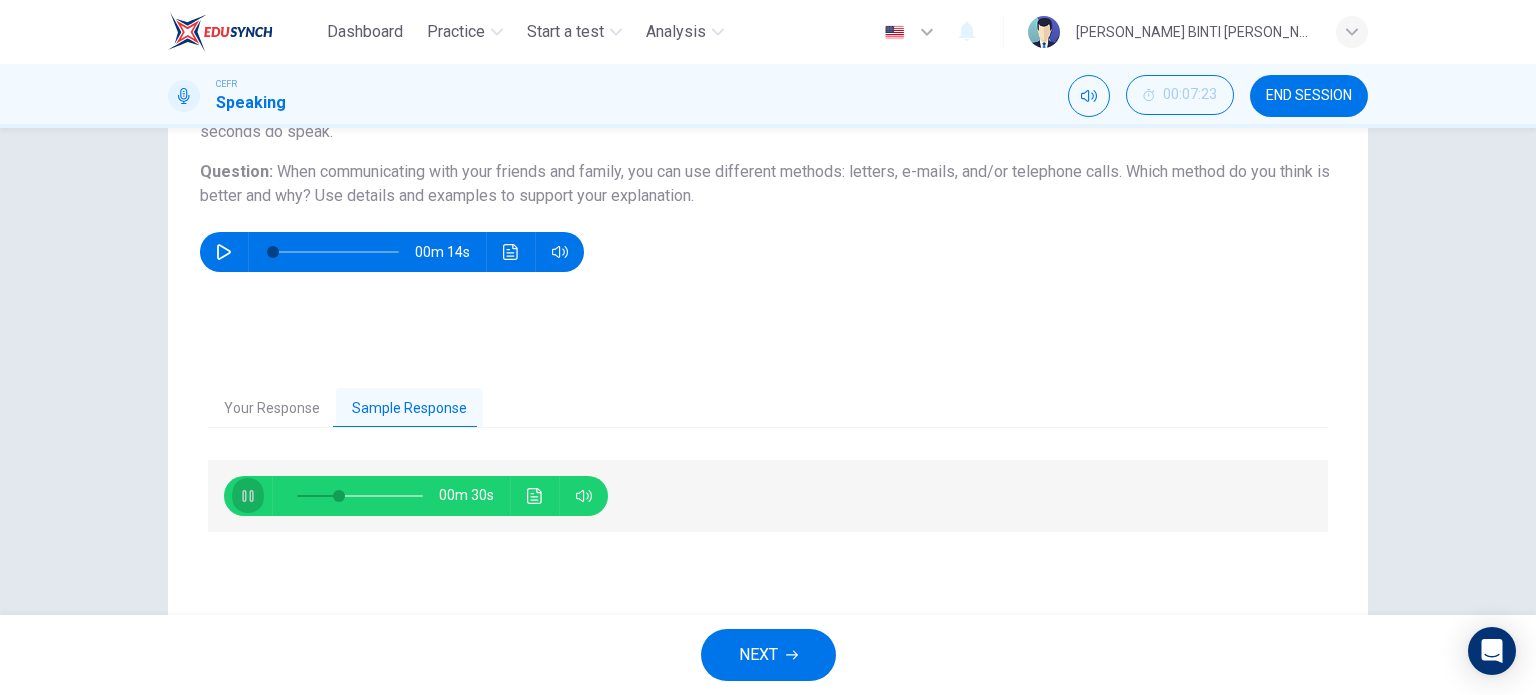 click 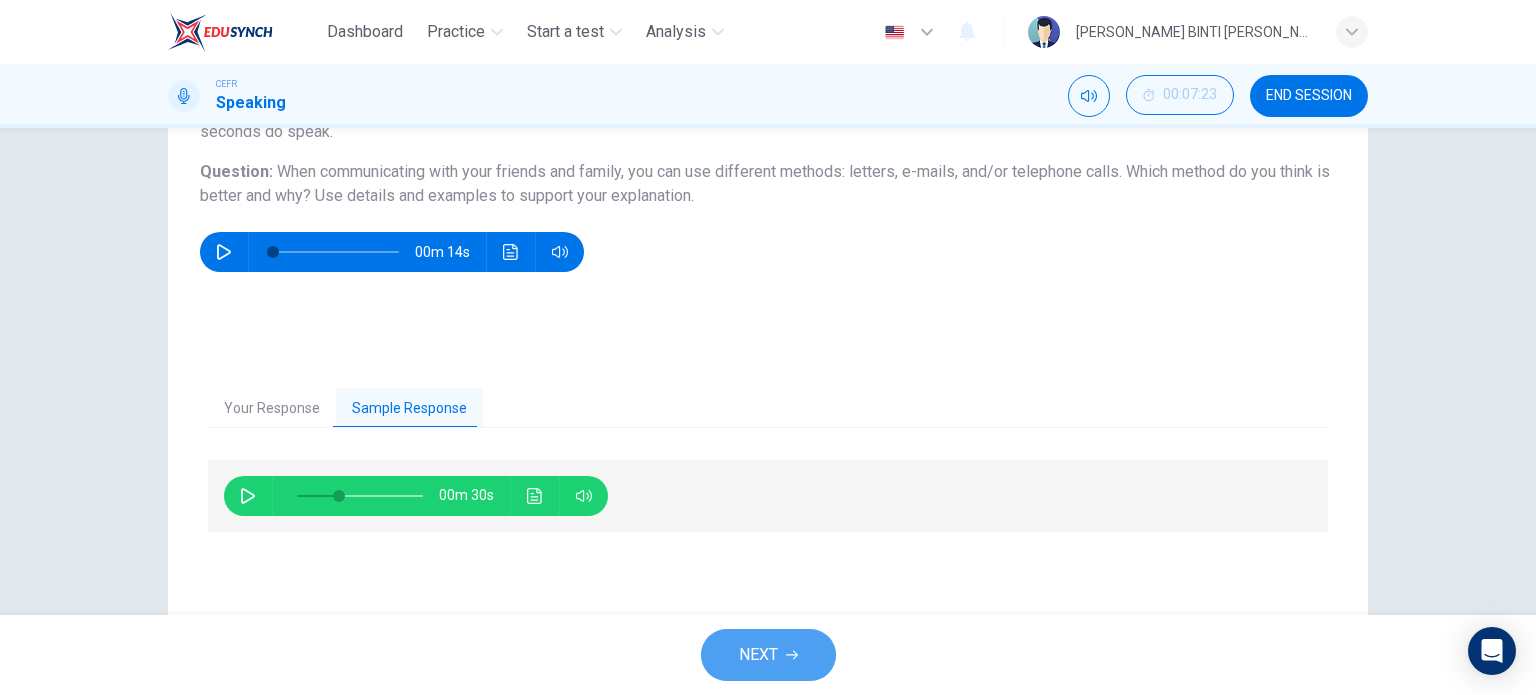 click on "NEXT" at bounding box center (768, 655) 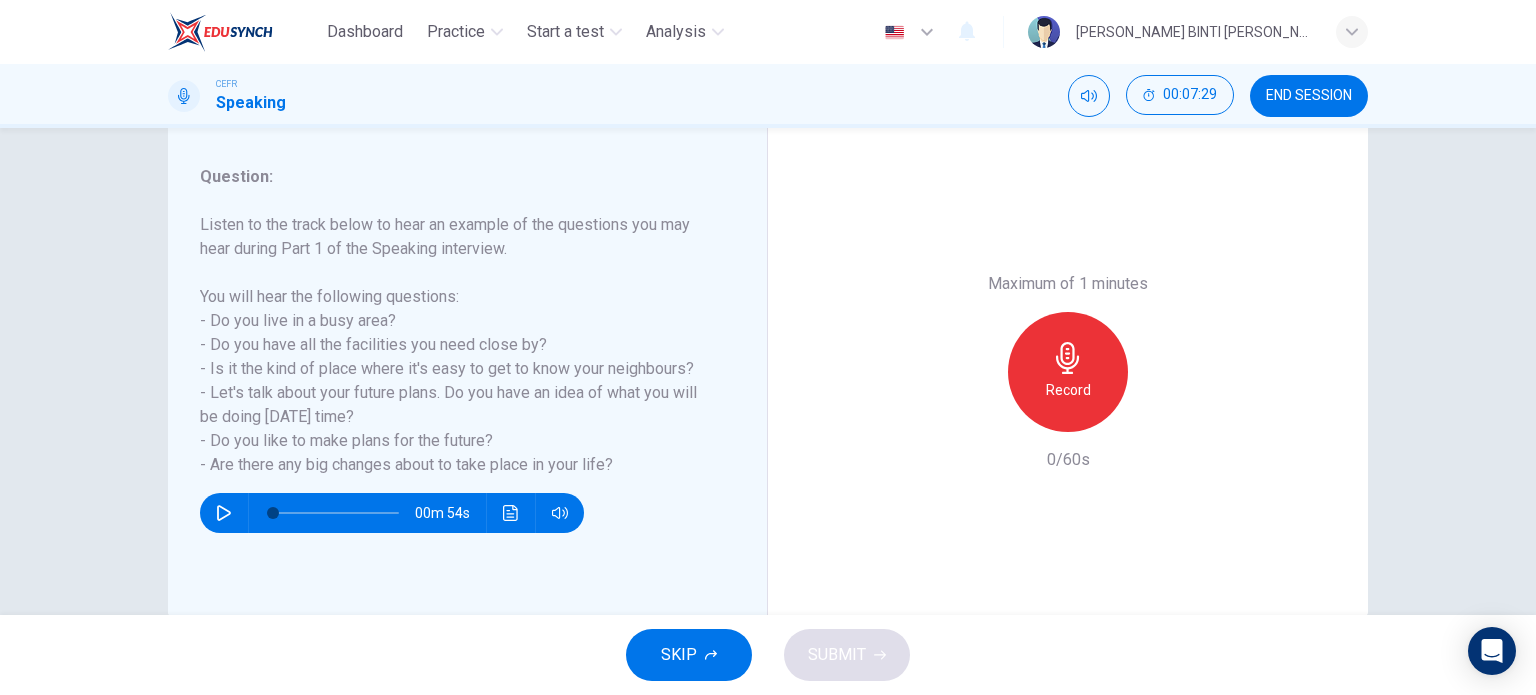 scroll, scrollTop: 246, scrollLeft: 0, axis: vertical 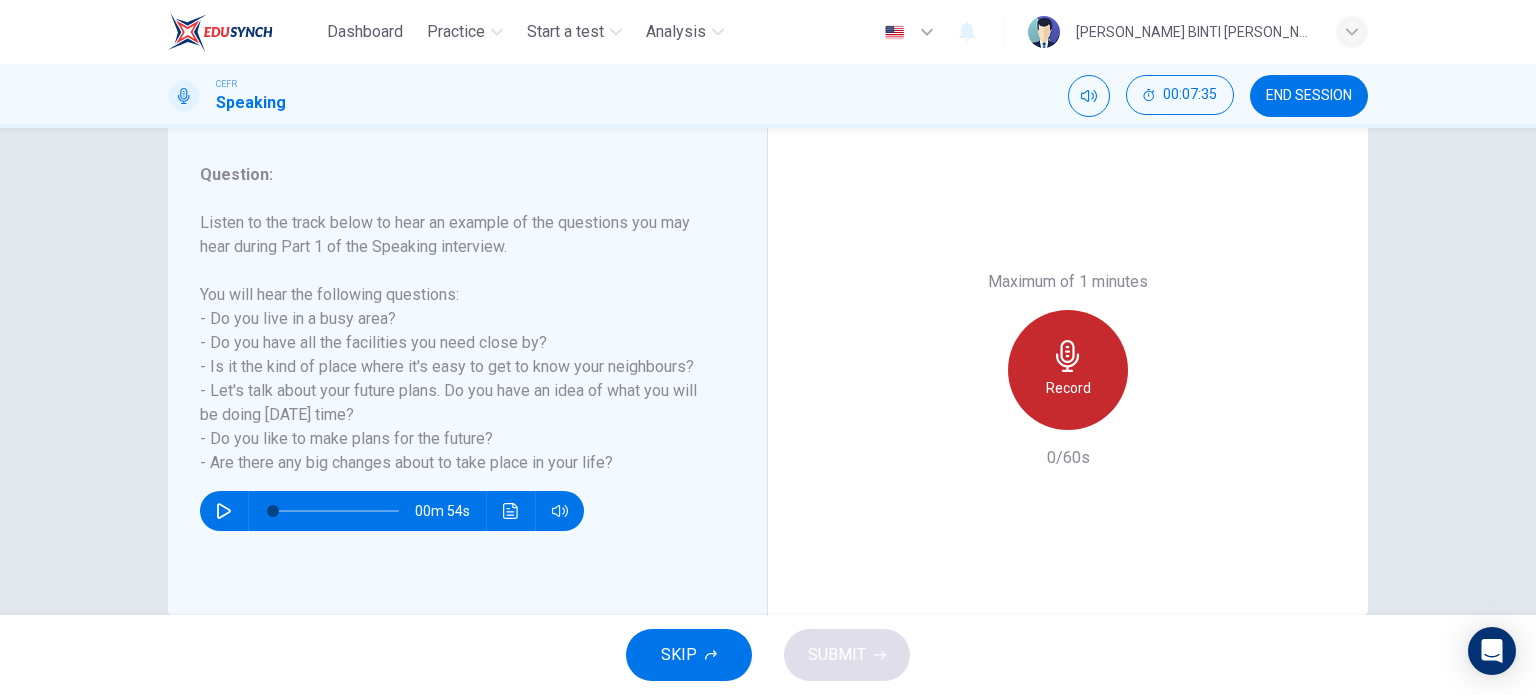 click on "Record" at bounding box center [1068, 370] 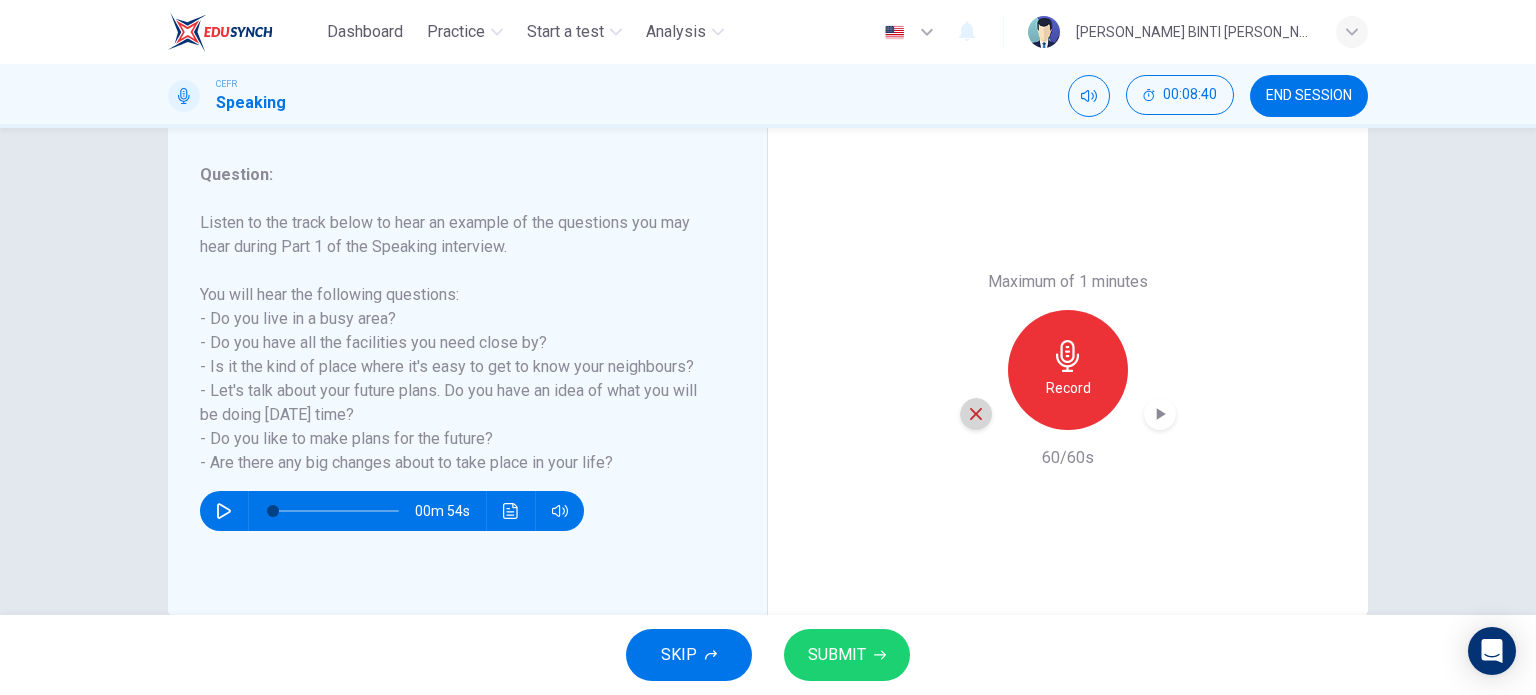 click 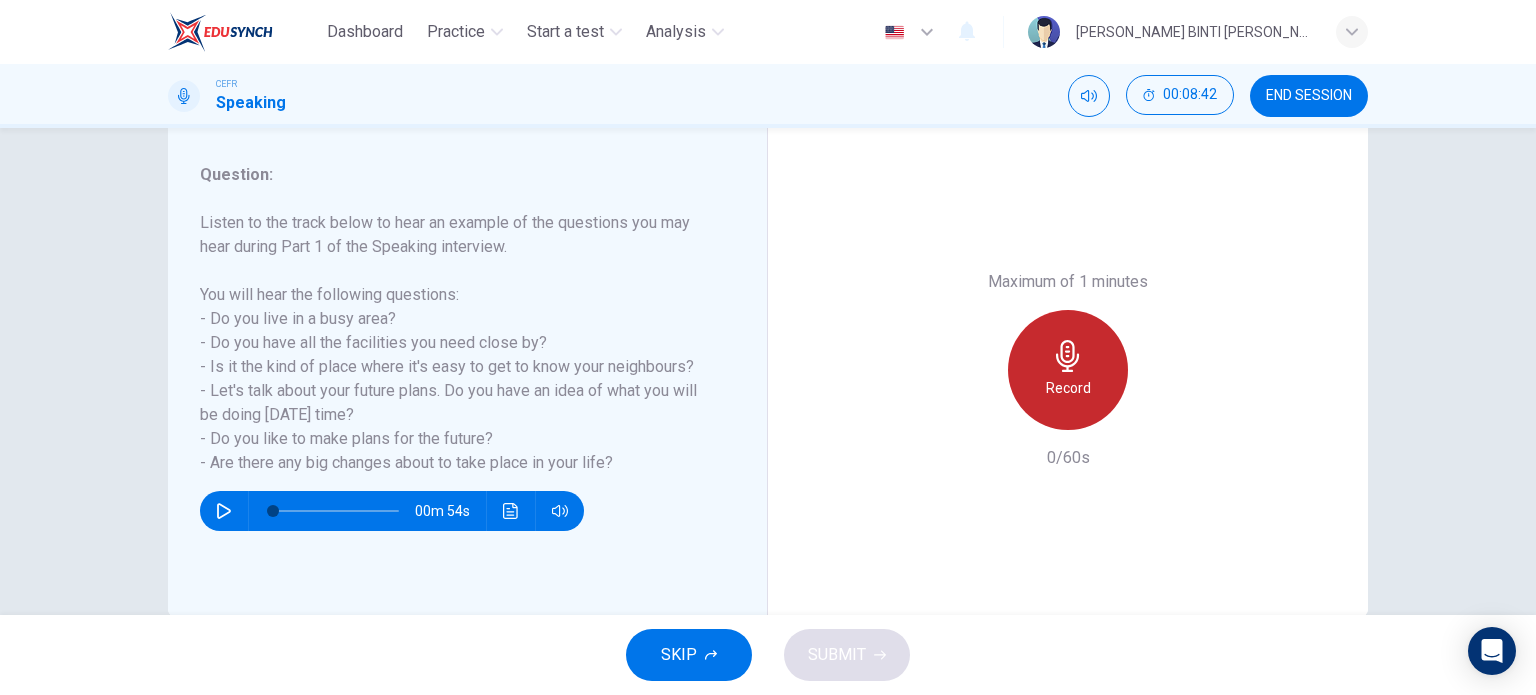 click on "Record" at bounding box center [1068, 370] 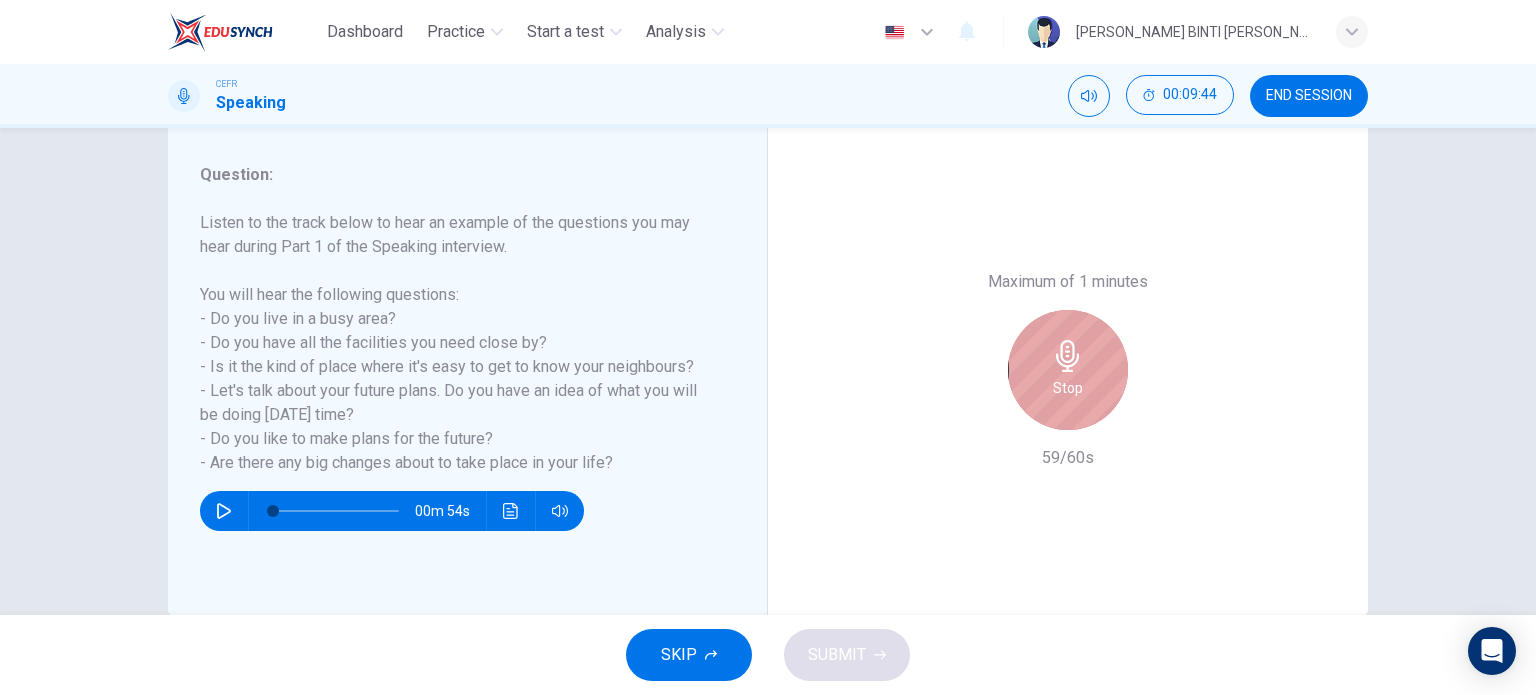 click on "Stop" at bounding box center [1068, 370] 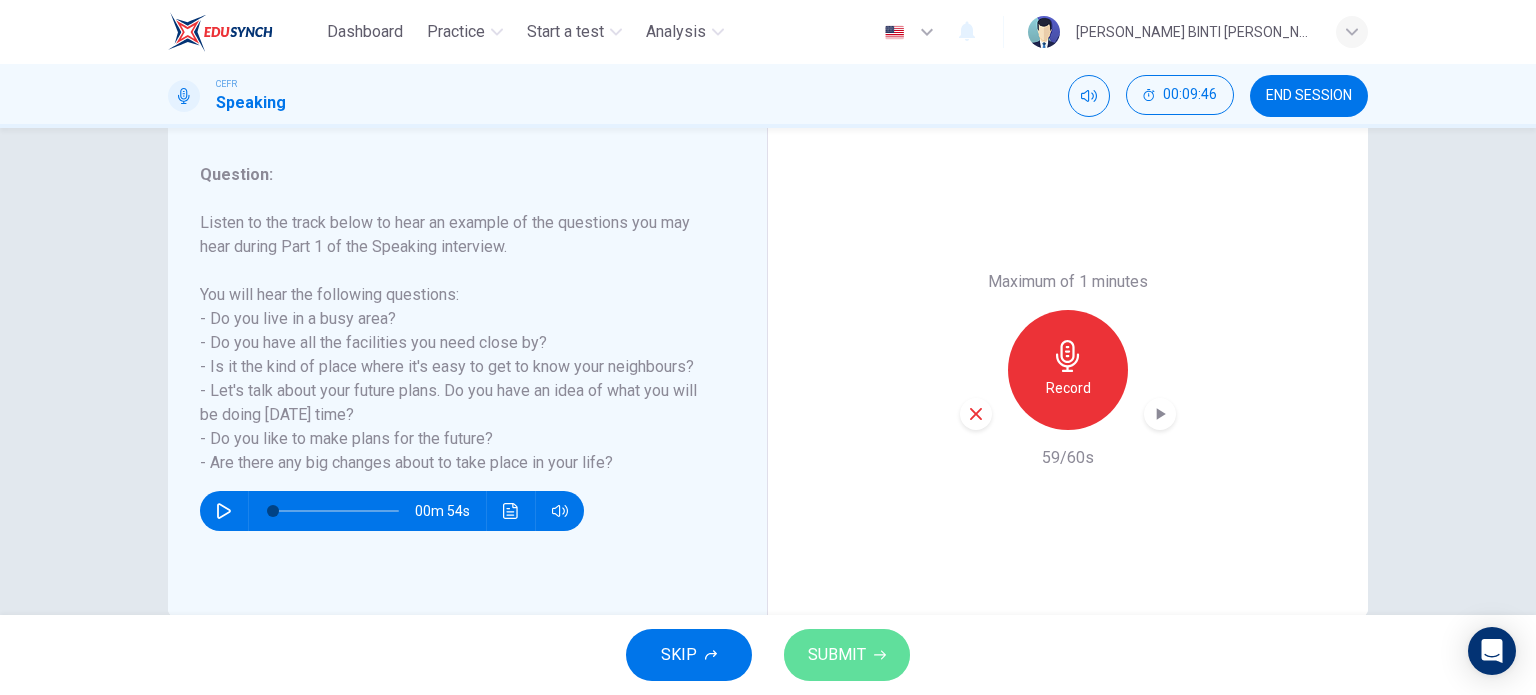 click on "SUBMIT" at bounding box center [837, 655] 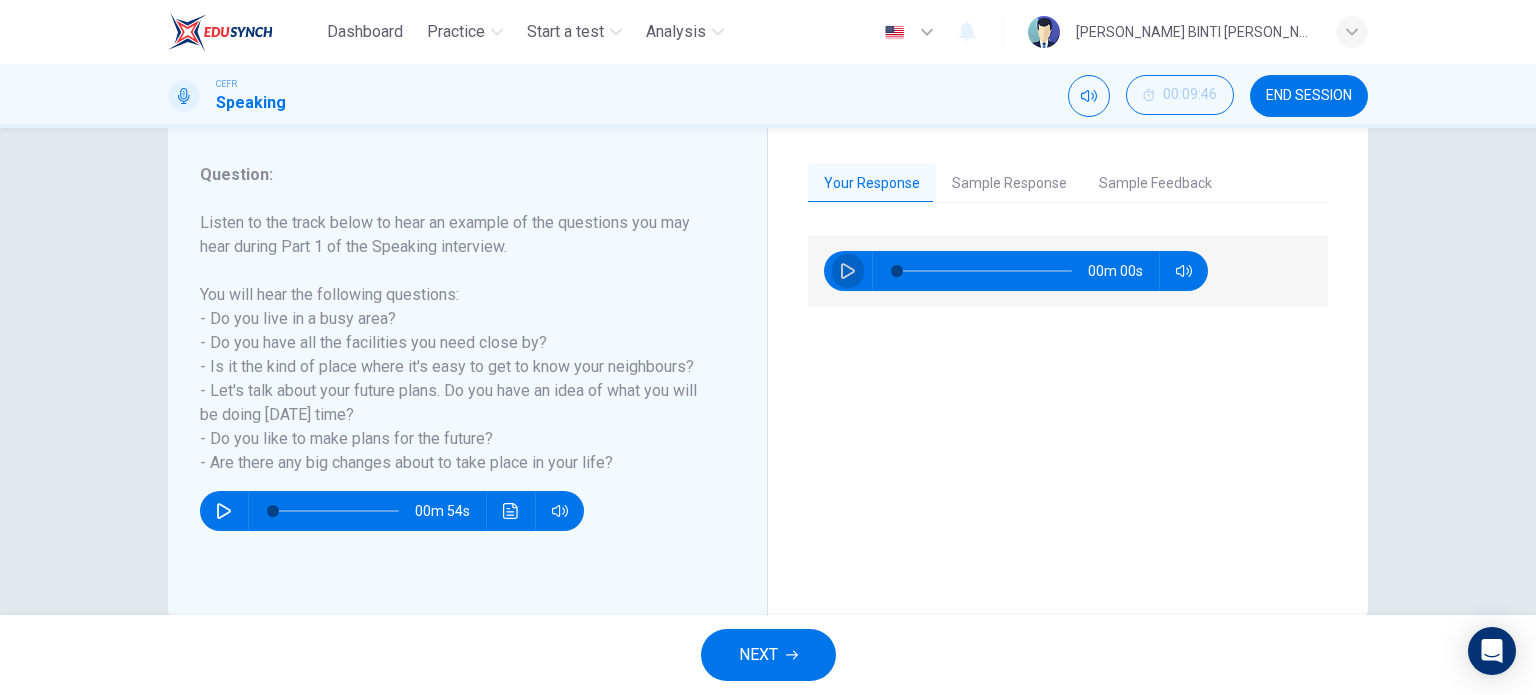 click 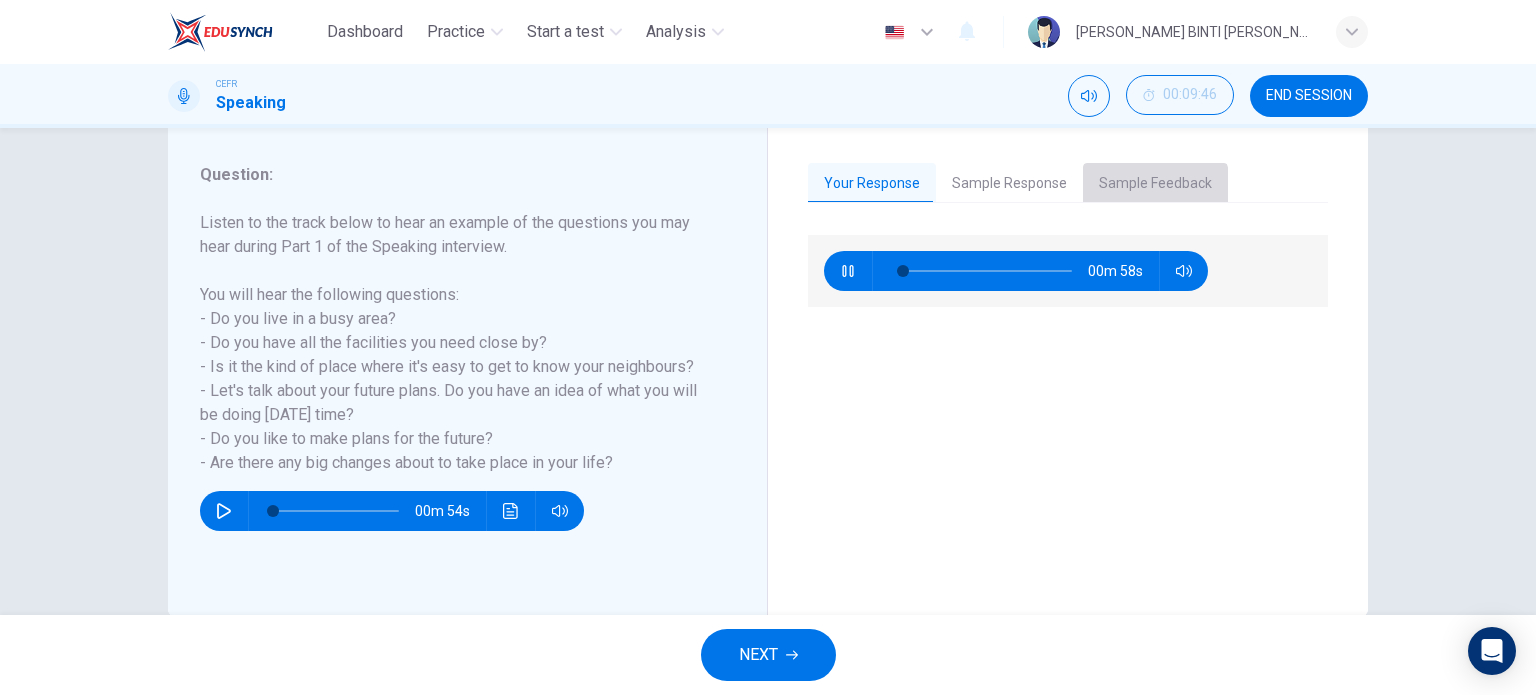 click on "Sample Feedback" at bounding box center (1155, 184) 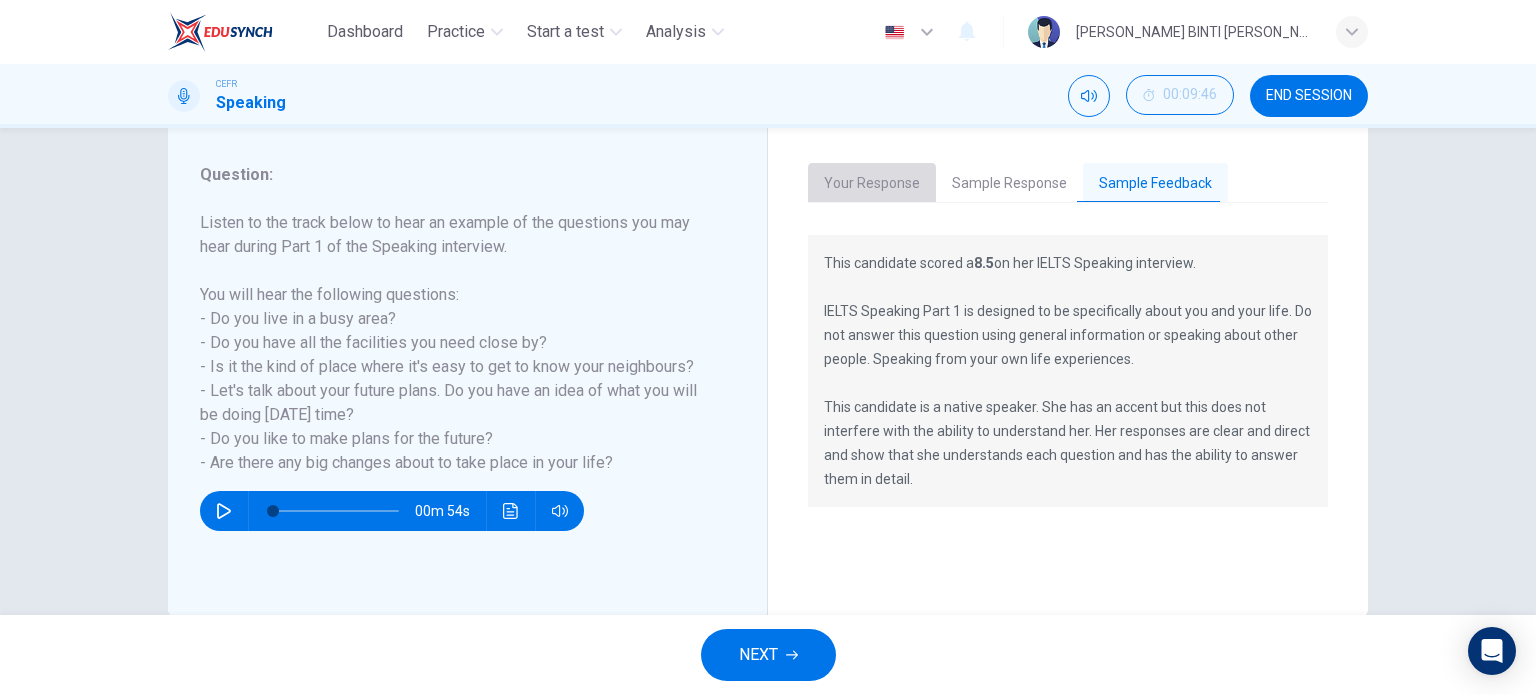 click on "Your Response" at bounding box center (872, 184) 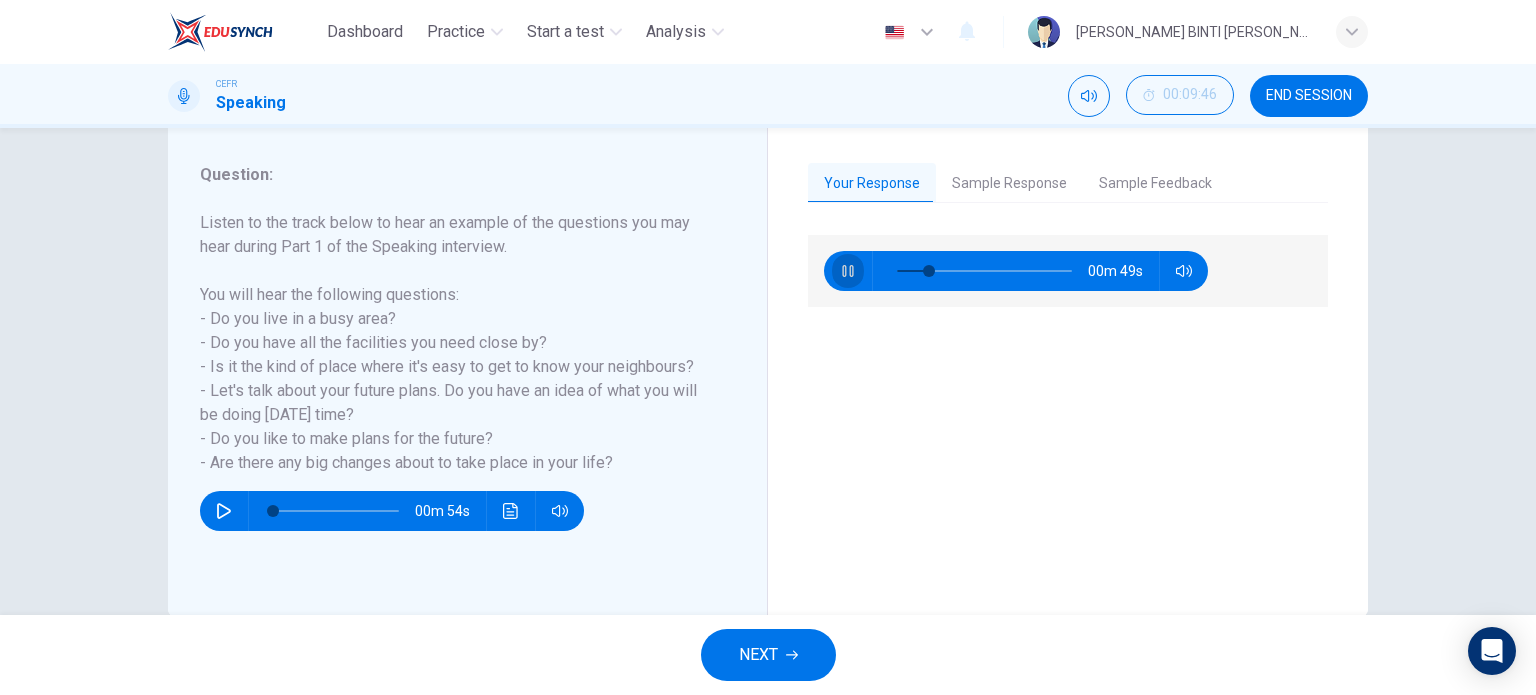 click at bounding box center (848, 271) 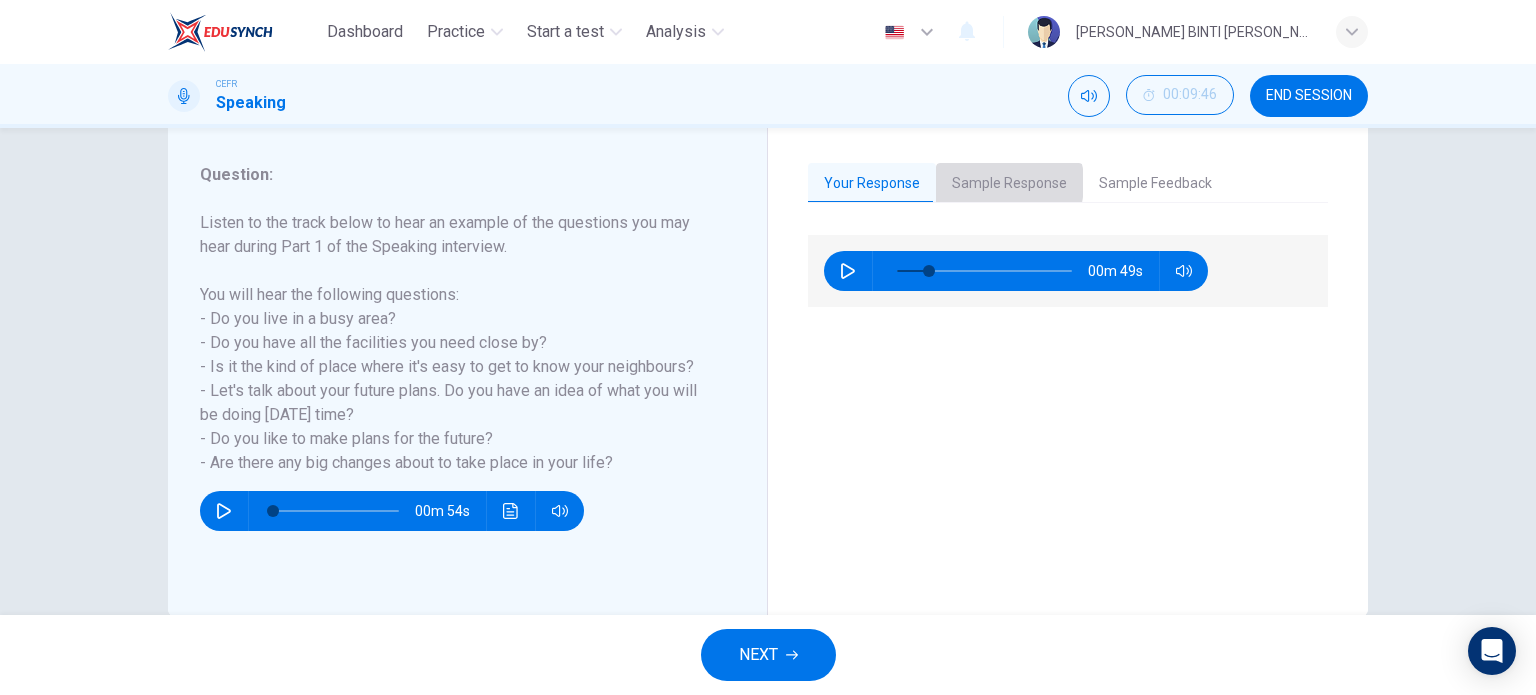 click on "Sample Response" at bounding box center [1009, 184] 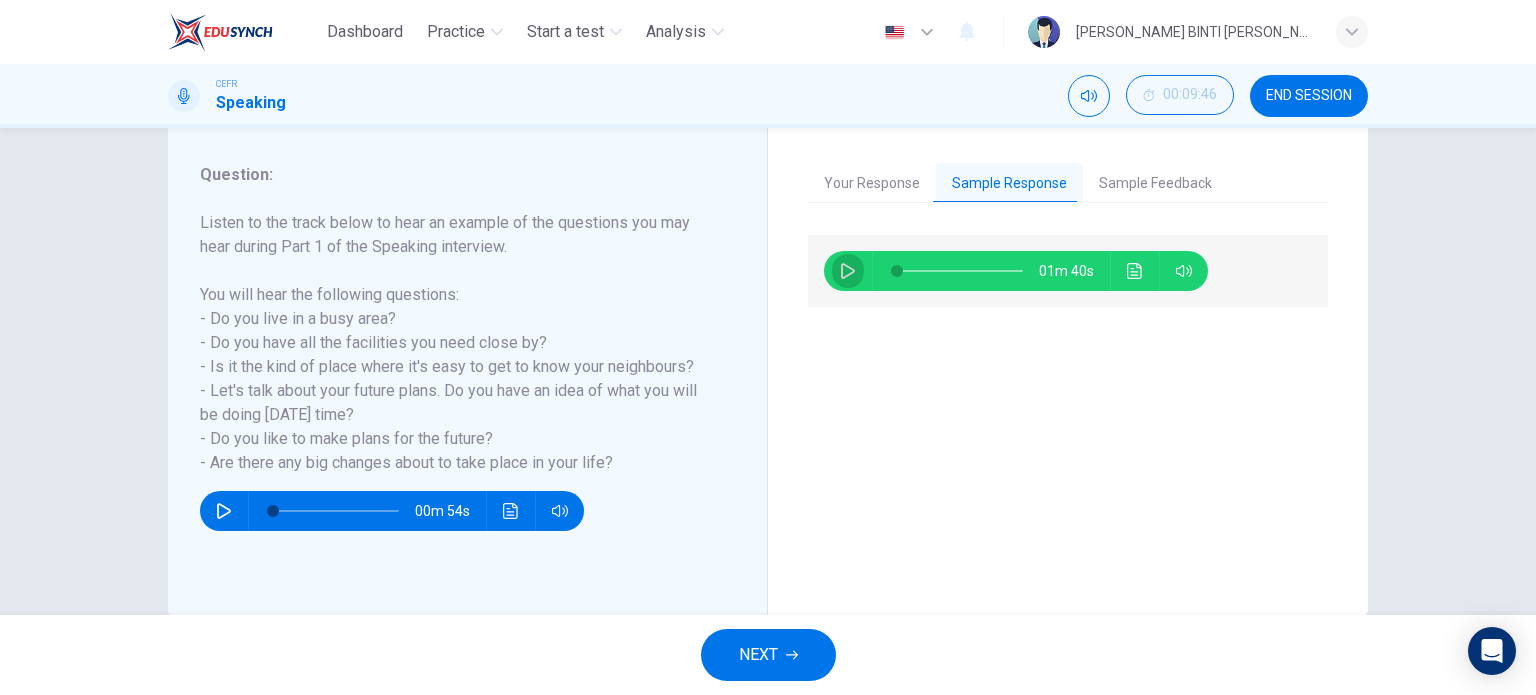 click 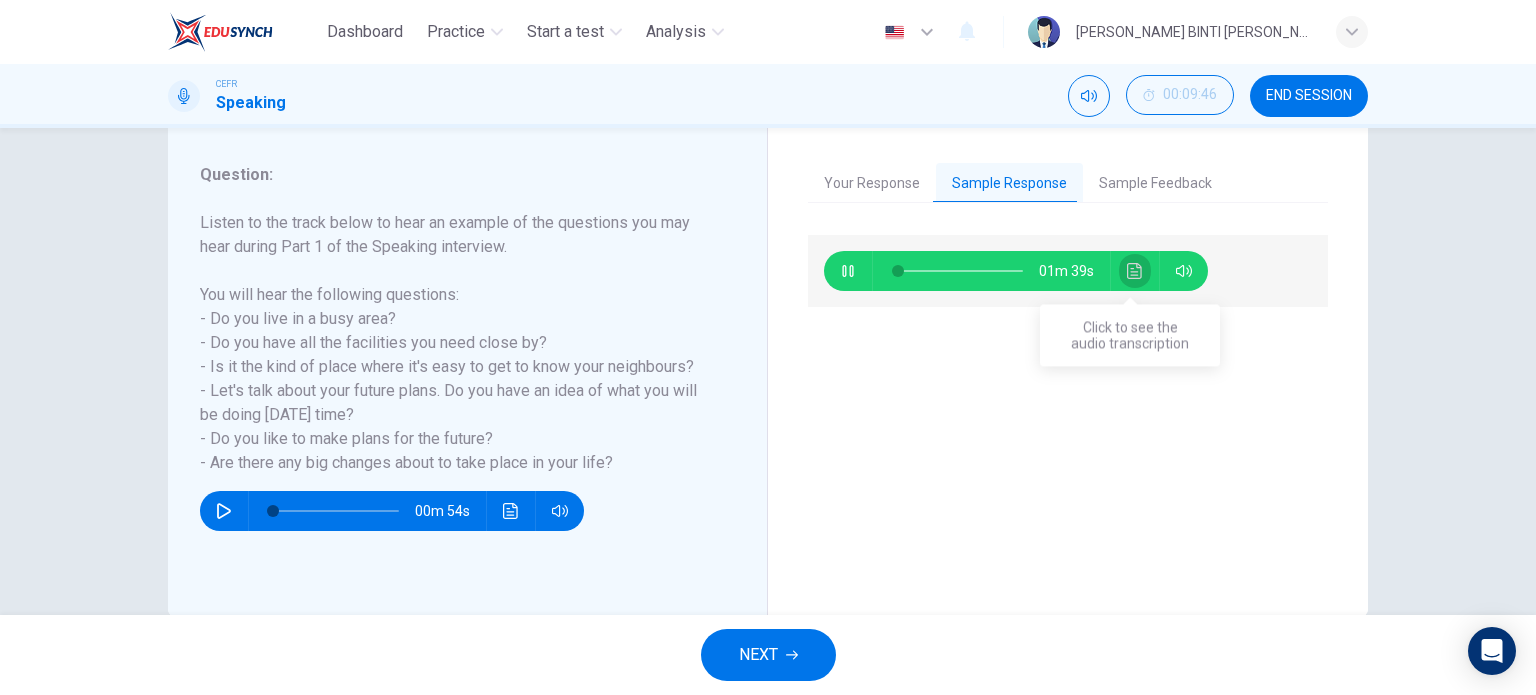 click 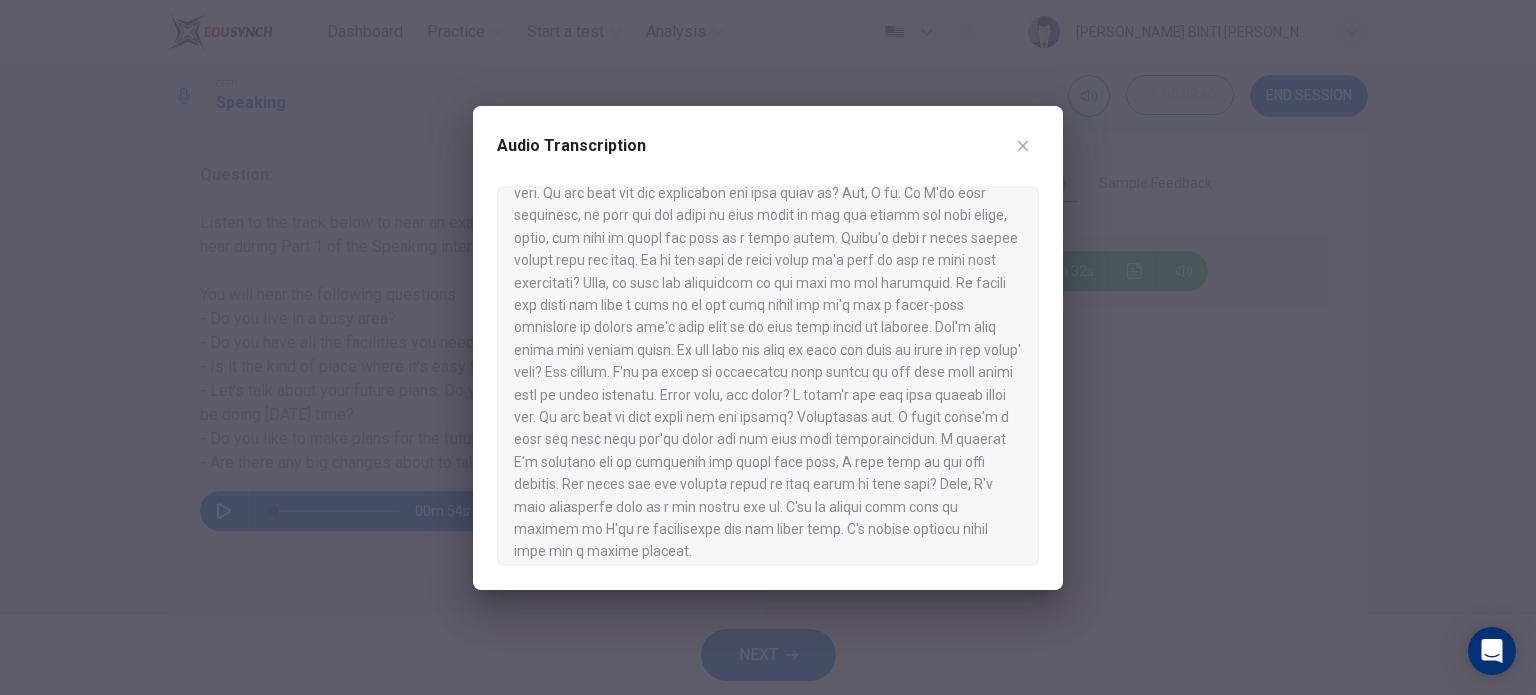 scroll, scrollTop: 111, scrollLeft: 0, axis: vertical 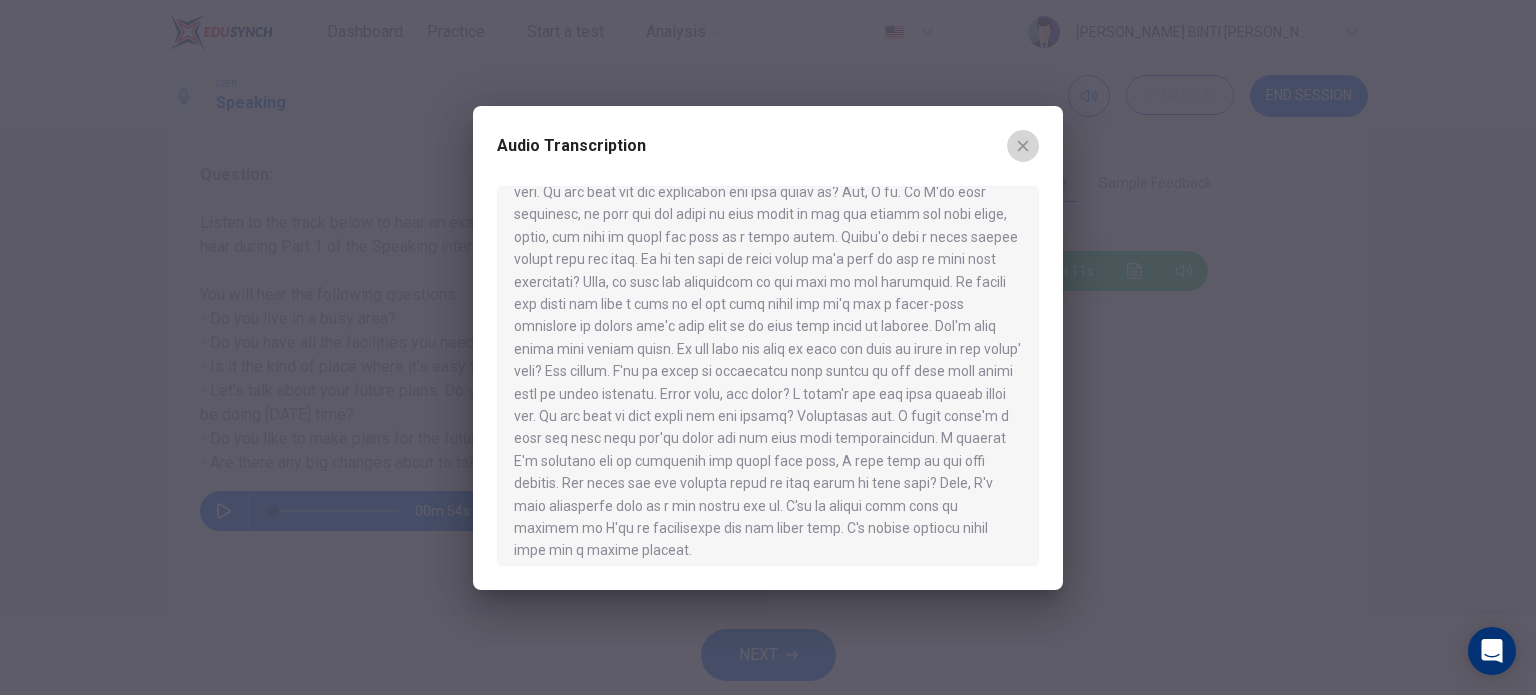 click 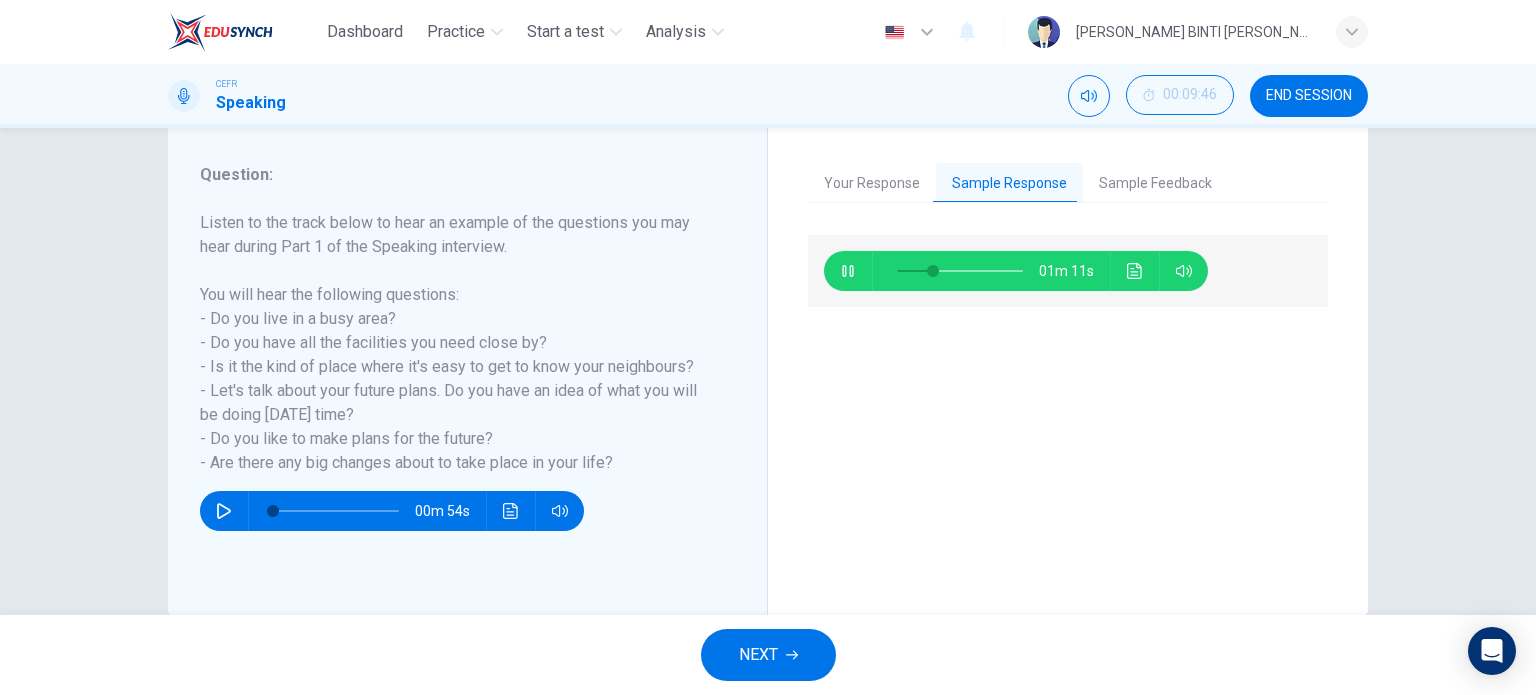 type on "30" 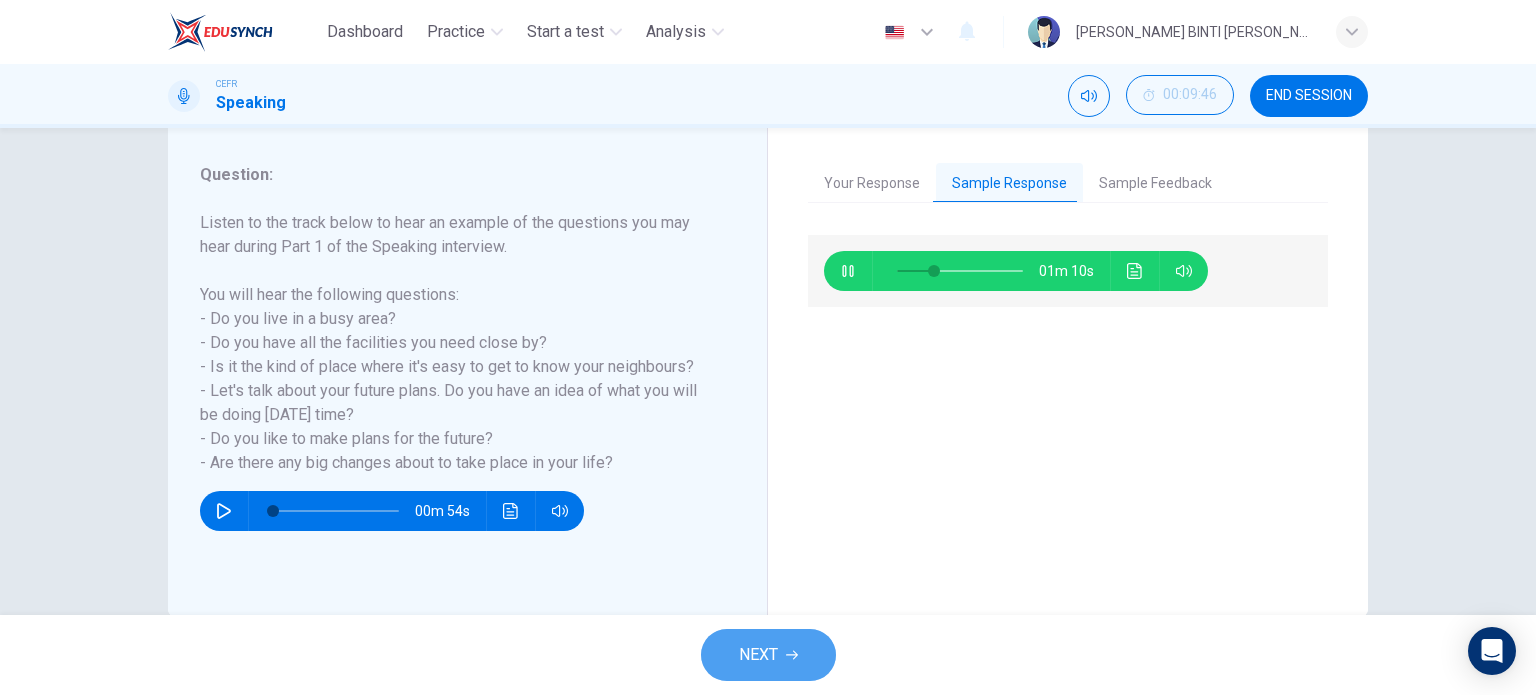 click on "NEXT" at bounding box center (758, 655) 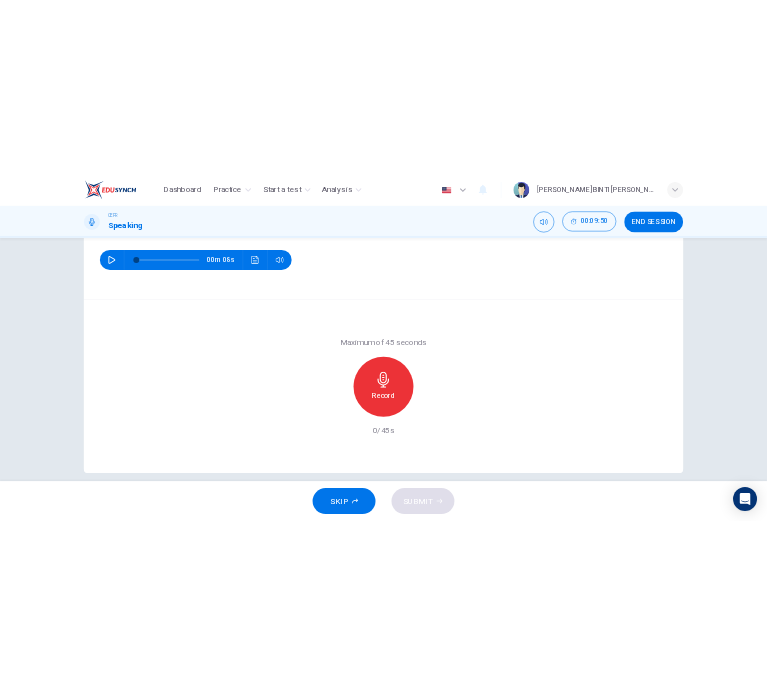 scroll, scrollTop: 167, scrollLeft: 0, axis: vertical 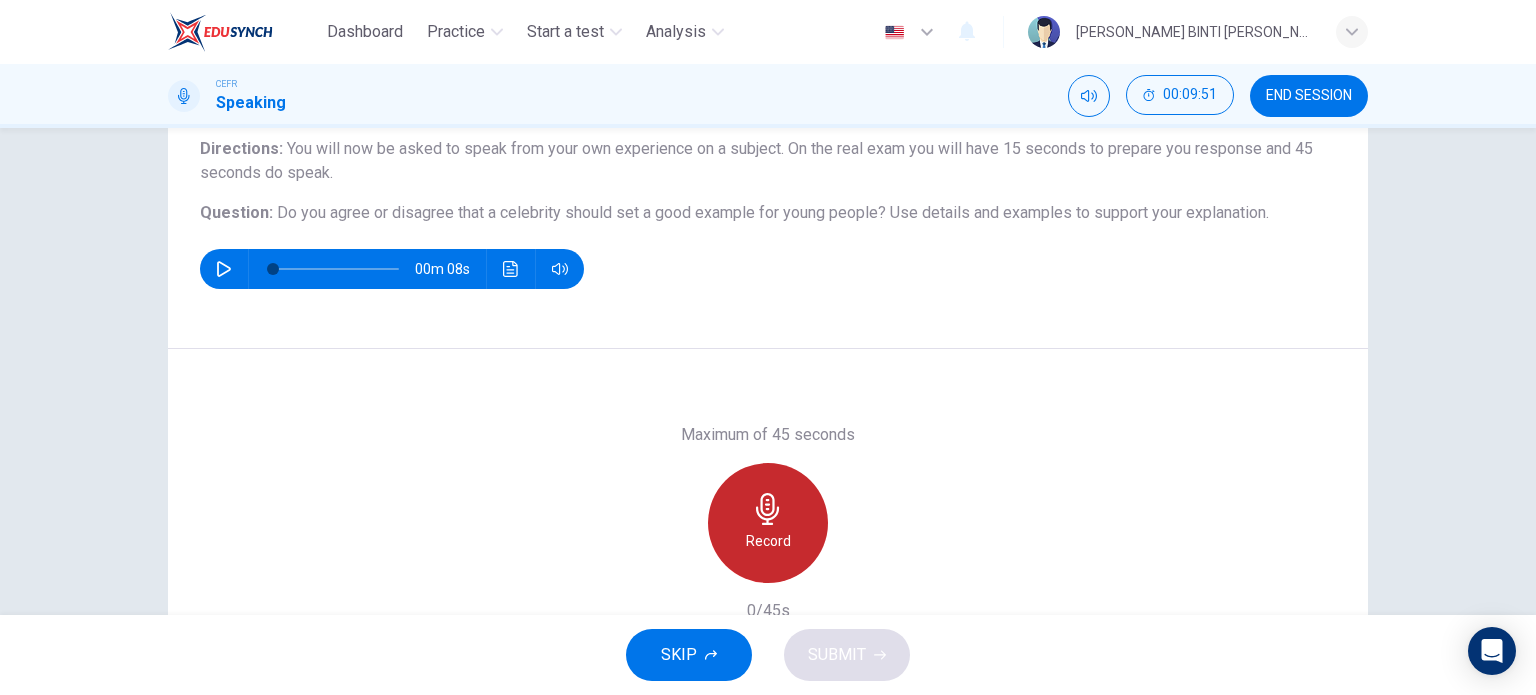 click on "Record" at bounding box center [768, 523] 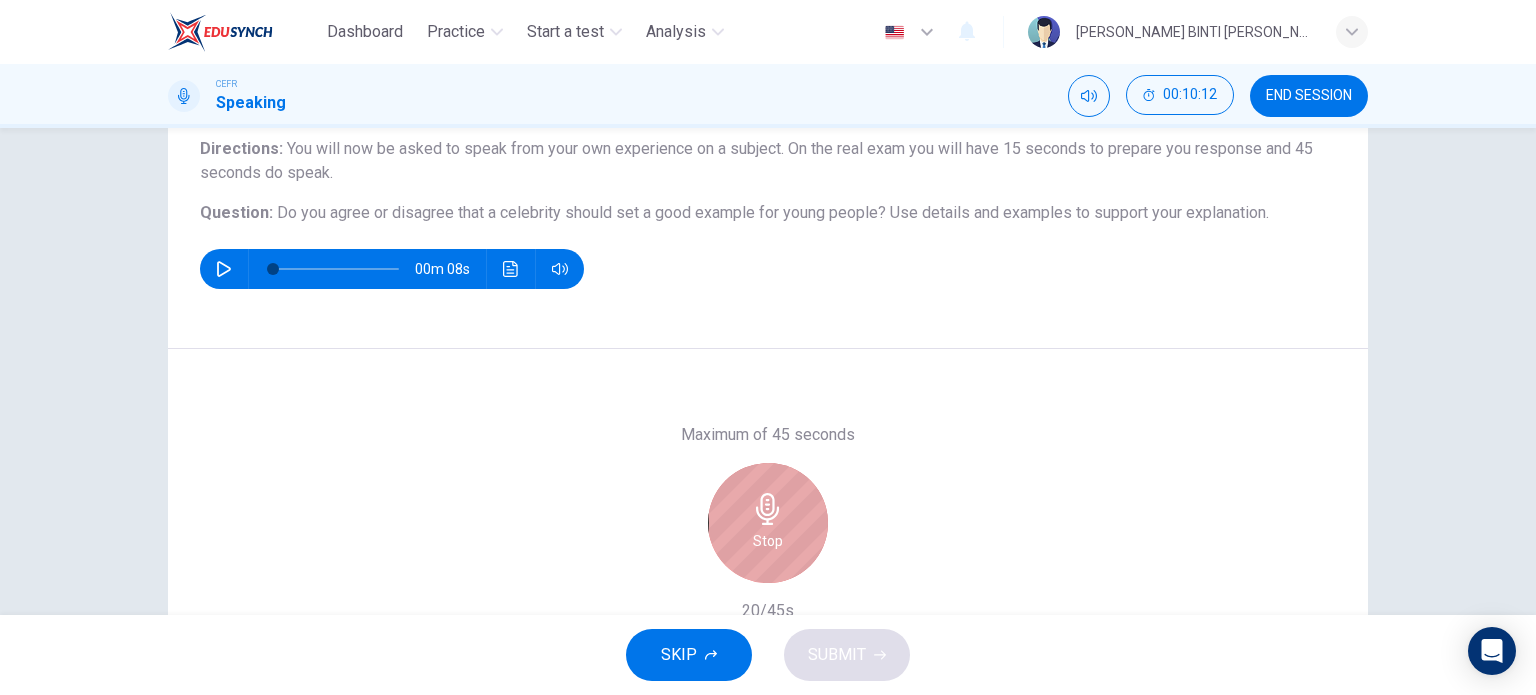 click on "Stop" at bounding box center (768, 523) 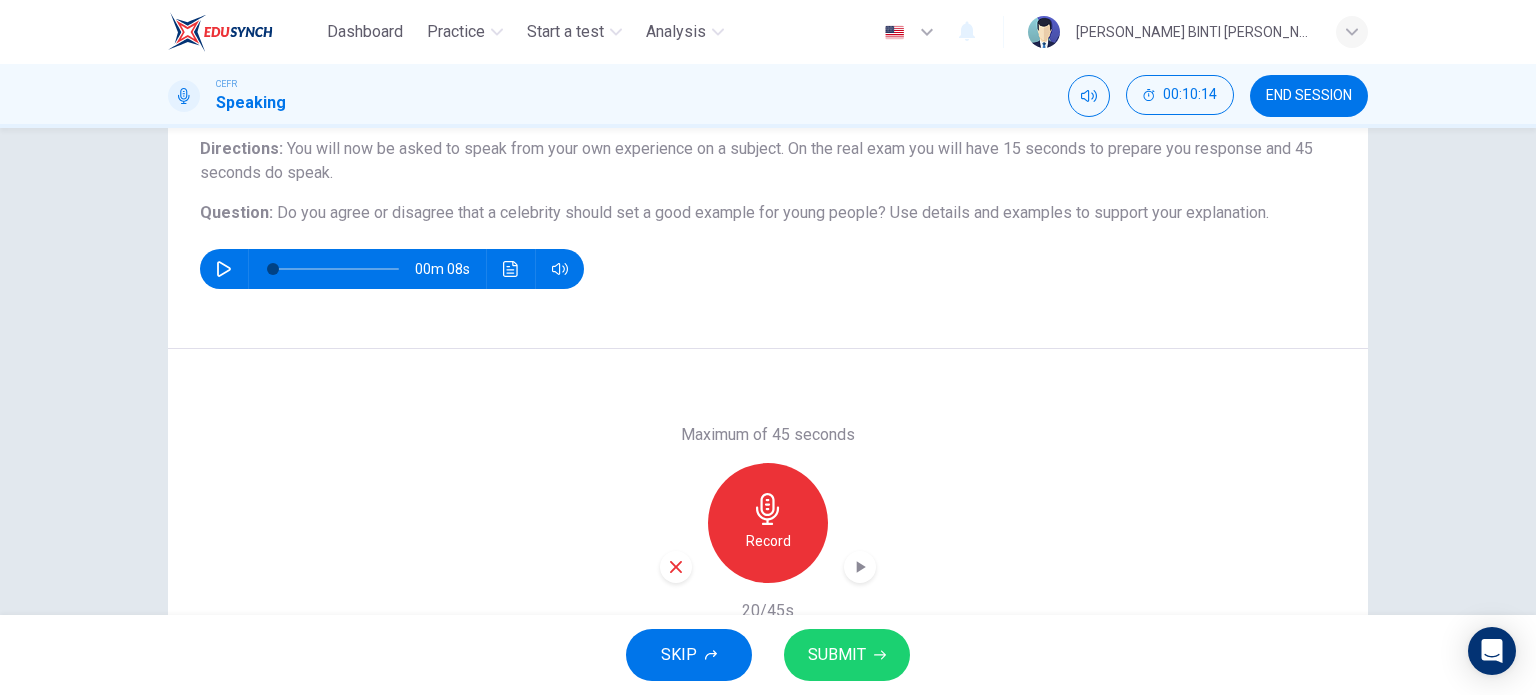 type 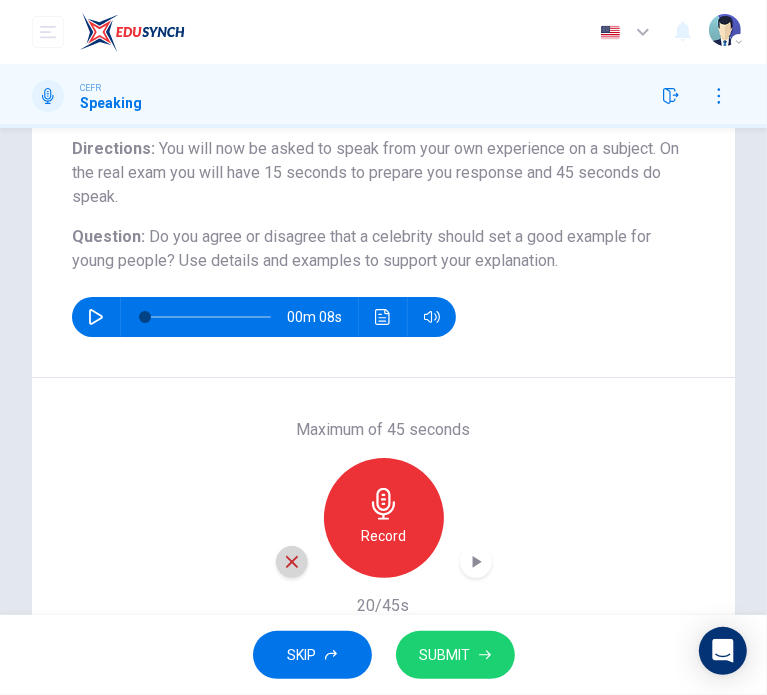 click 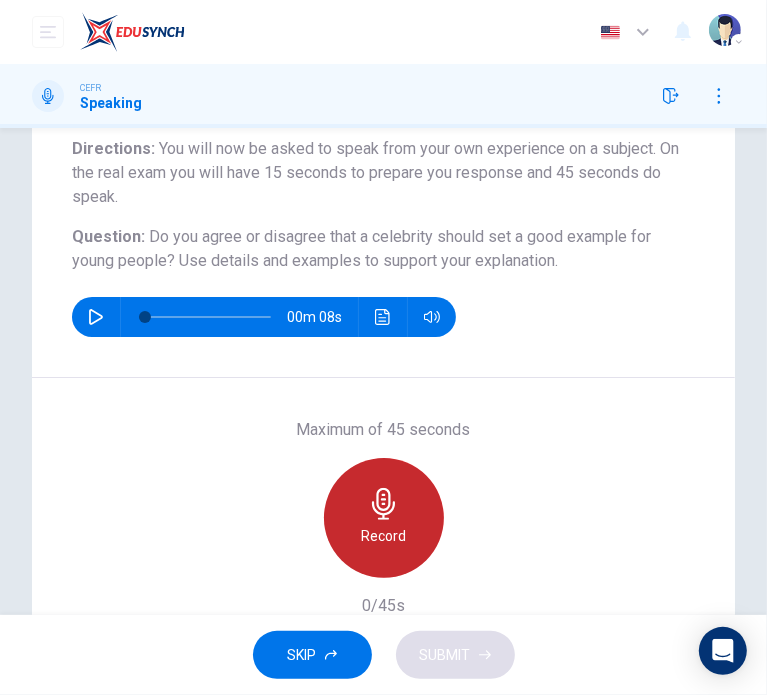 click on "Record" at bounding box center [383, 536] 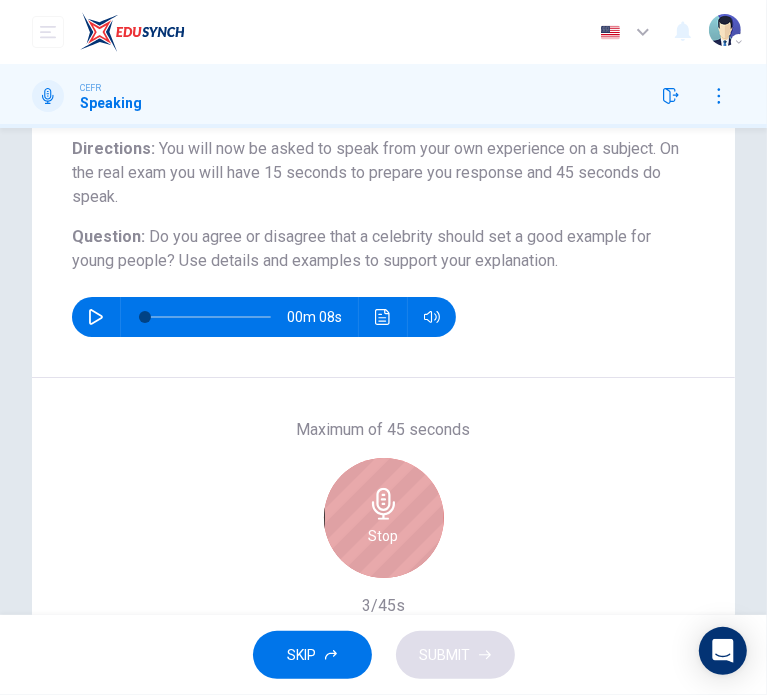 click on "Stop" at bounding box center [384, 536] 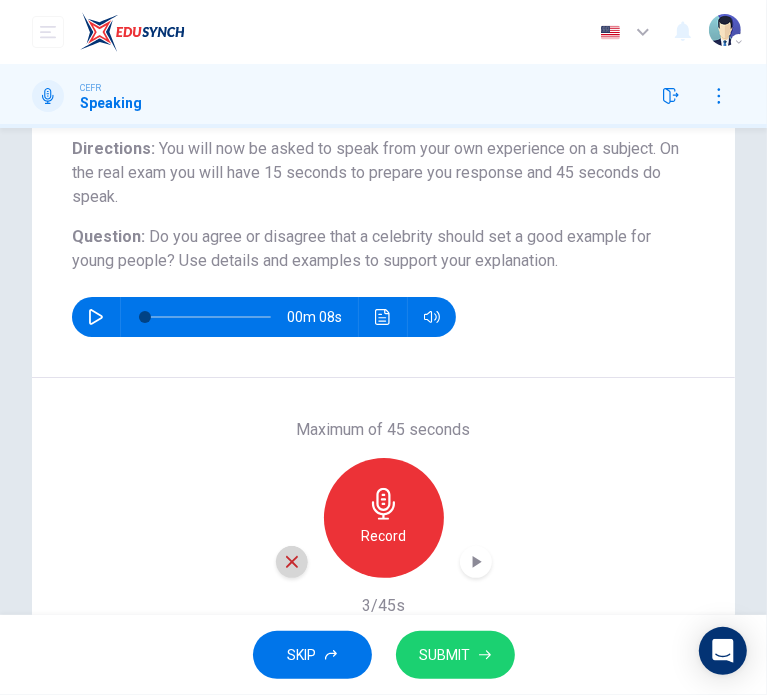 click 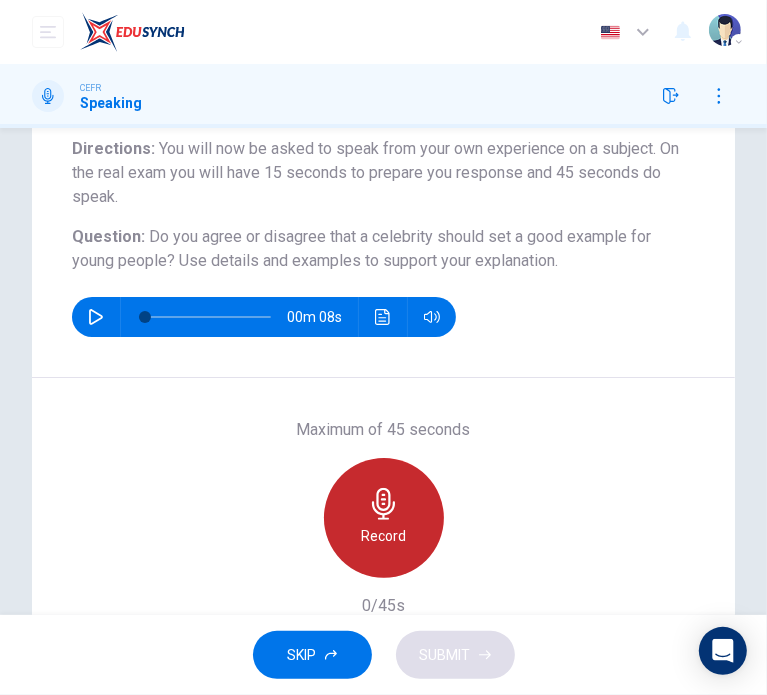 click on "Record" at bounding box center [384, 518] 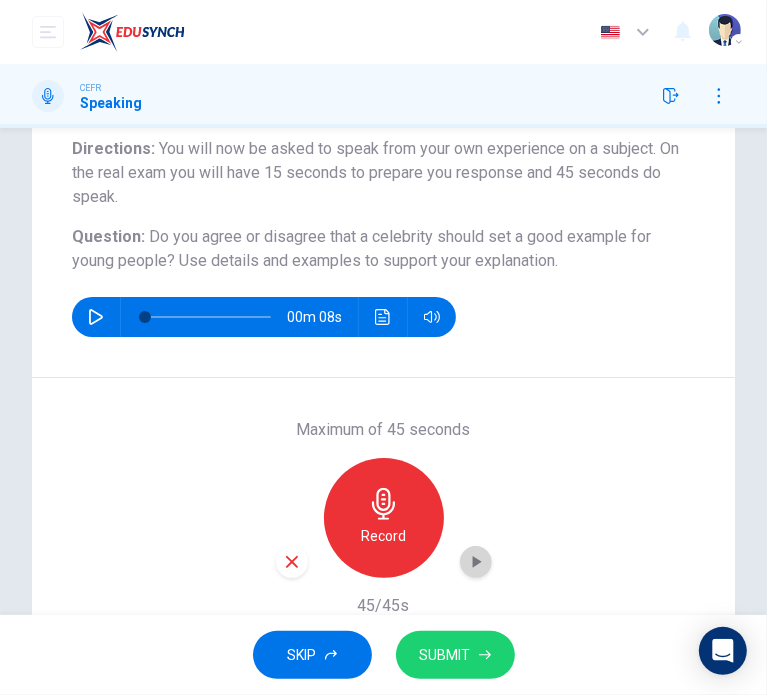 click 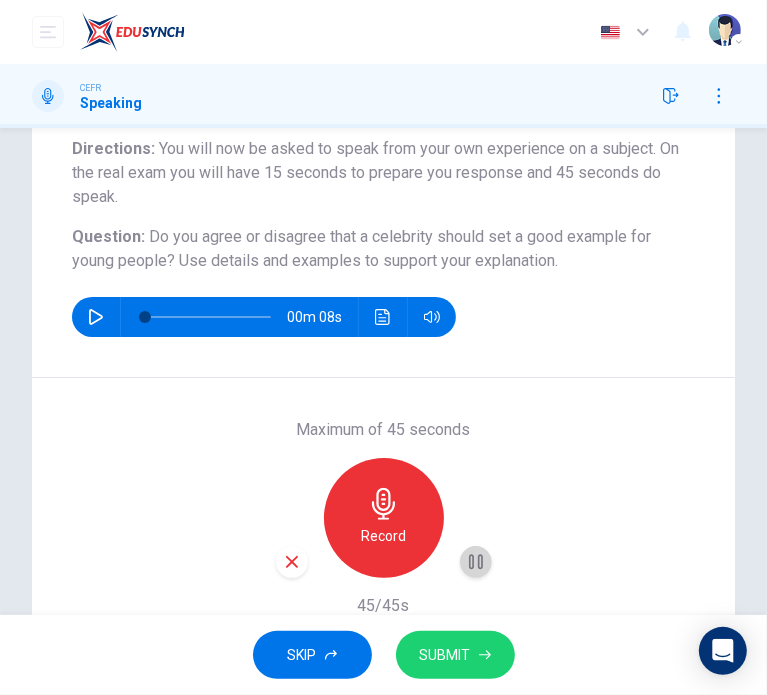 click 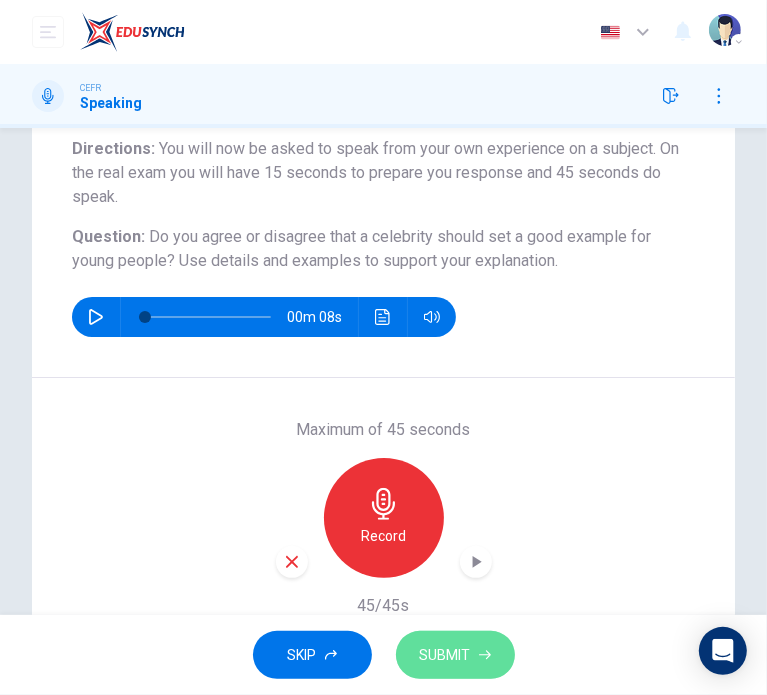 click on "SUBMIT" at bounding box center (455, 655) 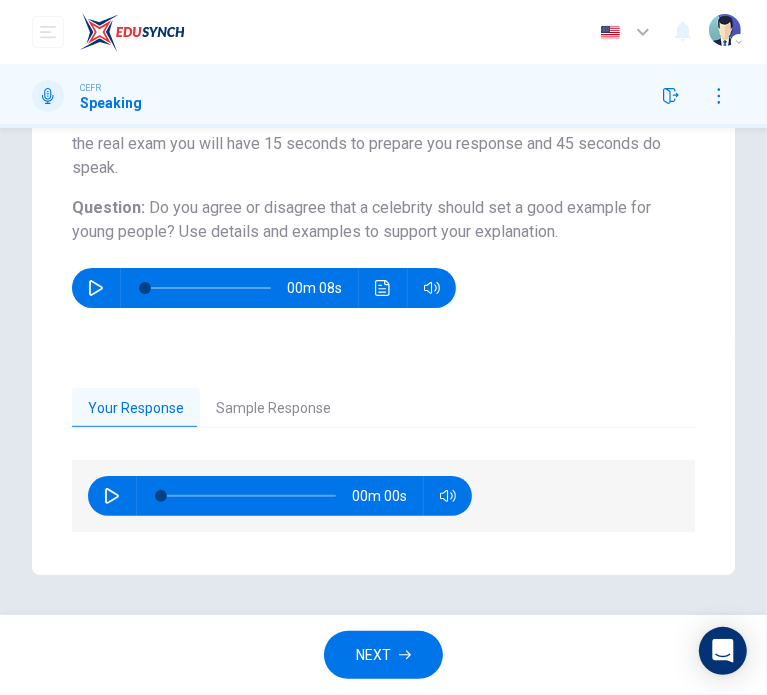 scroll, scrollTop: 195, scrollLeft: 0, axis: vertical 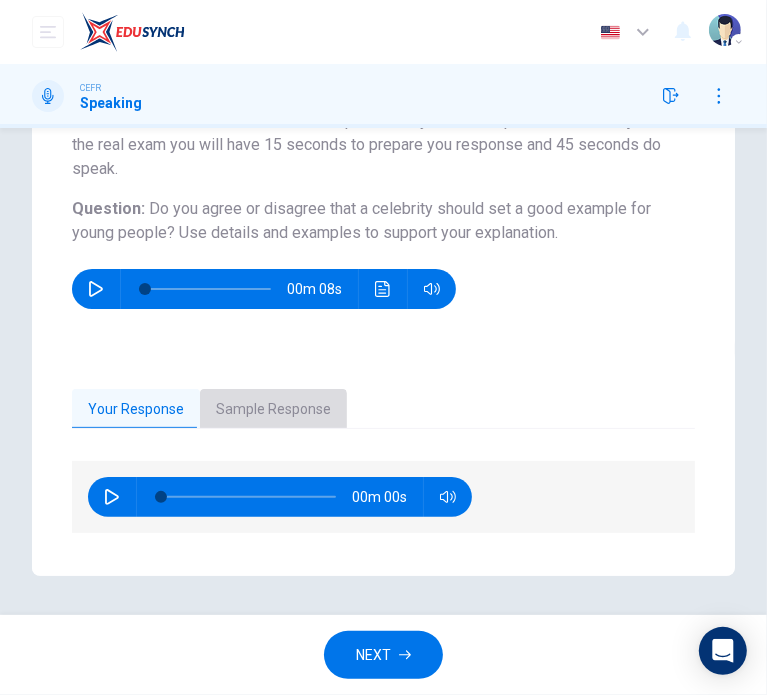 click on "Sample Response" at bounding box center (273, 410) 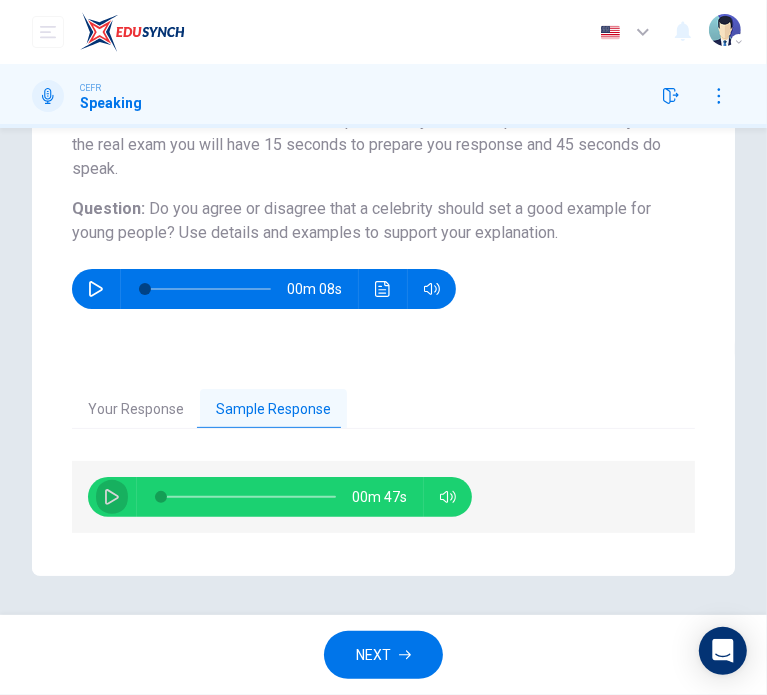 click 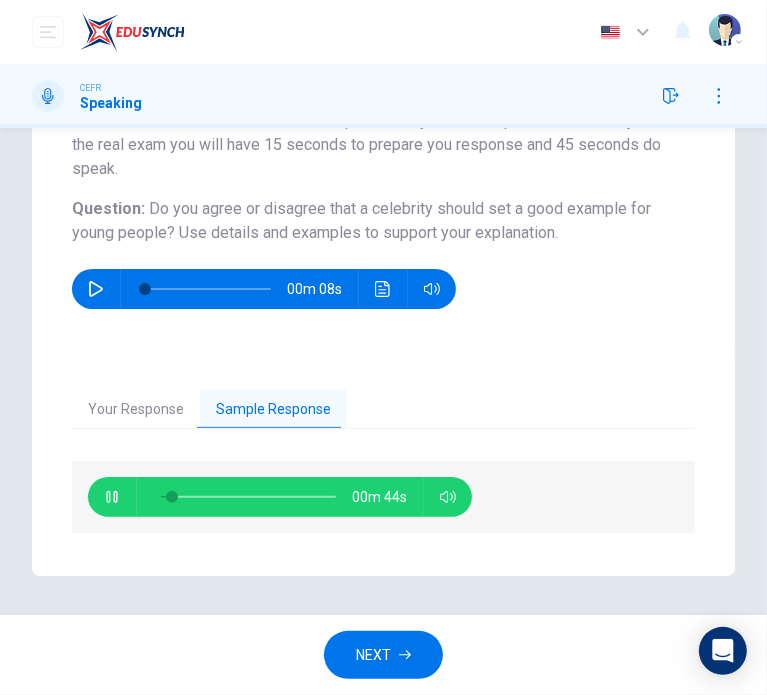 type on "8" 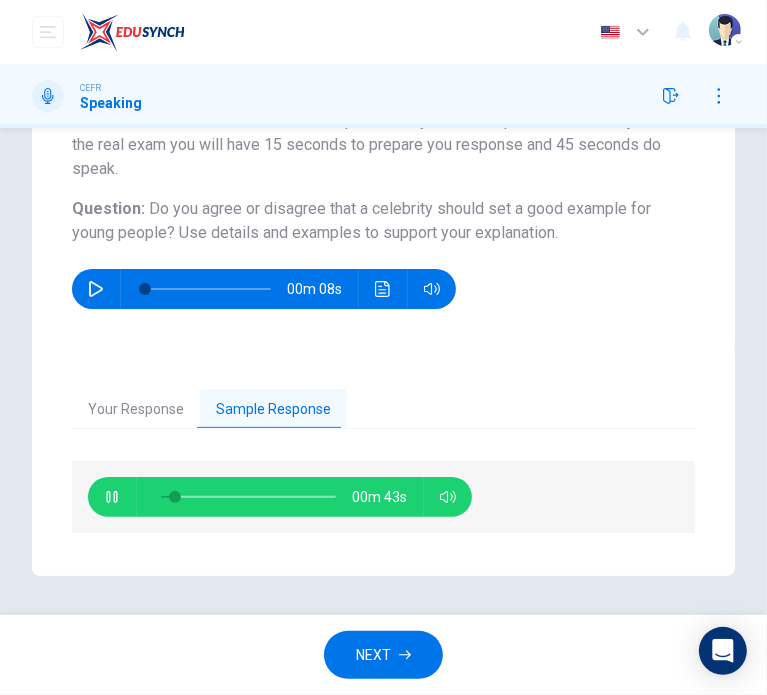 type 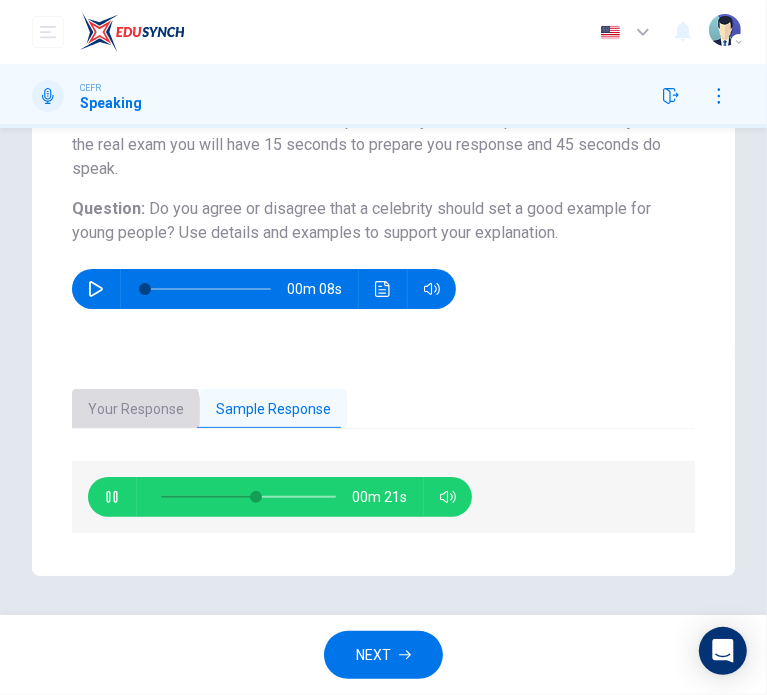 click on "Your Response" at bounding box center [136, 410] 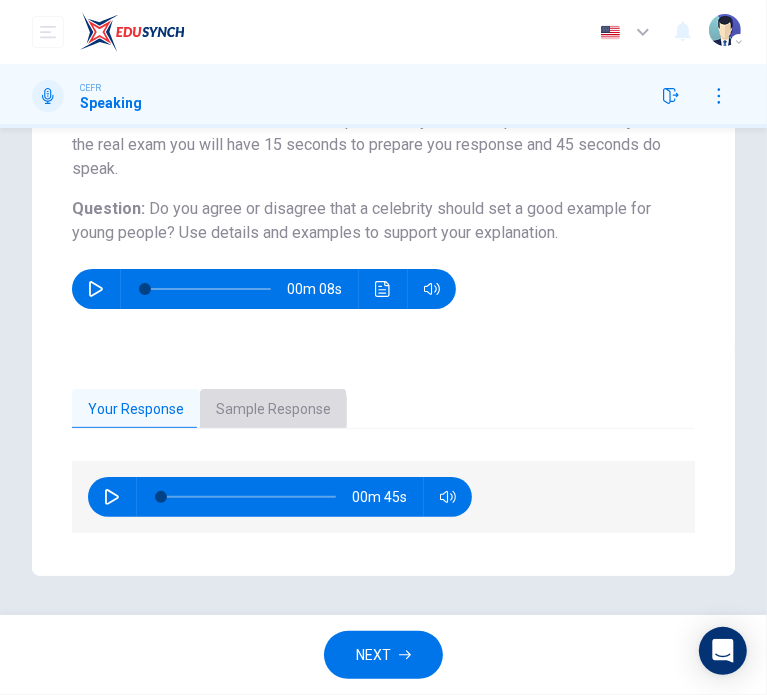 click on "Sample Response" at bounding box center (273, 410) 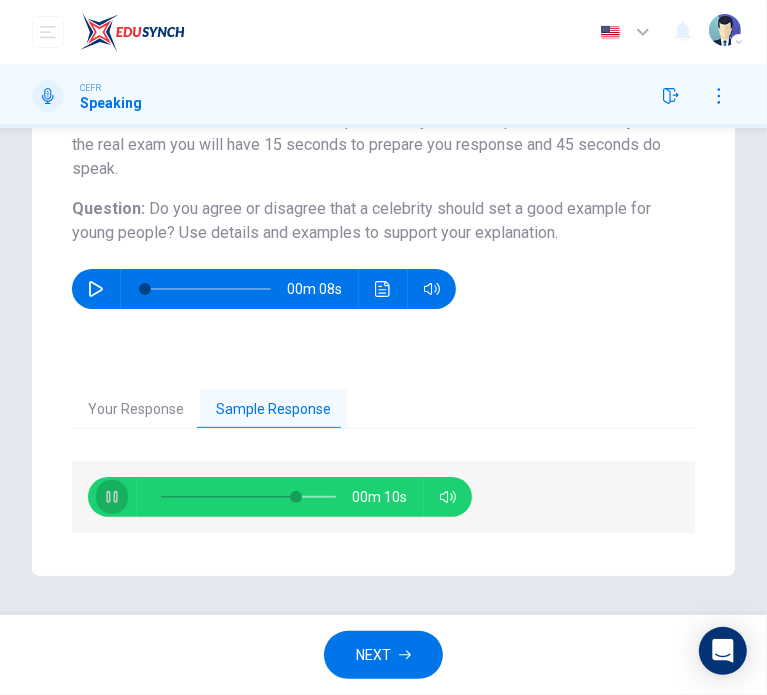 click at bounding box center (112, 497) 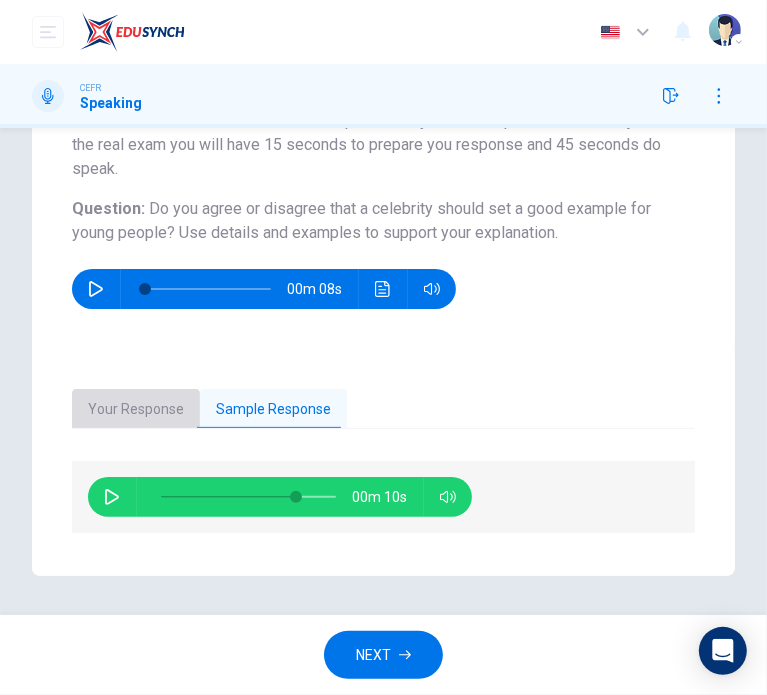click on "Your Response" at bounding box center [136, 410] 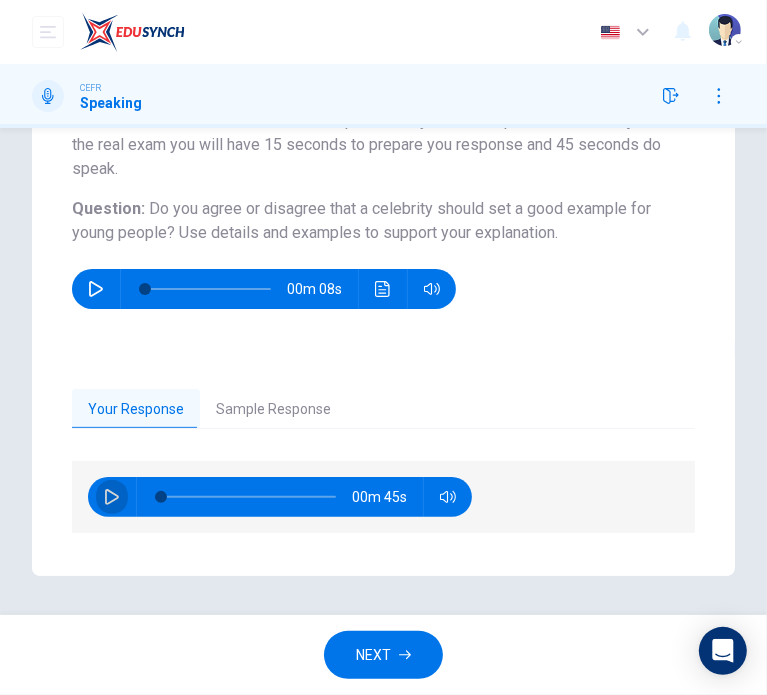 click 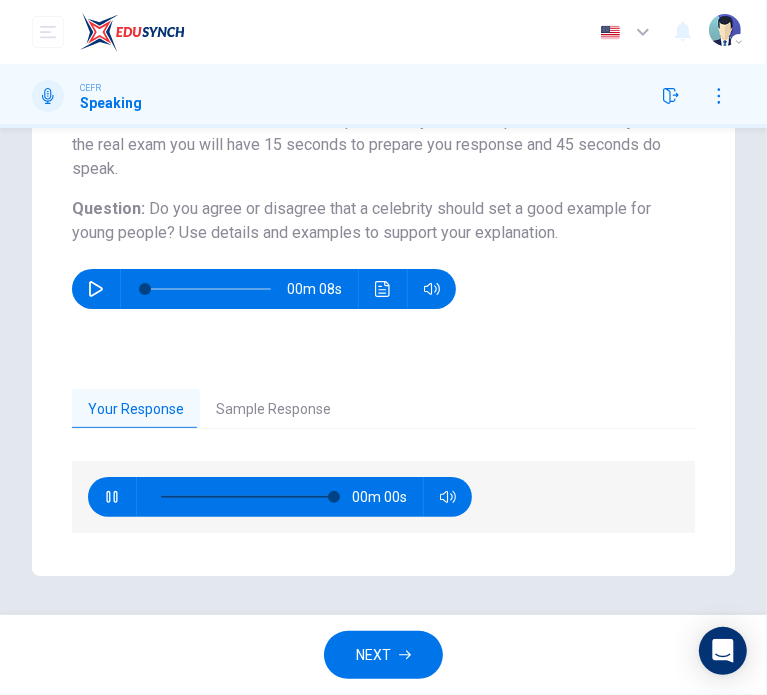 type on "0" 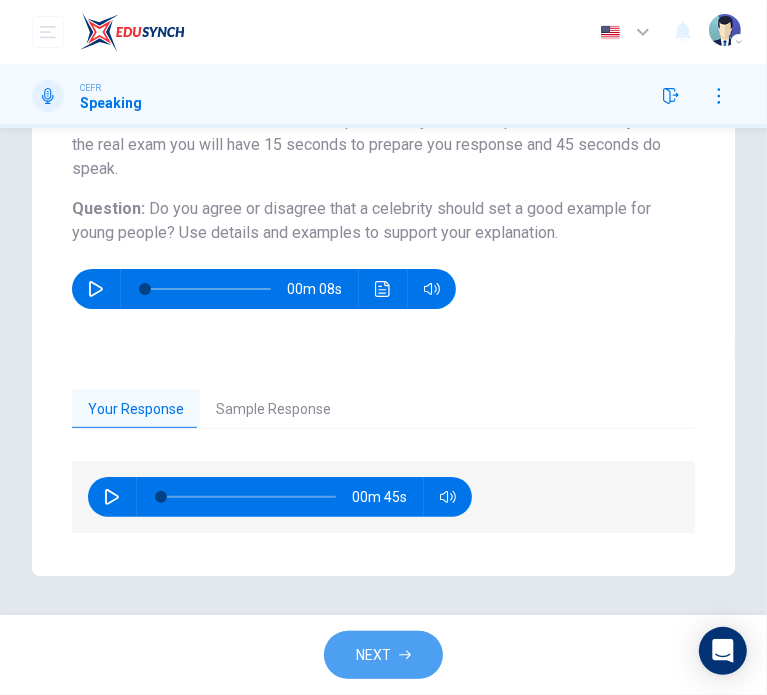 click on "NEXT" at bounding box center (383, 655) 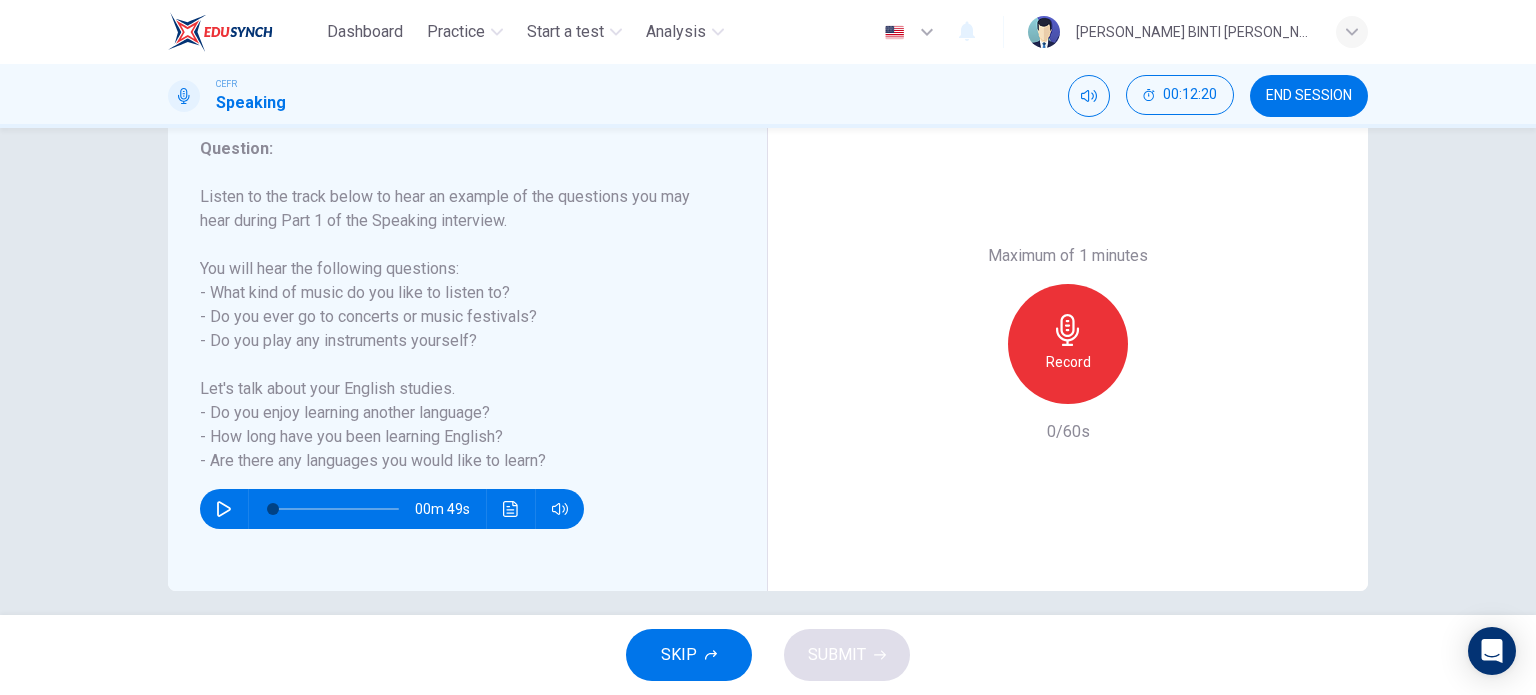 scroll, scrollTop: 276, scrollLeft: 0, axis: vertical 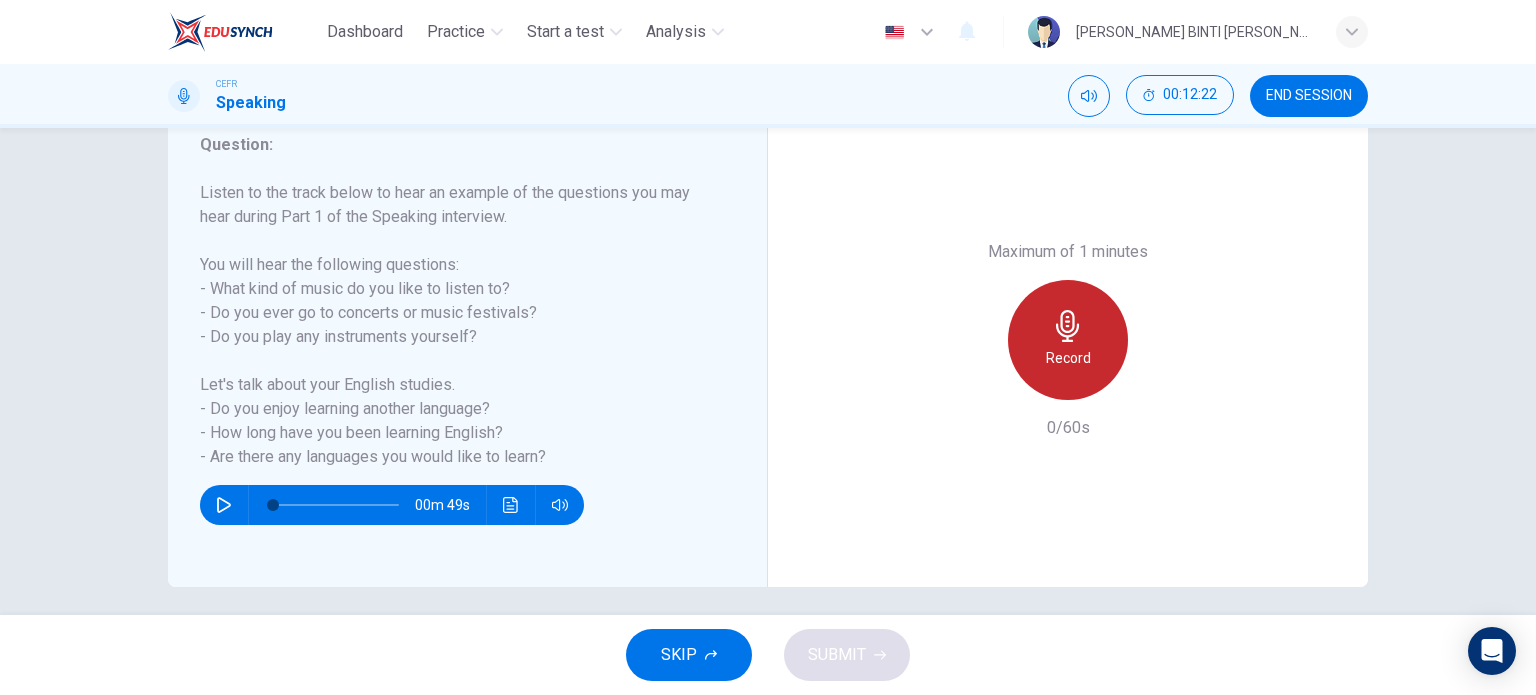 click on "Record" at bounding box center (1068, 358) 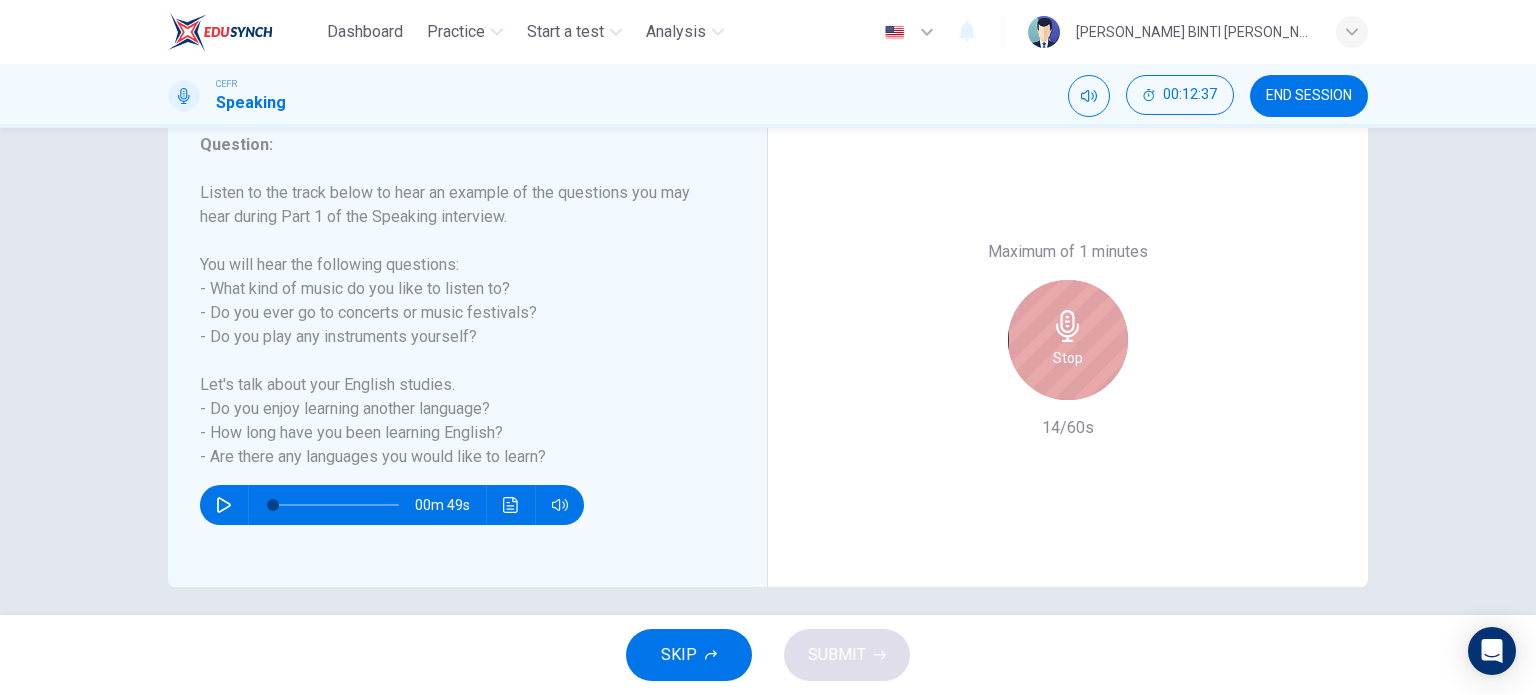 click on "Stop" at bounding box center [1068, 358] 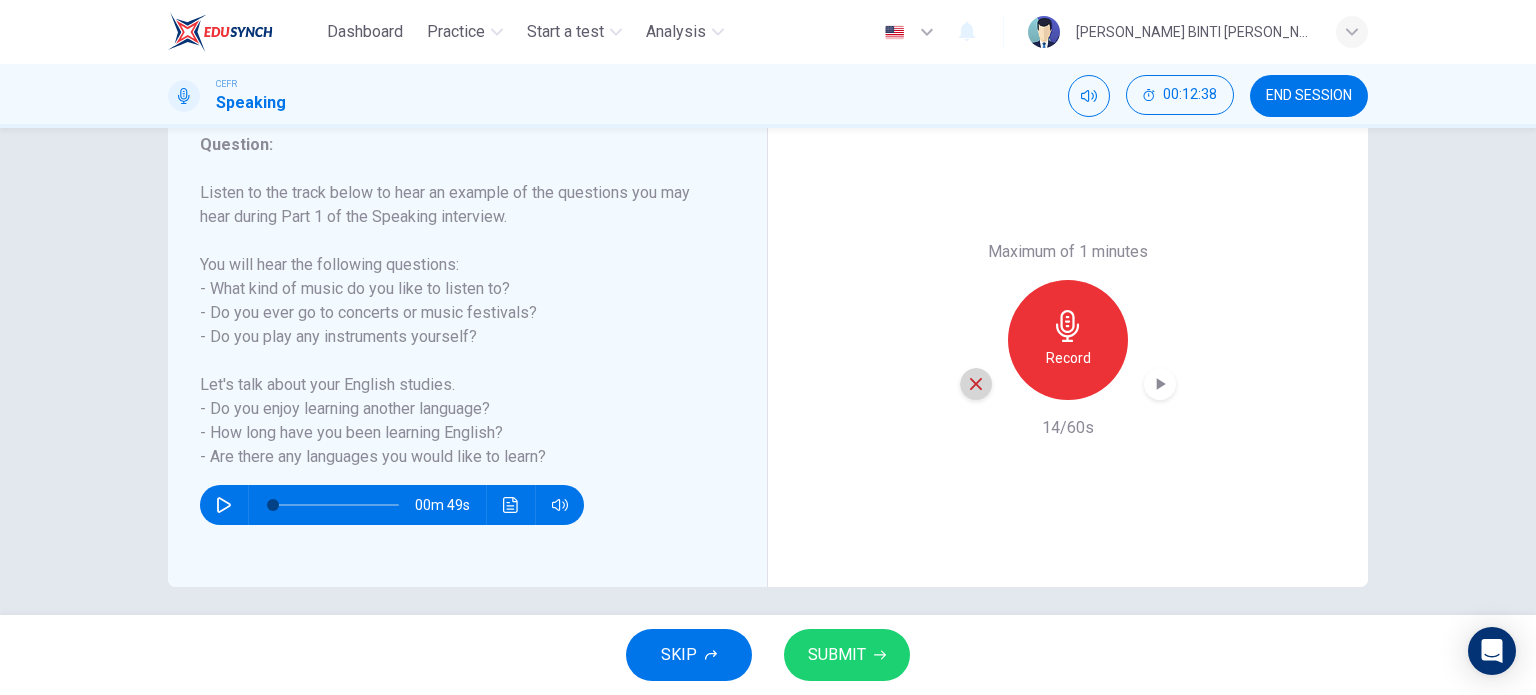 click 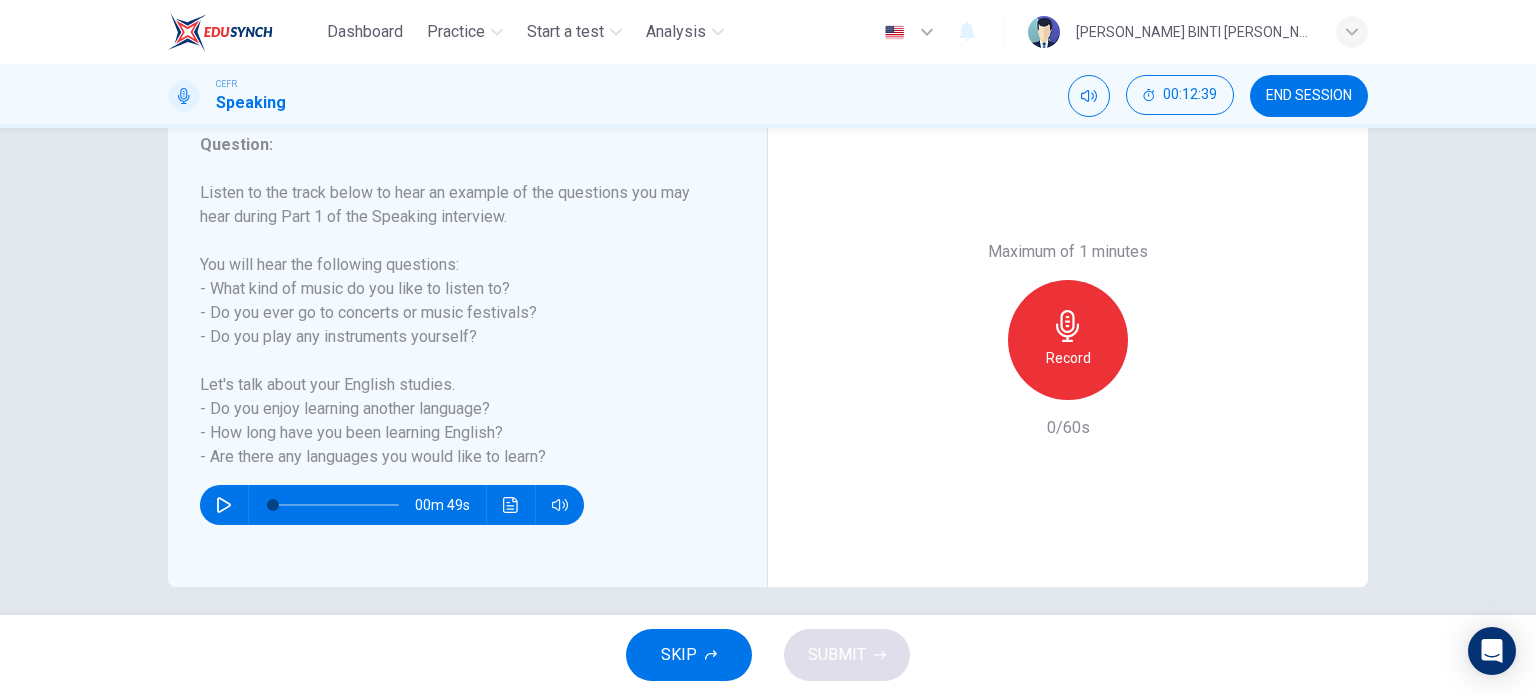 click on "Record" at bounding box center [1068, 358] 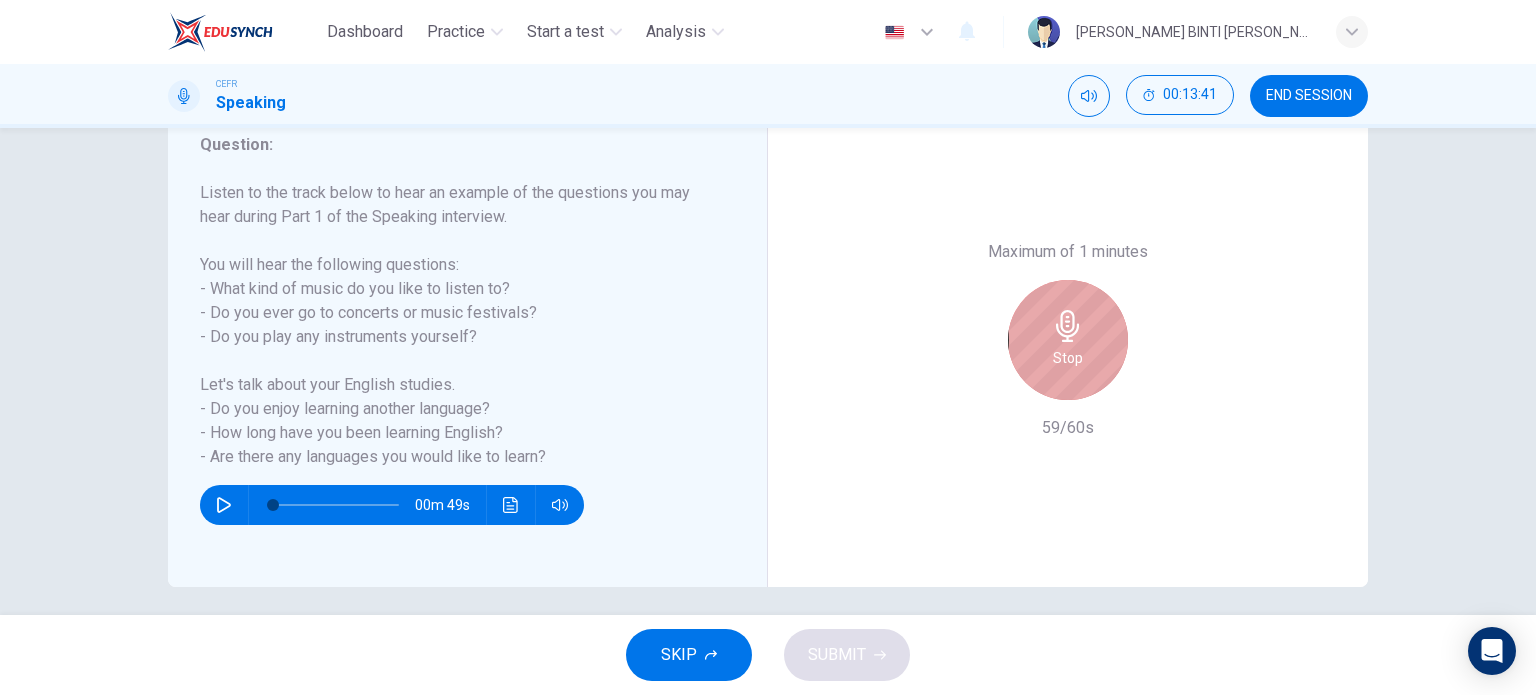 click on "Stop" at bounding box center [1068, 340] 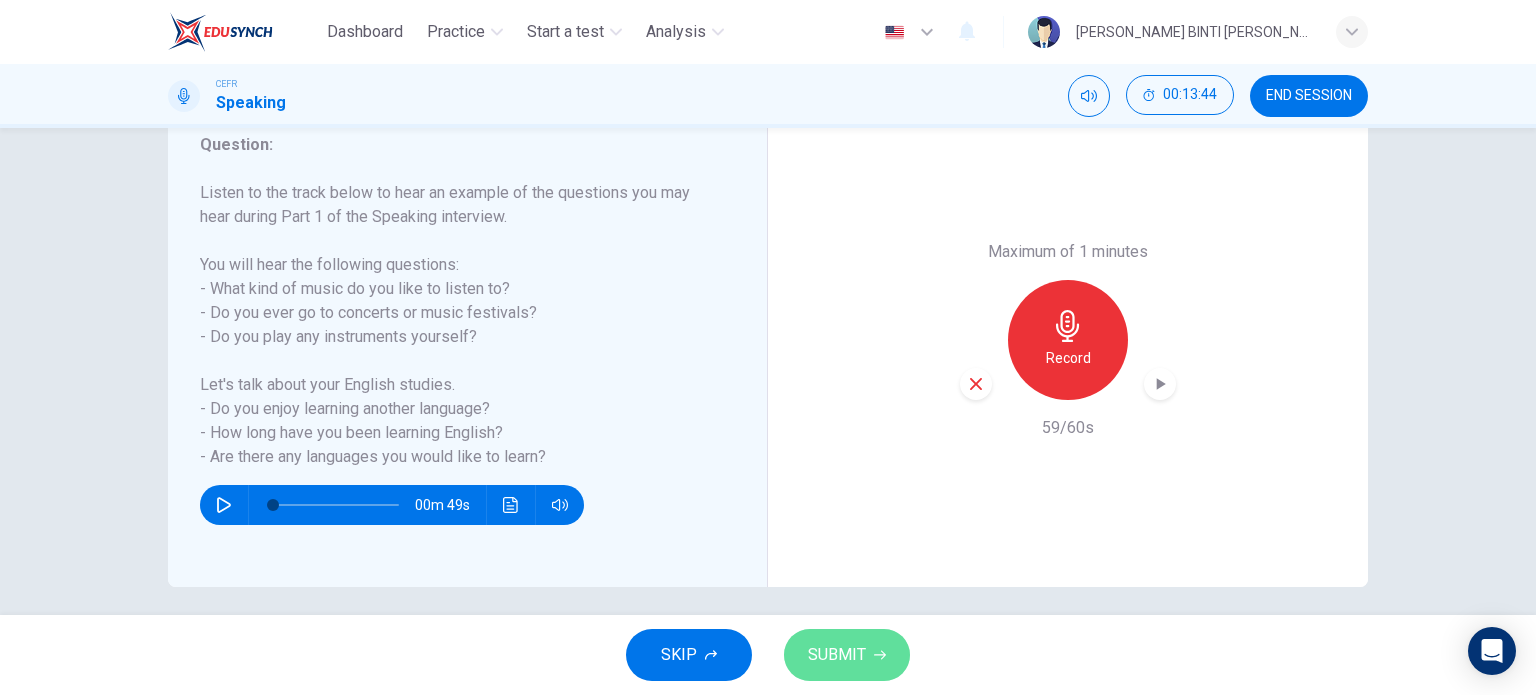 click on "SUBMIT" at bounding box center (847, 655) 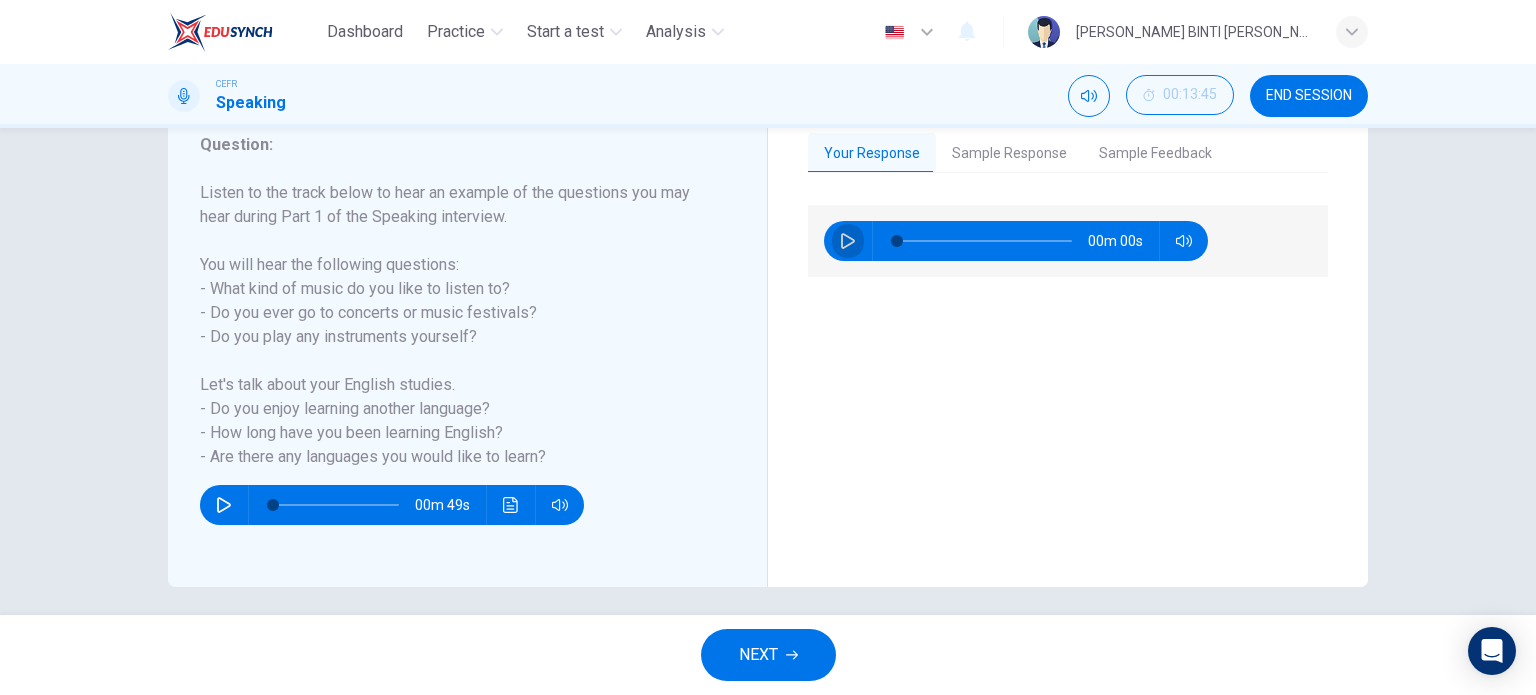 click 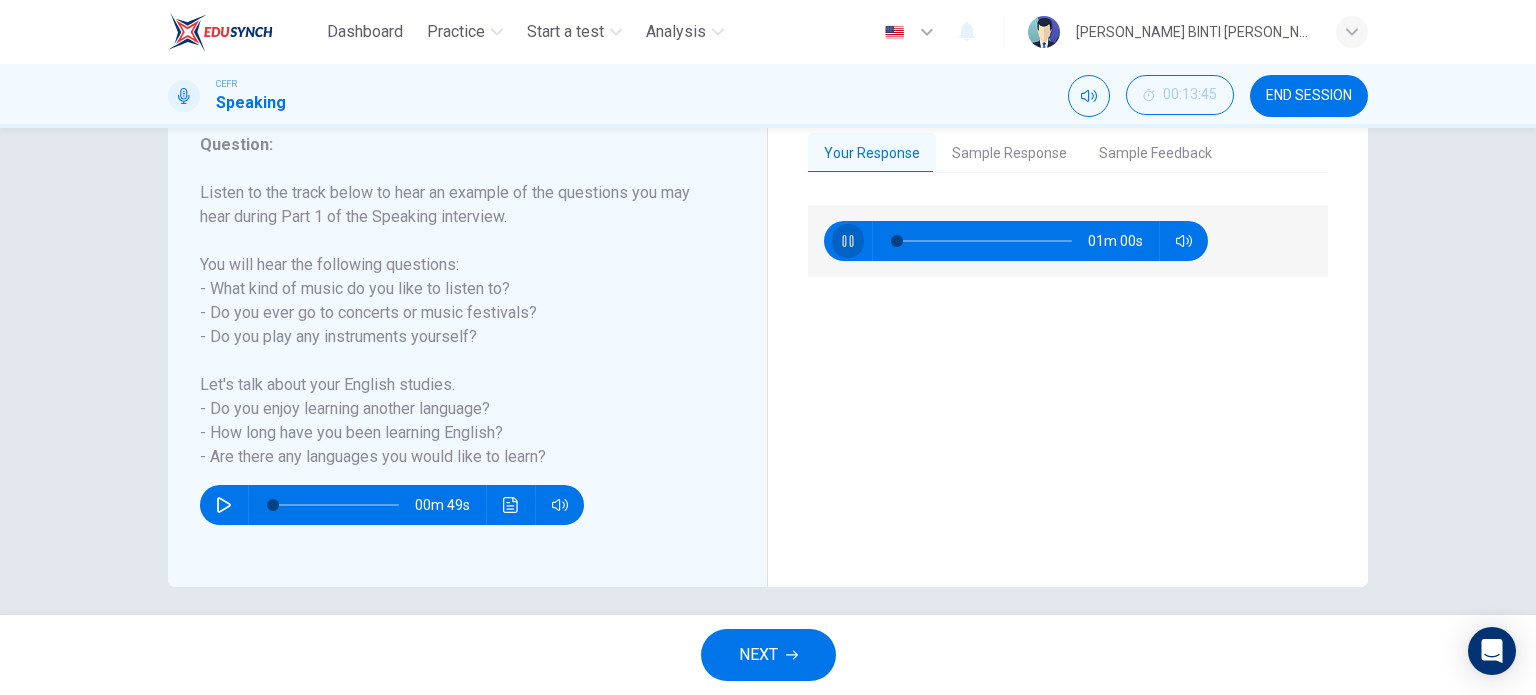 click 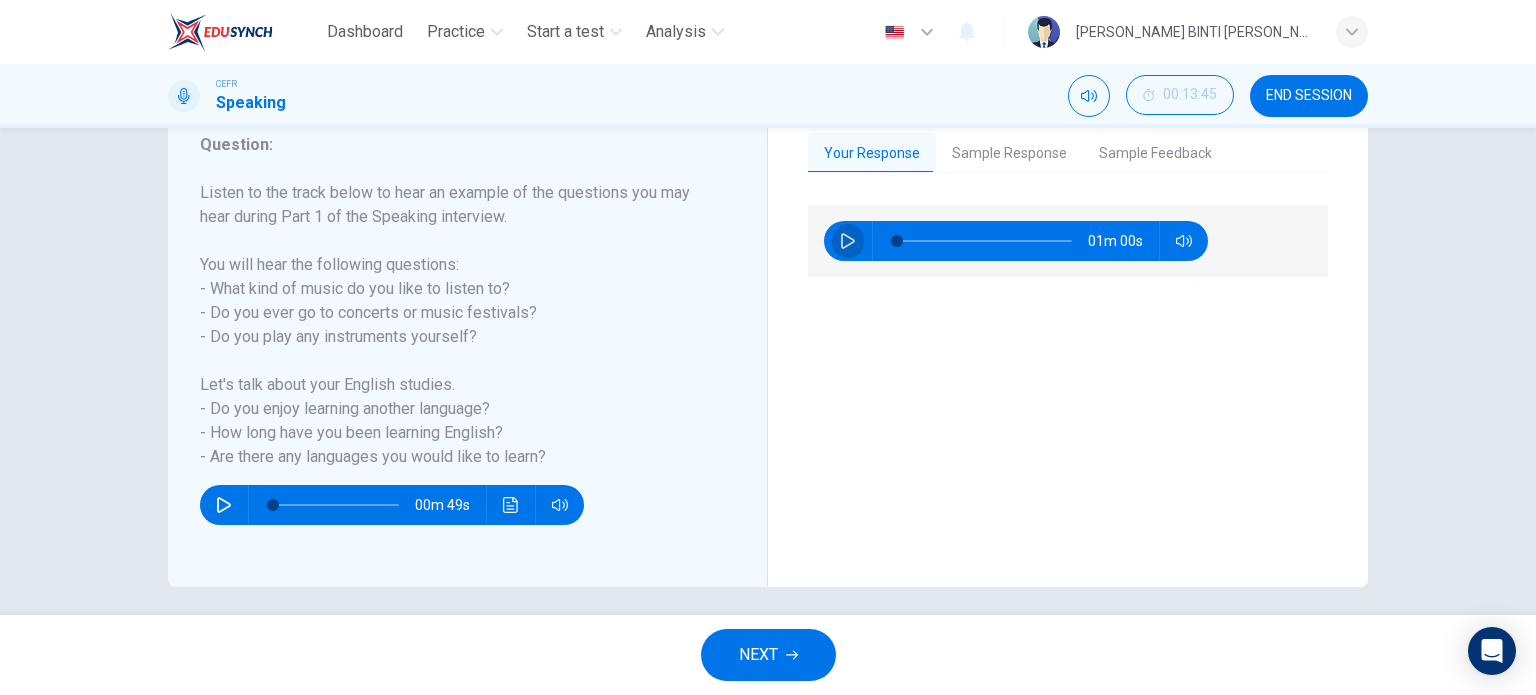 click 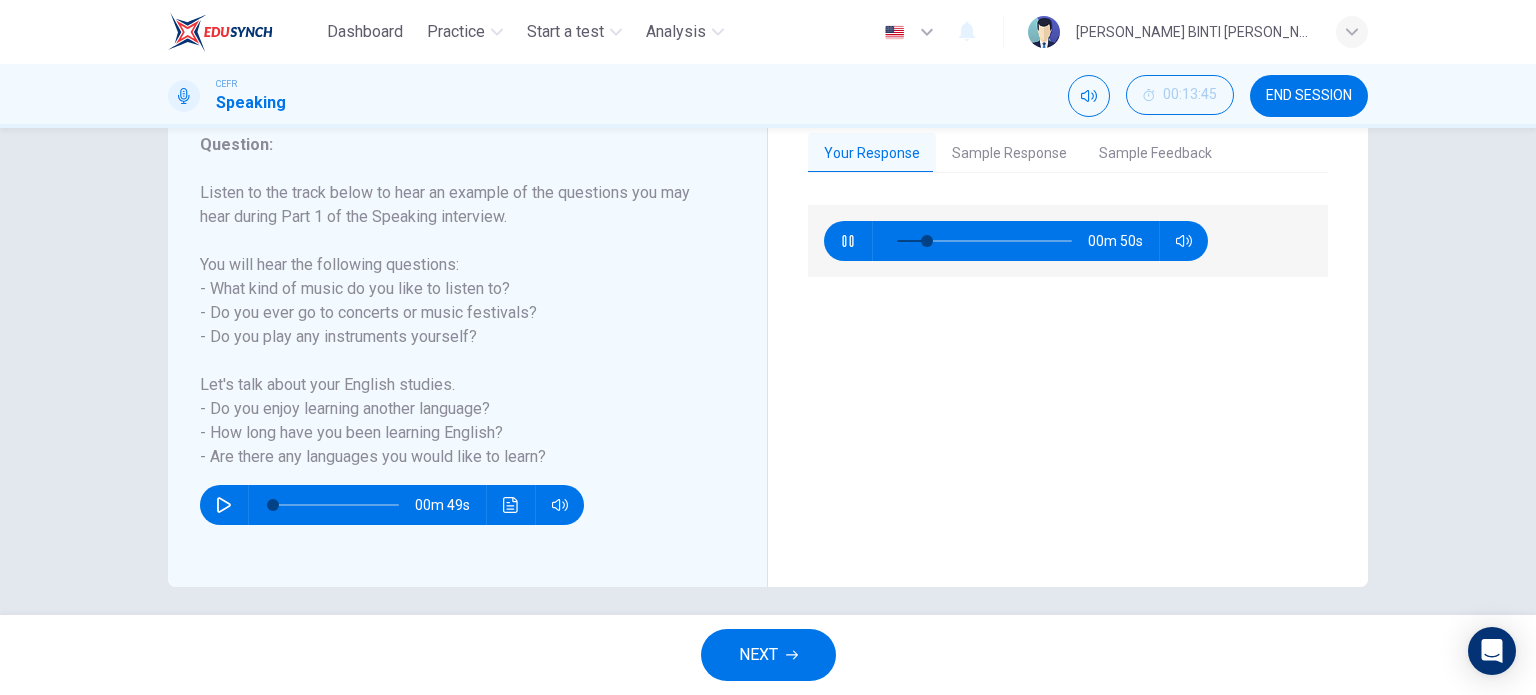 type on "19" 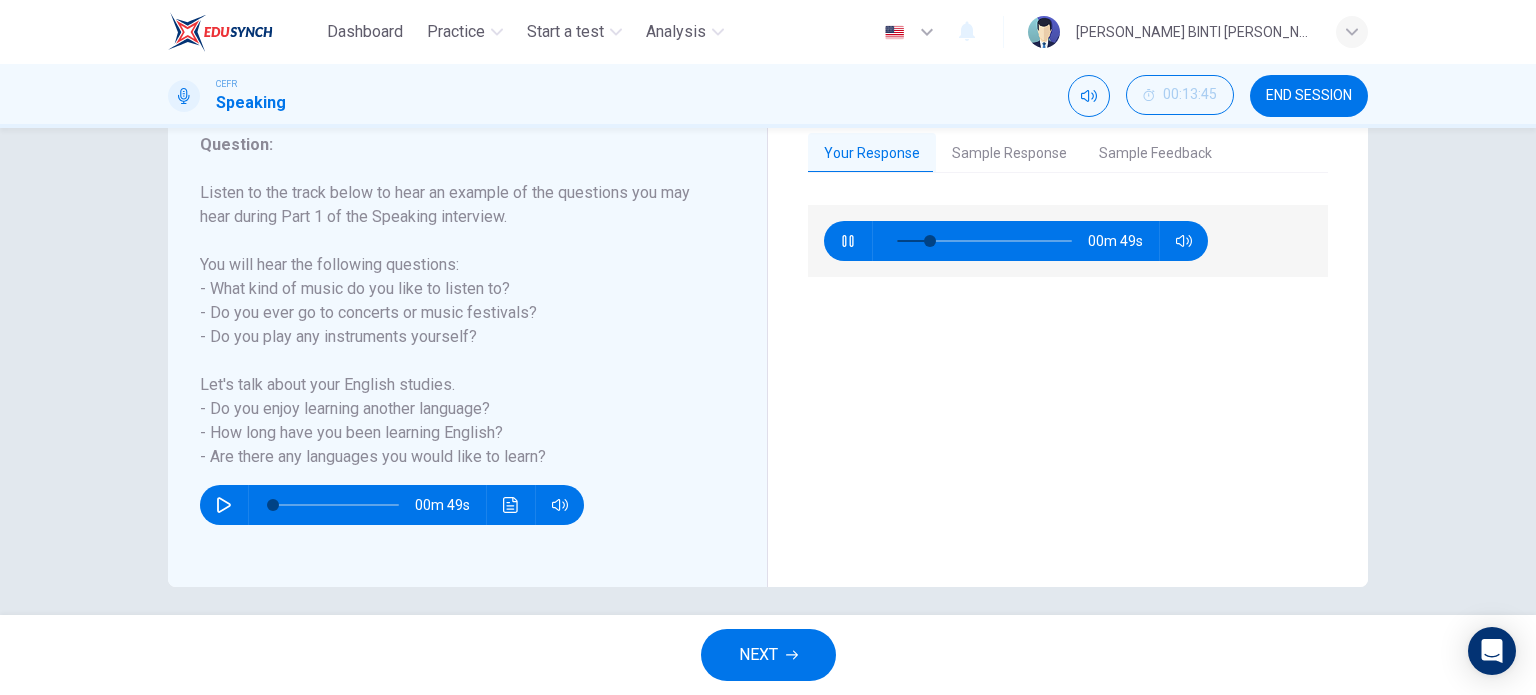 type 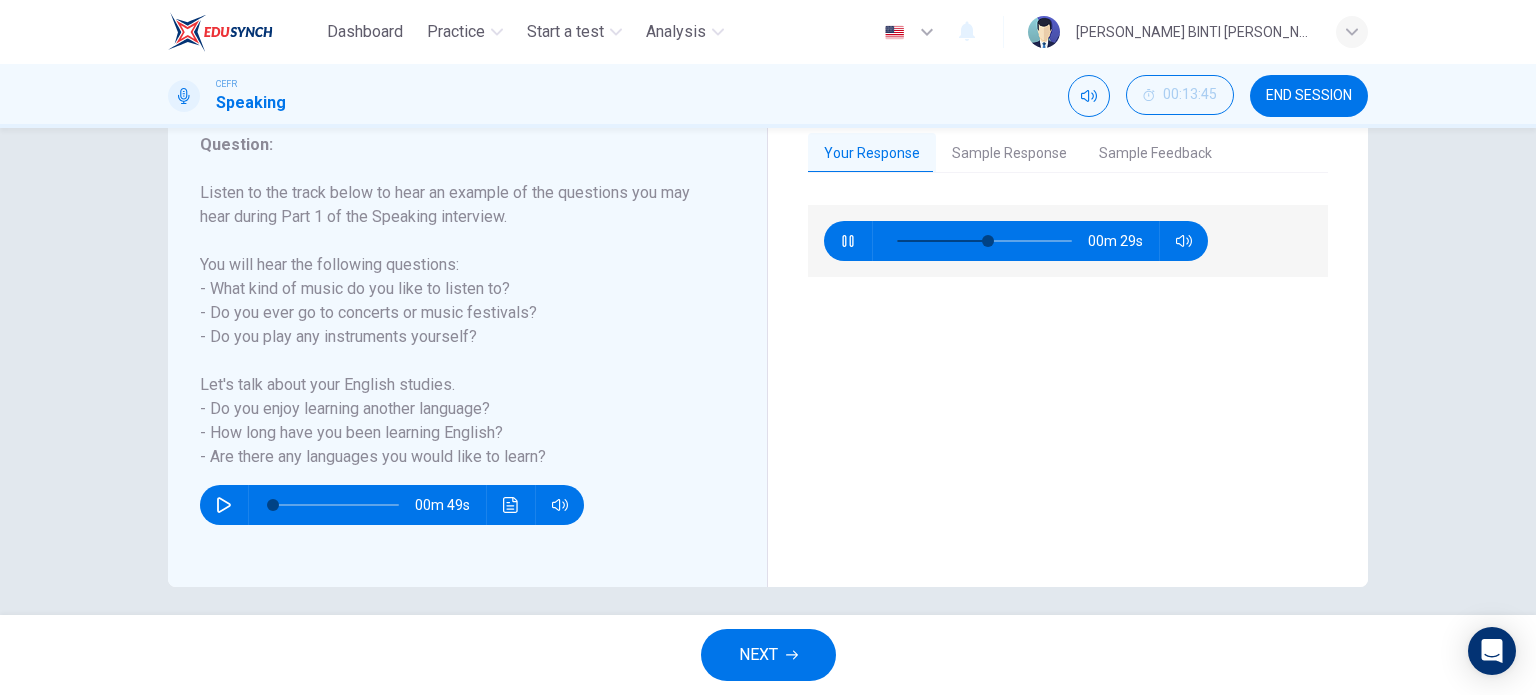 click at bounding box center [848, 241] 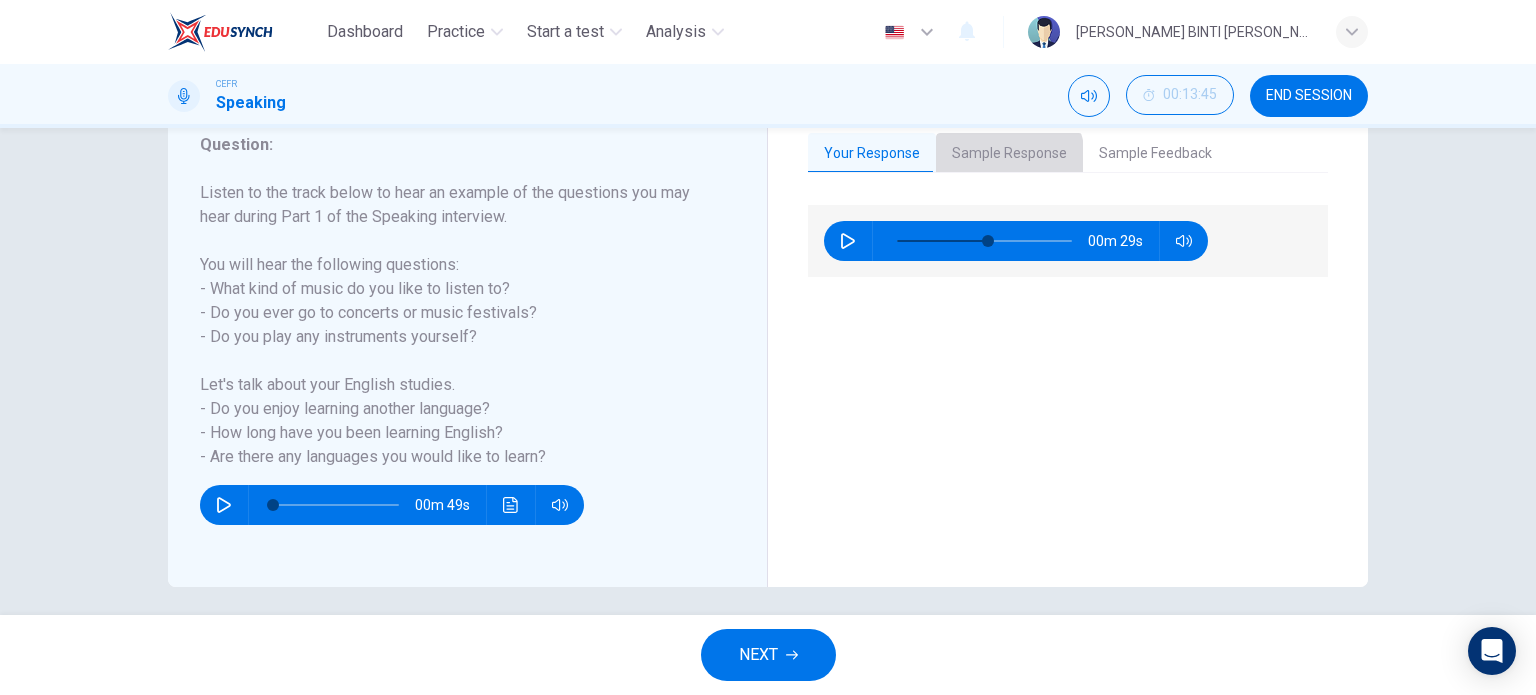 click on "Sample Response" at bounding box center (1009, 154) 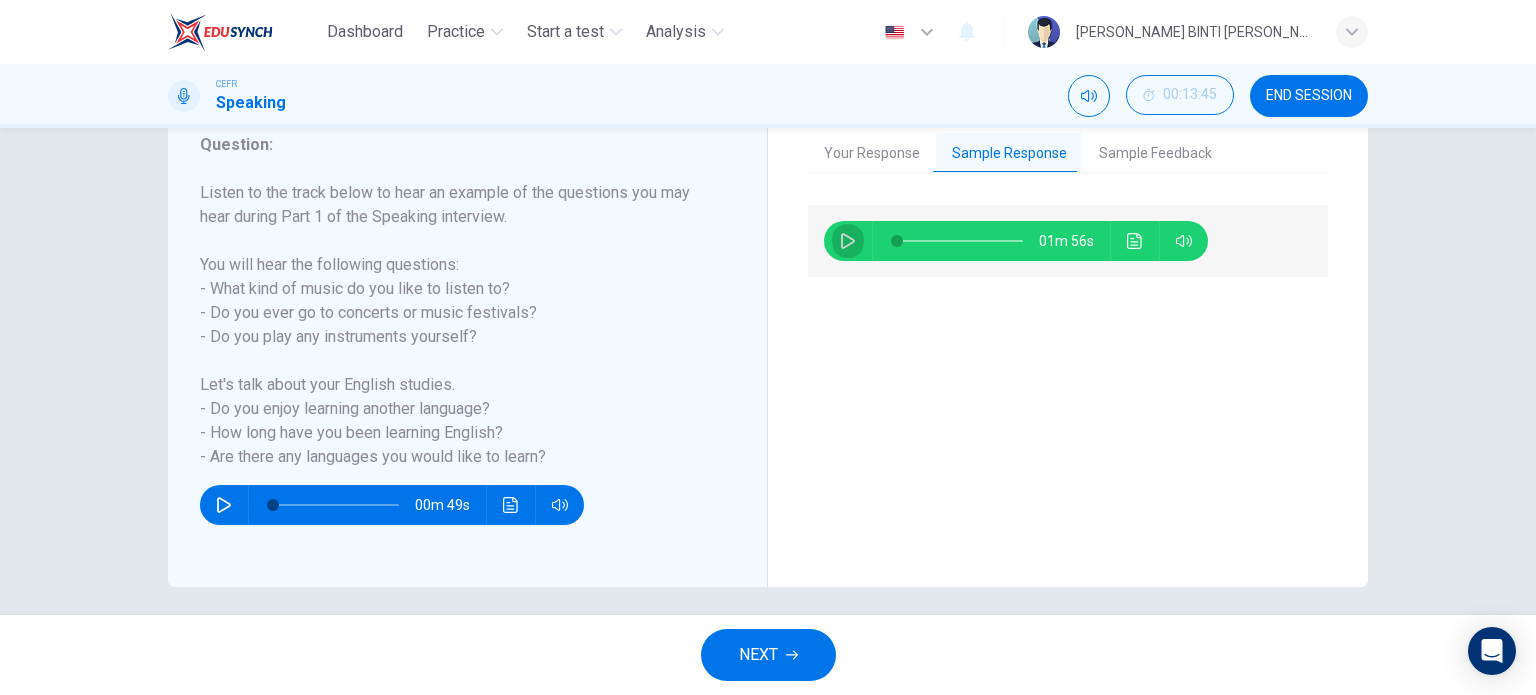 click at bounding box center (848, 241) 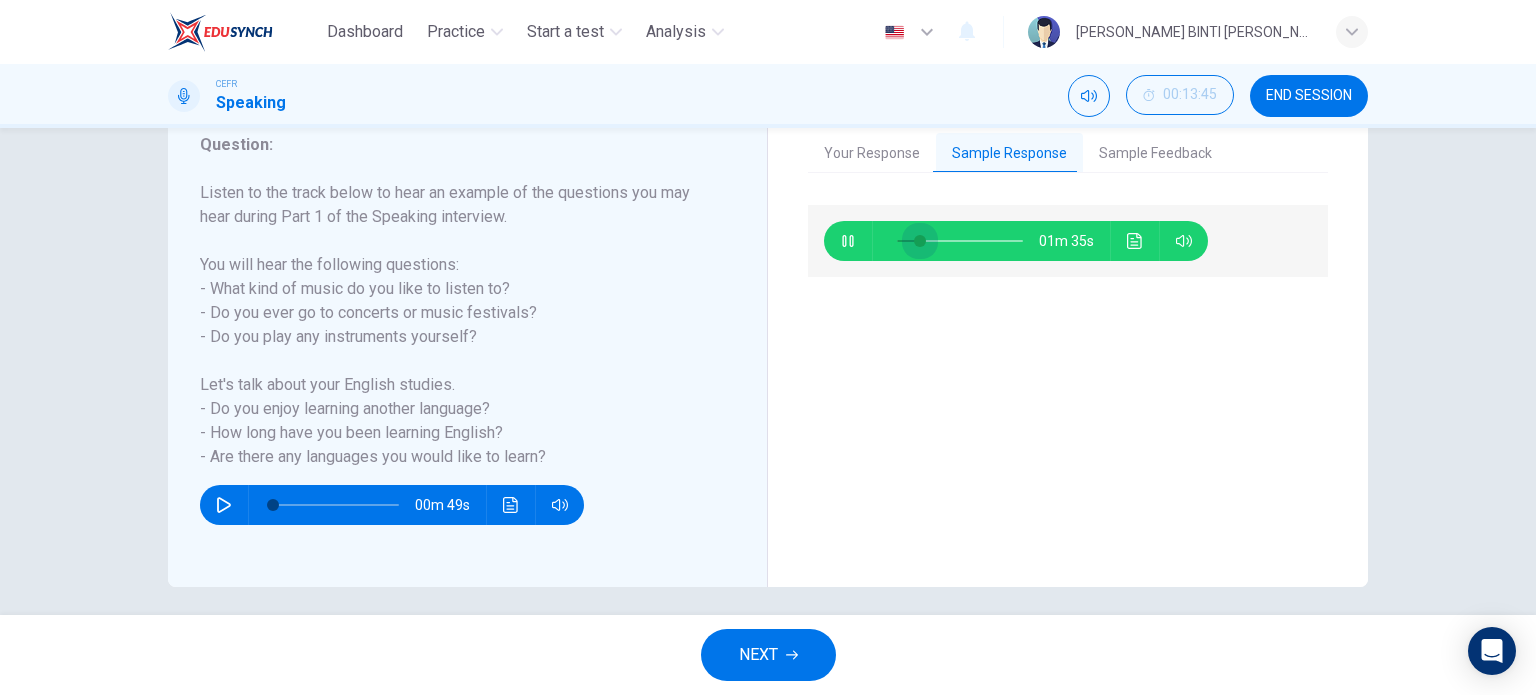 click at bounding box center [920, 241] 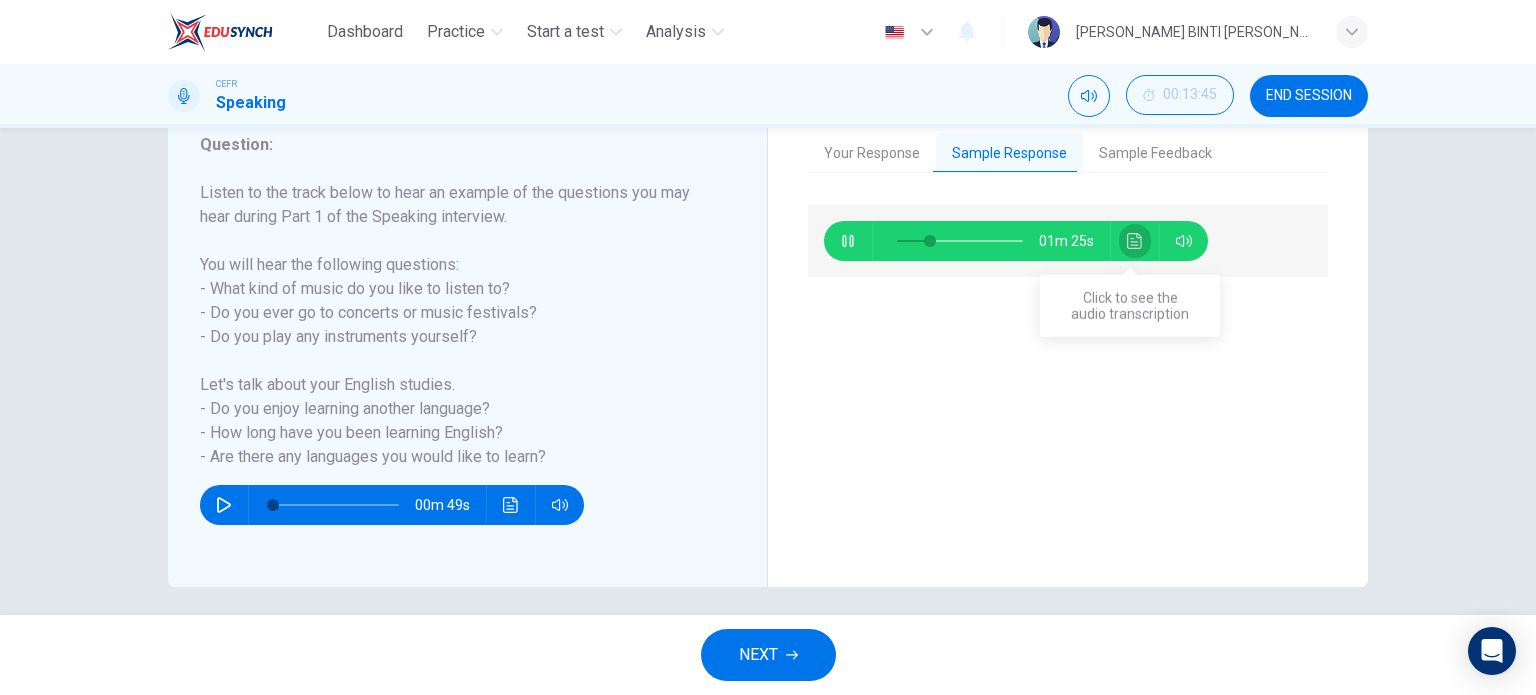 click 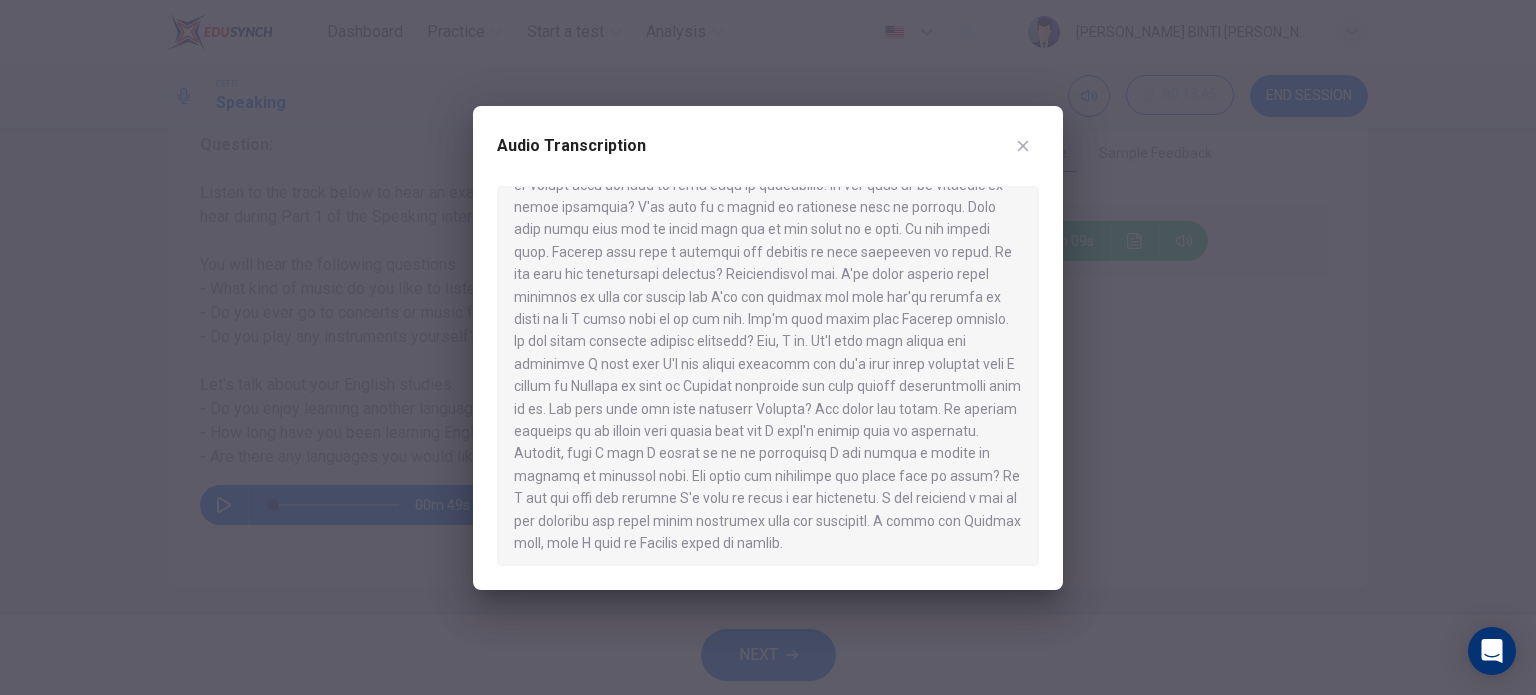 scroll, scrollTop: 101, scrollLeft: 0, axis: vertical 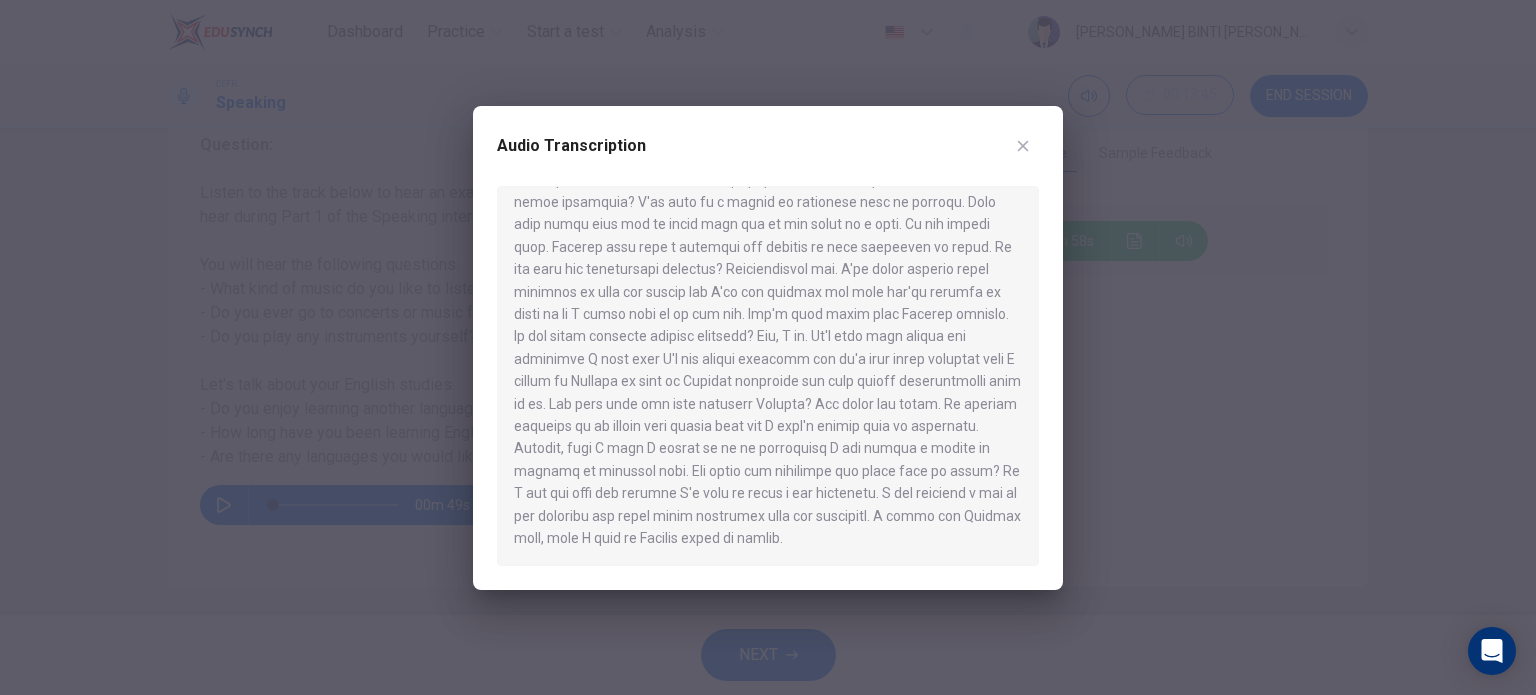 click at bounding box center (768, 347) 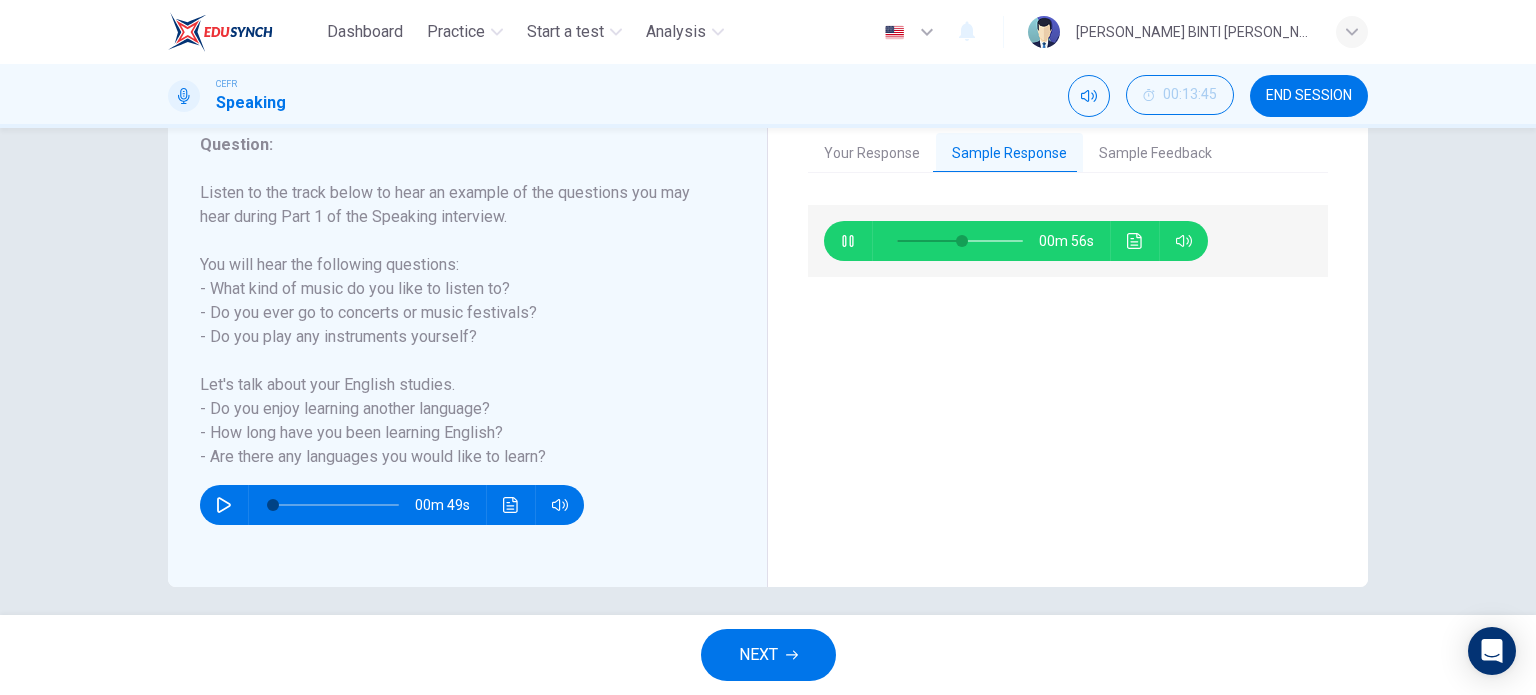 click at bounding box center (848, 241) 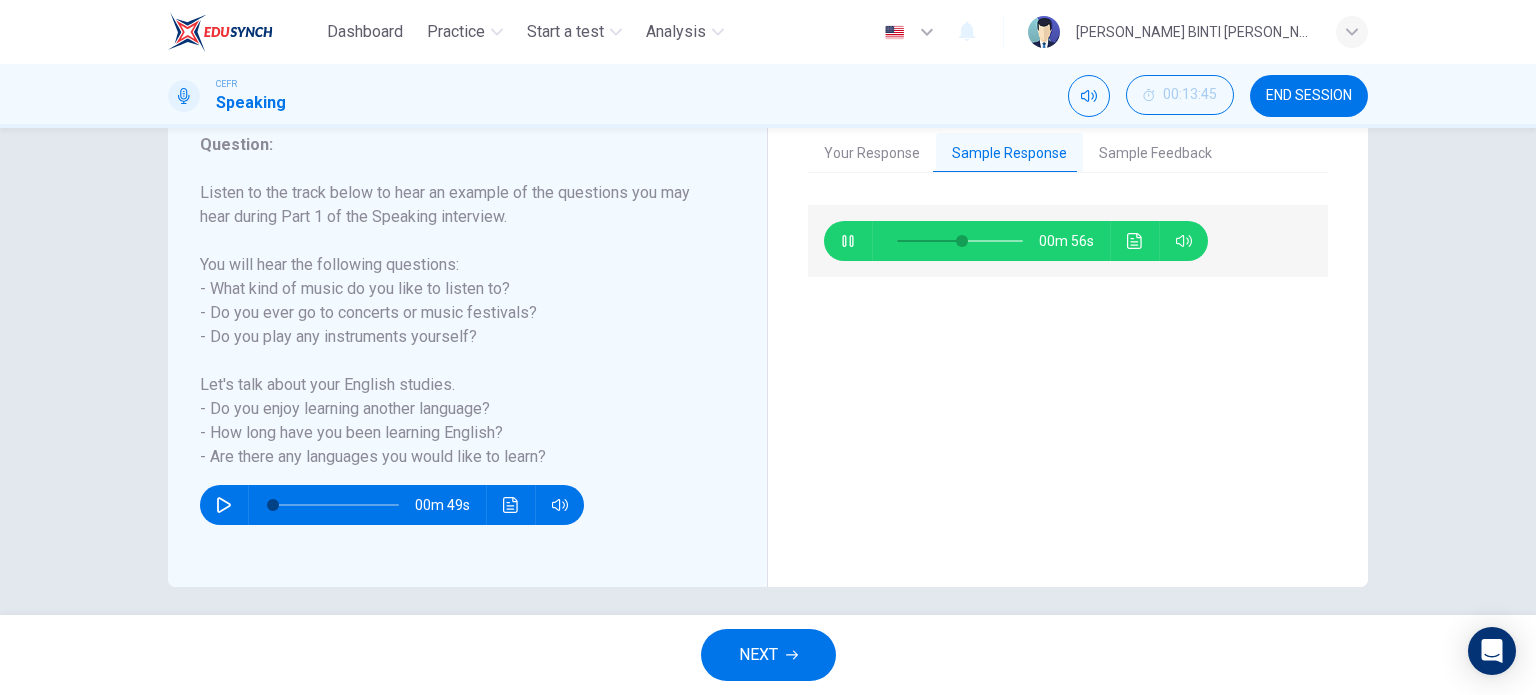 type on "51" 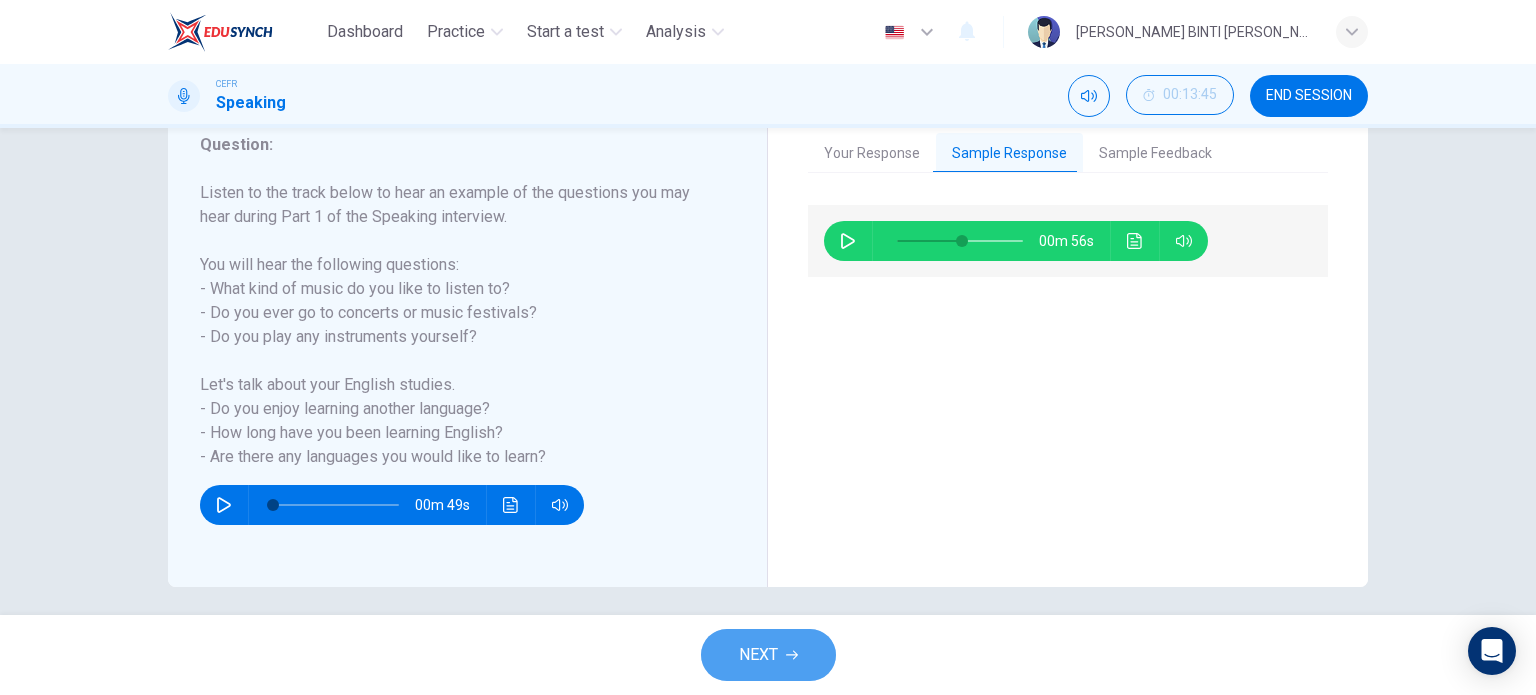 click on "NEXT" at bounding box center (758, 655) 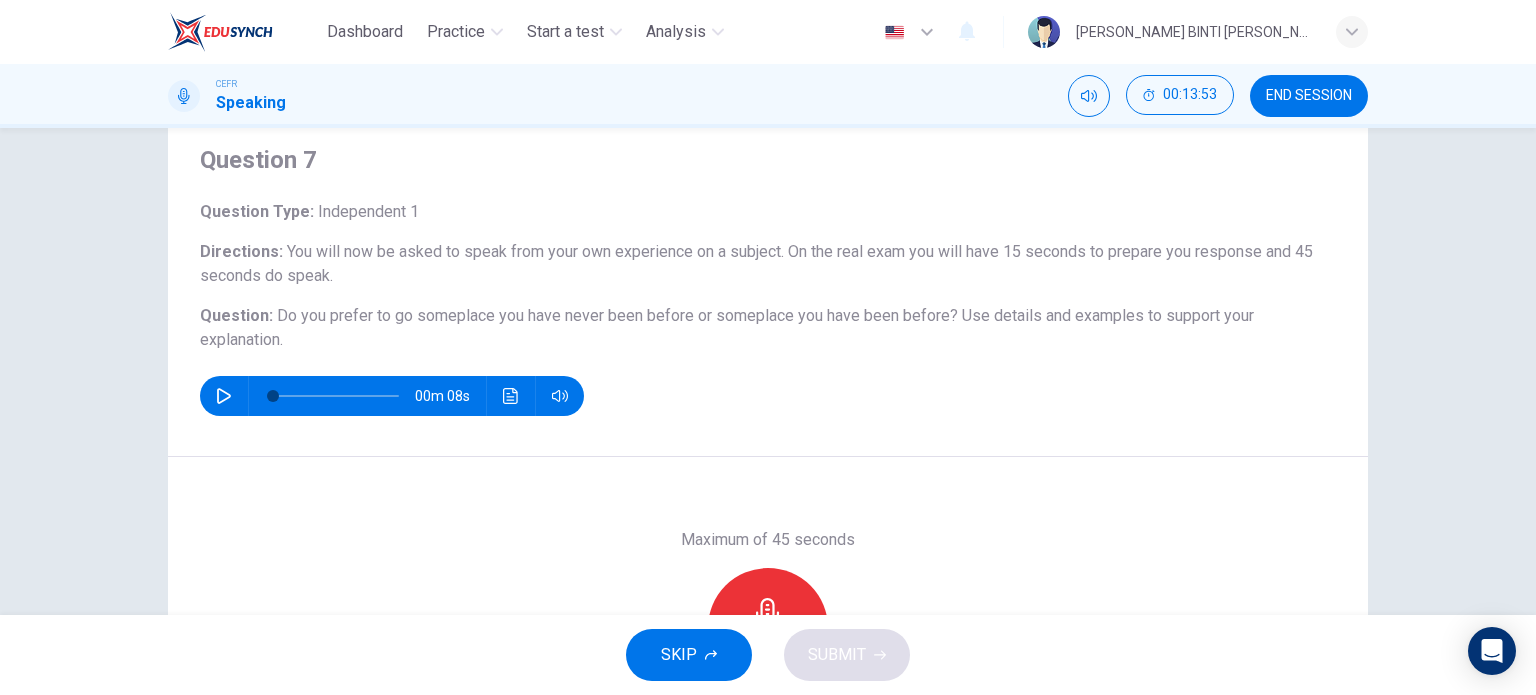 scroll, scrollTop: 124, scrollLeft: 0, axis: vertical 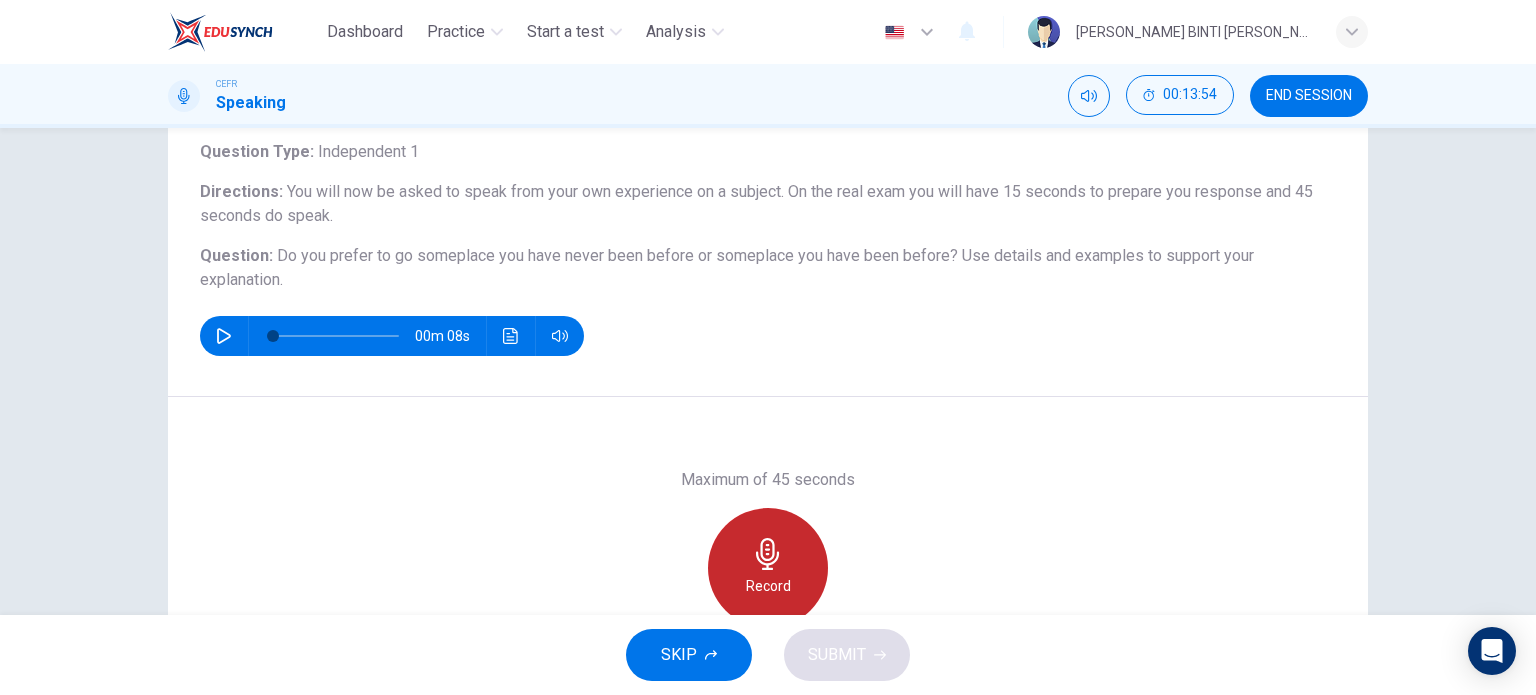 click on "Record" at bounding box center (768, 568) 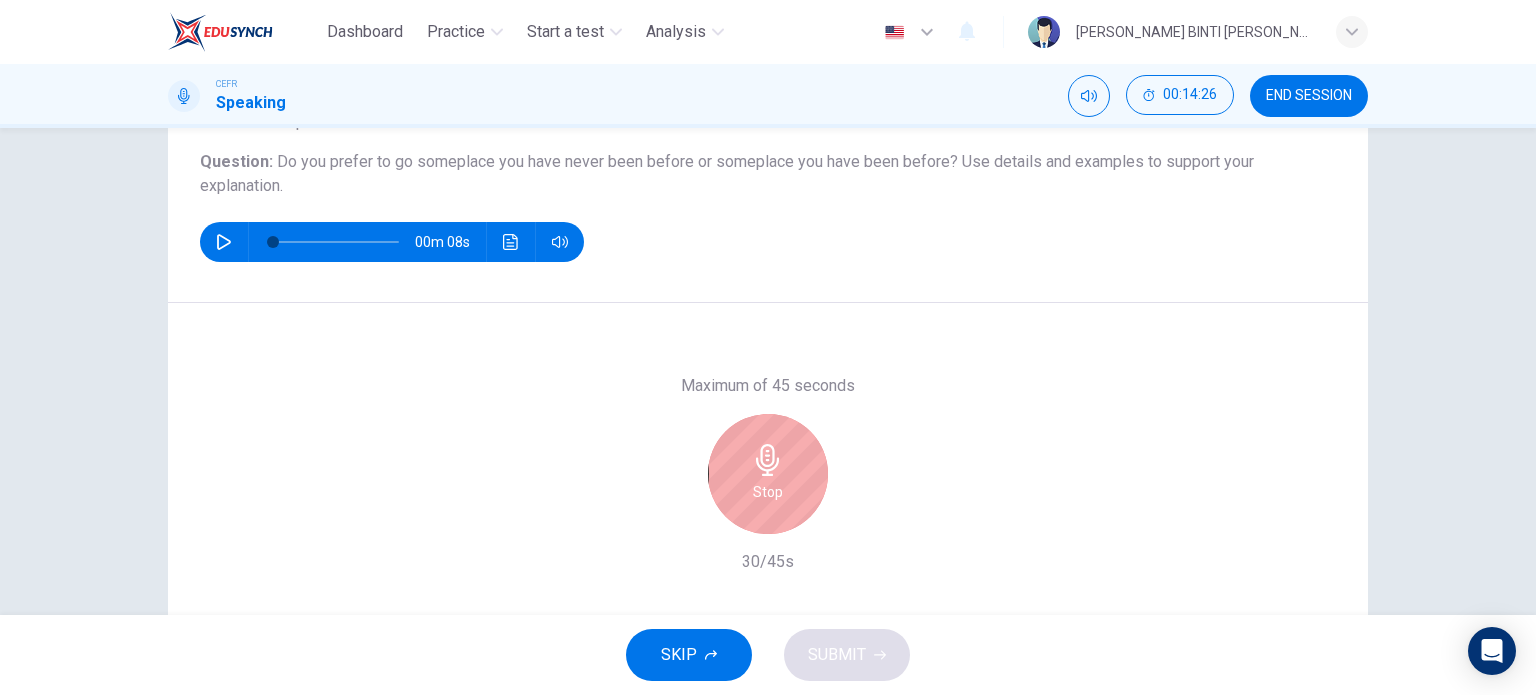 scroll, scrollTop: 220, scrollLeft: 0, axis: vertical 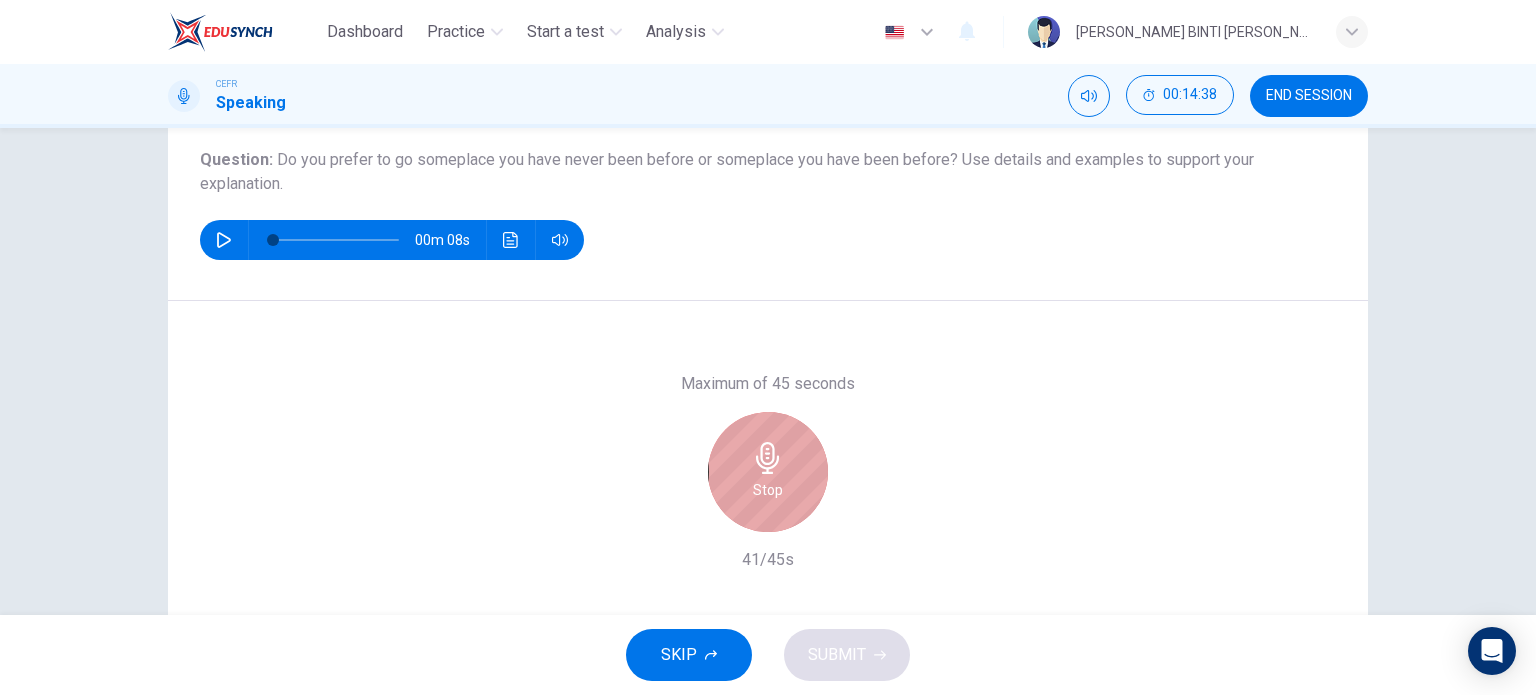 click on "Stop" at bounding box center (768, 490) 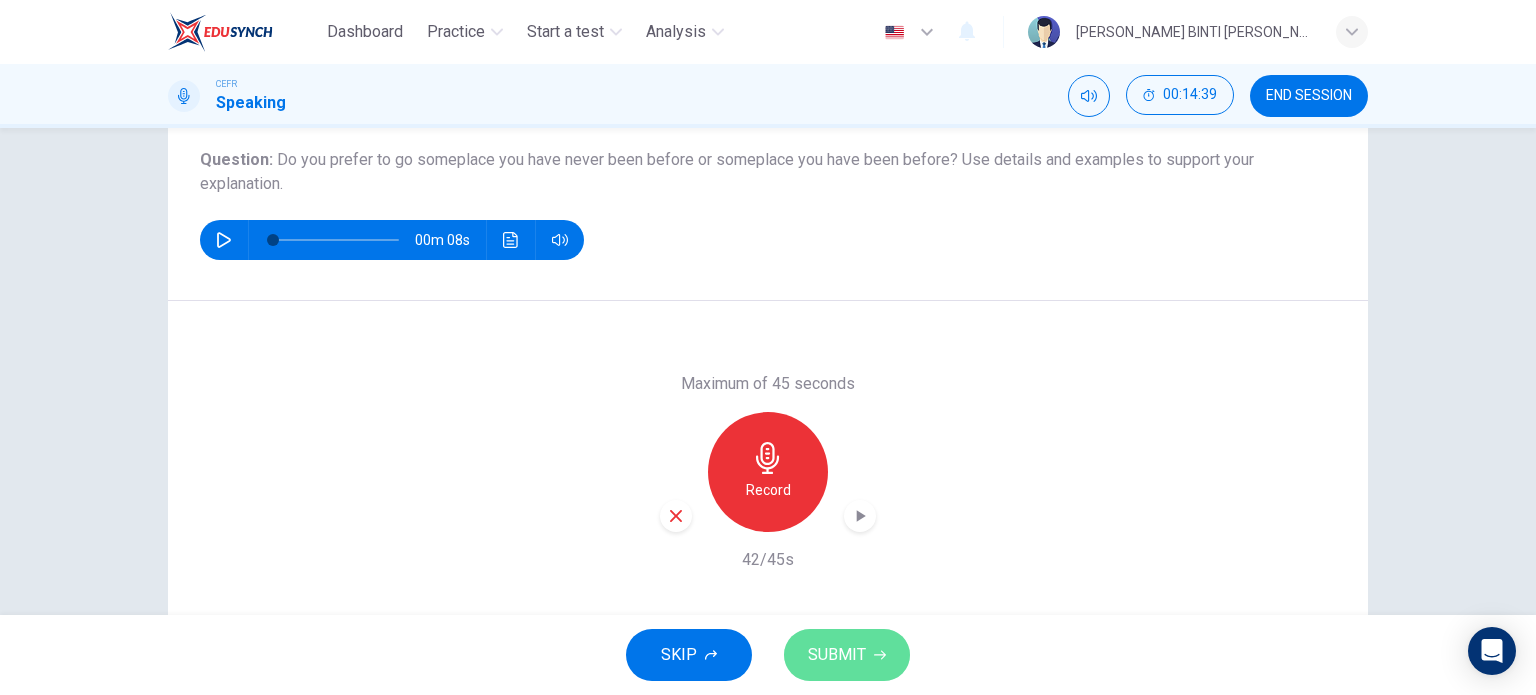 click on "SUBMIT" at bounding box center (837, 655) 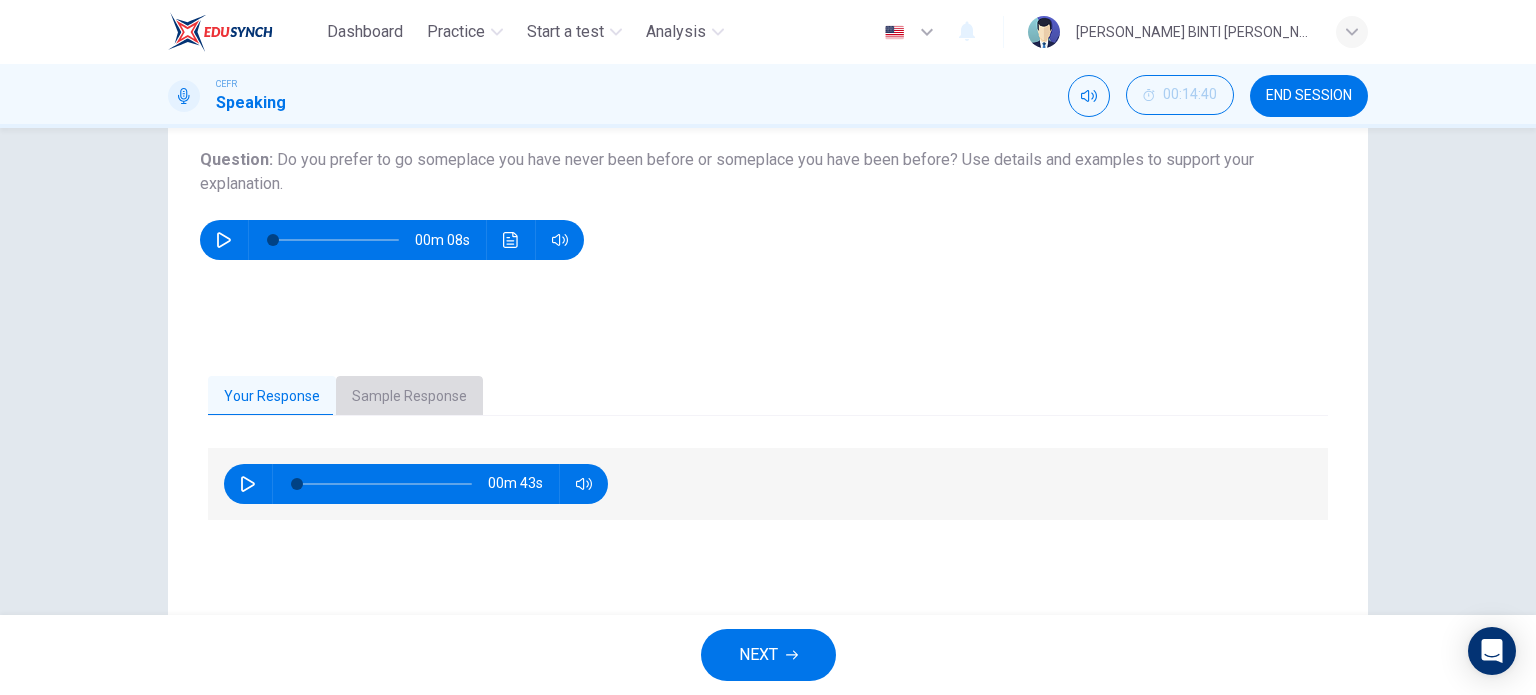 click on "Sample Response" at bounding box center [409, 397] 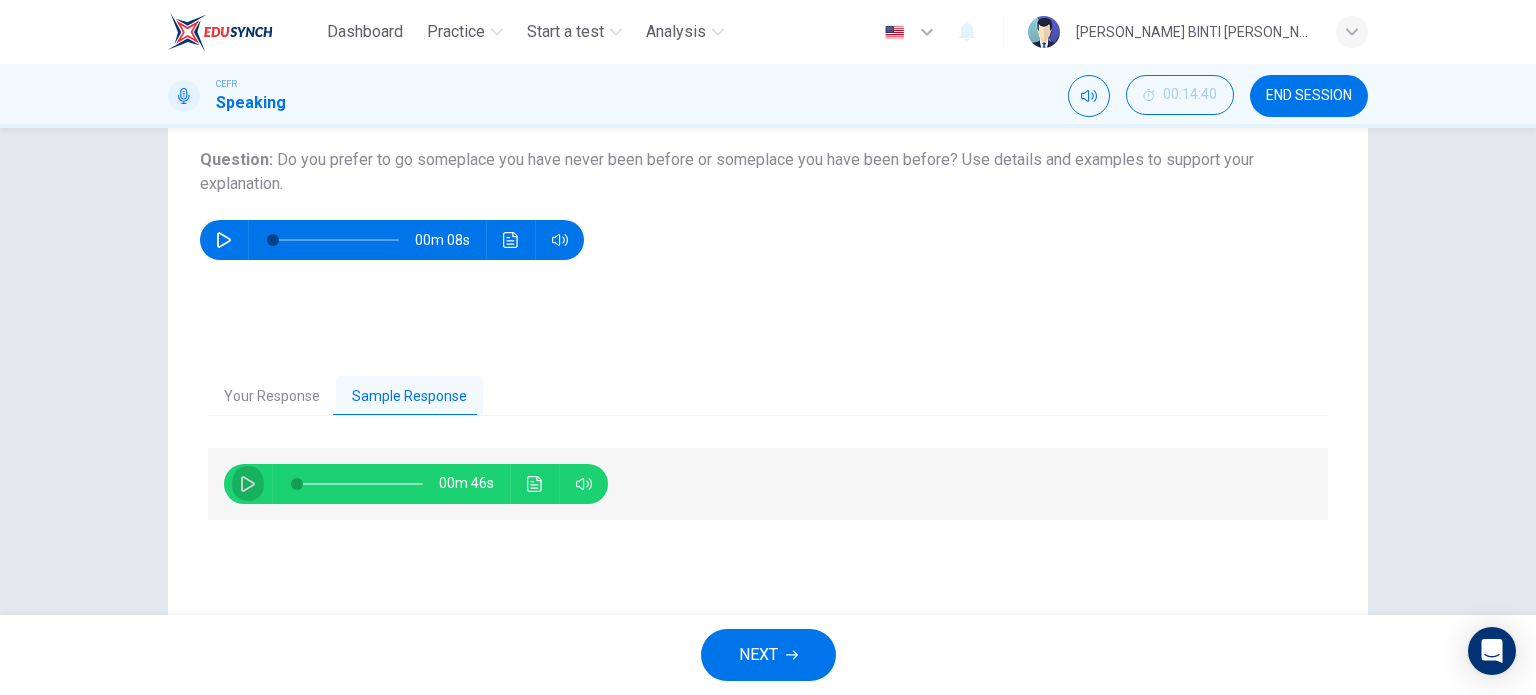 click at bounding box center [248, 484] 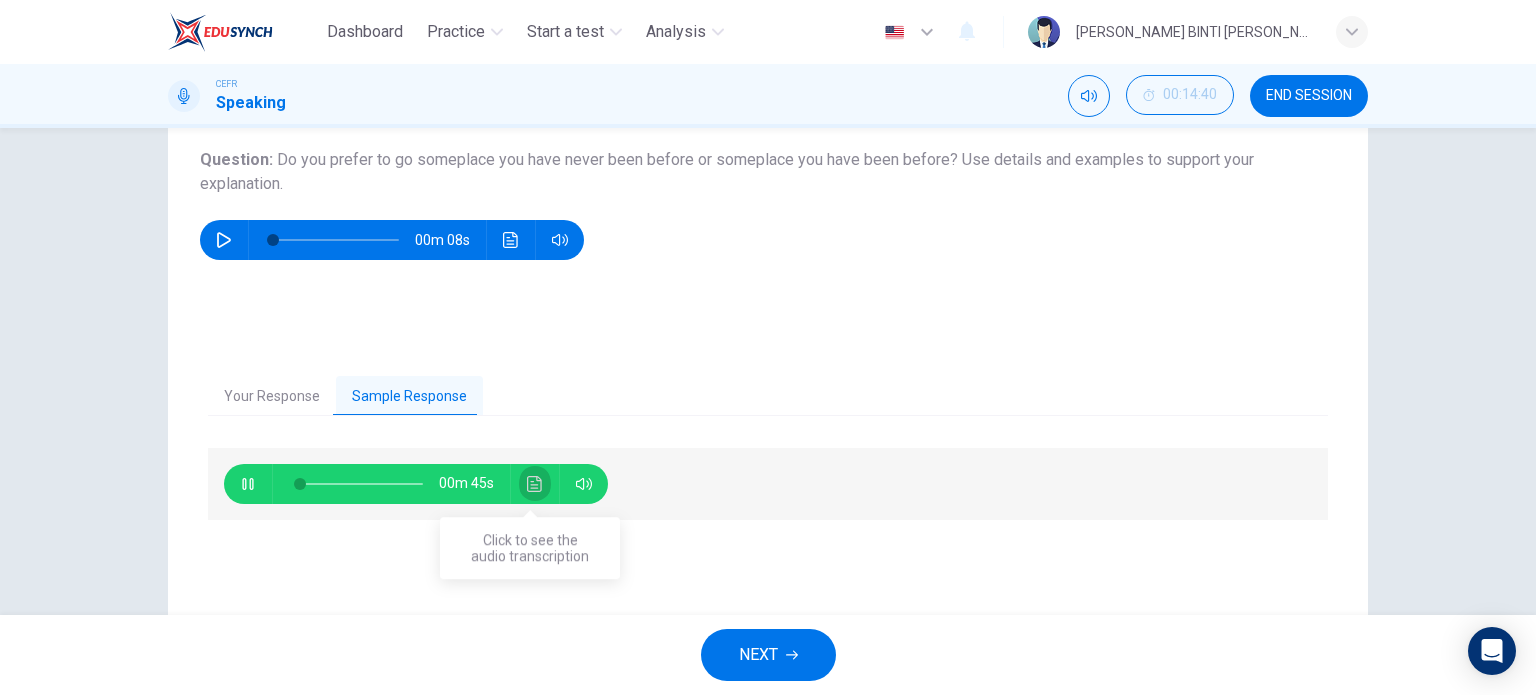 click 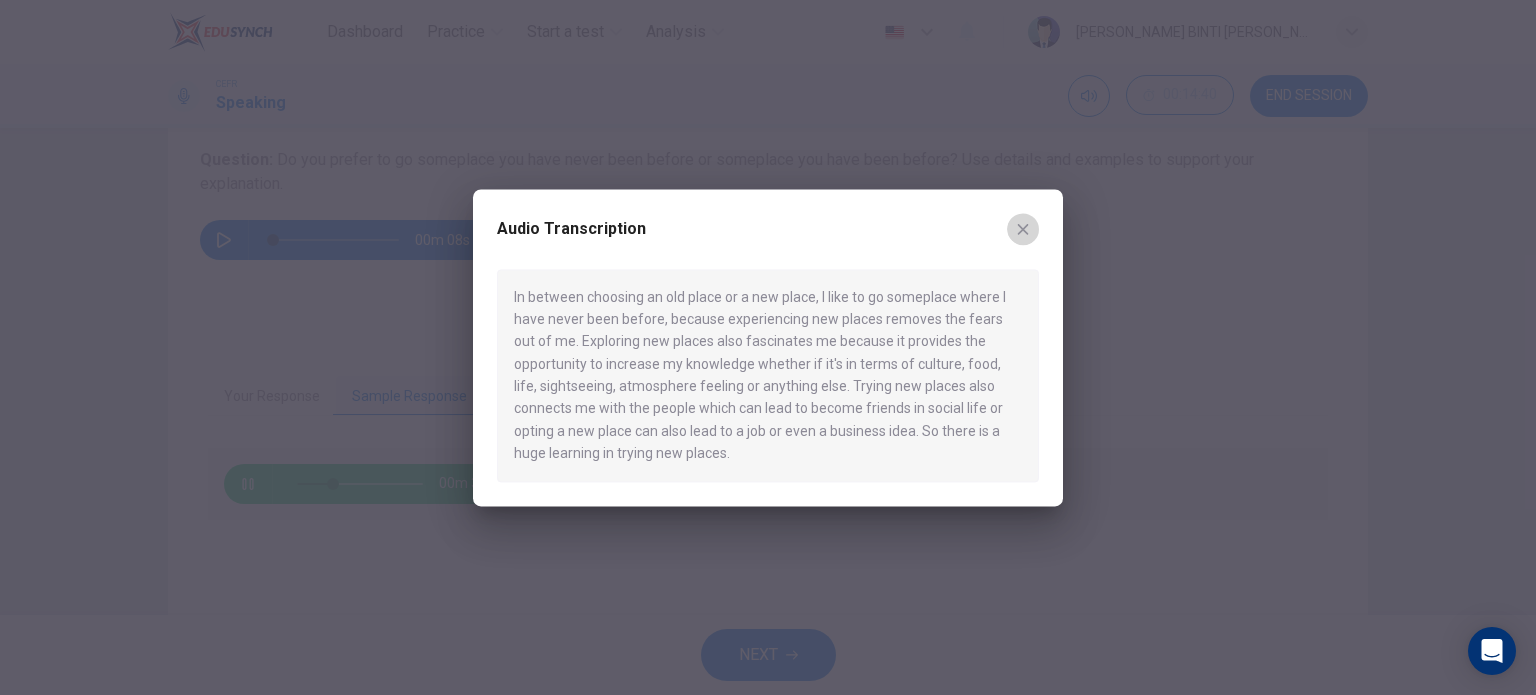 click 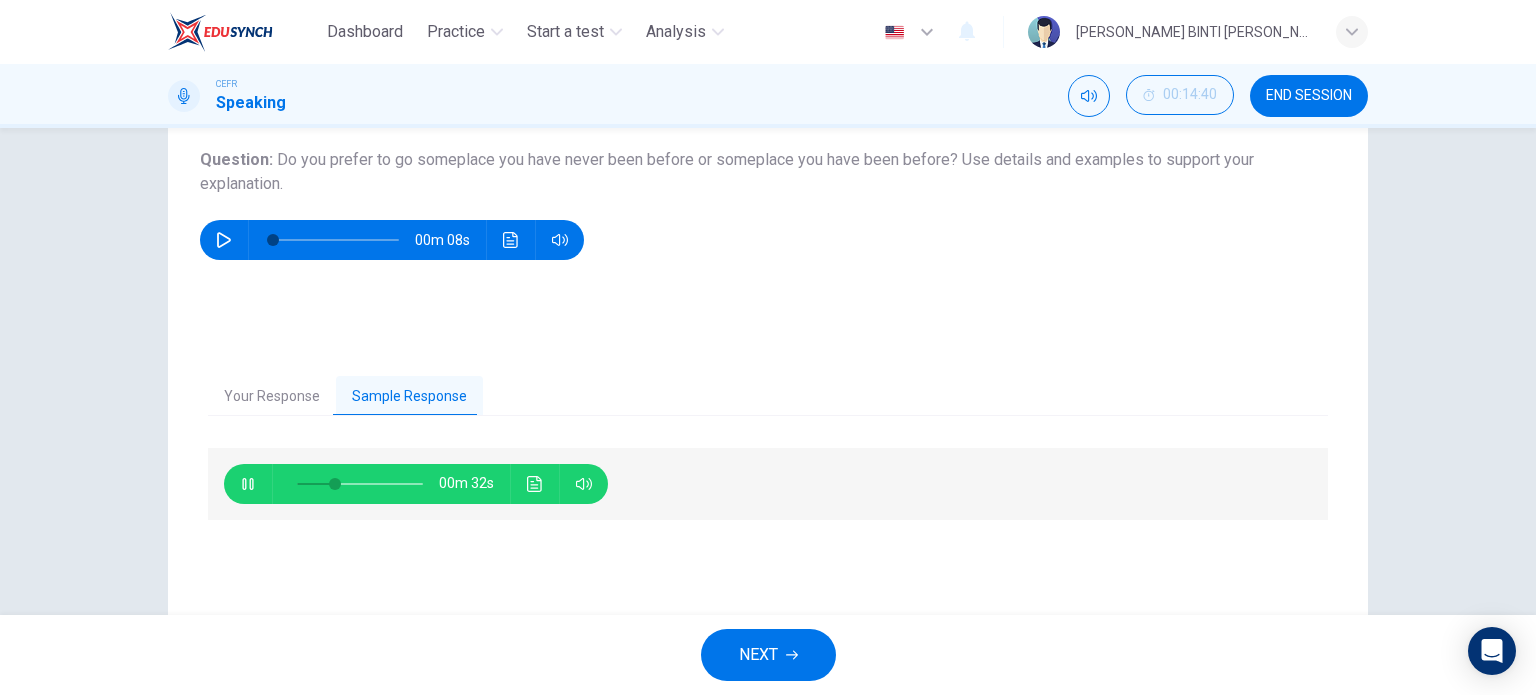 type on "33" 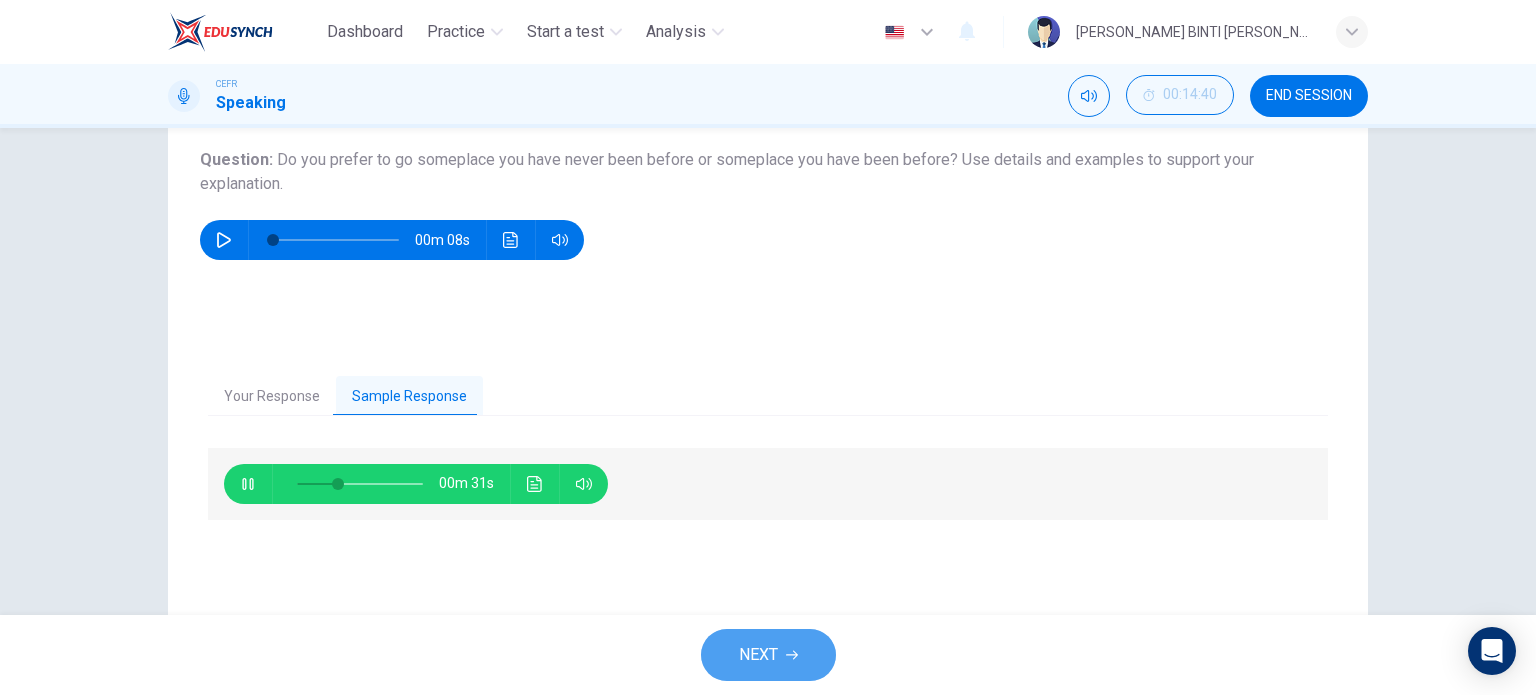click on "NEXT" at bounding box center (768, 655) 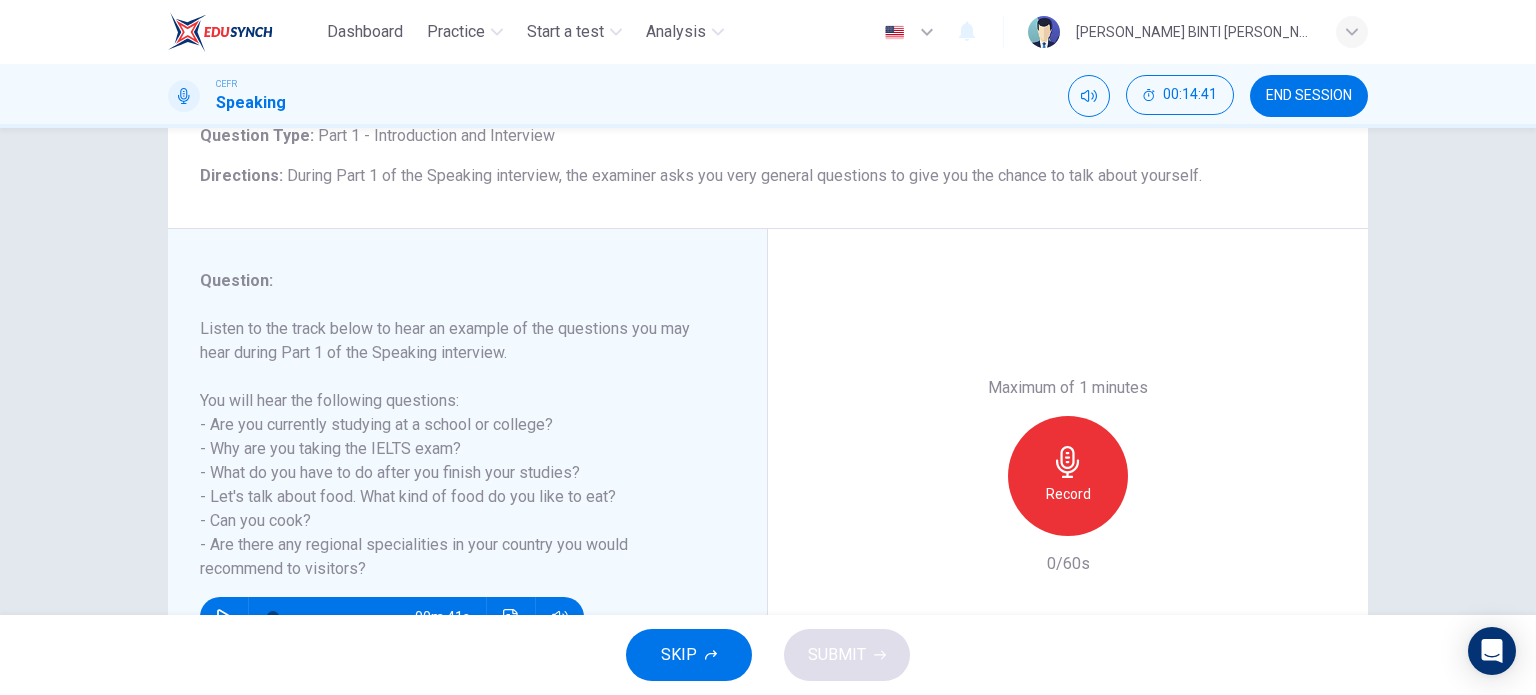 scroll, scrollTop: 144, scrollLeft: 0, axis: vertical 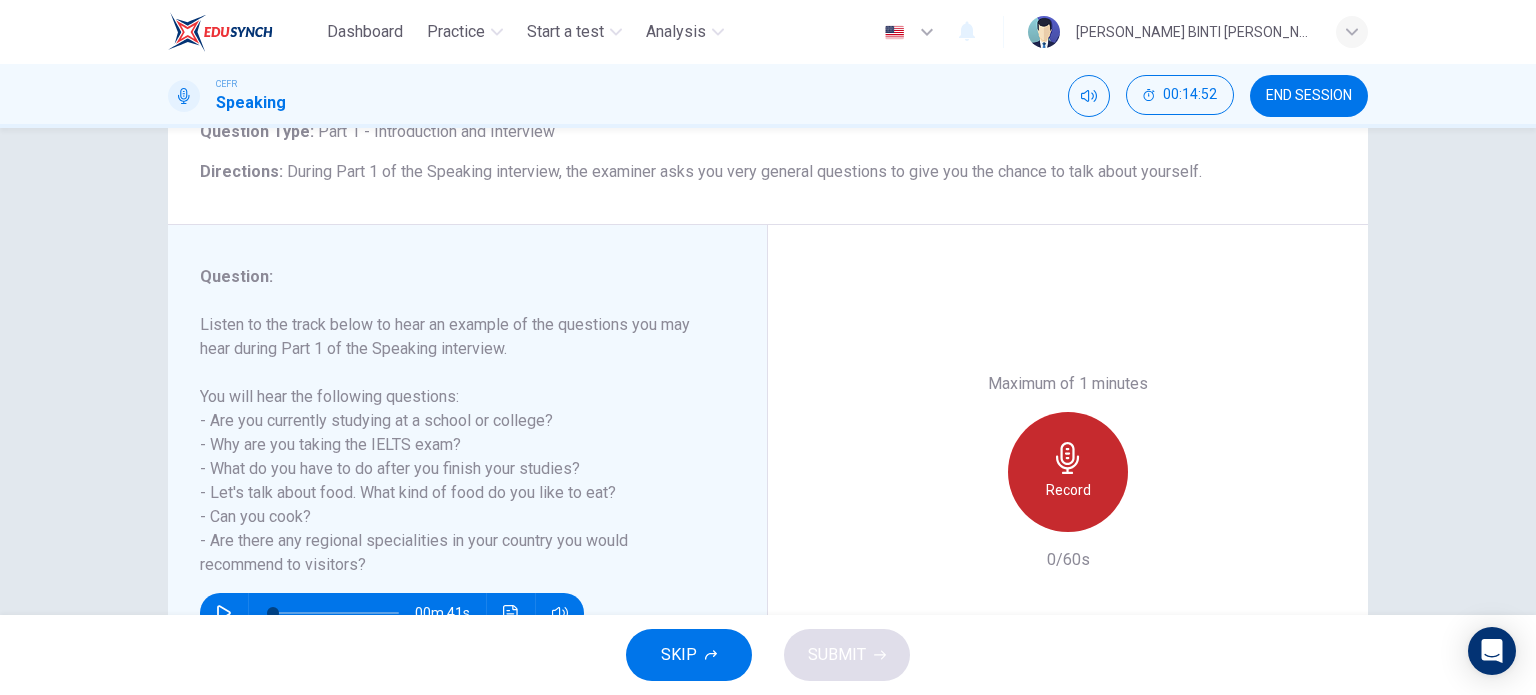 click 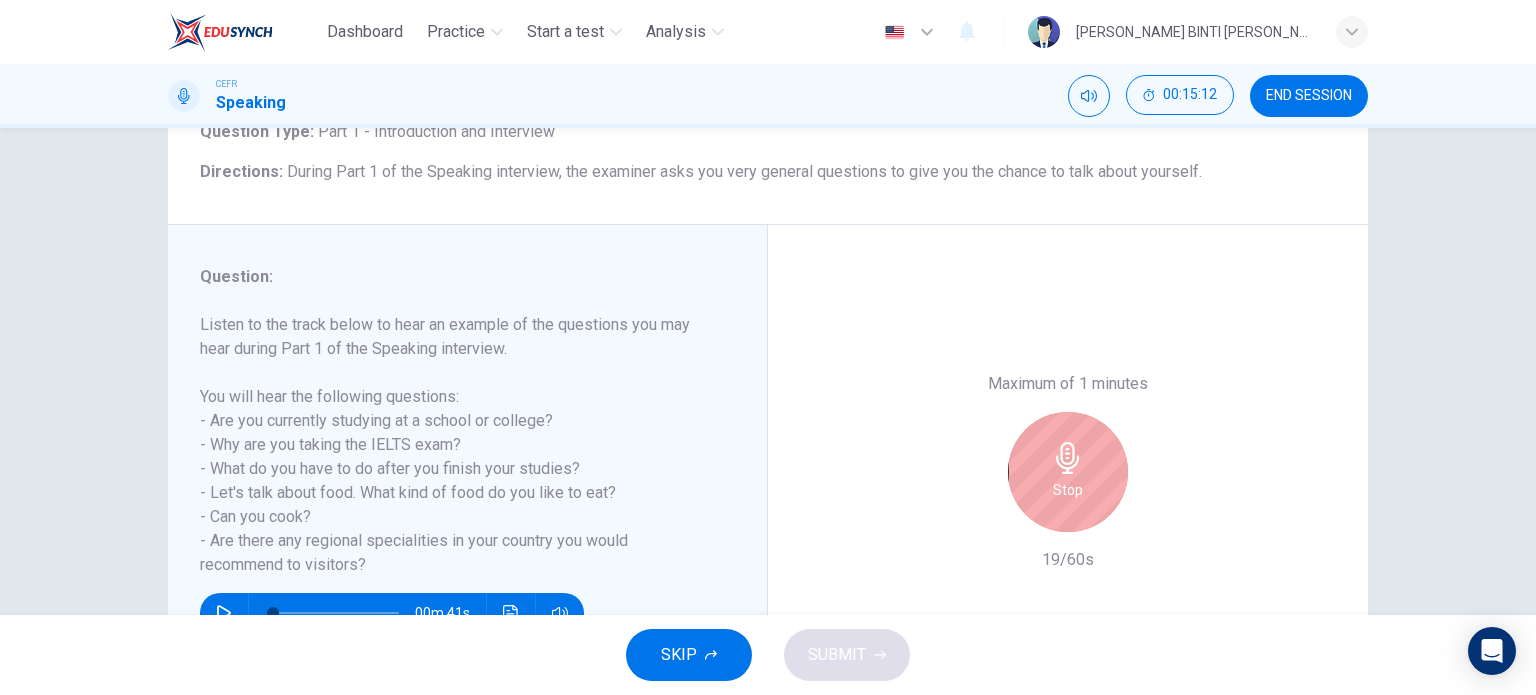 click 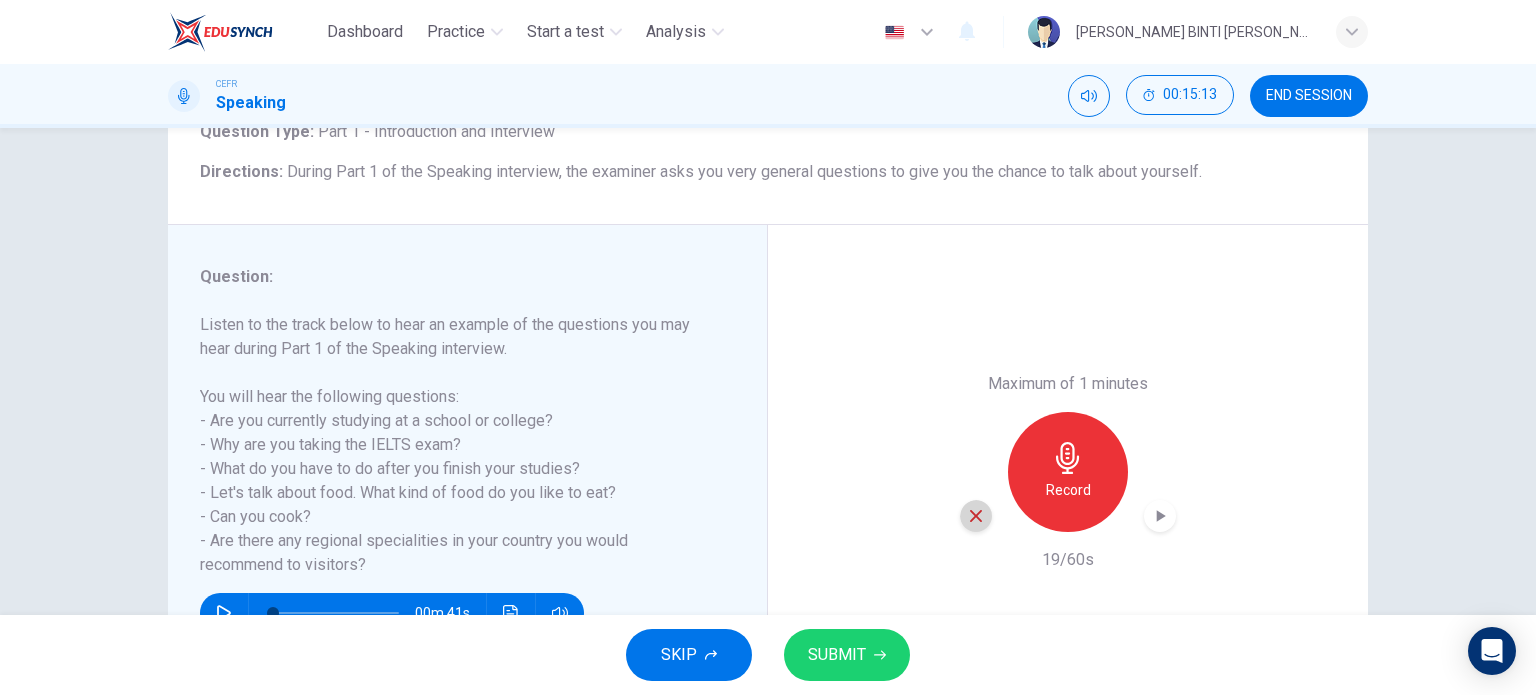 click 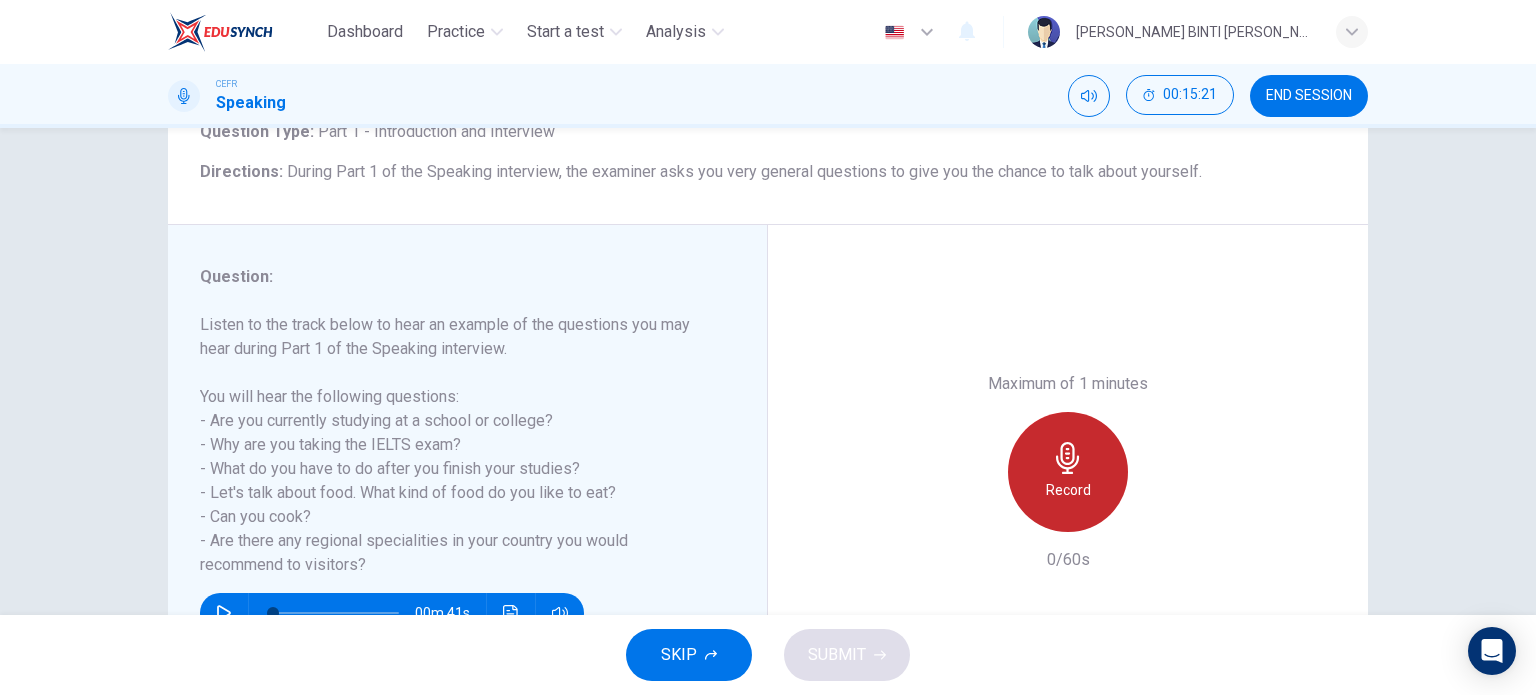 click 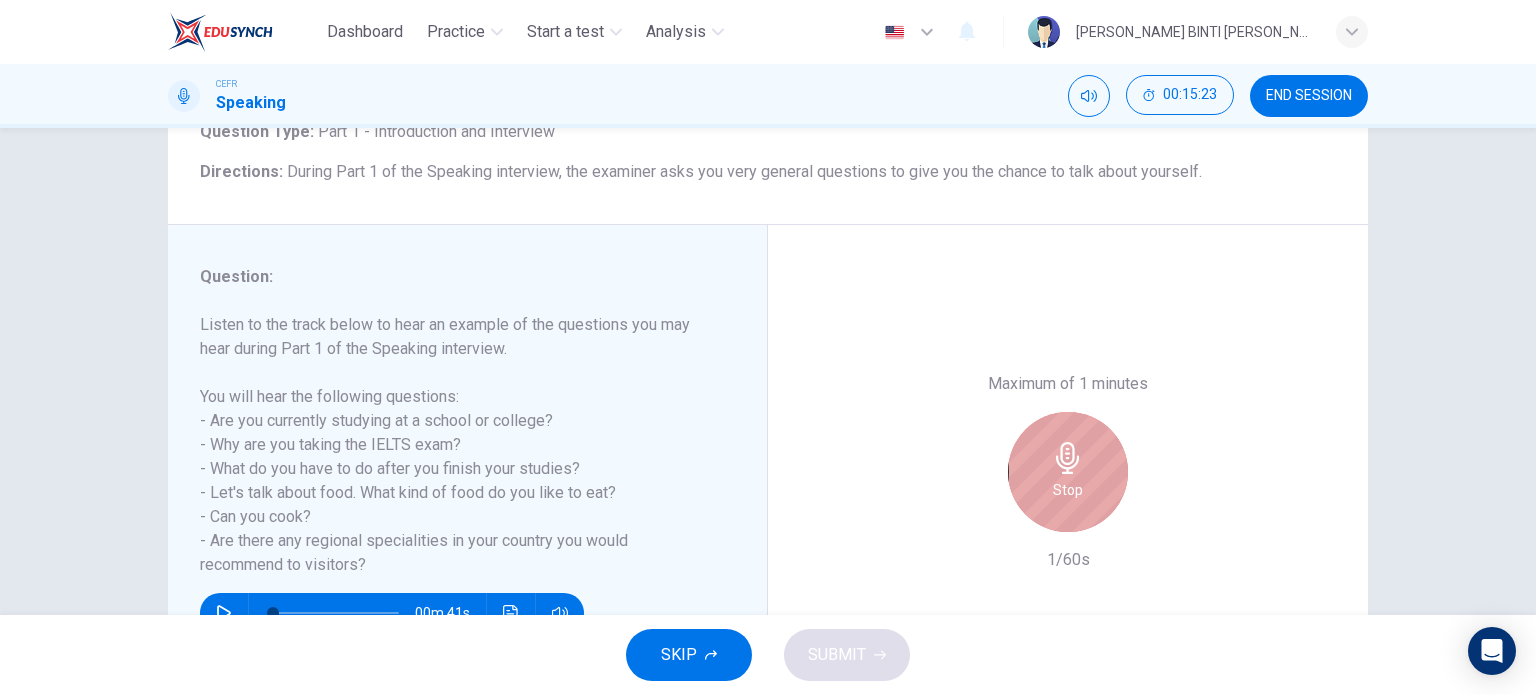 click 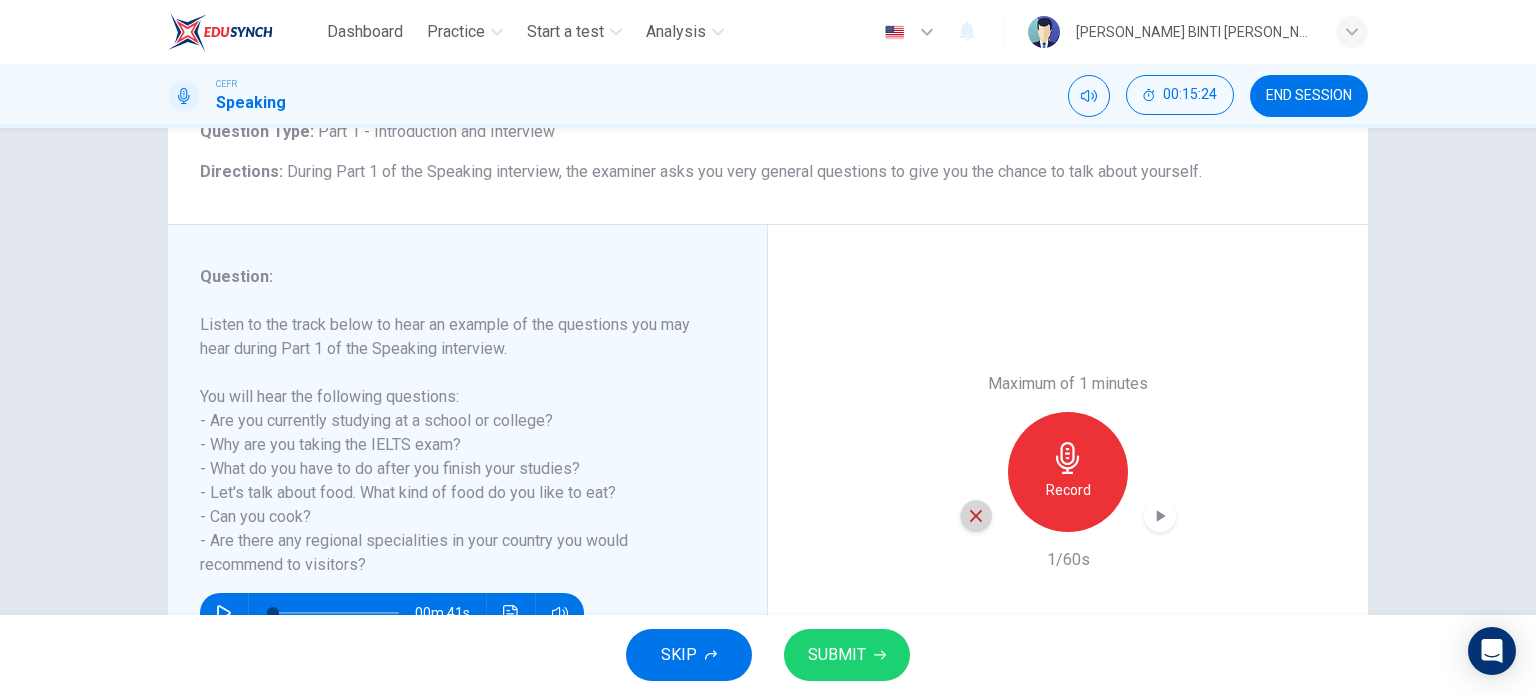 click at bounding box center [976, 516] 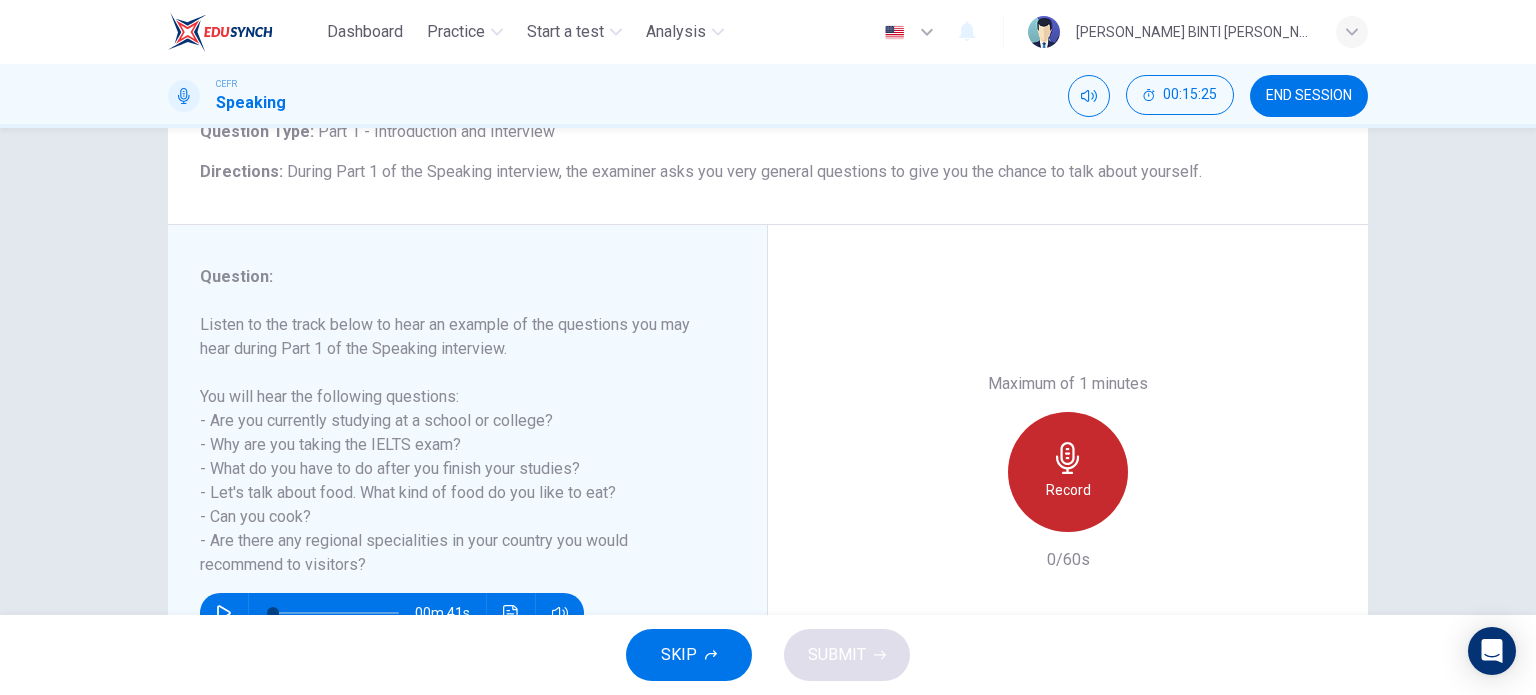 click on "Record" at bounding box center (1068, 490) 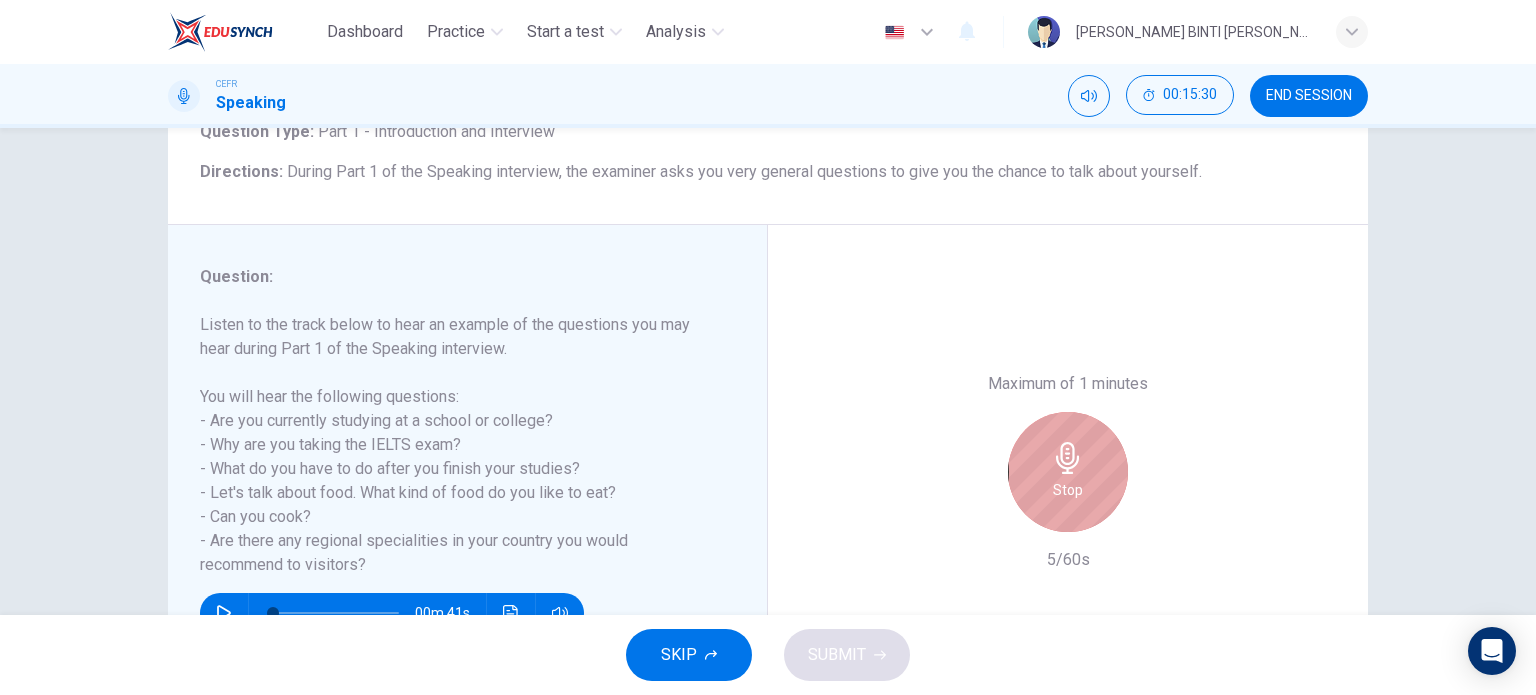 click on "Stop" at bounding box center [1068, 490] 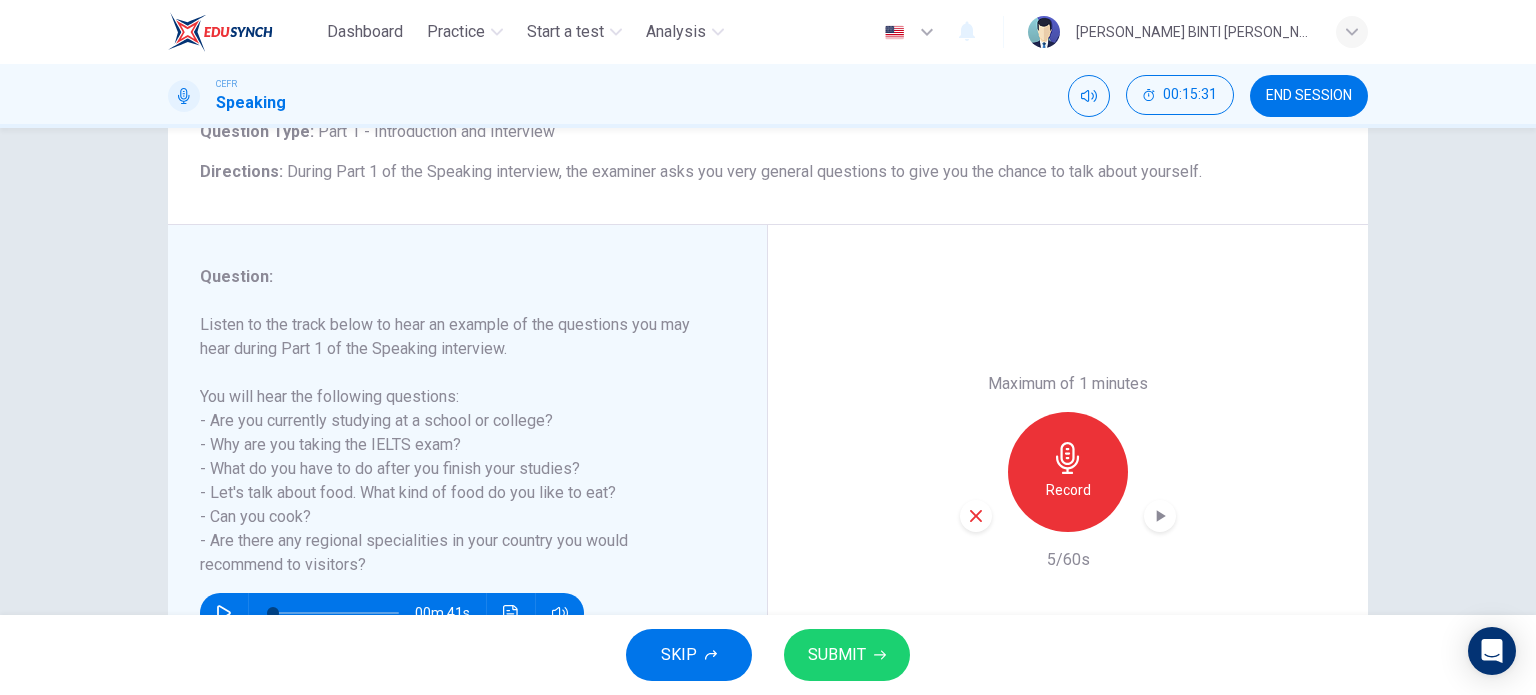 click at bounding box center (976, 516) 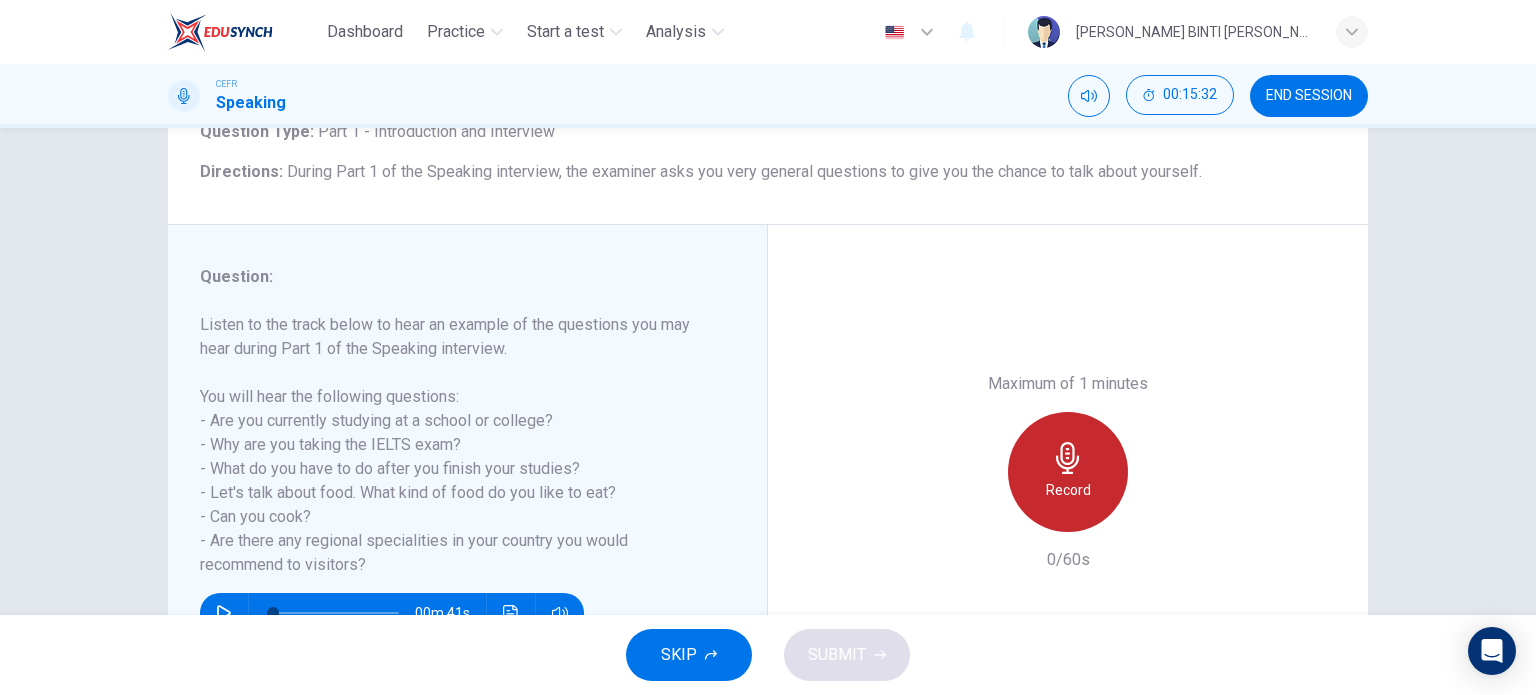 click on "Record" at bounding box center [1068, 472] 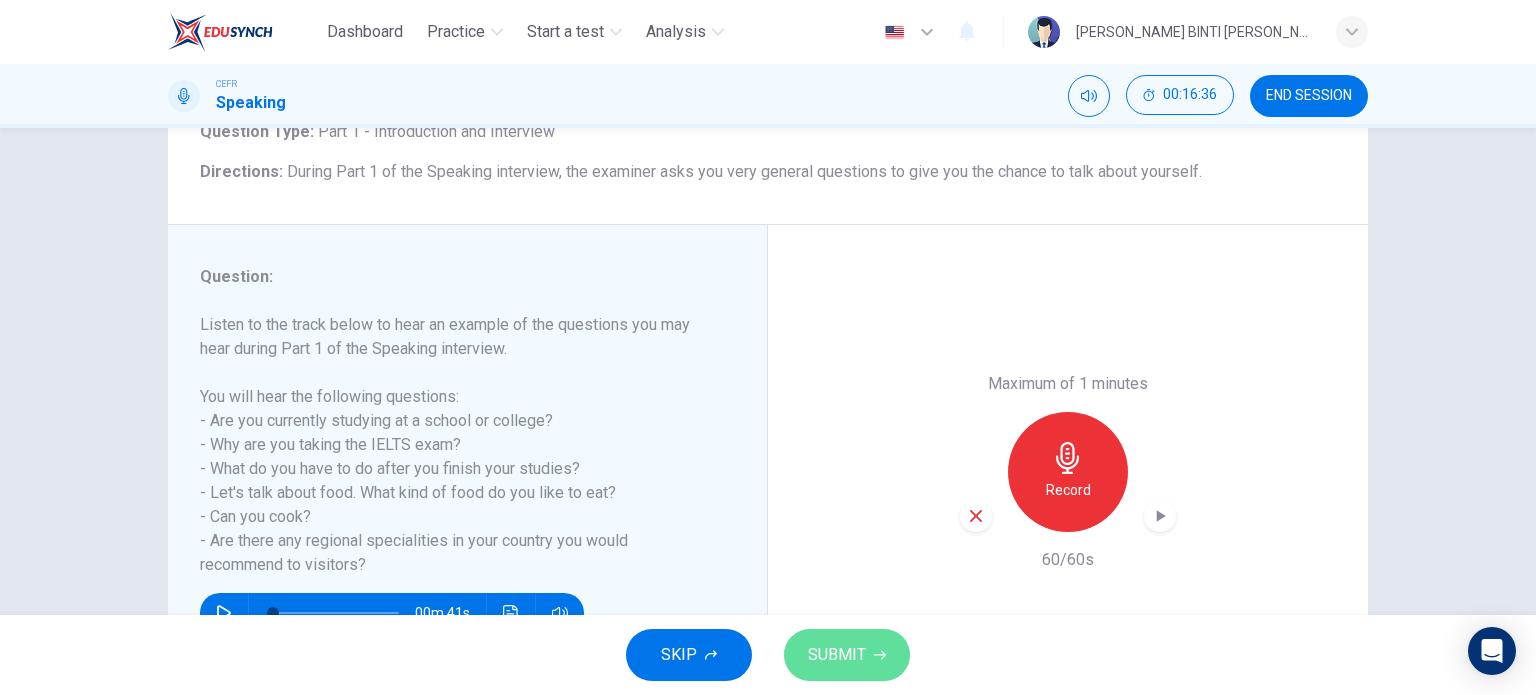 click on "SUBMIT" at bounding box center (837, 655) 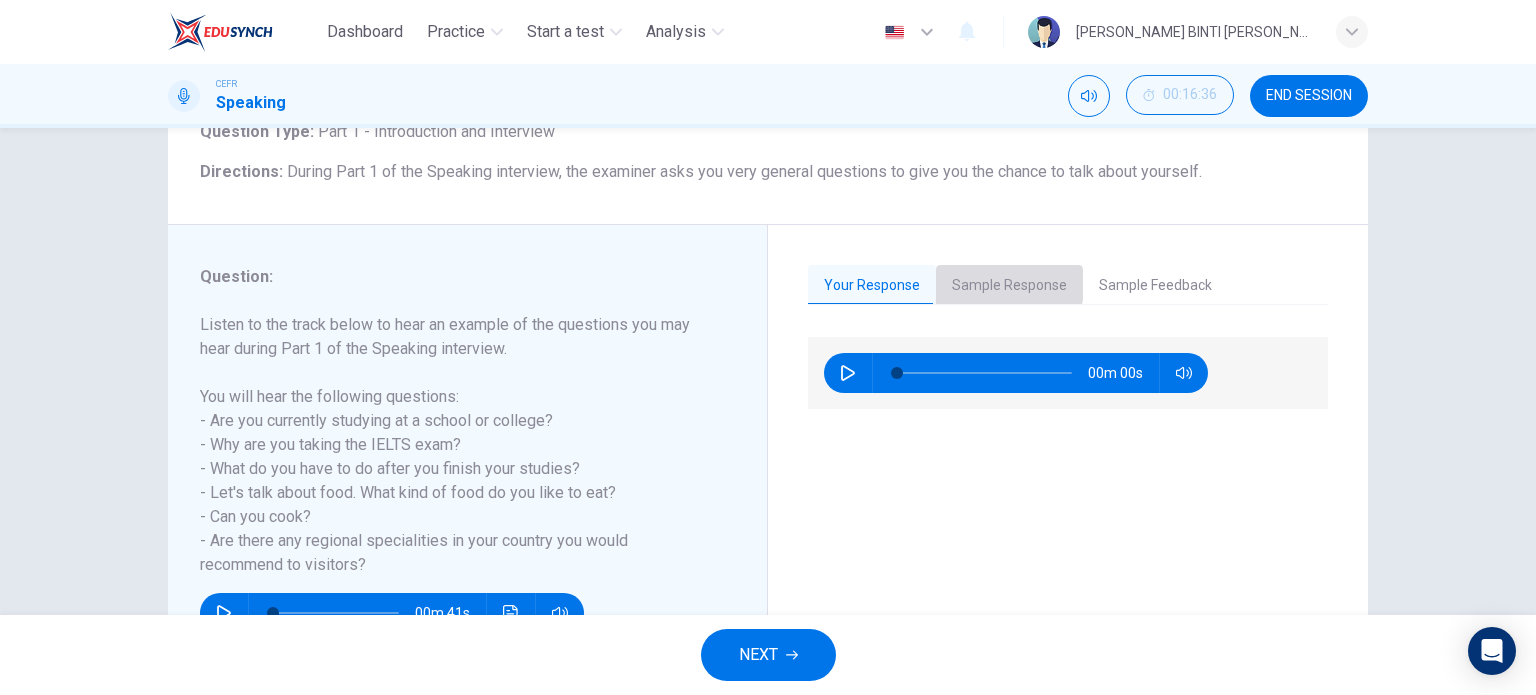 click on "Sample Response" at bounding box center (1009, 286) 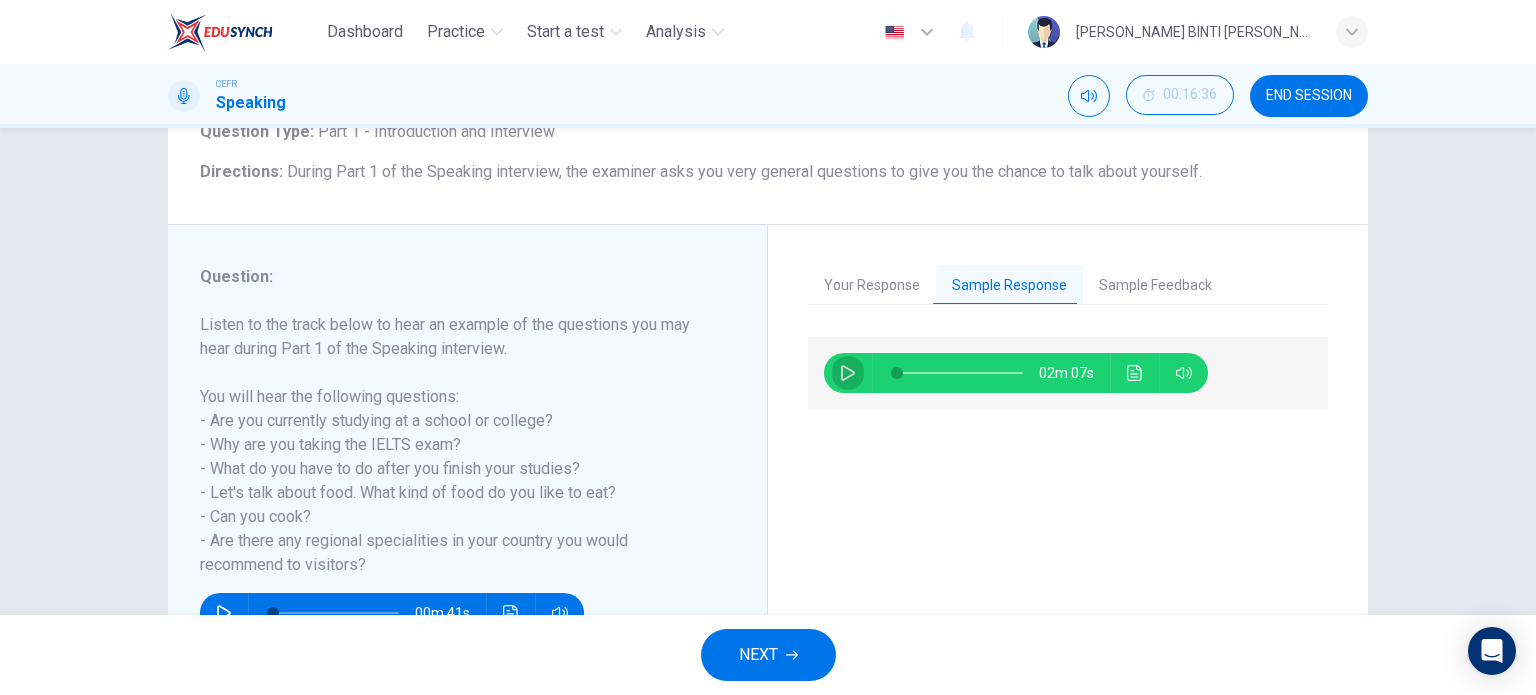 click 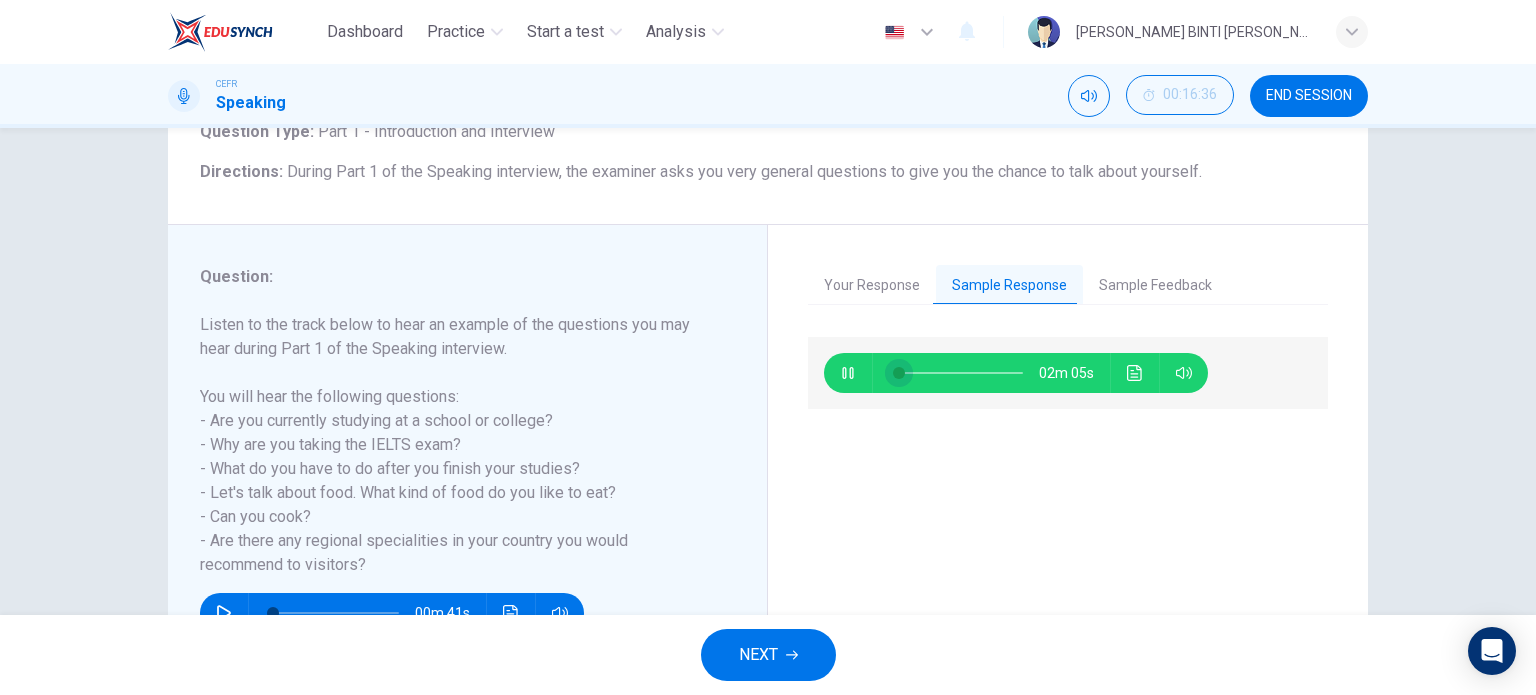click at bounding box center (899, 373) 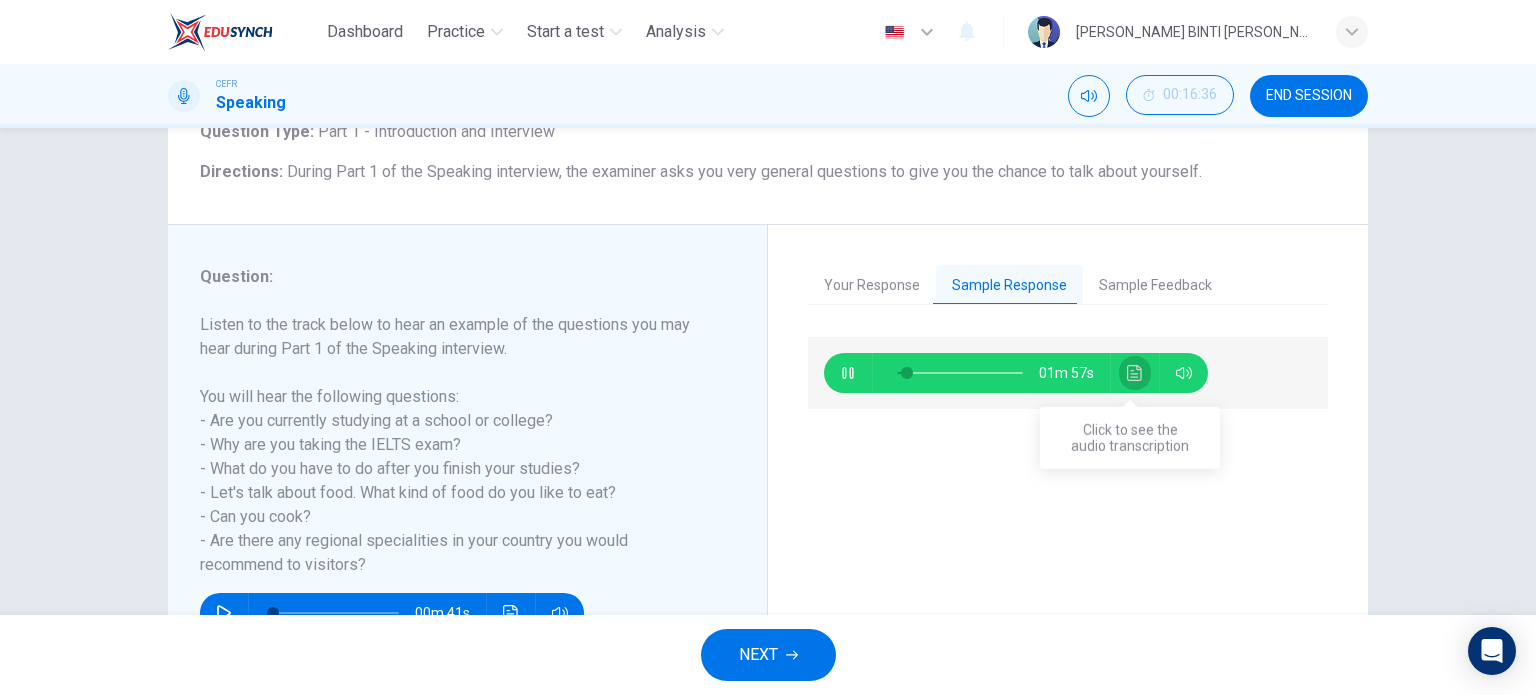 click 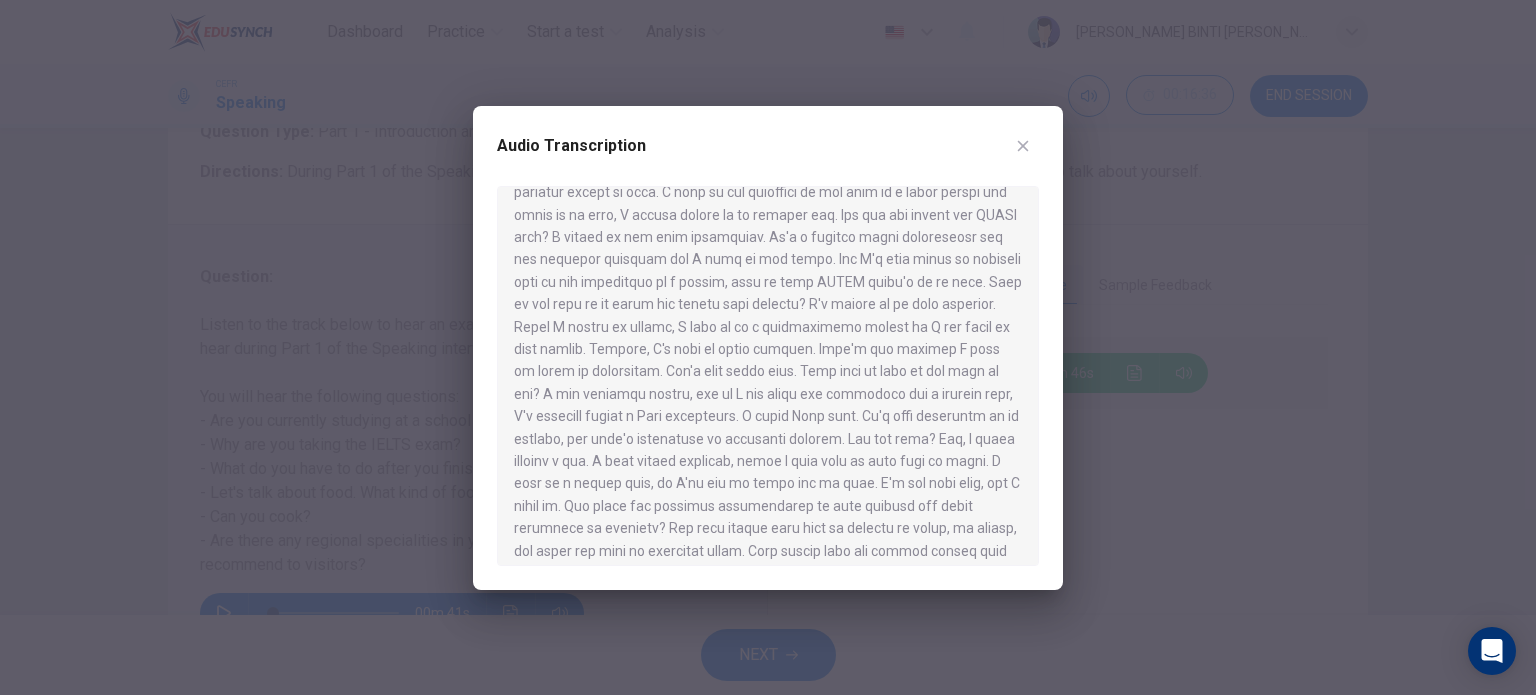 scroll, scrollTop: 124, scrollLeft: 0, axis: vertical 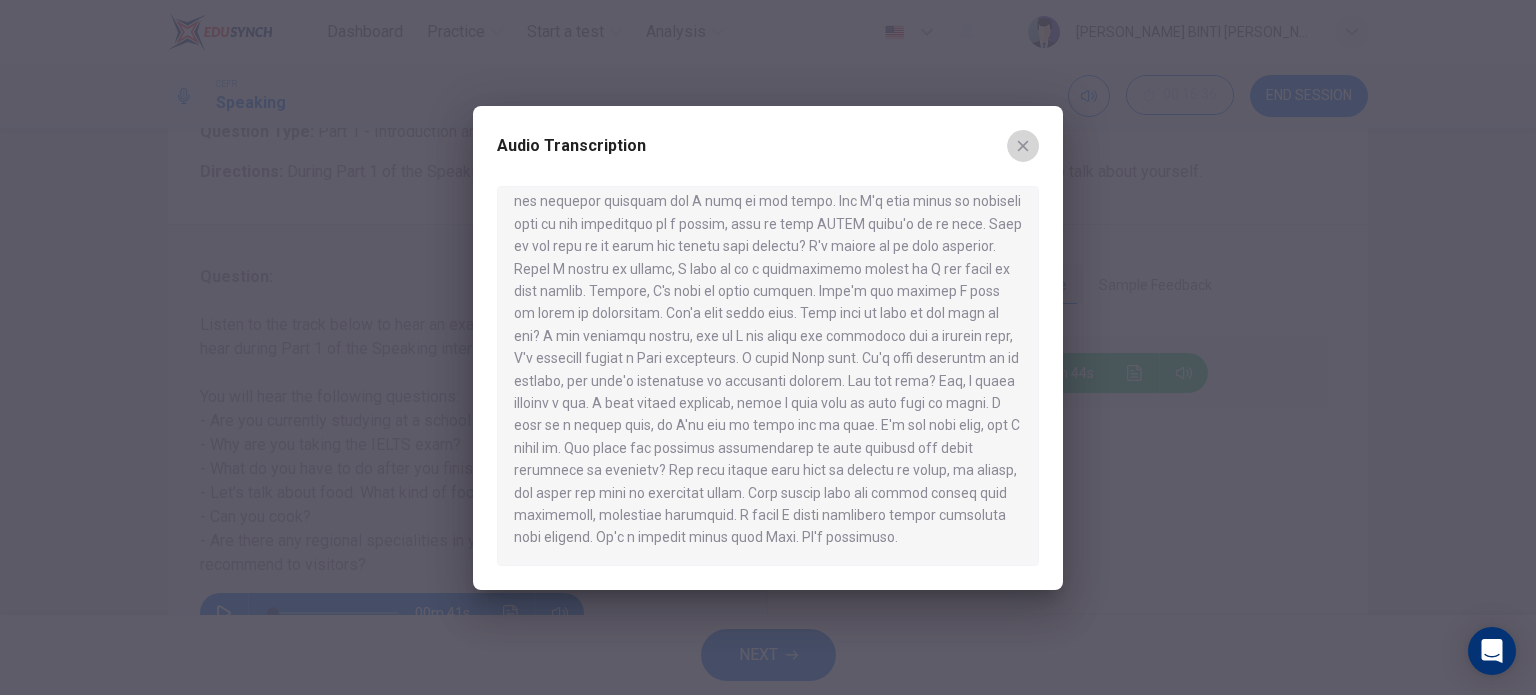 click 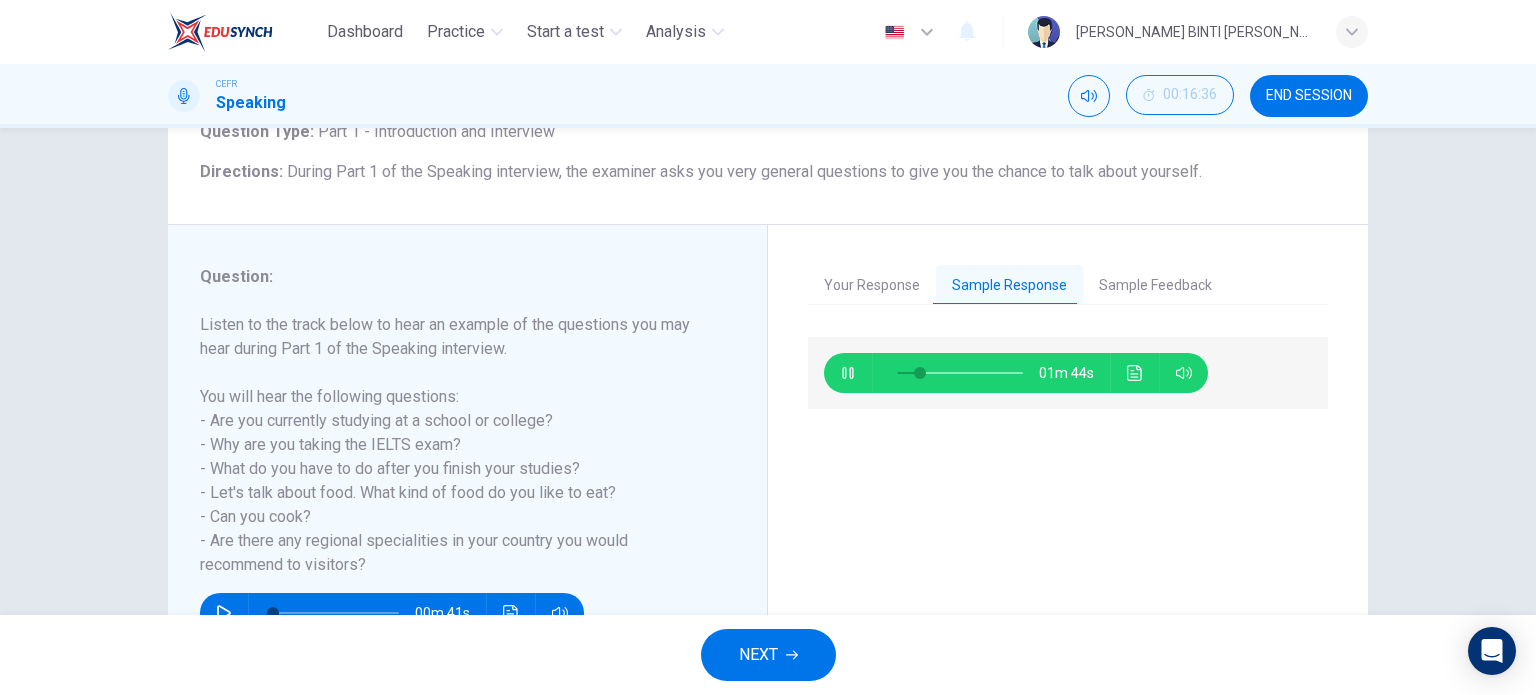 type on "19" 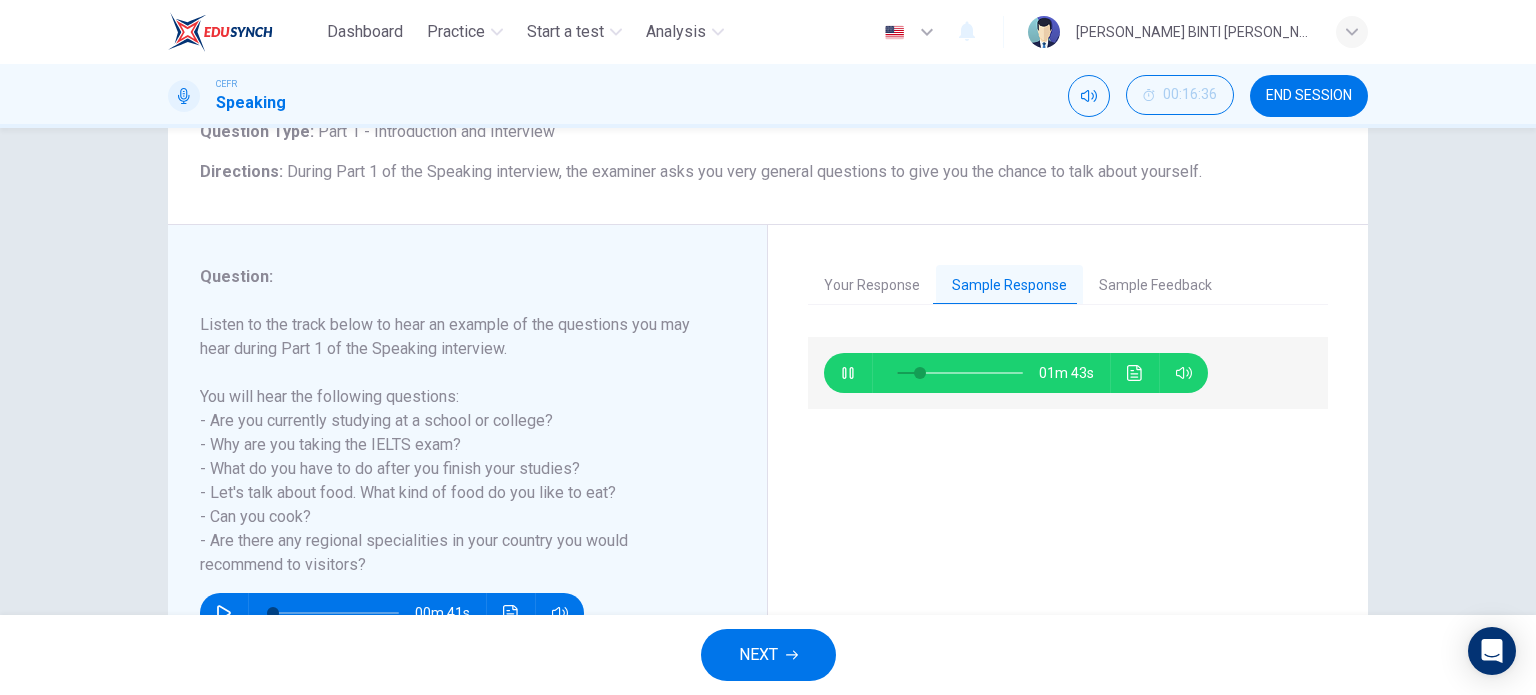 click on "NEXT" at bounding box center (768, 655) 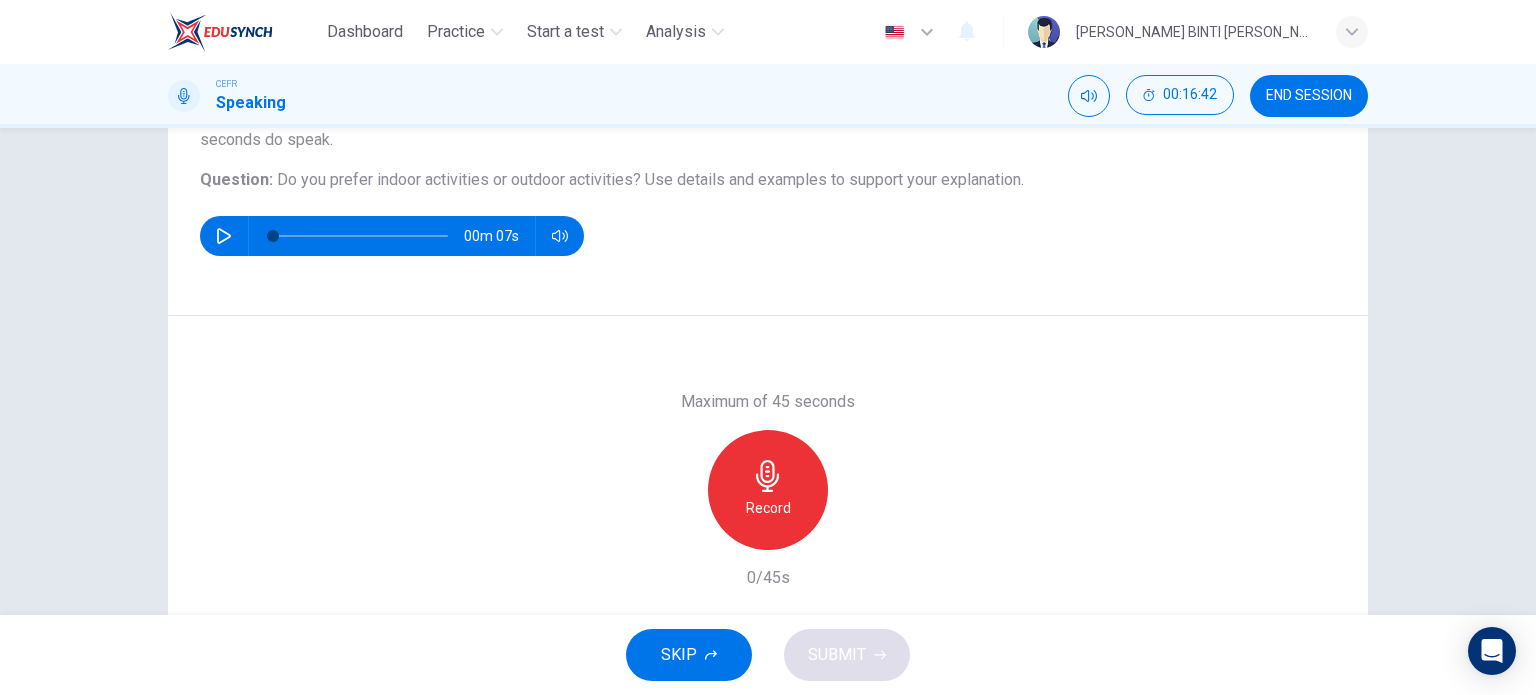 scroll, scrollTop: 223, scrollLeft: 0, axis: vertical 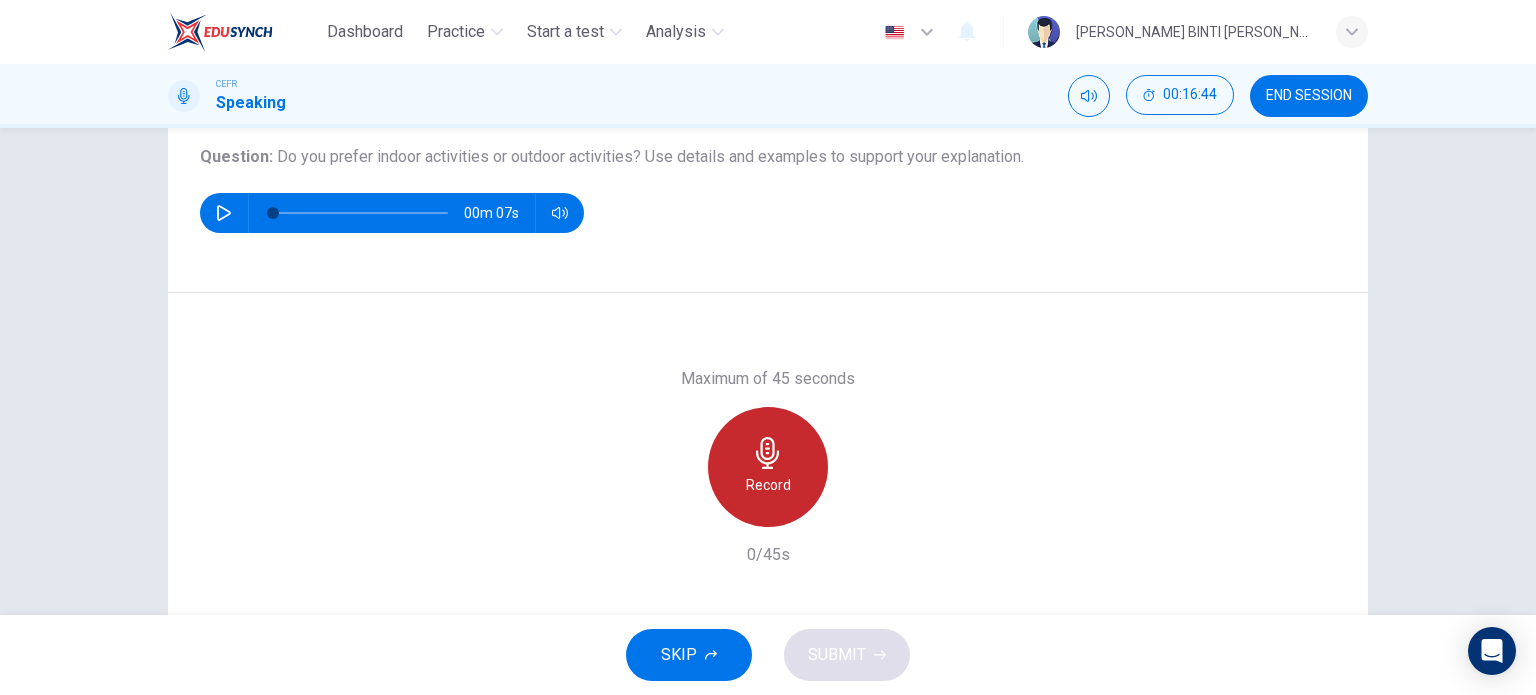 click on "Record" at bounding box center [768, 467] 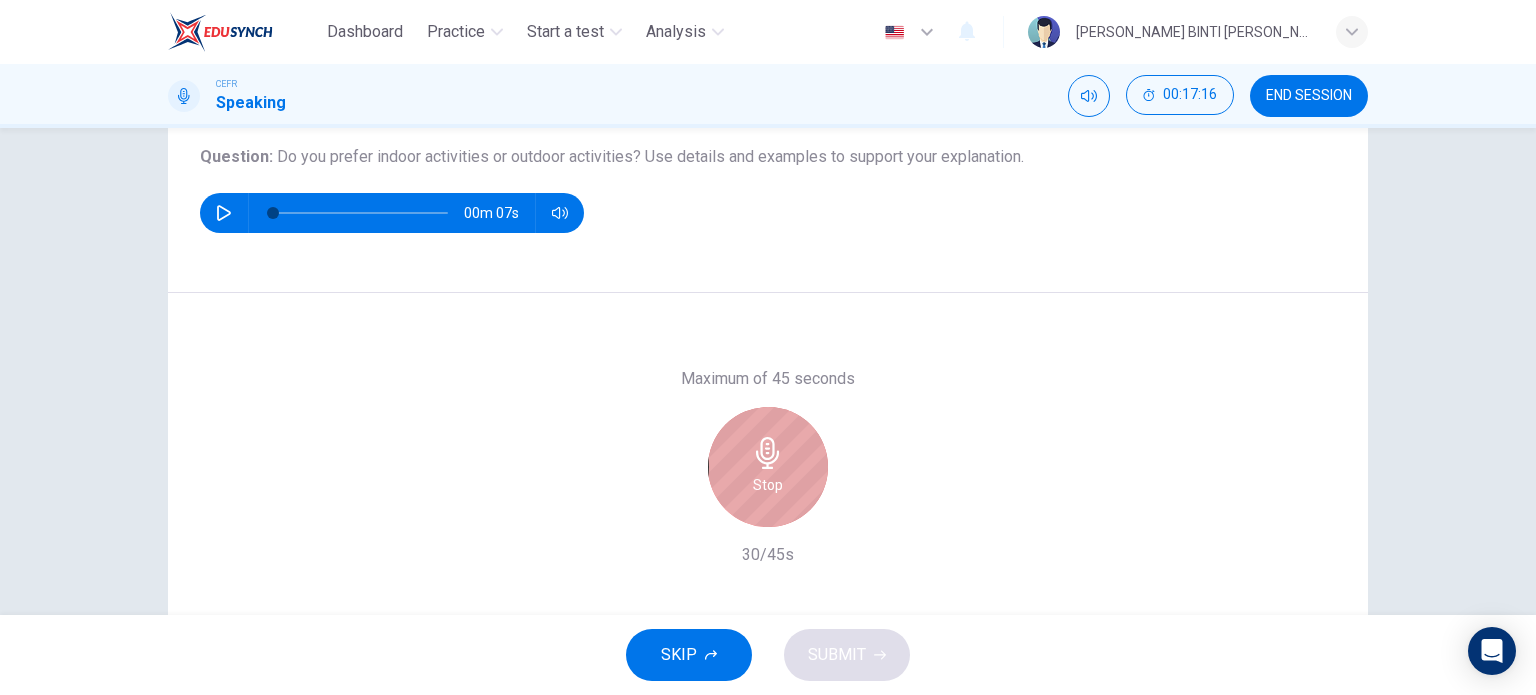 click on "Stop" at bounding box center (768, 467) 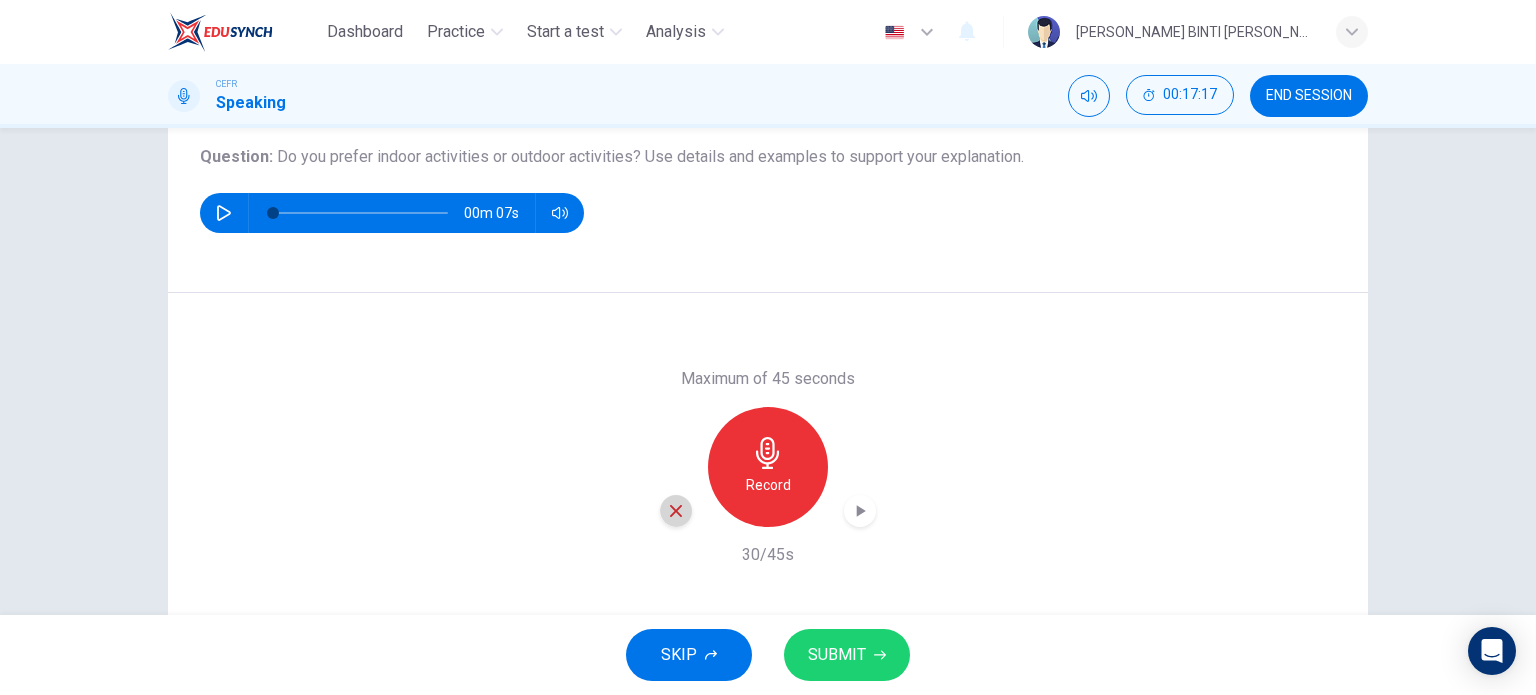 click 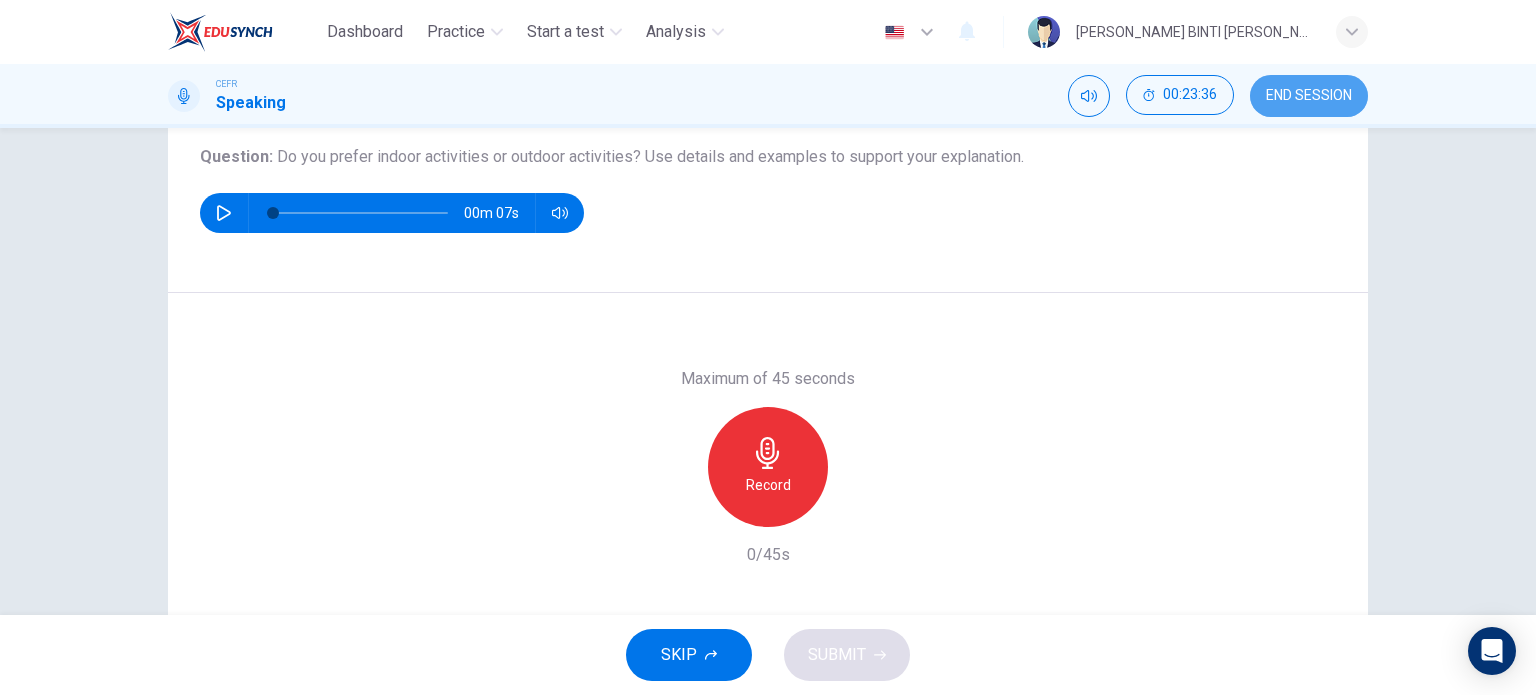 click on "END SESSION" at bounding box center [1309, 96] 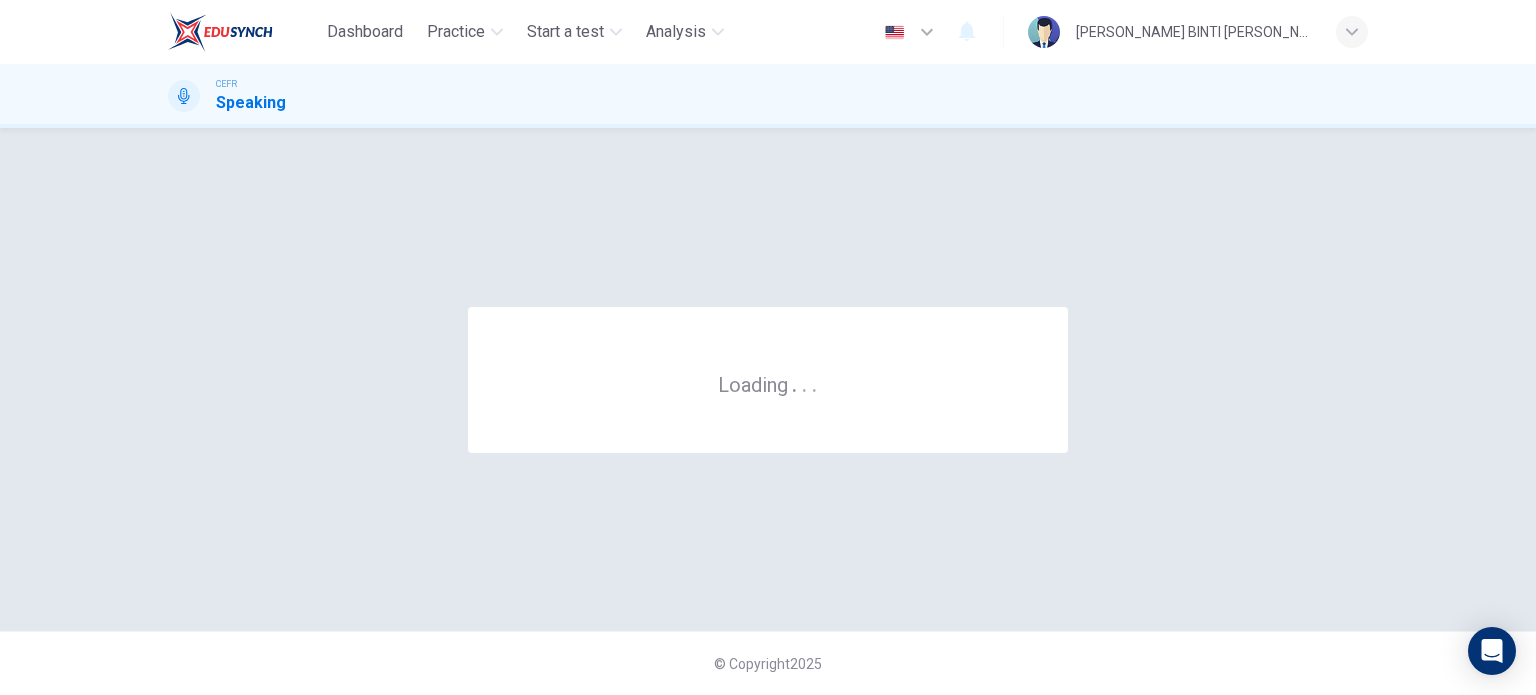 scroll, scrollTop: 0, scrollLeft: 0, axis: both 